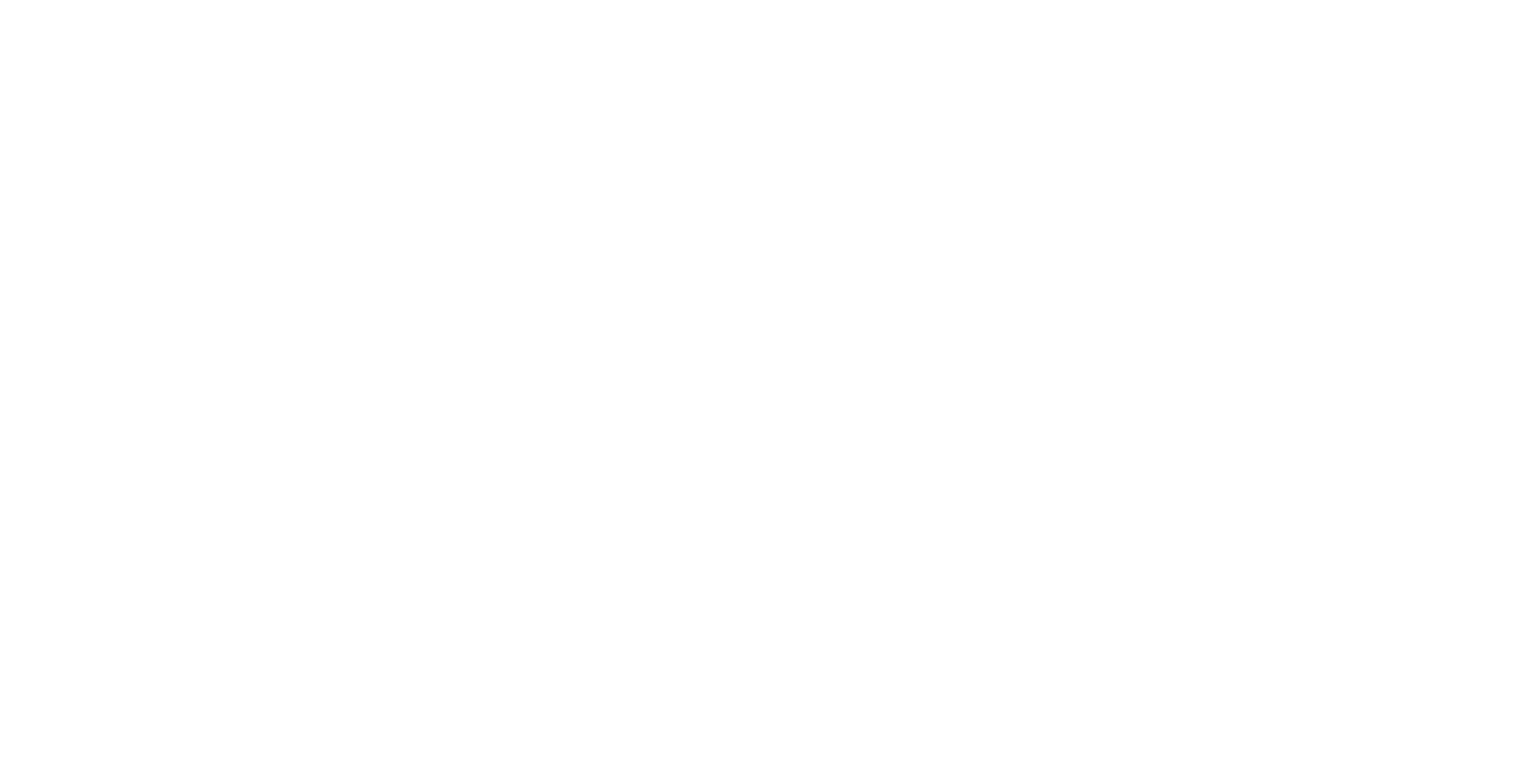 scroll, scrollTop: 0, scrollLeft: 0, axis: both 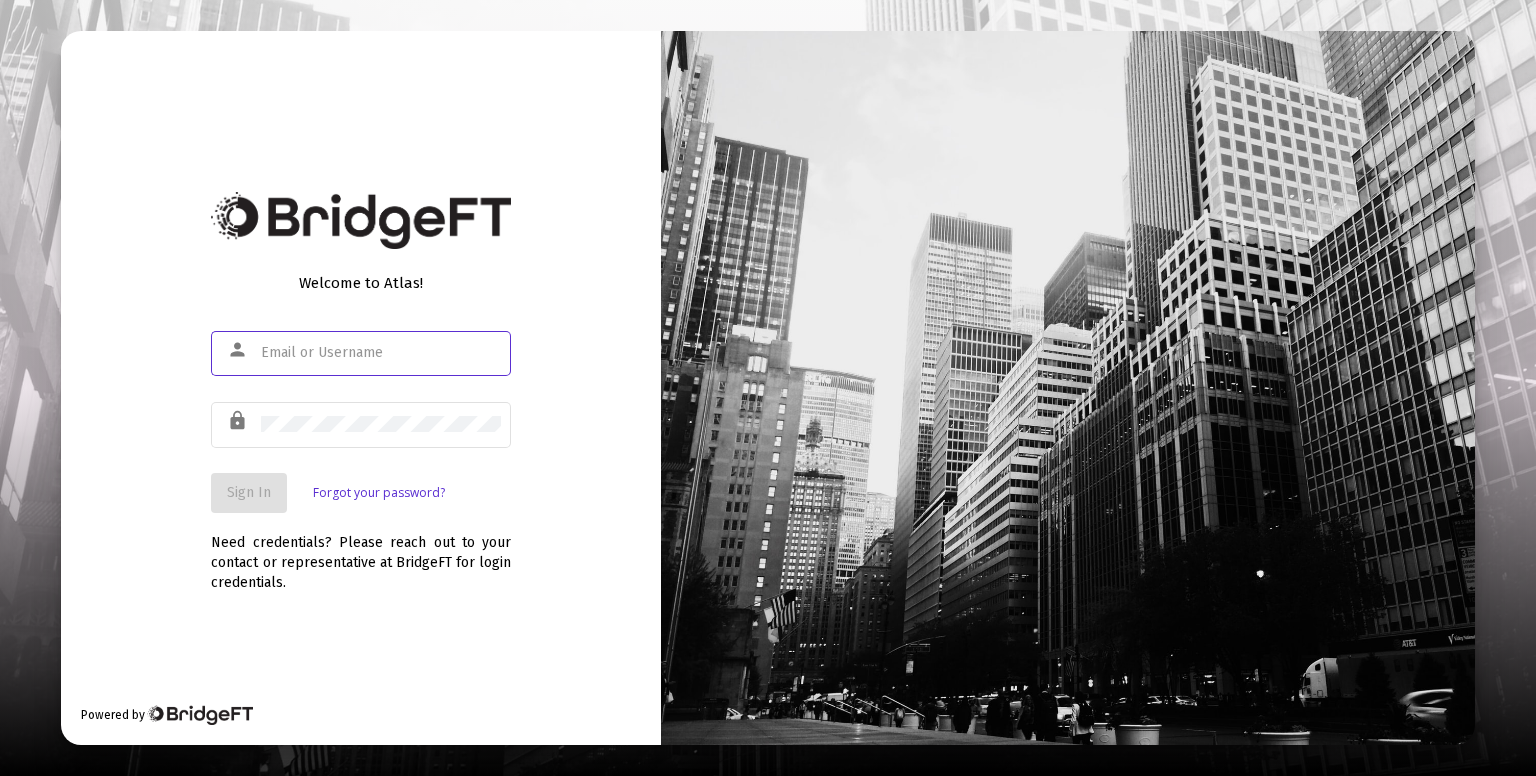 click at bounding box center [381, 353] 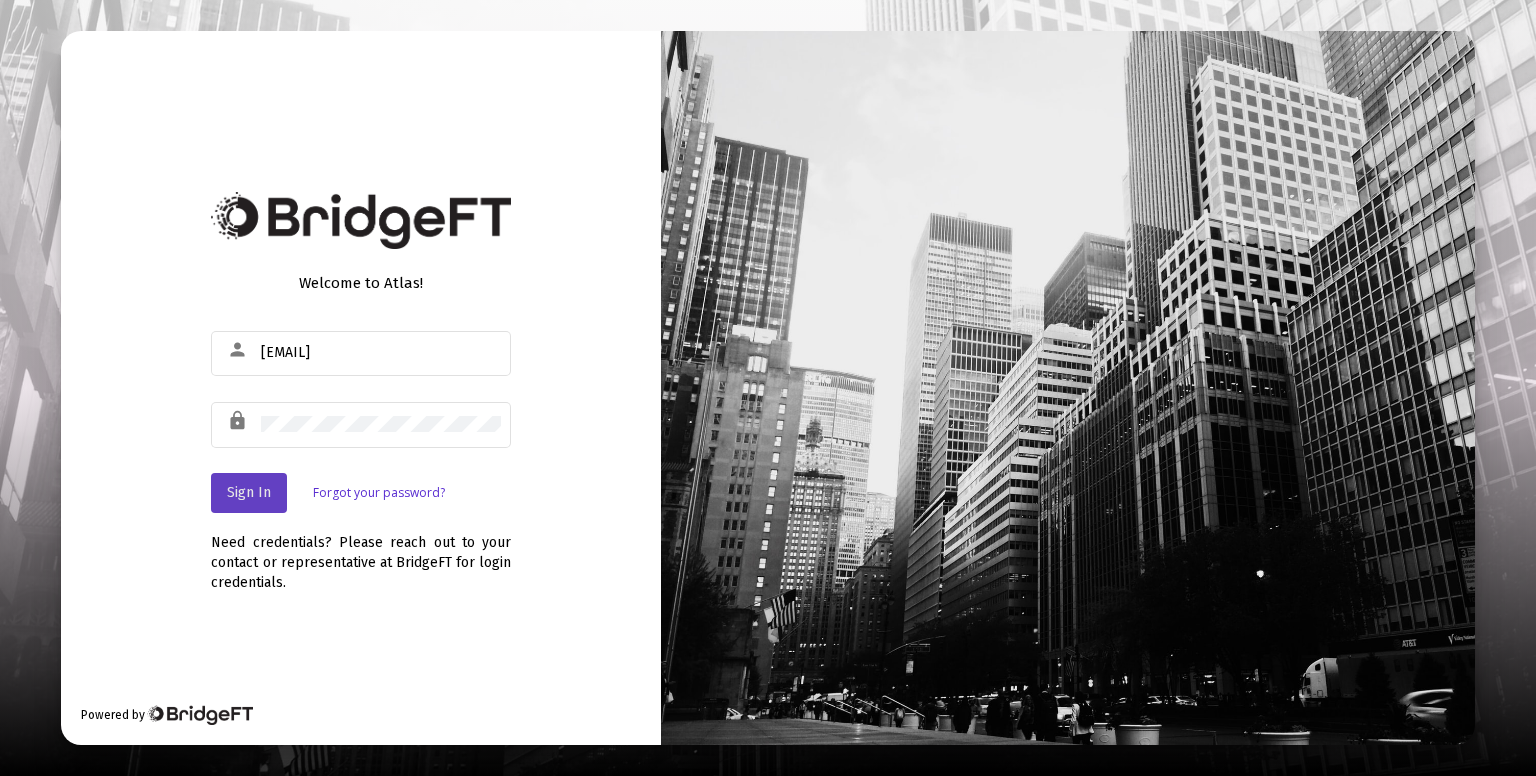 click on "Sign In" 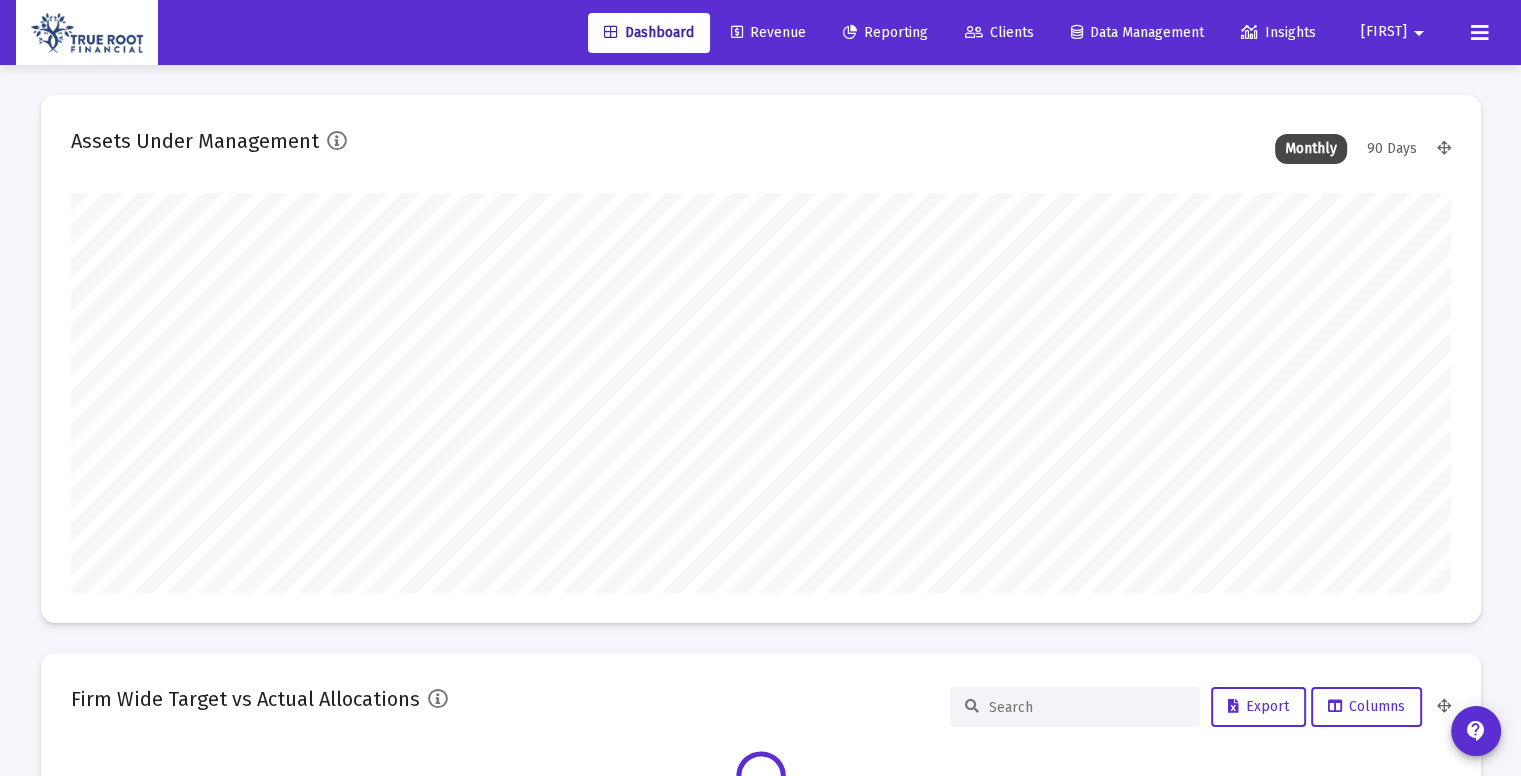scroll, scrollTop: 999600, scrollLeft: 998620, axis: both 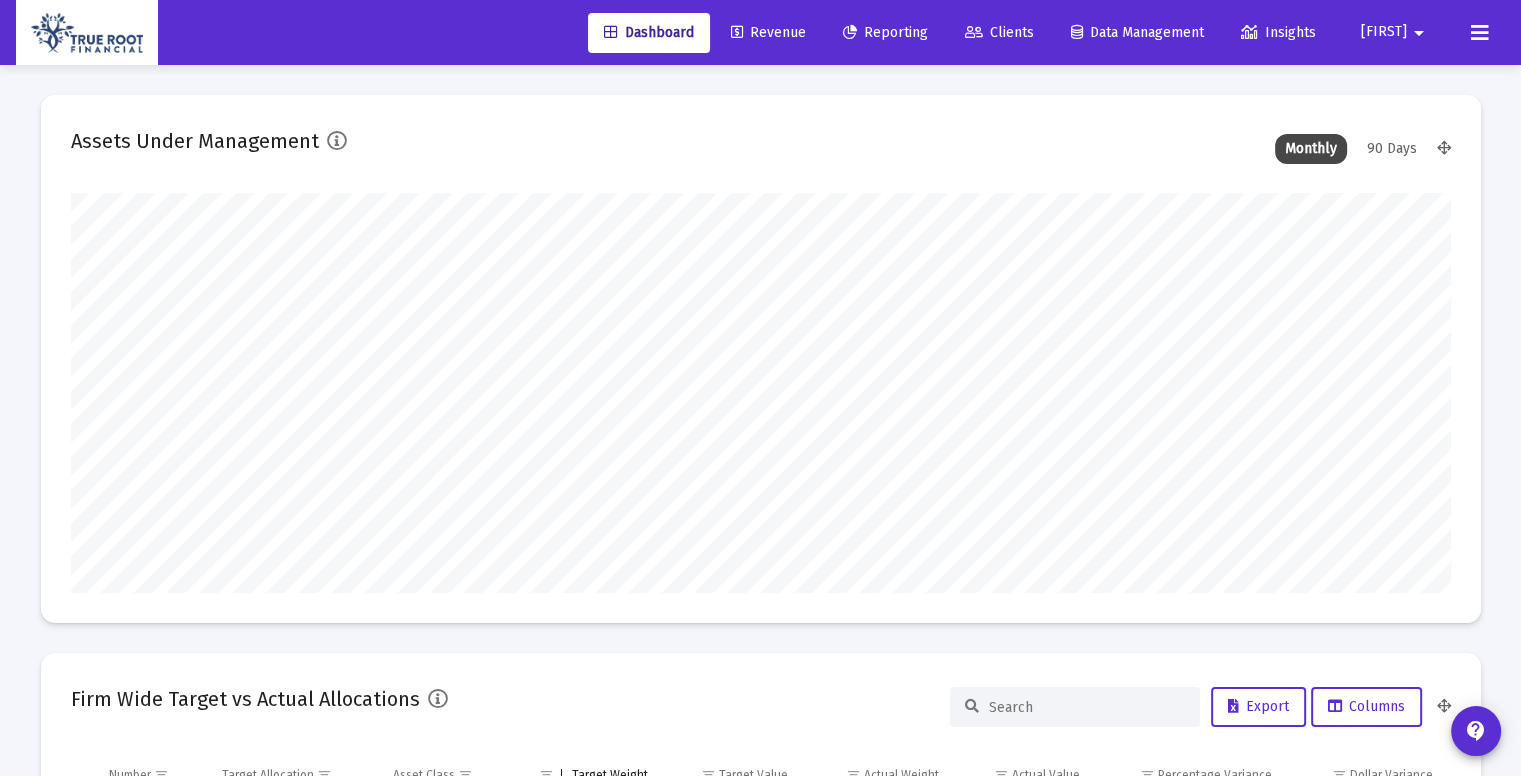 type on "2025-07-30" 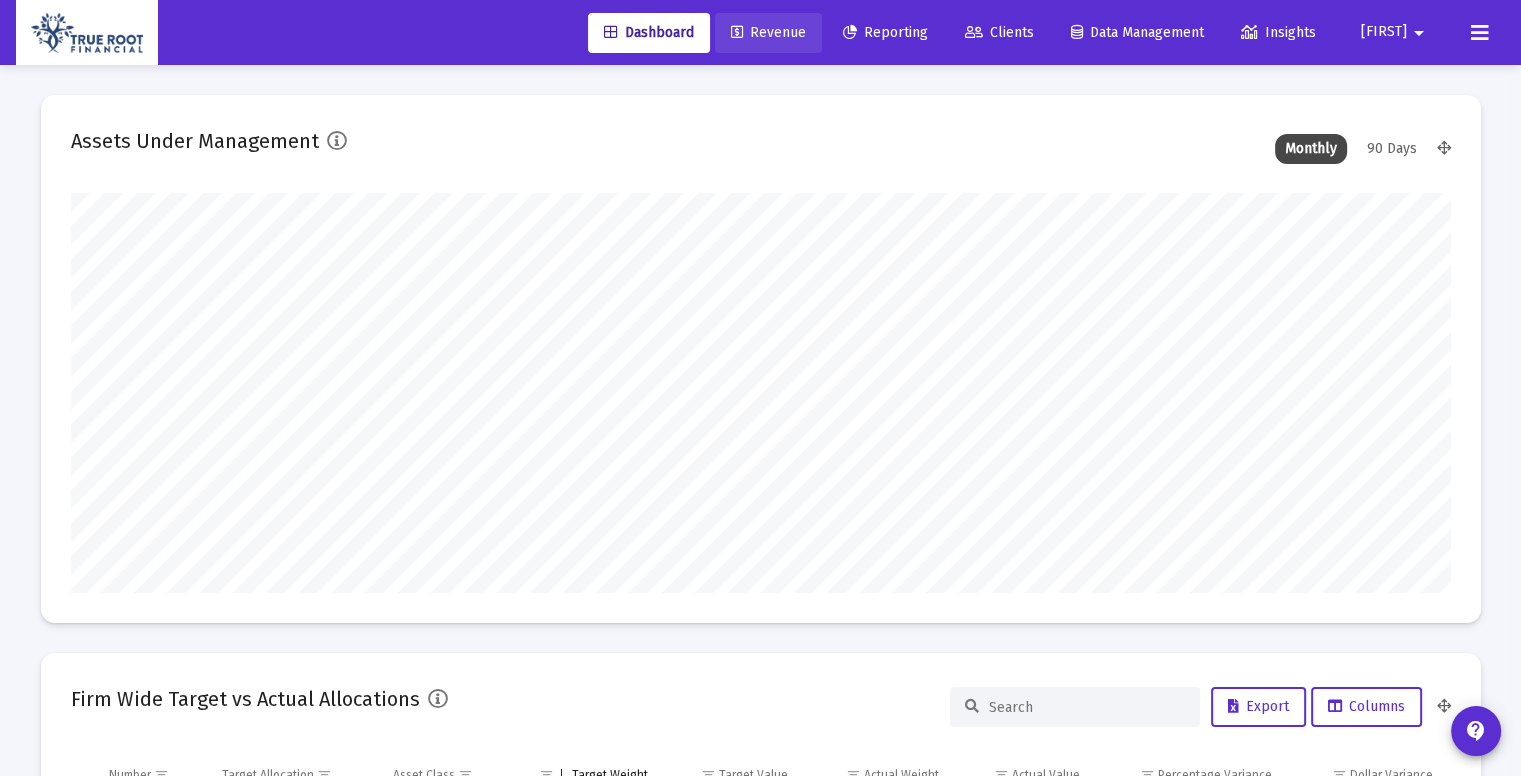 click on "Revenue" 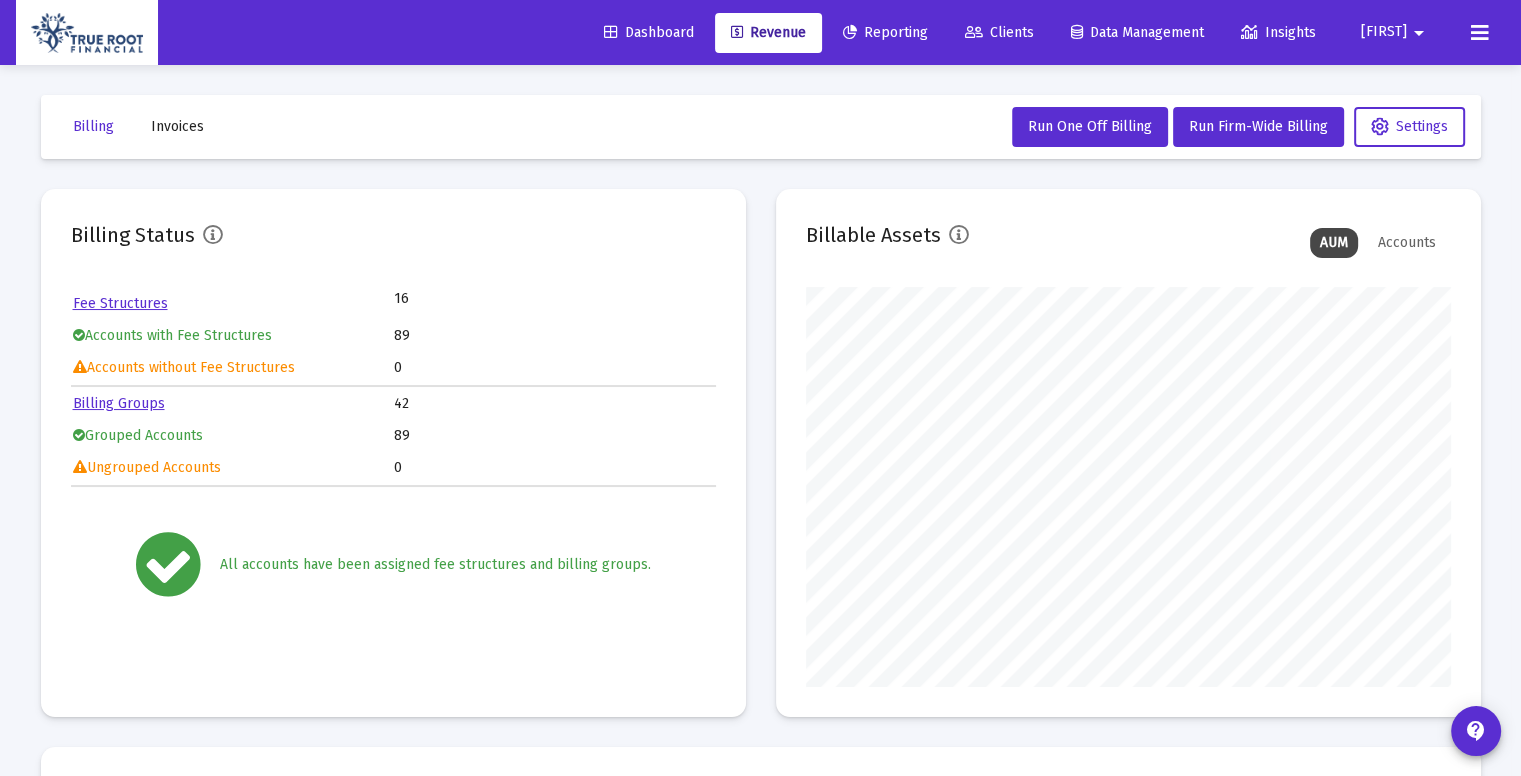scroll, scrollTop: 999600, scrollLeft: 999355, axis: both 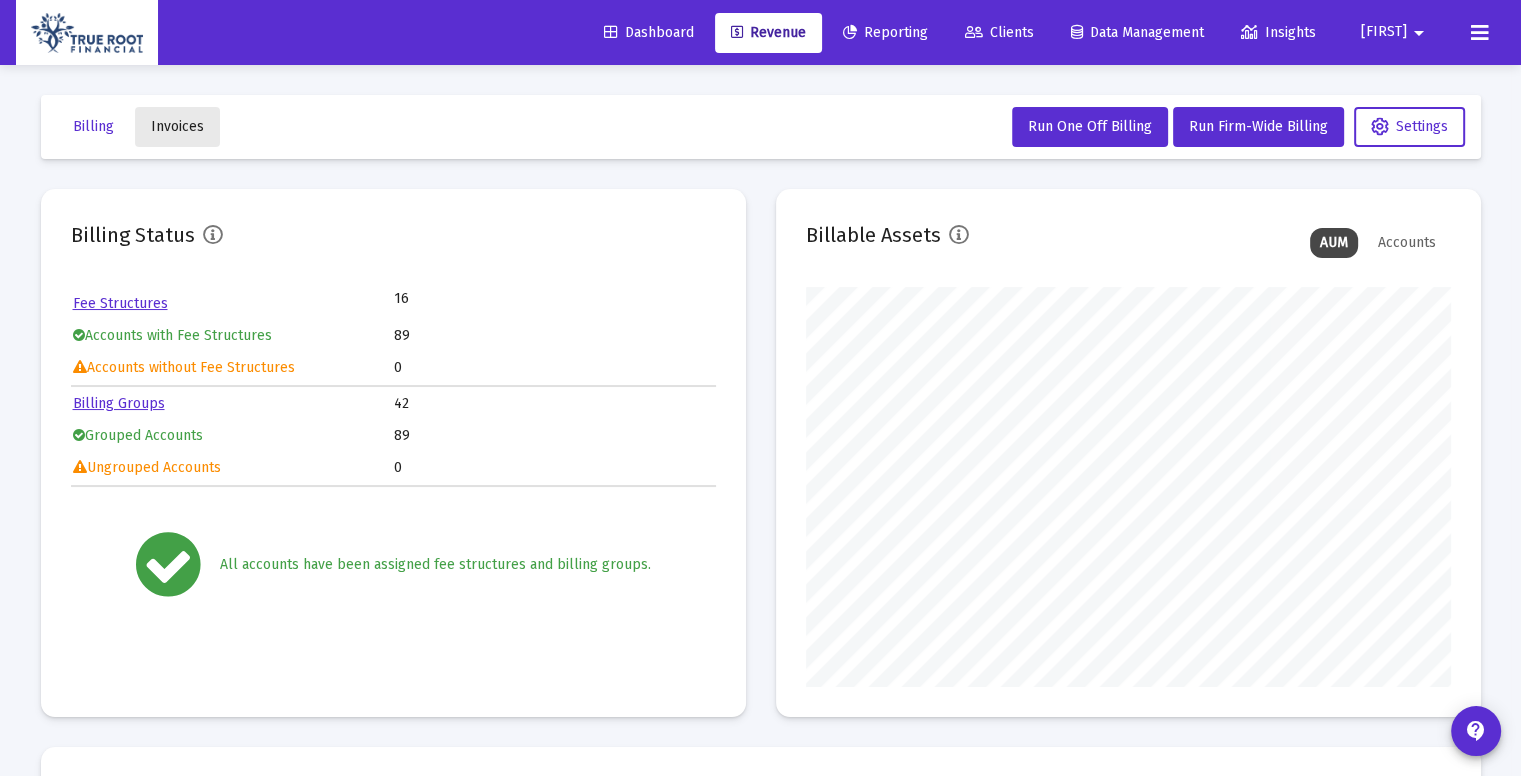 click on "Invoices" 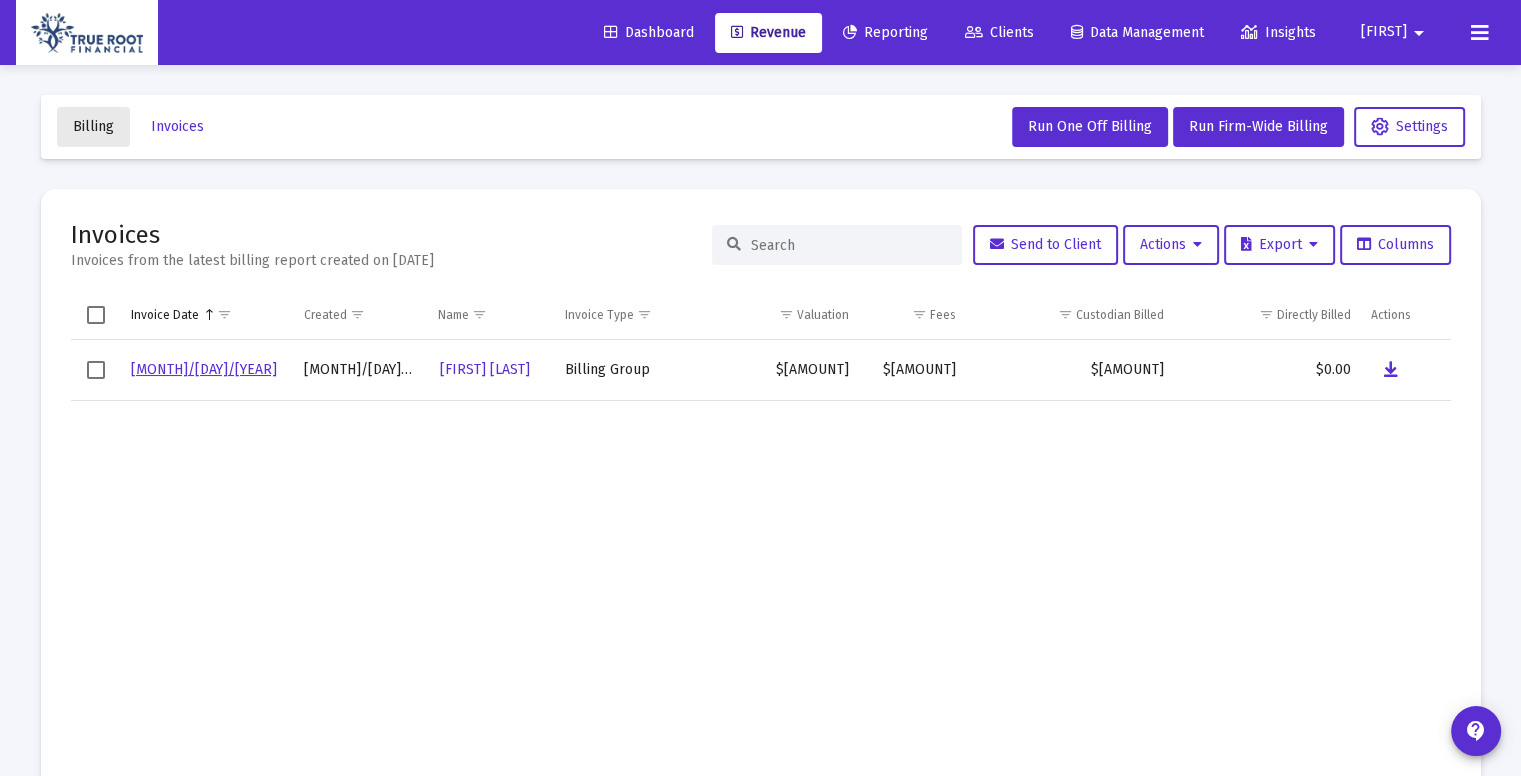click on "Billing" 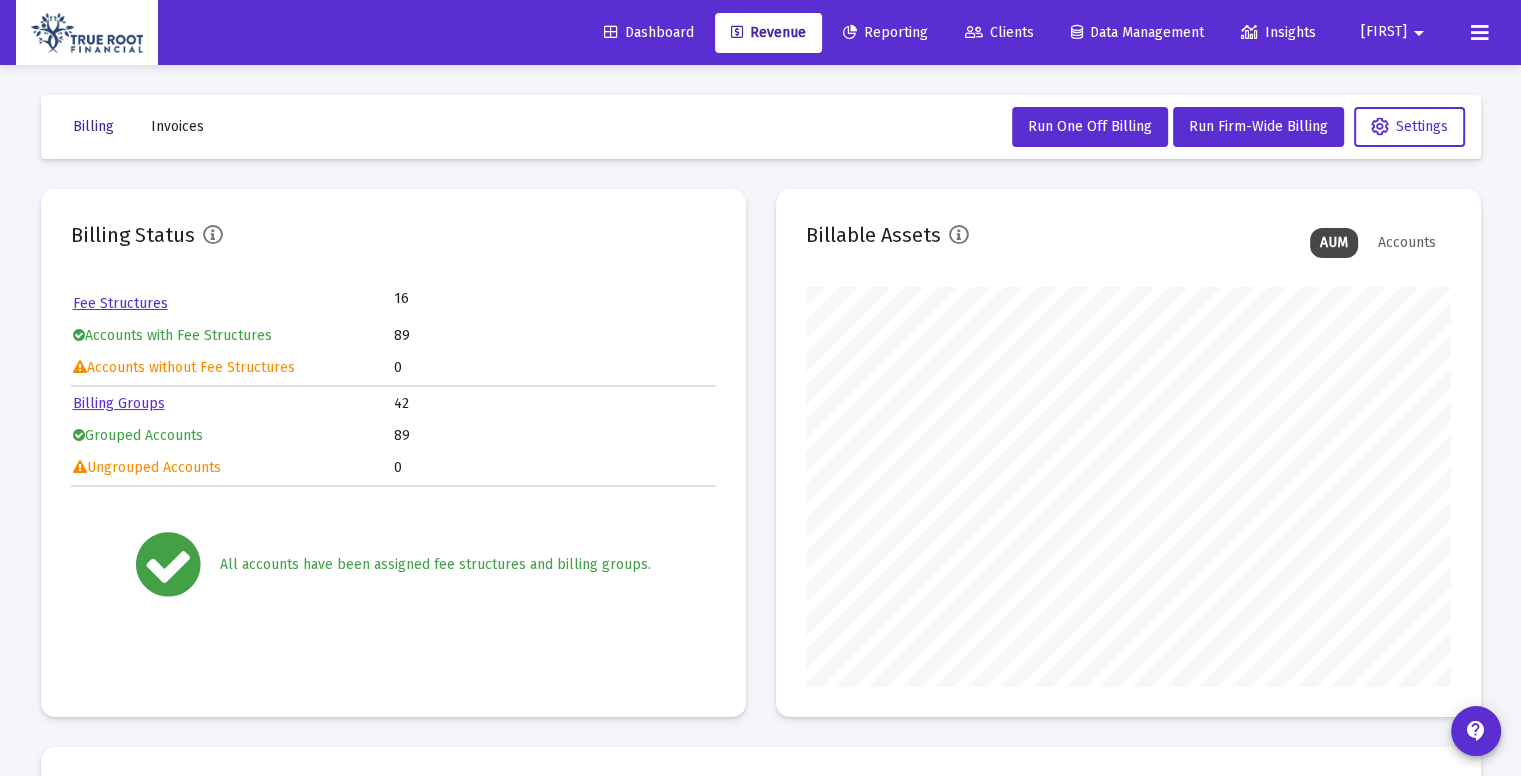 scroll, scrollTop: 999600, scrollLeft: 999355, axis: both 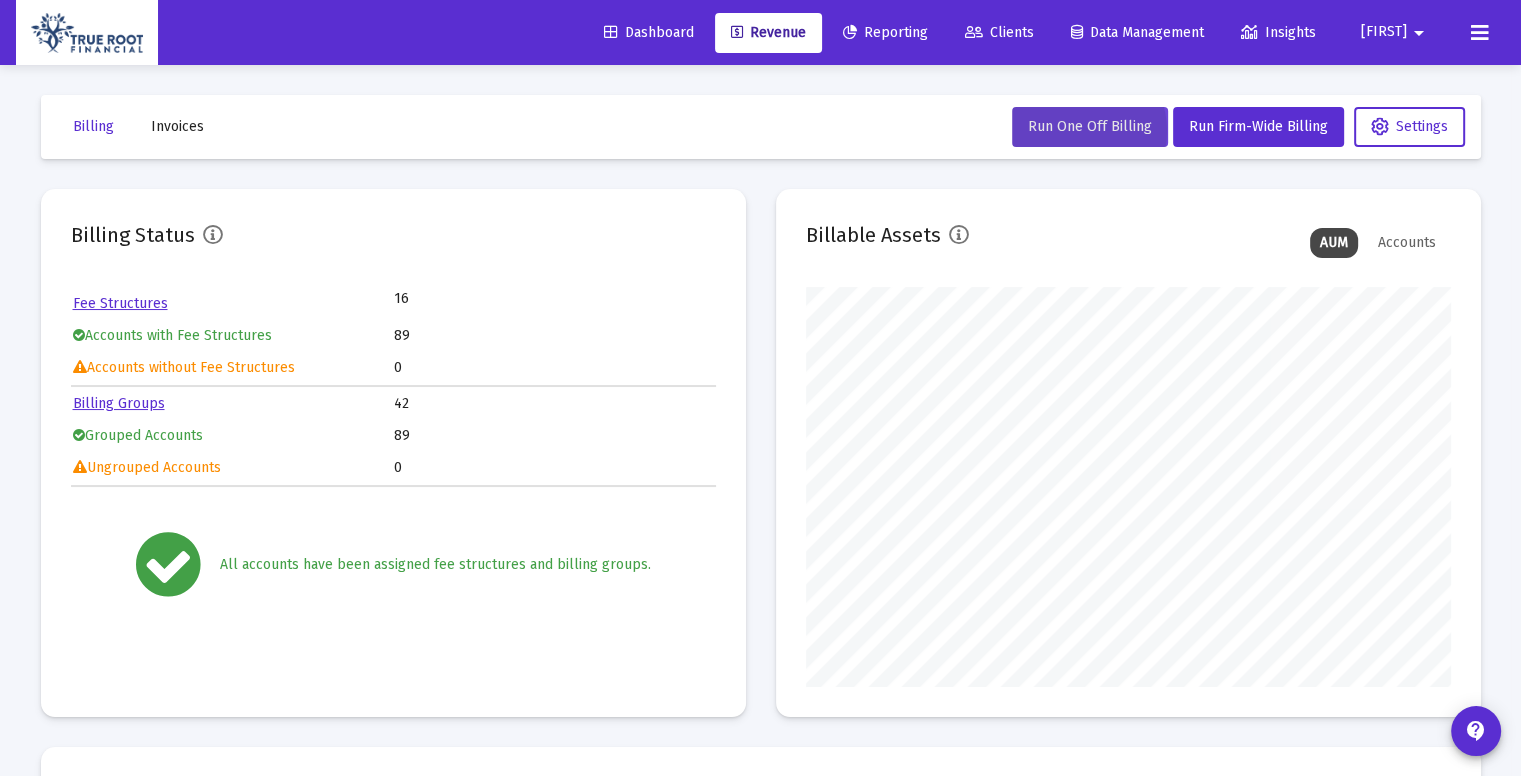 click on "Run One Off Billing" 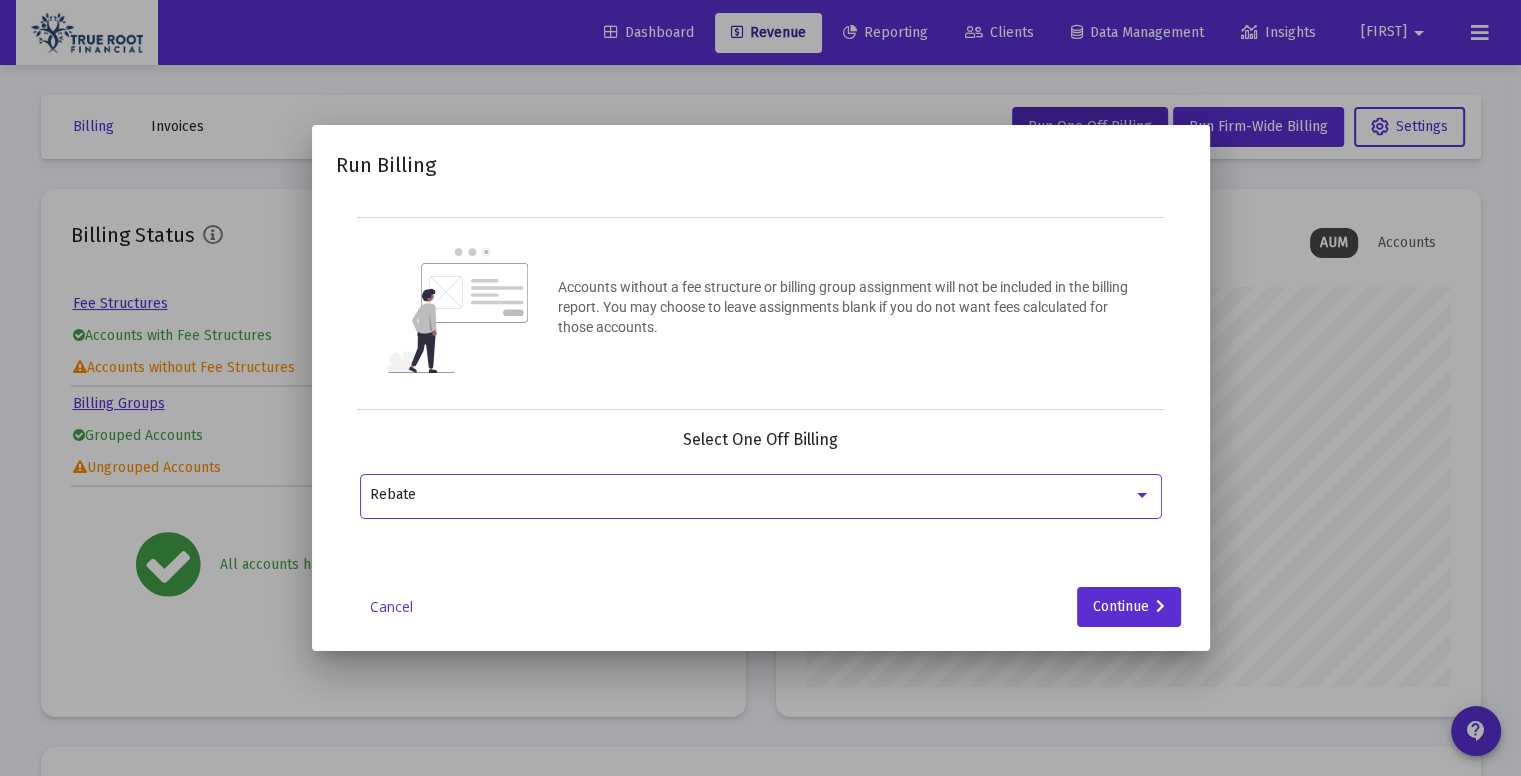 click on "Rebate" at bounding box center (751, 495) 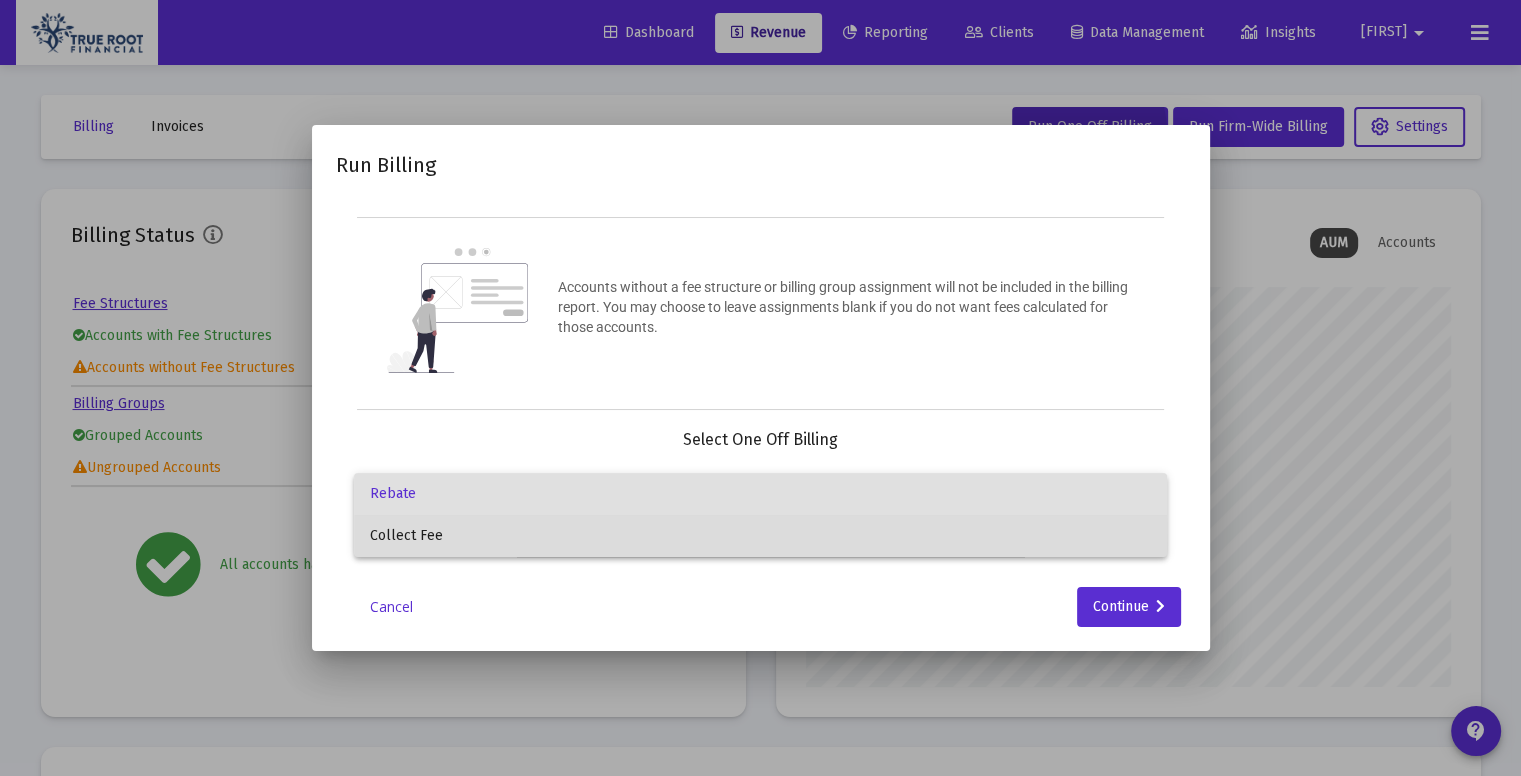 click on "Collect Fee" at bounding box center [760, 536] 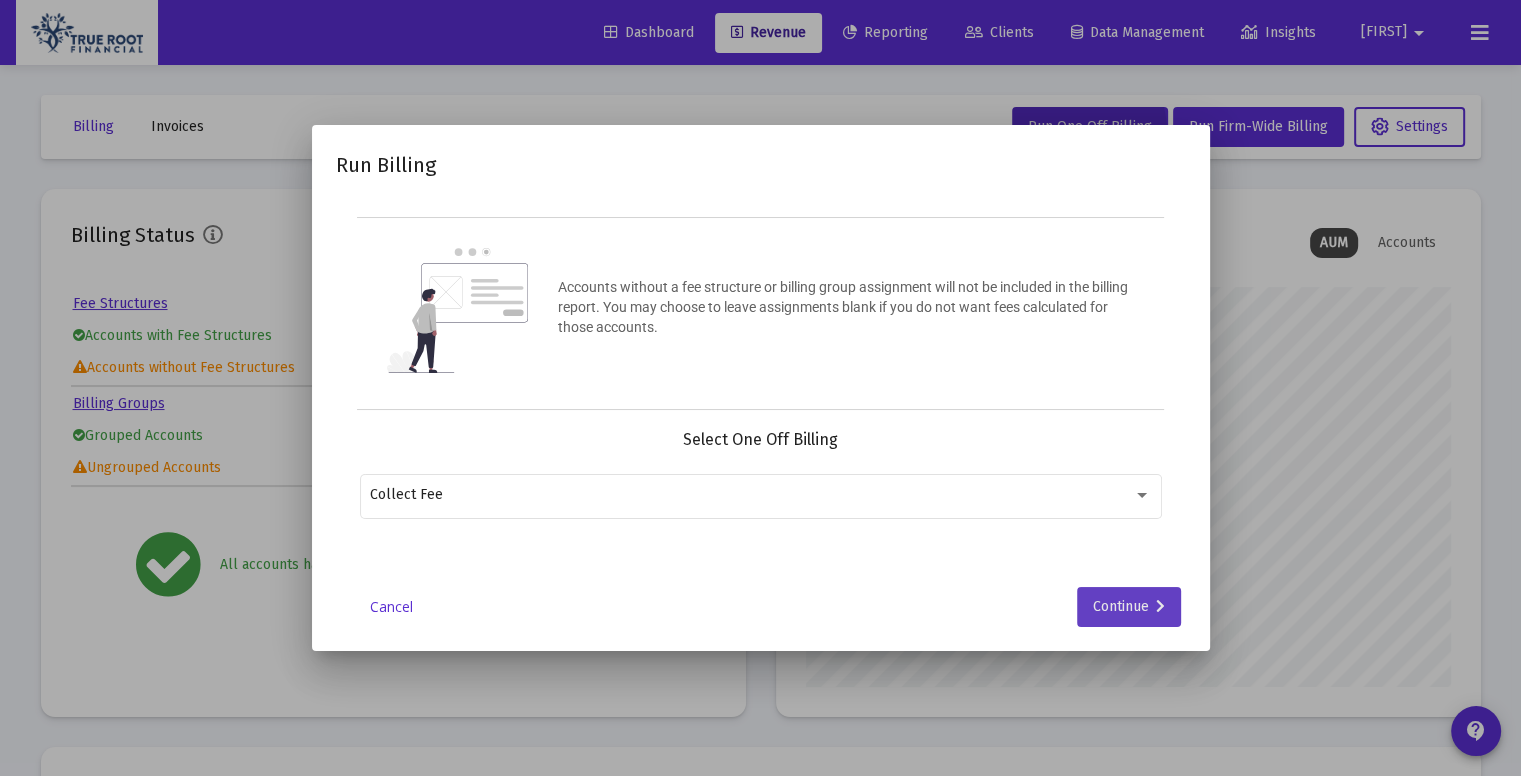 click on "Continue" at bounding box center [1129, 607] 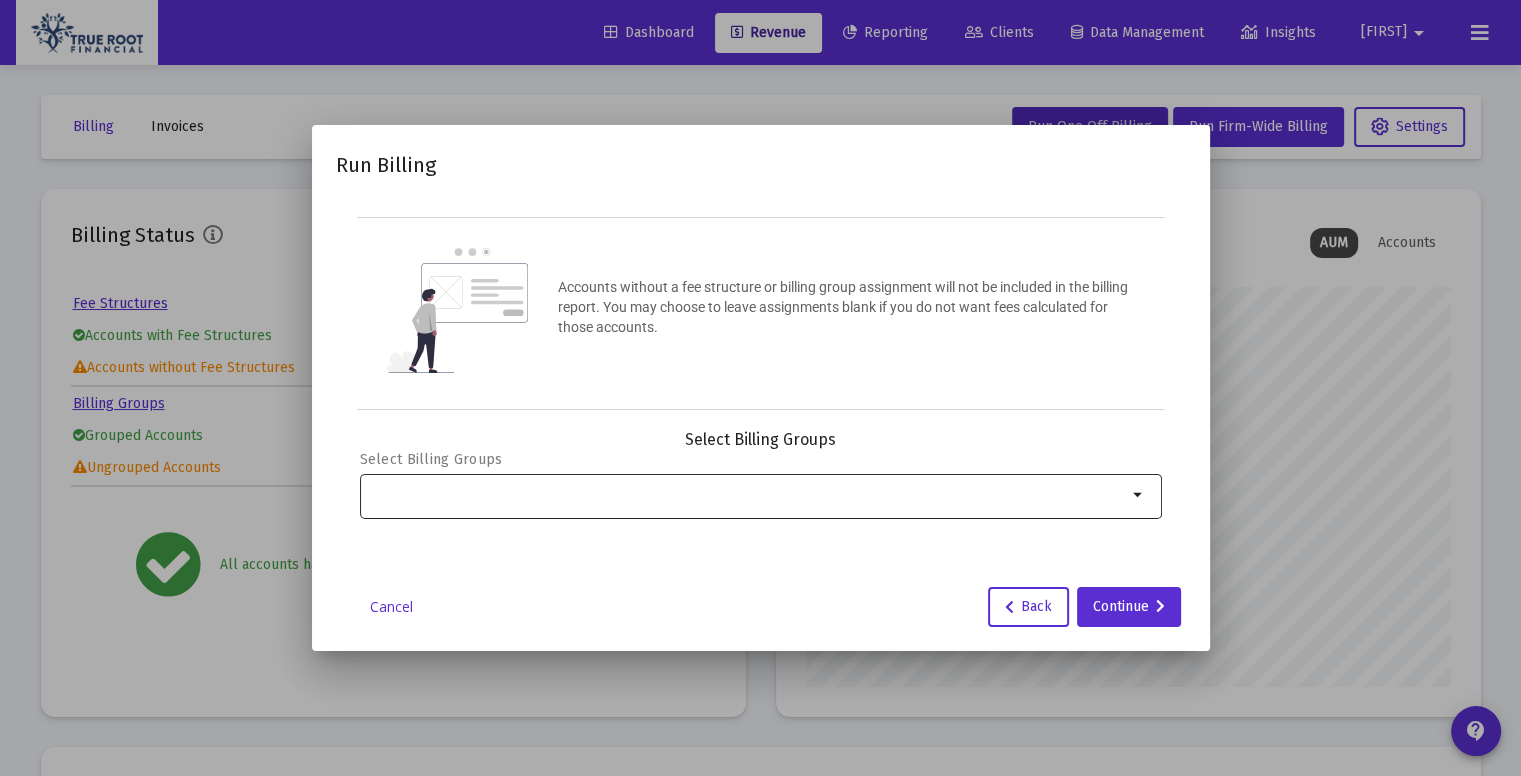 click at bounding box center [748, 494] 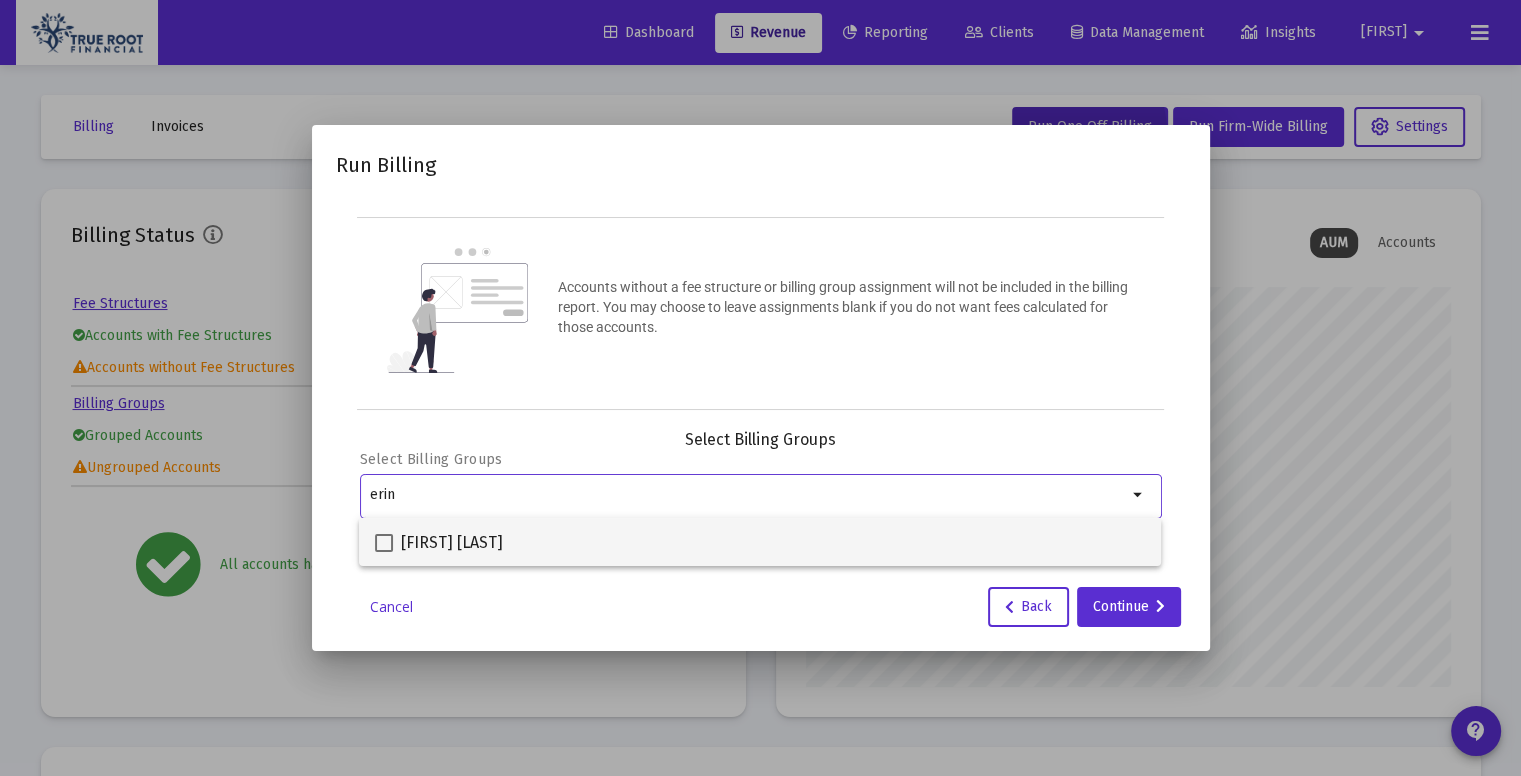 type on "erin" 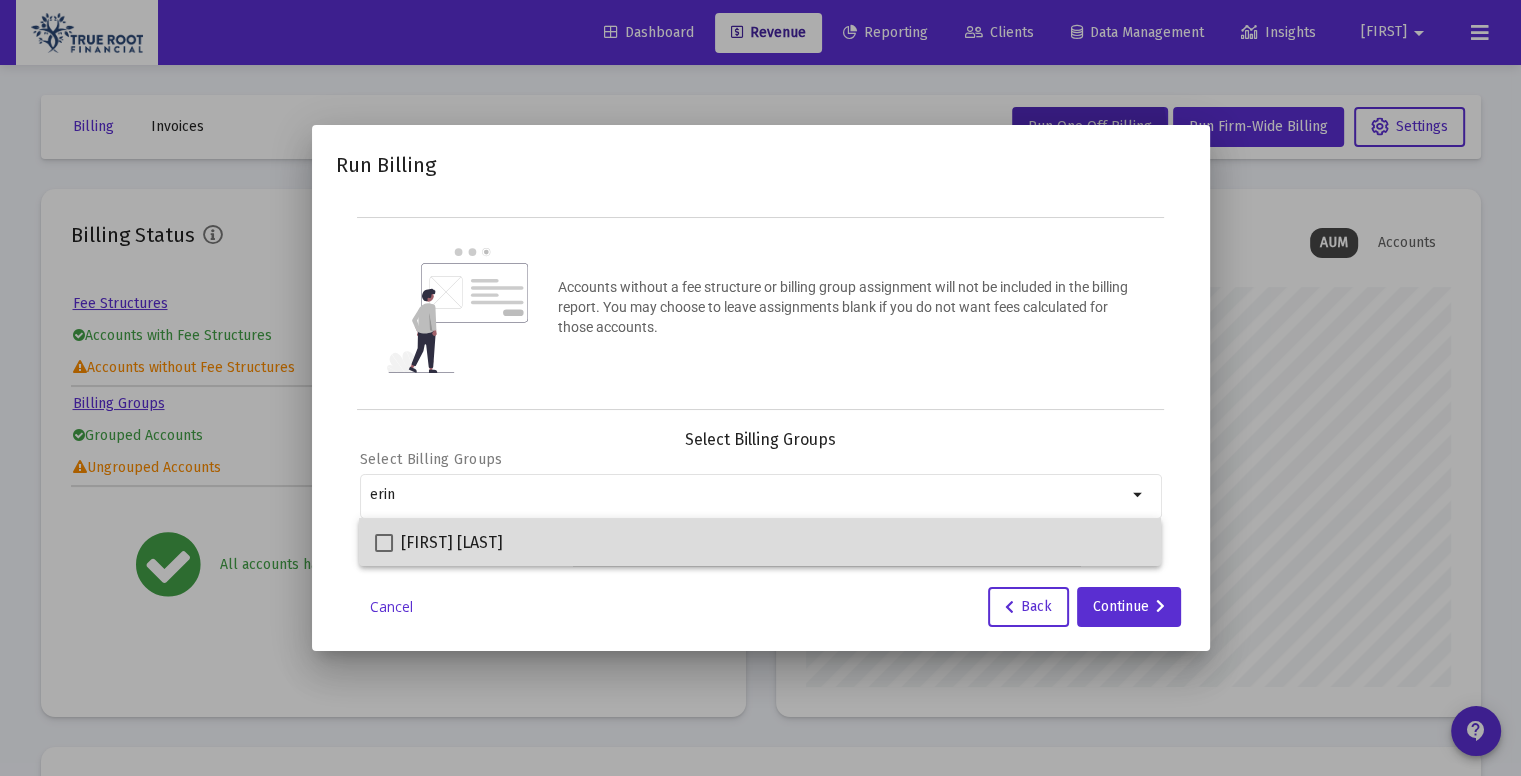 click on "[FIRST] [LAST]" at bounding box center (760, 542) 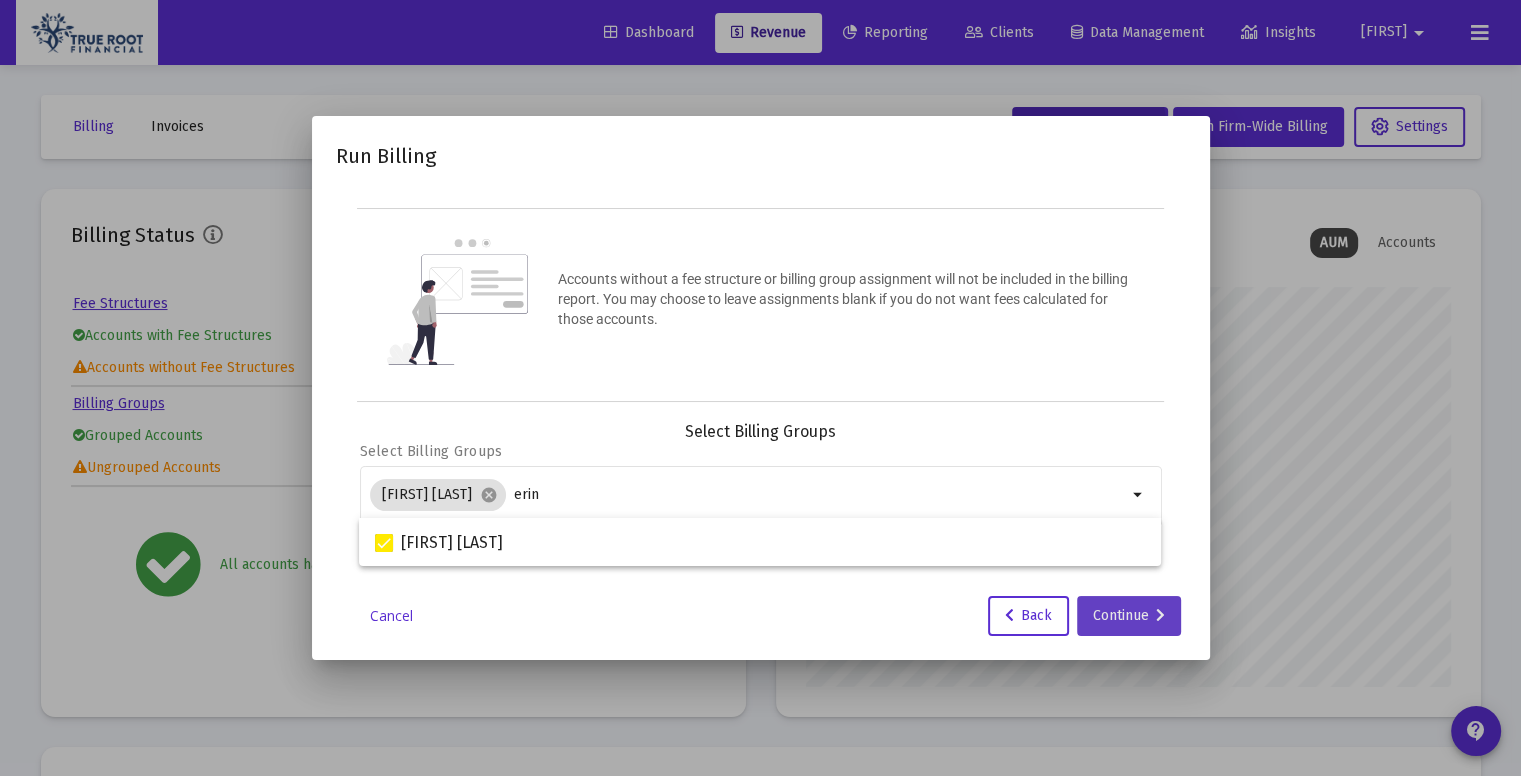 click on "Continue" at bounding box center [1129, 616] 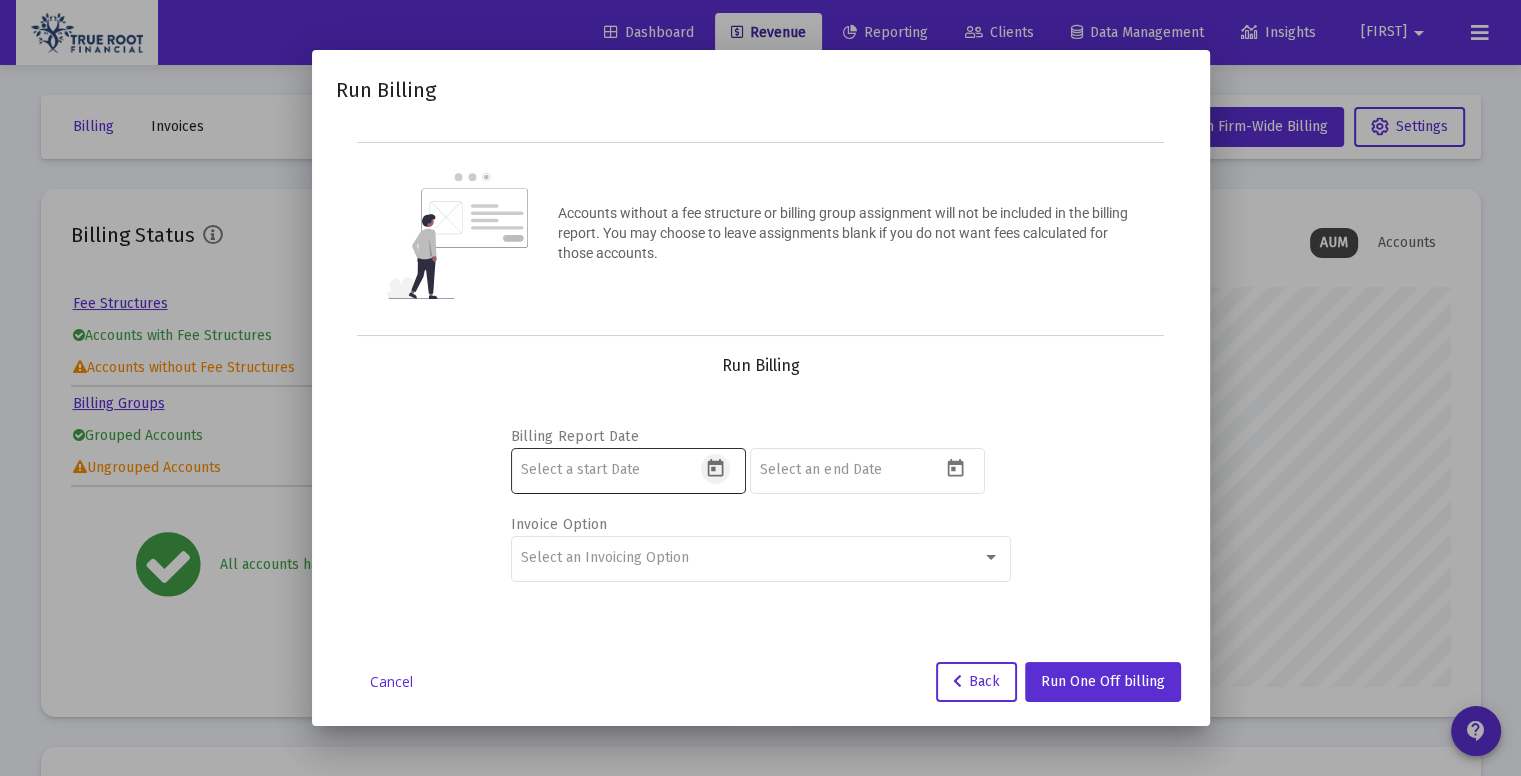 click 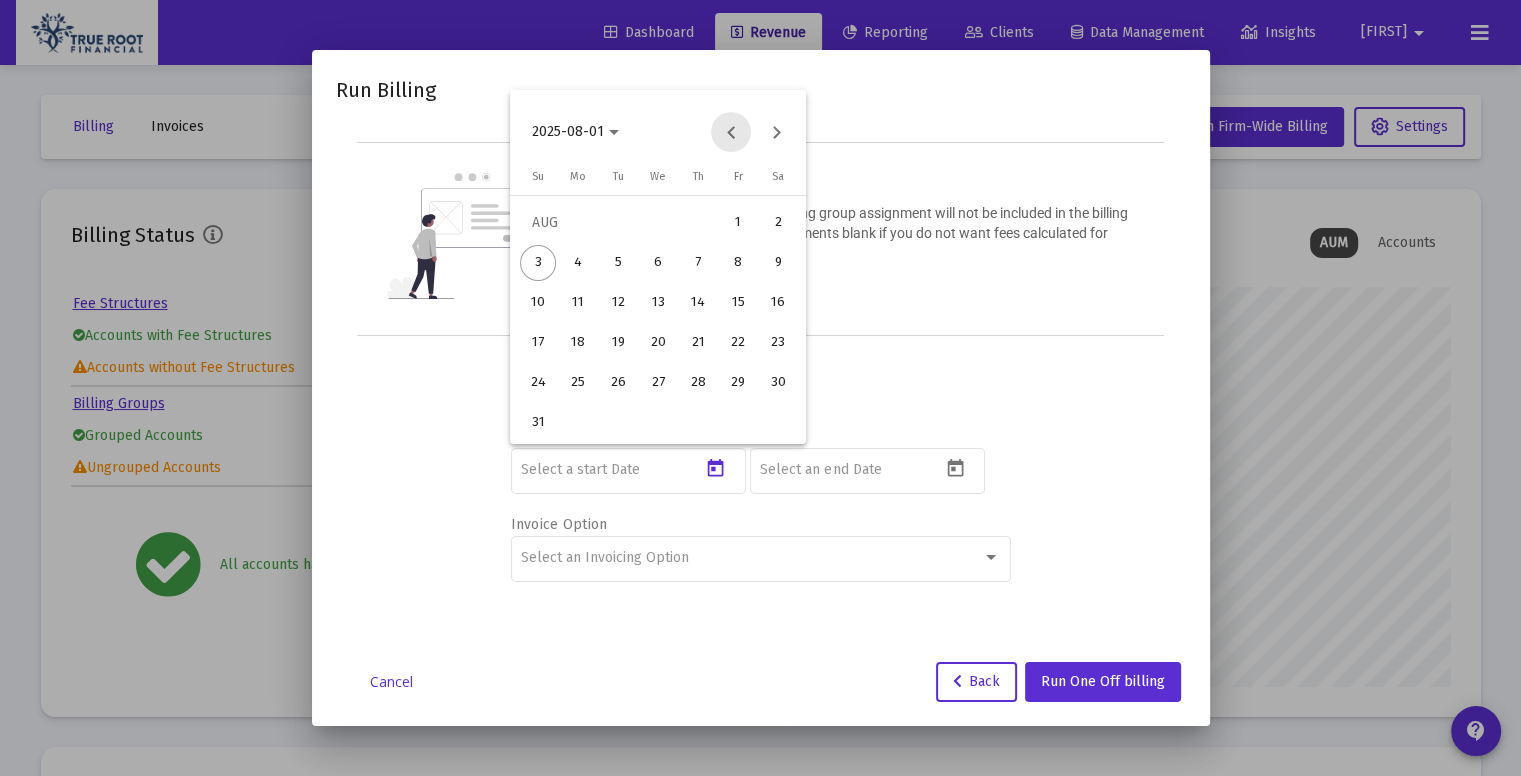 click at bounding box center [731, 132] 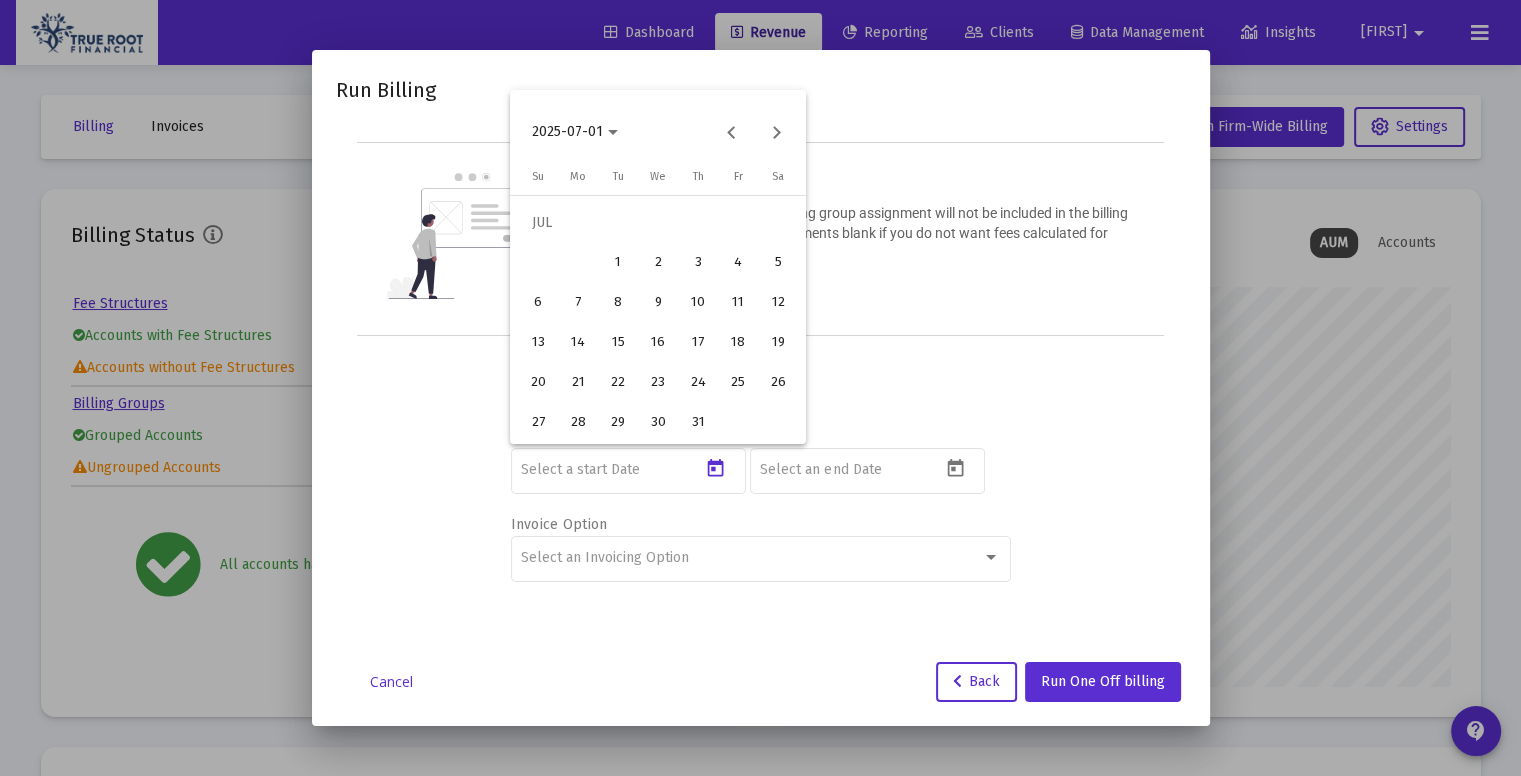 click on "1" at bounding box center [618, 263] 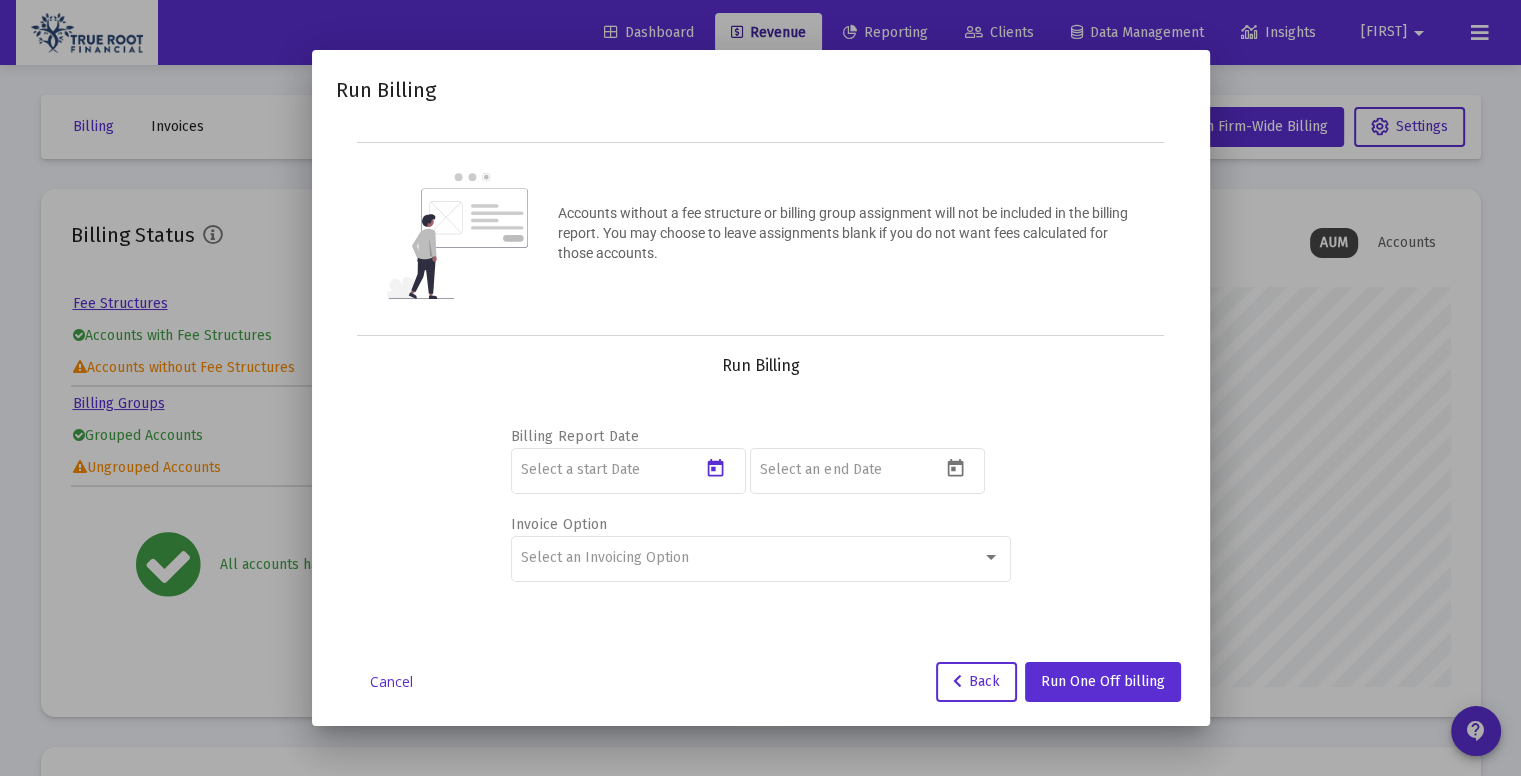 type on "2025-06-29" 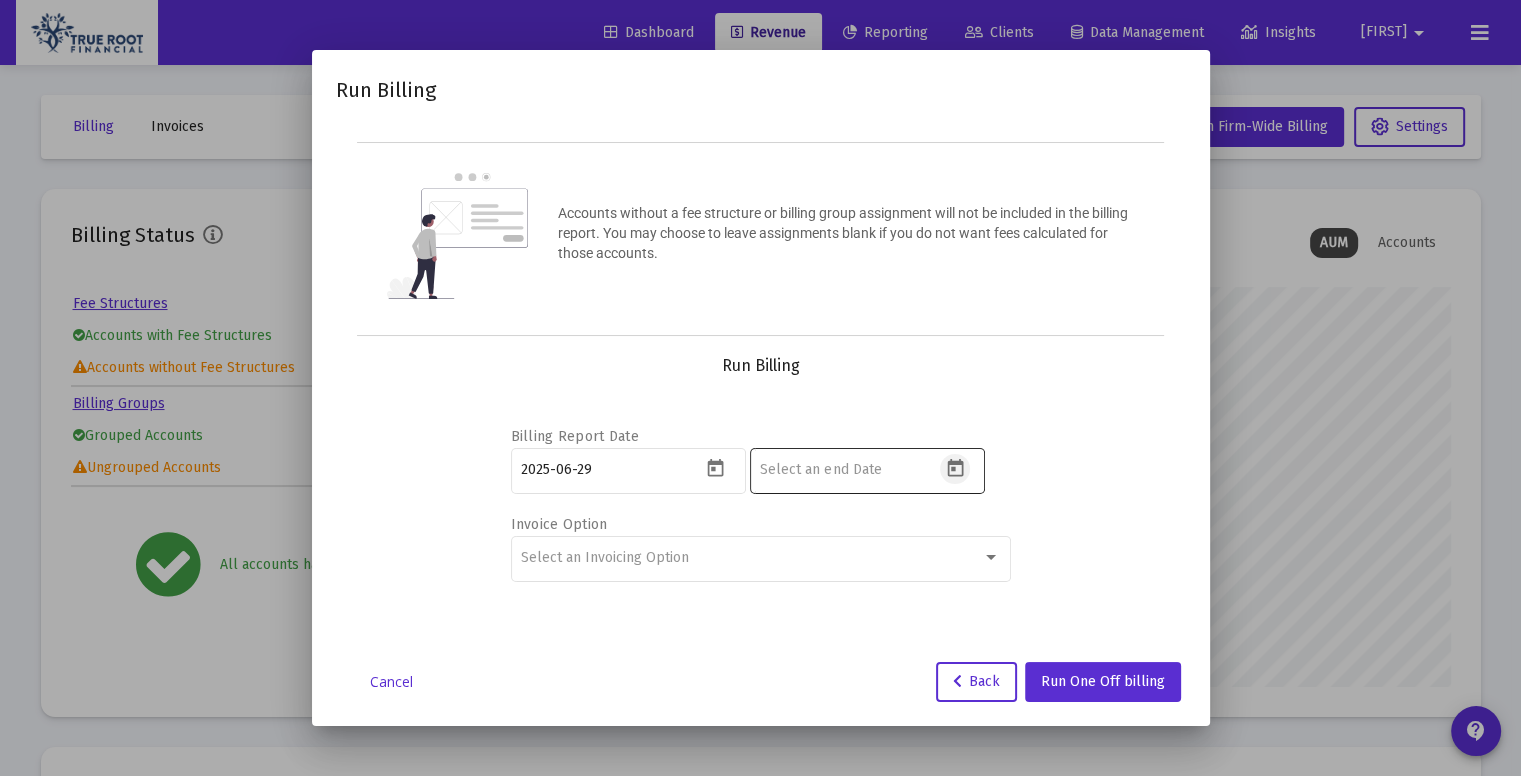 click 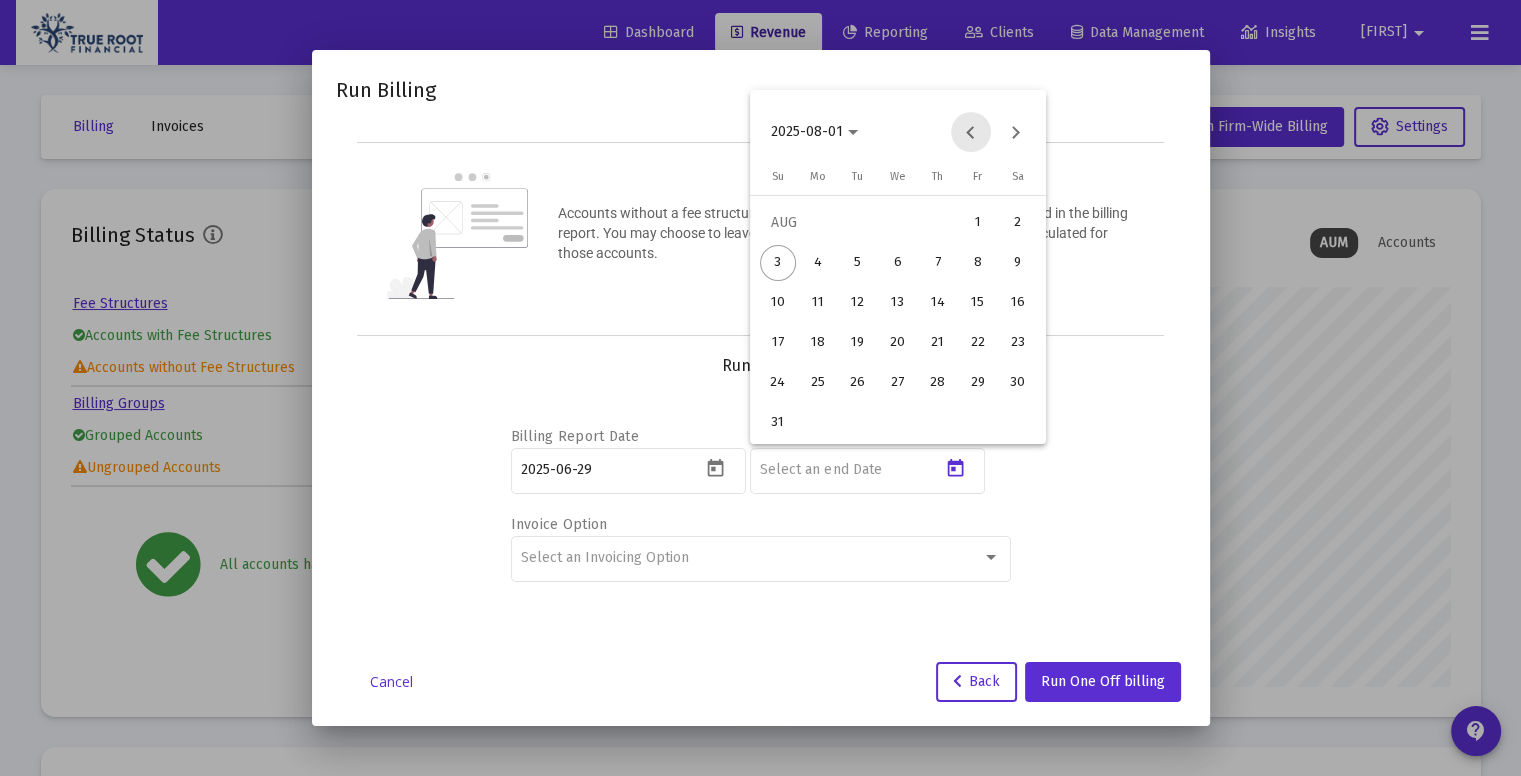 click at bounding box center (971, 132) 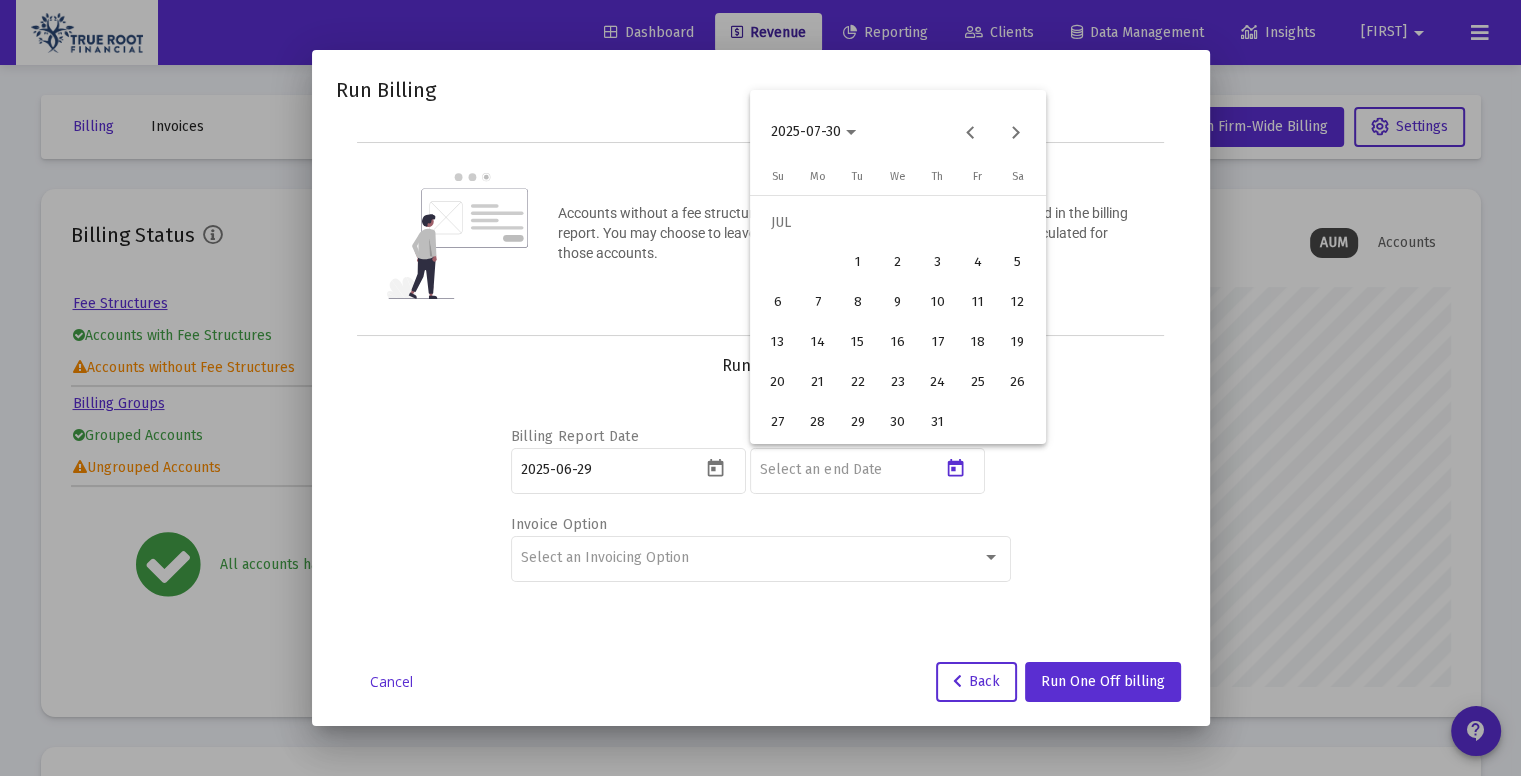 click on "31" at bounding box center [938, 423] 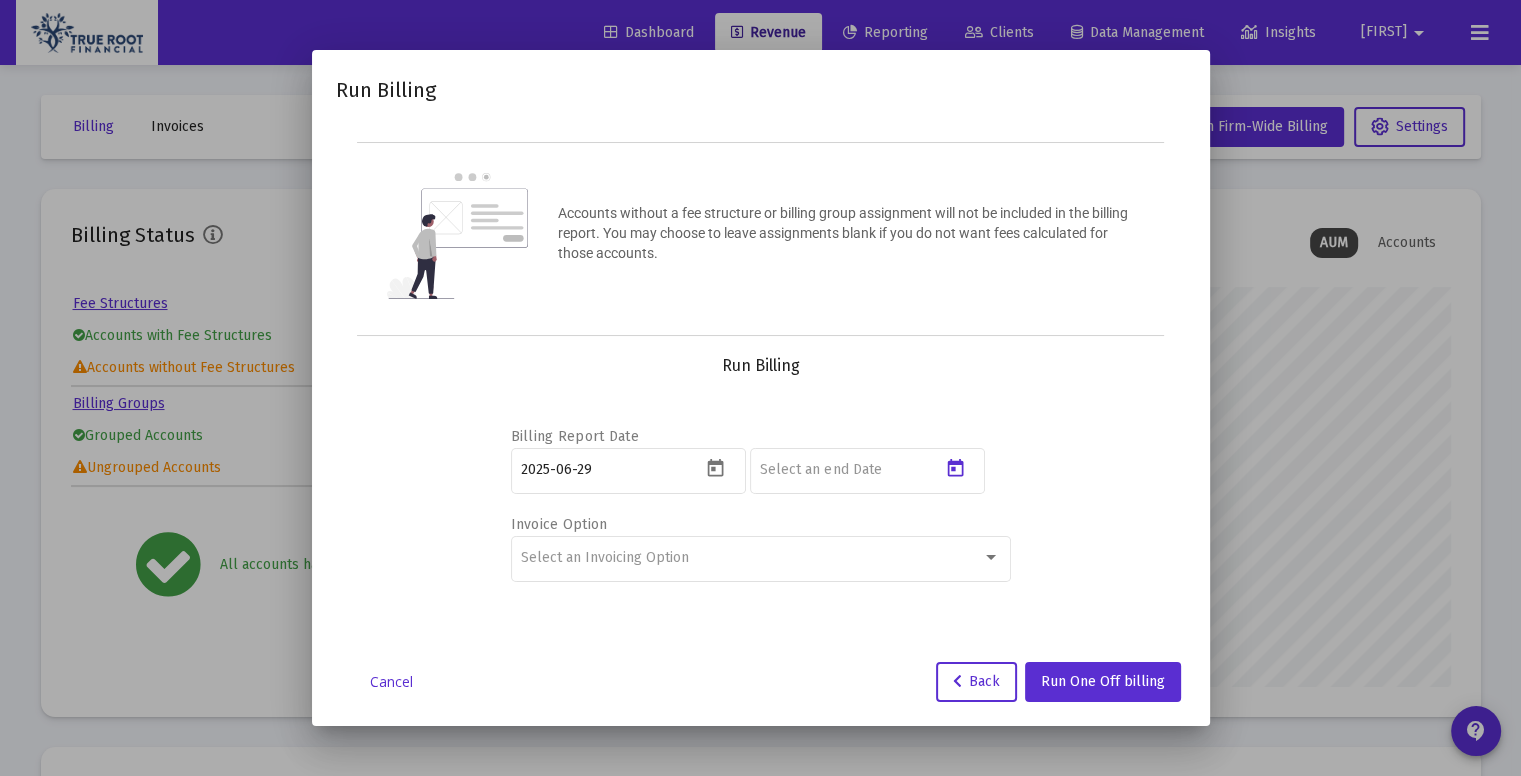 type on "2025-07-29" 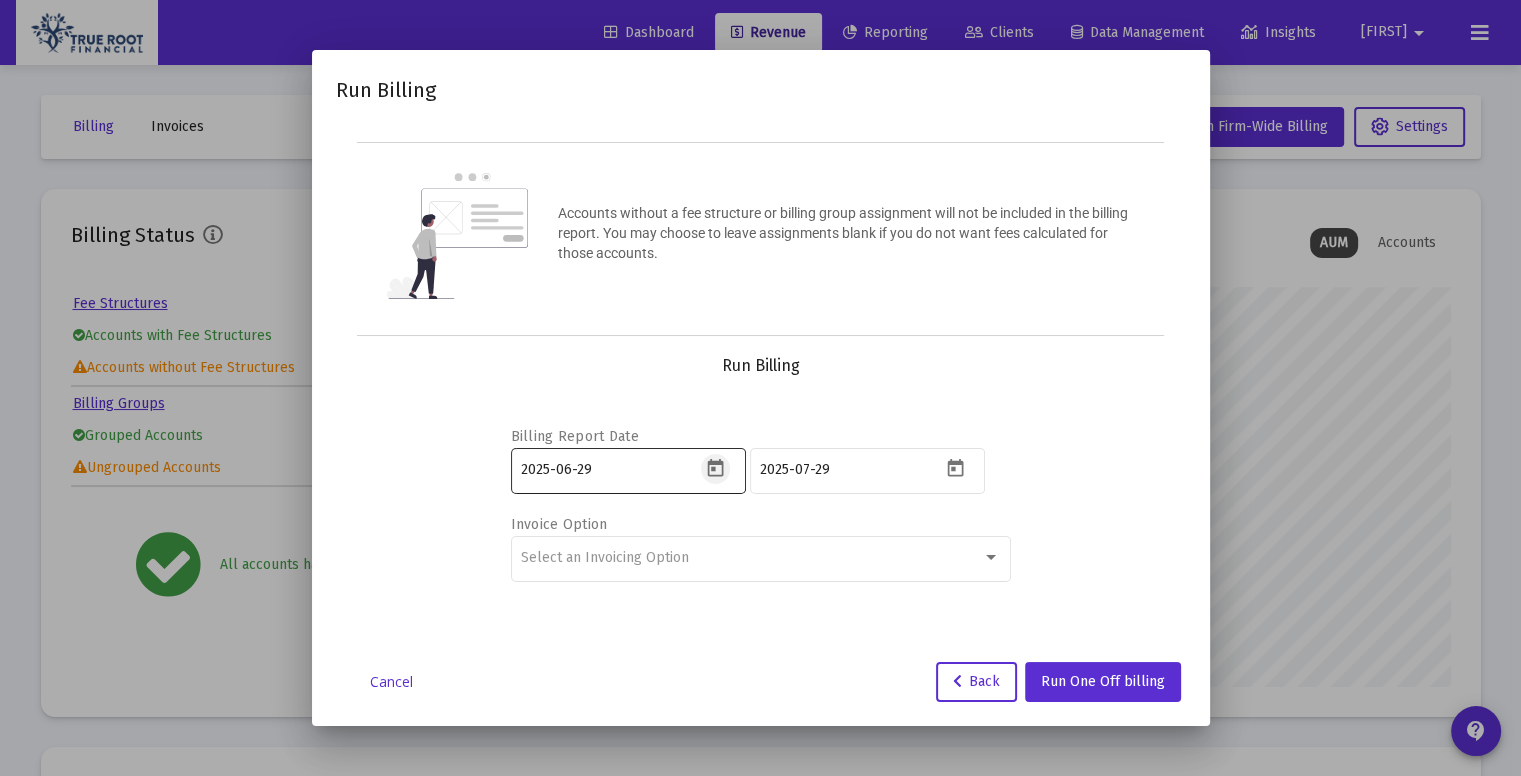 click 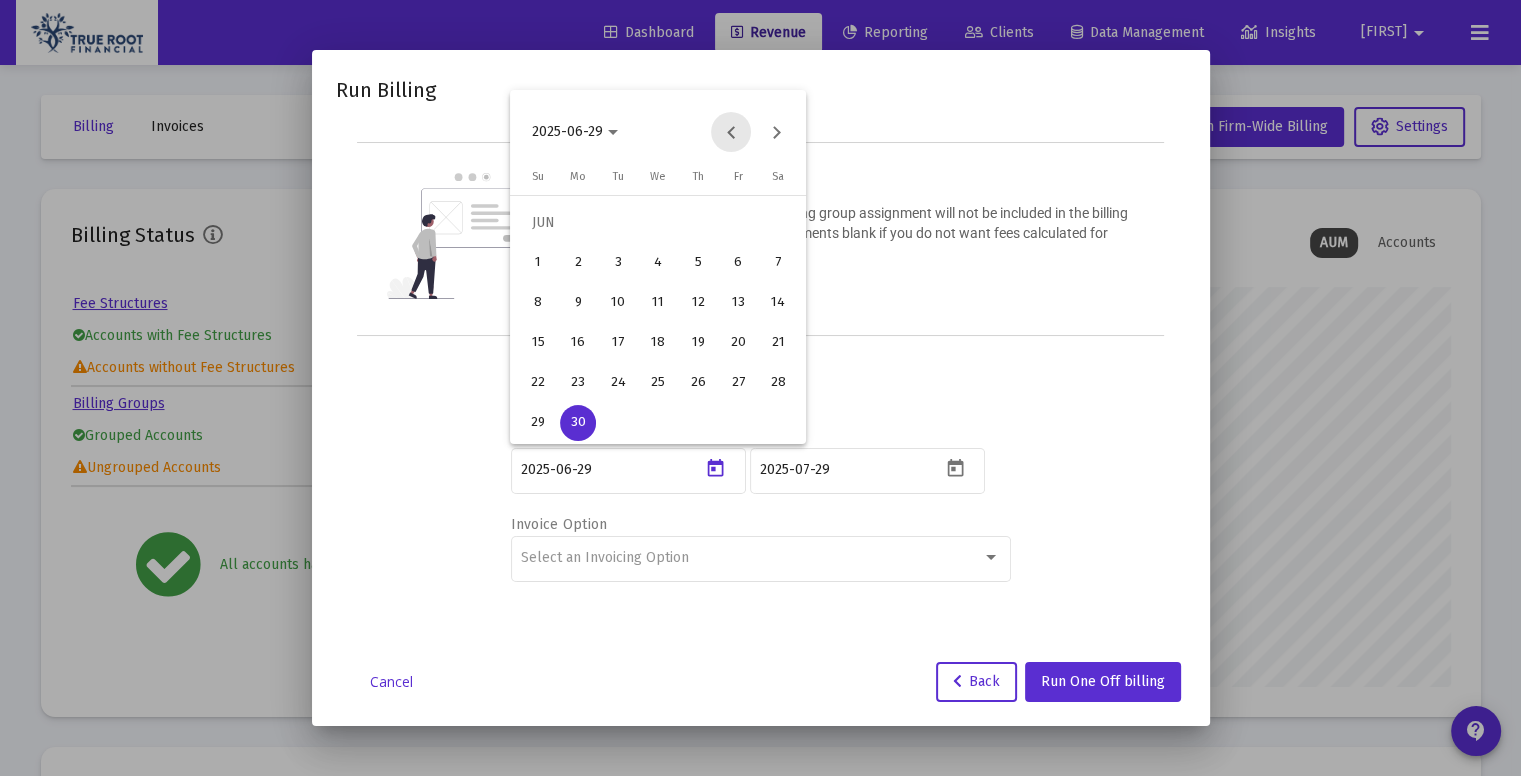 click at bounding box center (731, 132) 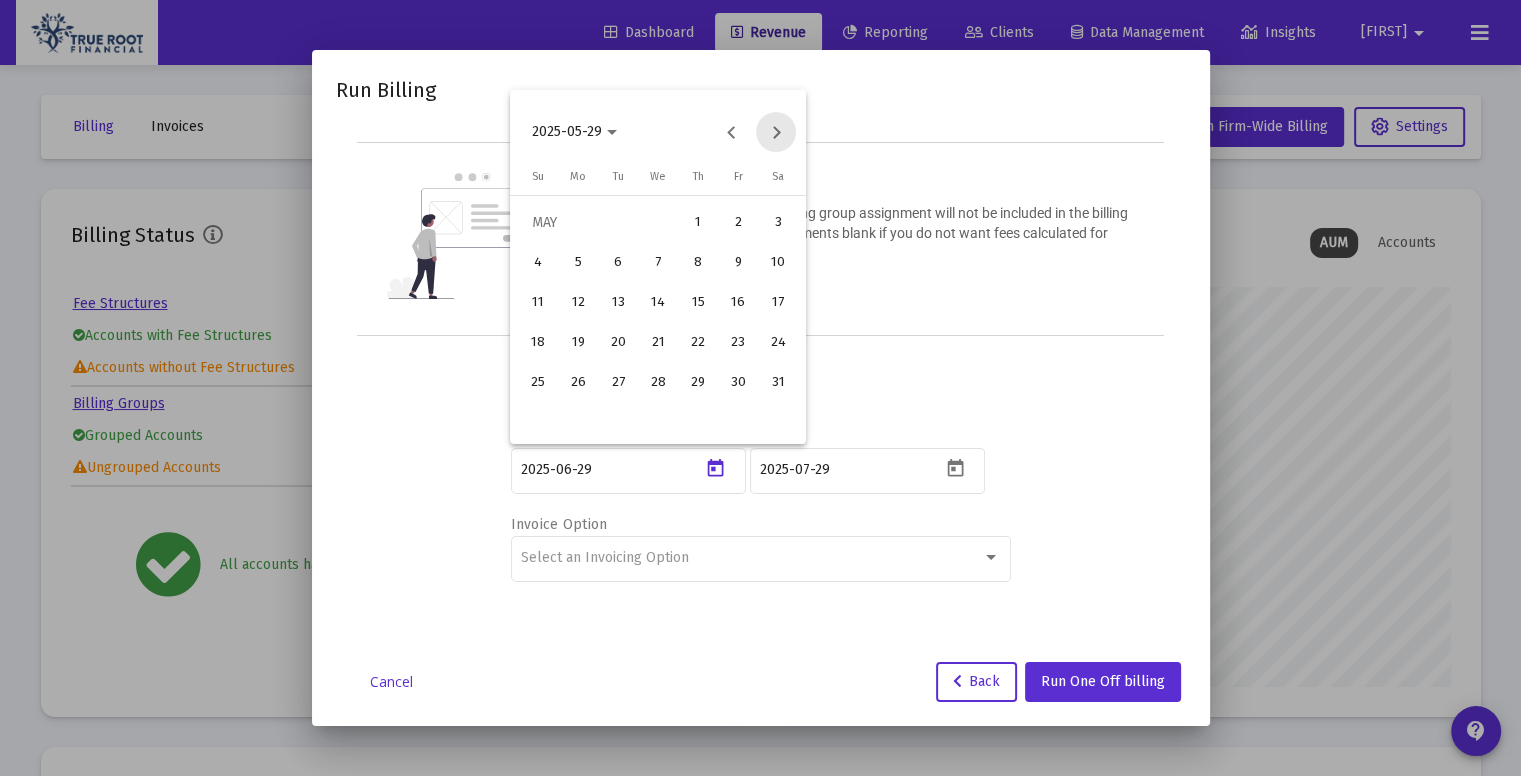 click at bounding box center (776, 132) 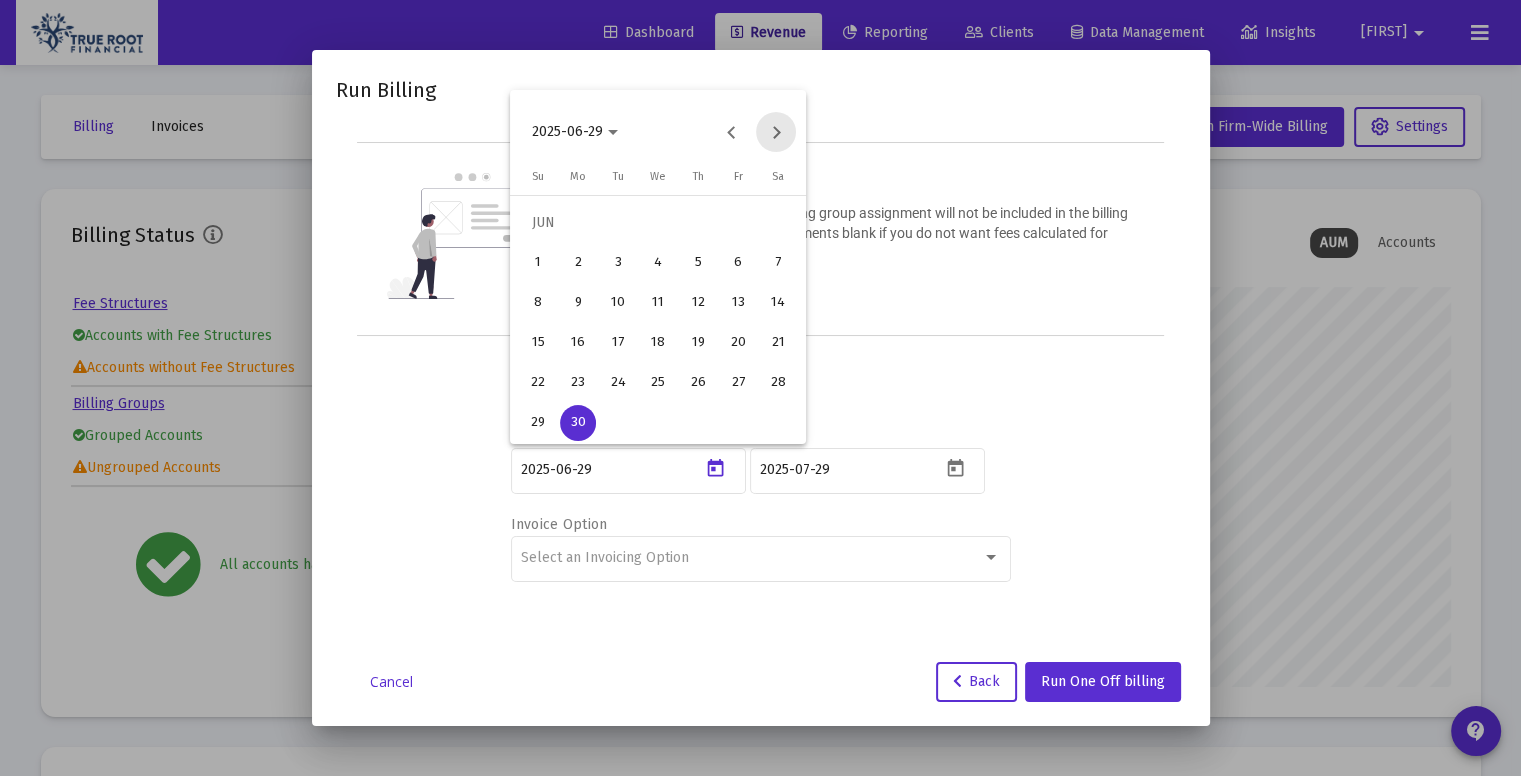 click at bounding box center (776, 132) 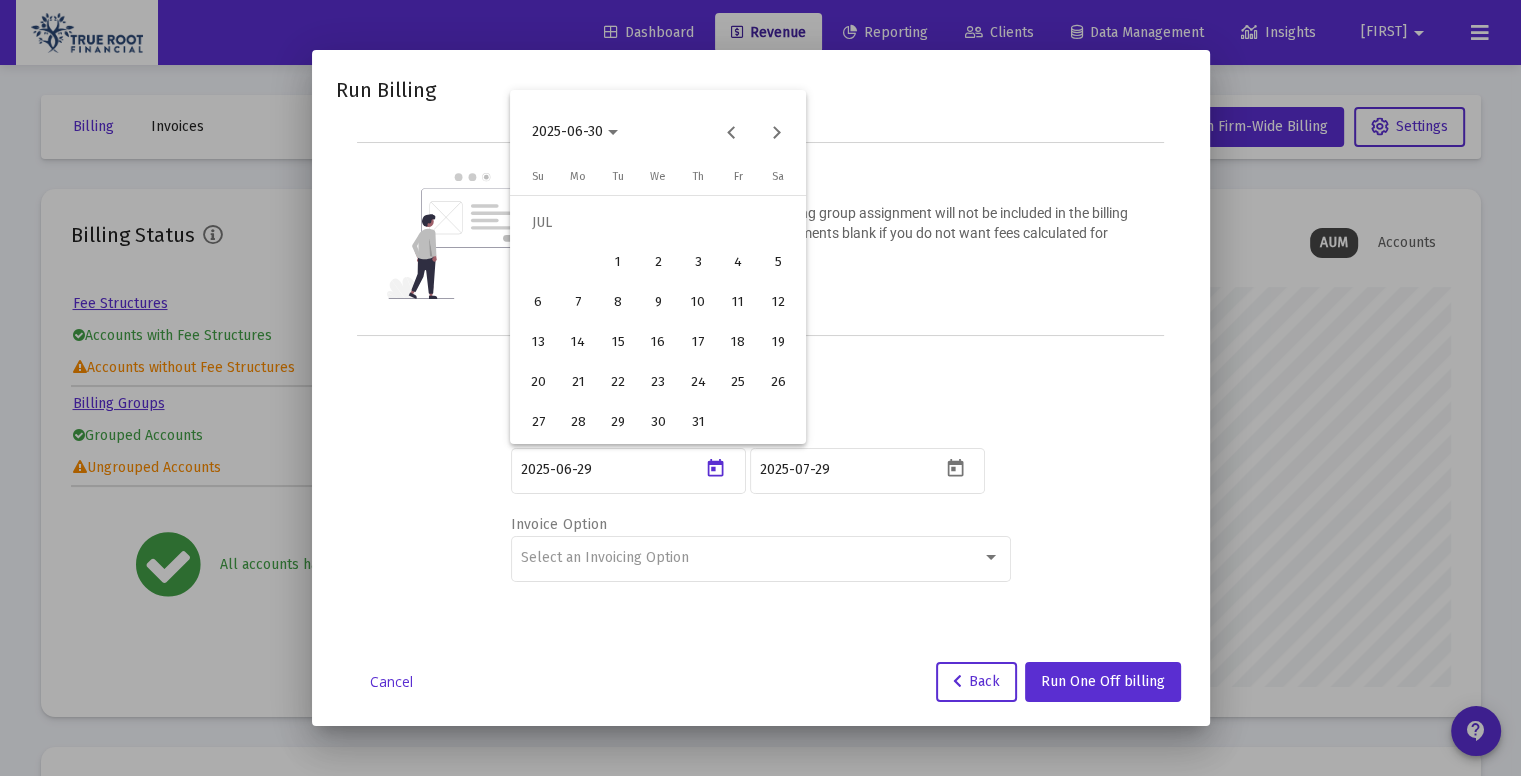 click on "1" at bounding box center [618, 263] 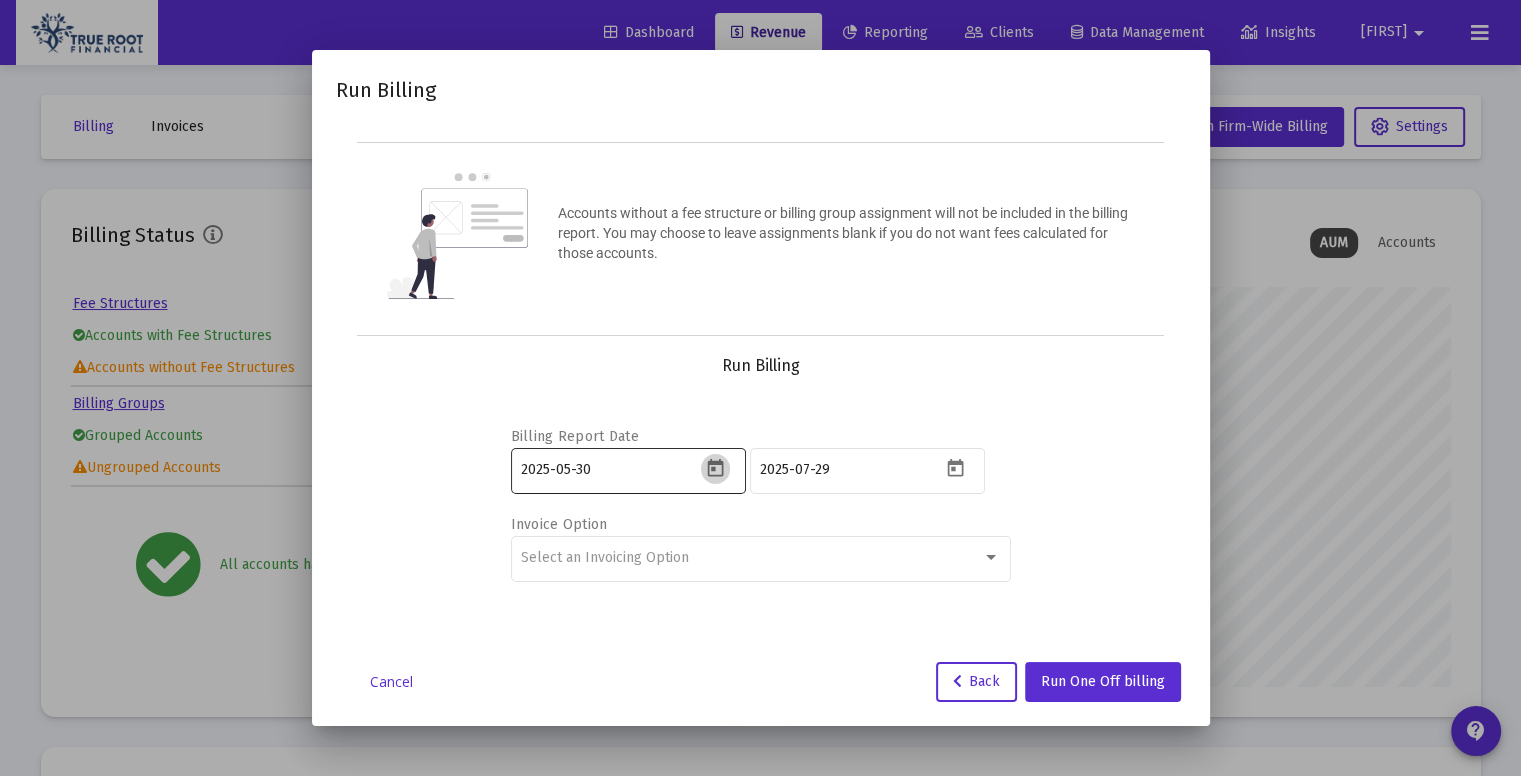 click 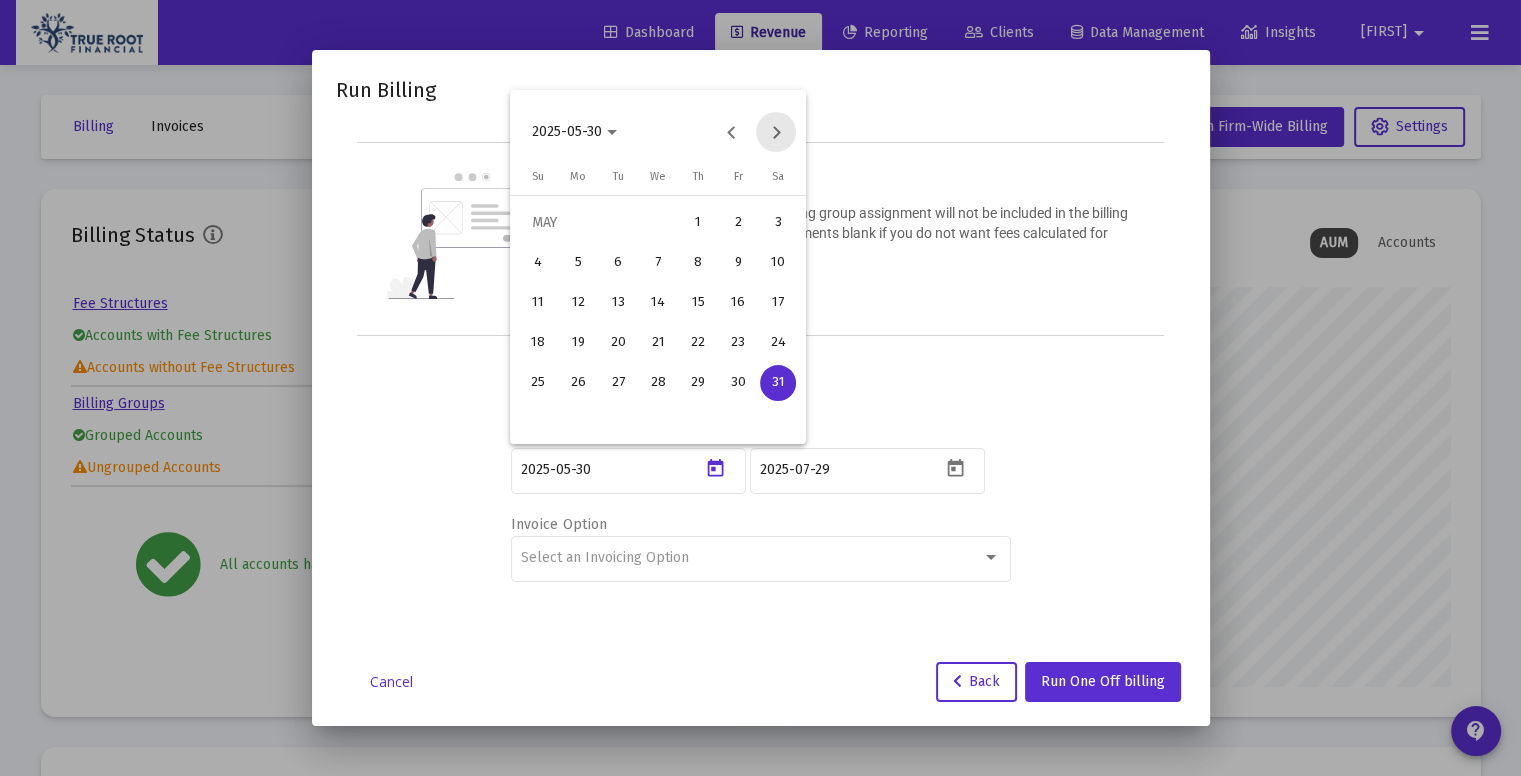 click at bounding box center (776, 132) 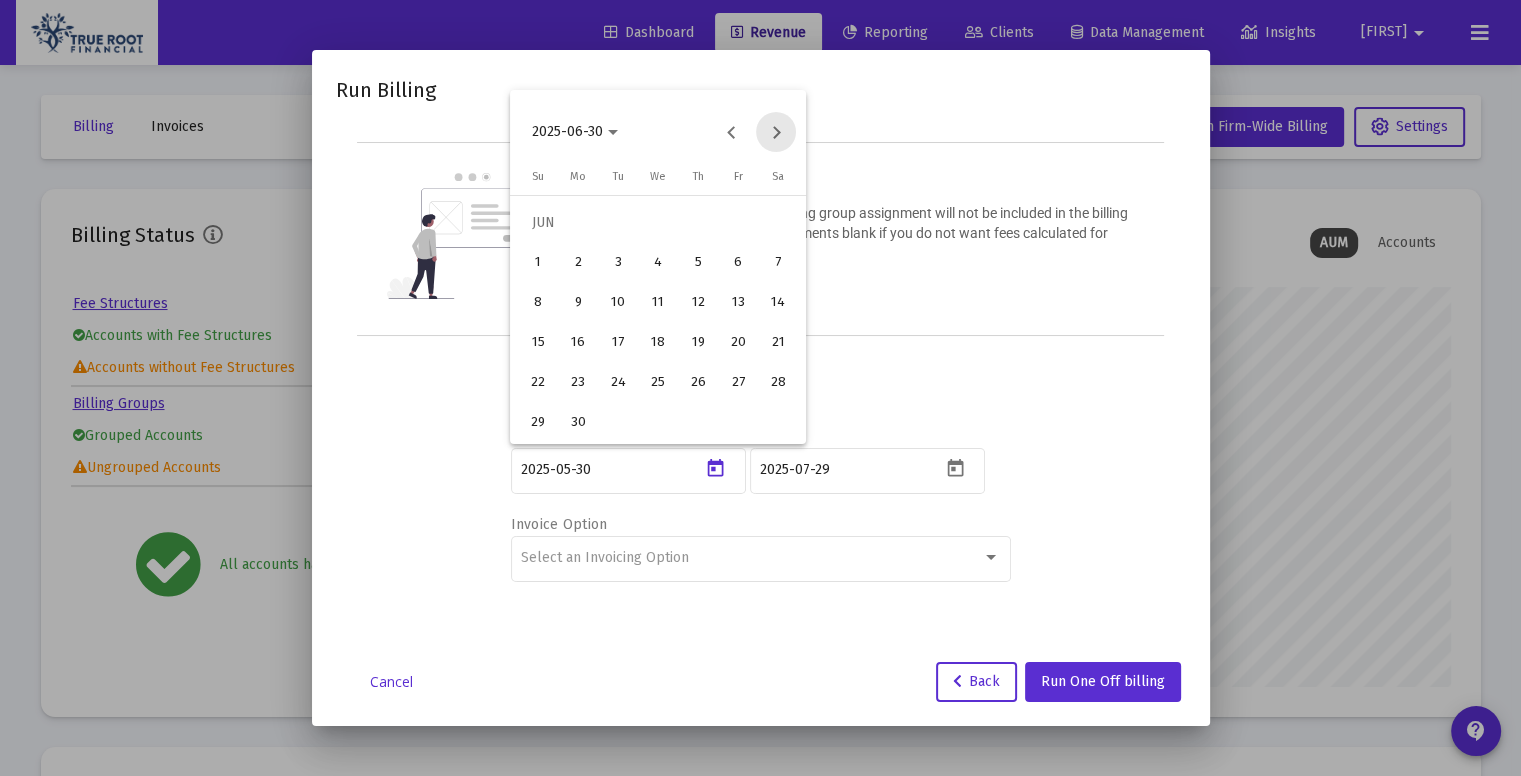 click at bounding box center (776, 132) 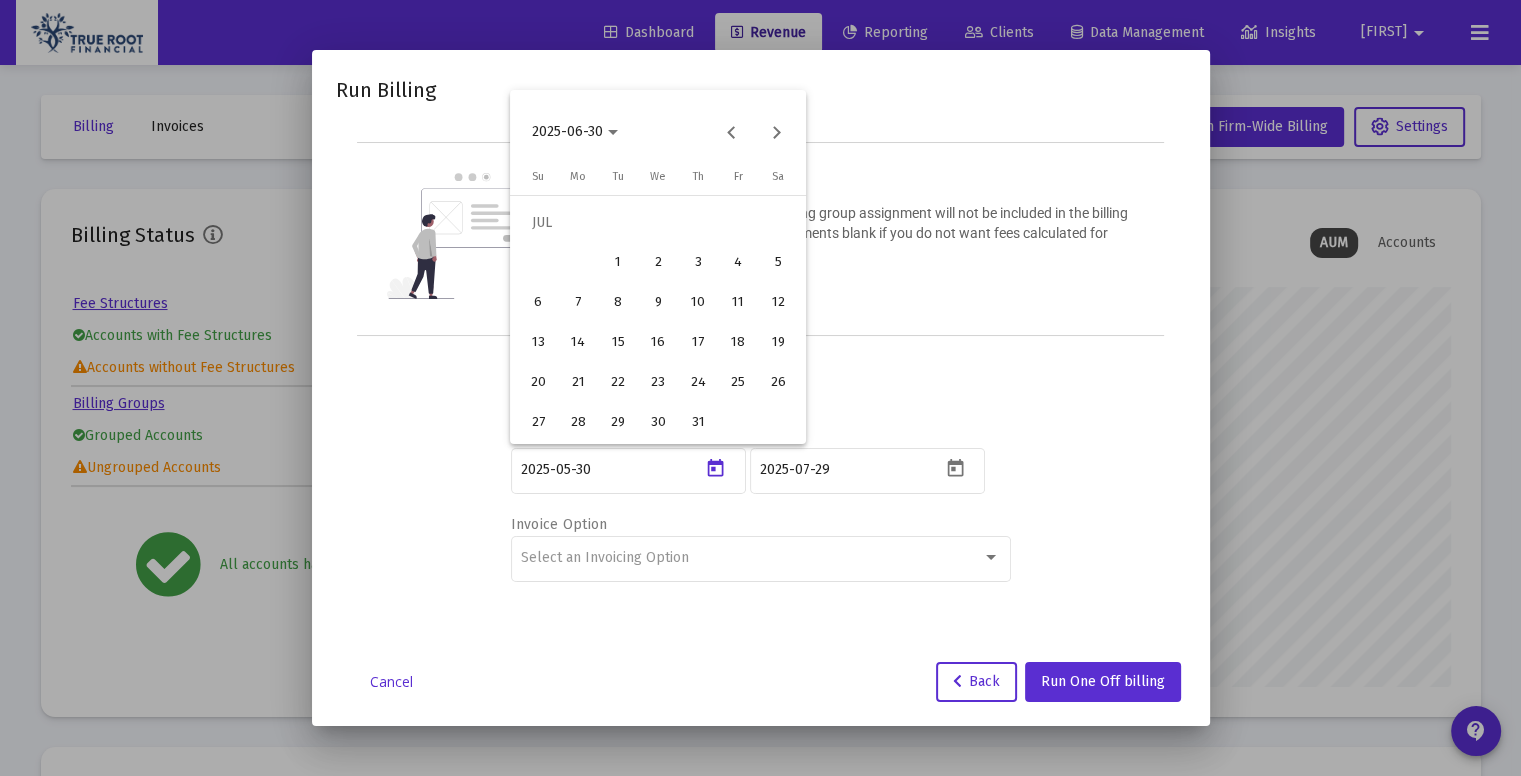 click on "1" at bounding box center (618, 263) 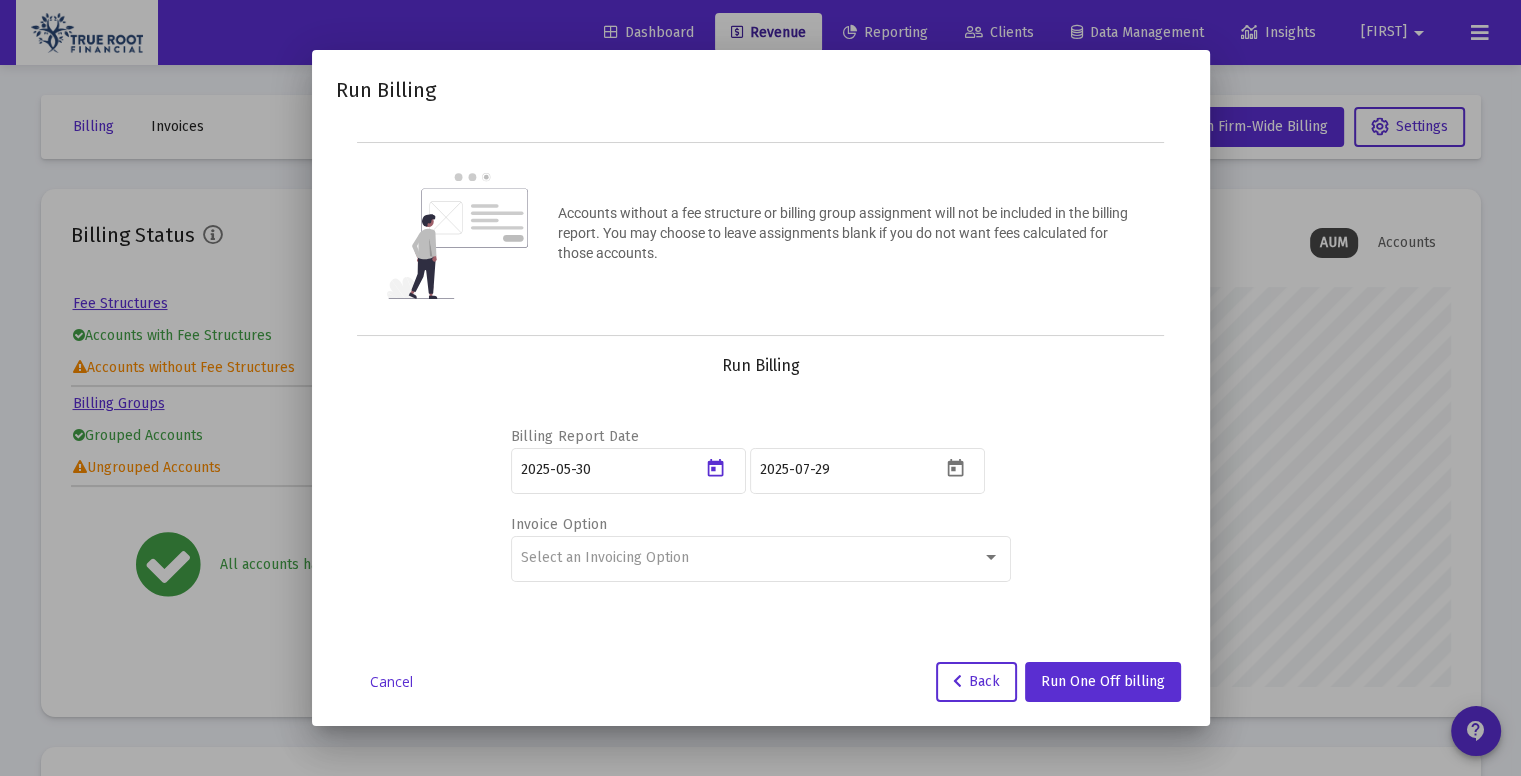 type on "2025-05-31" 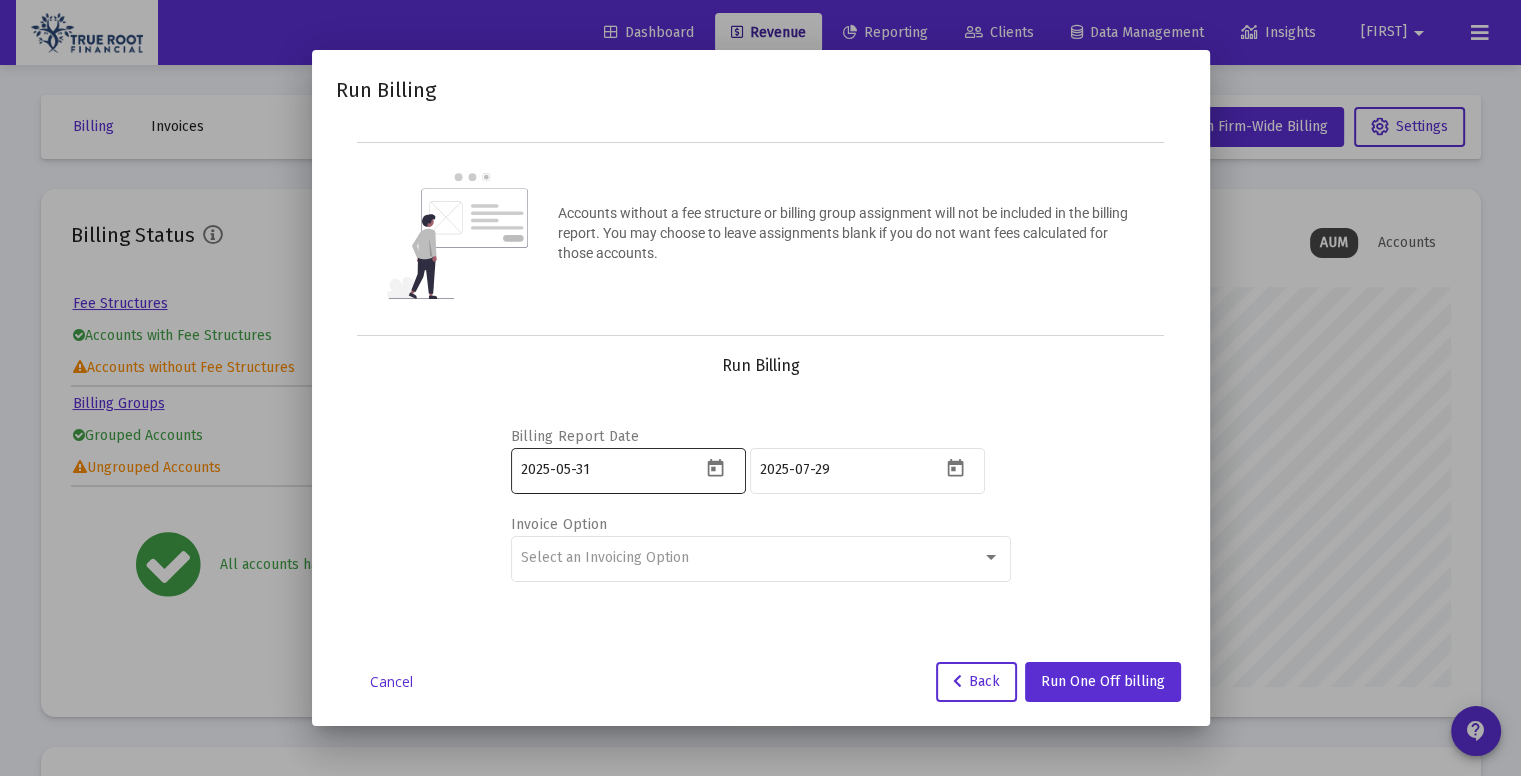 drag, startPoint x: 718, startPoint y: 483, endPoint x: 727, endPoint y: 459, distance: 25.632011 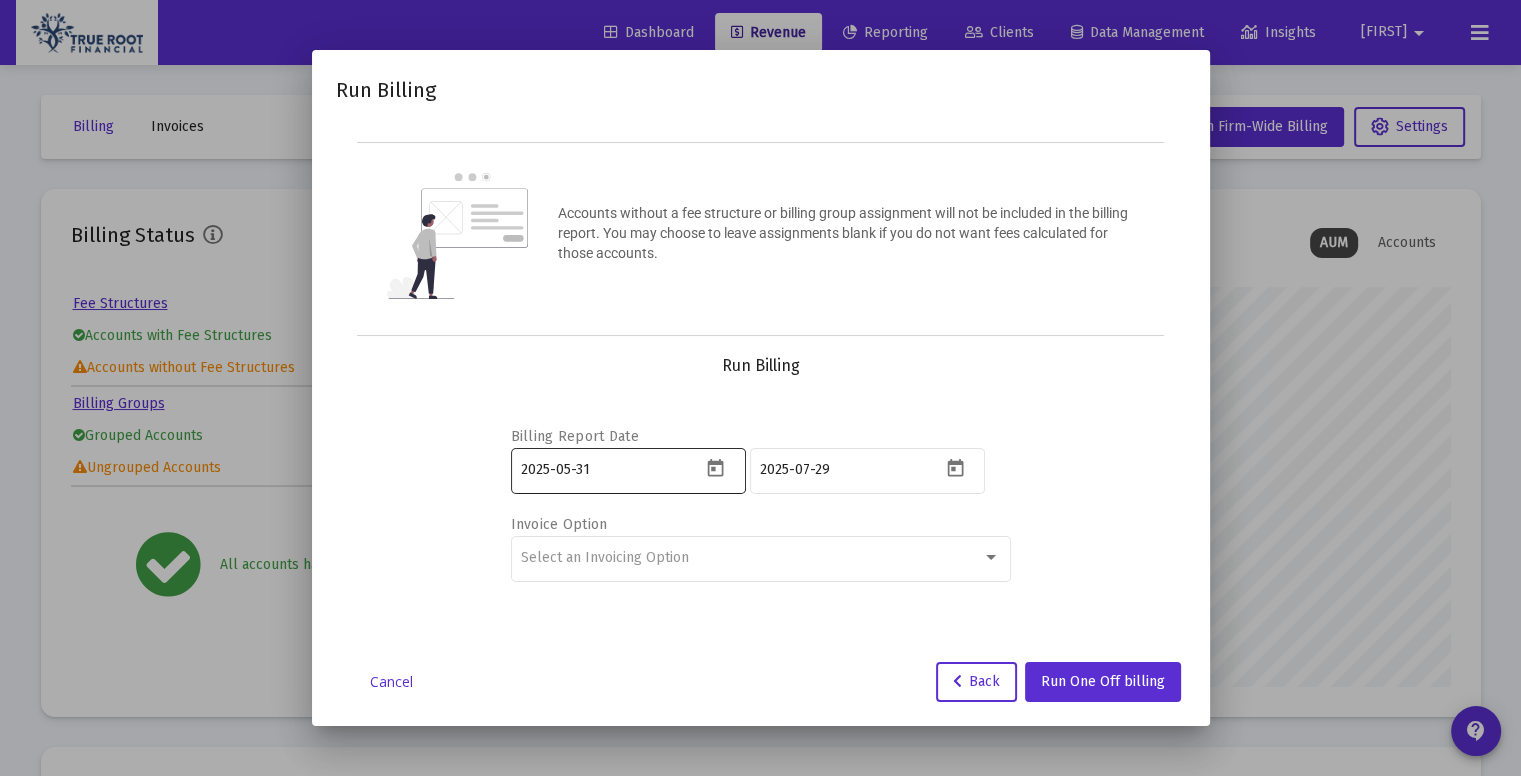 click on "2025-05-31" at bounding box center [628, 469] 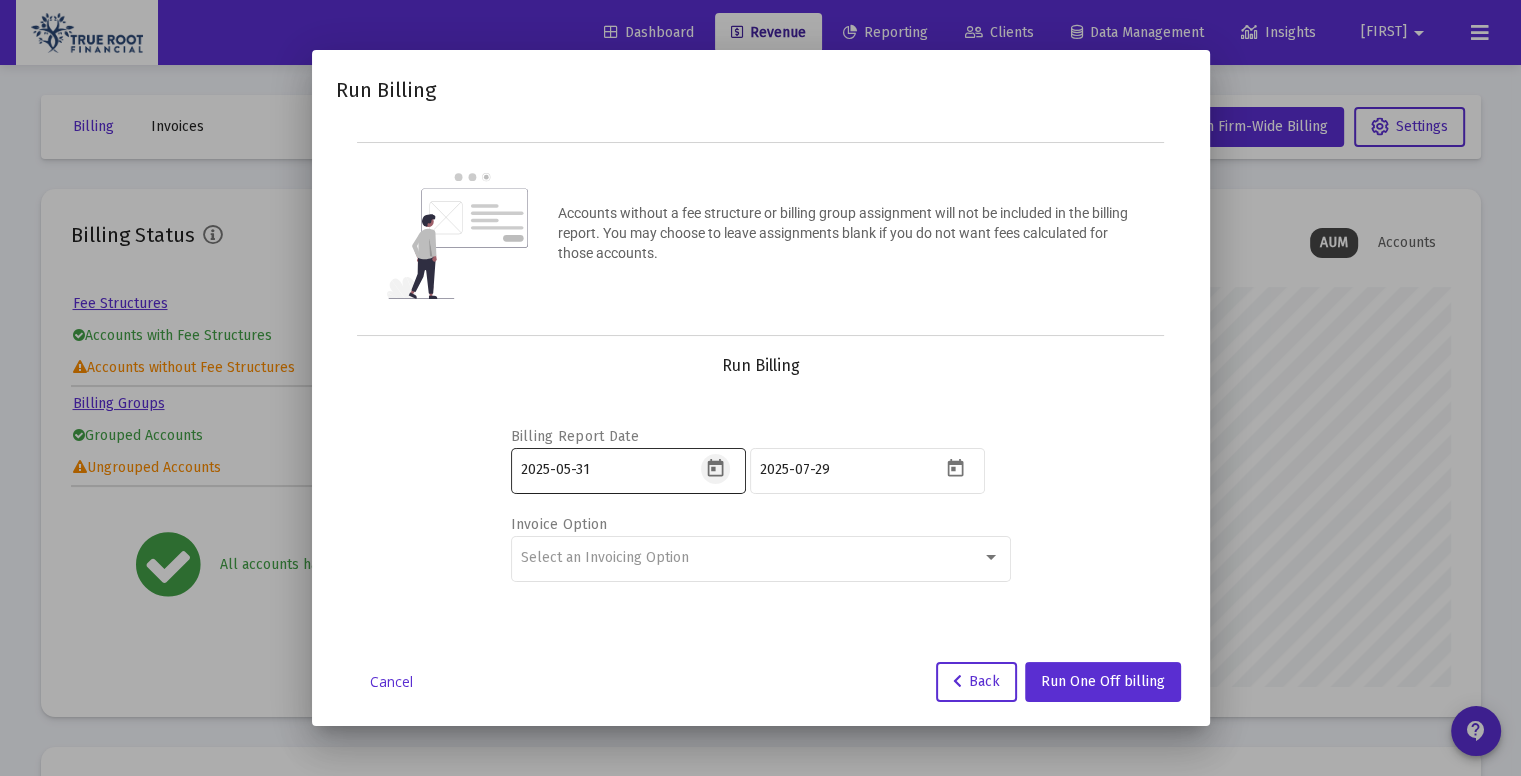 click at bounding box center (715, 468) 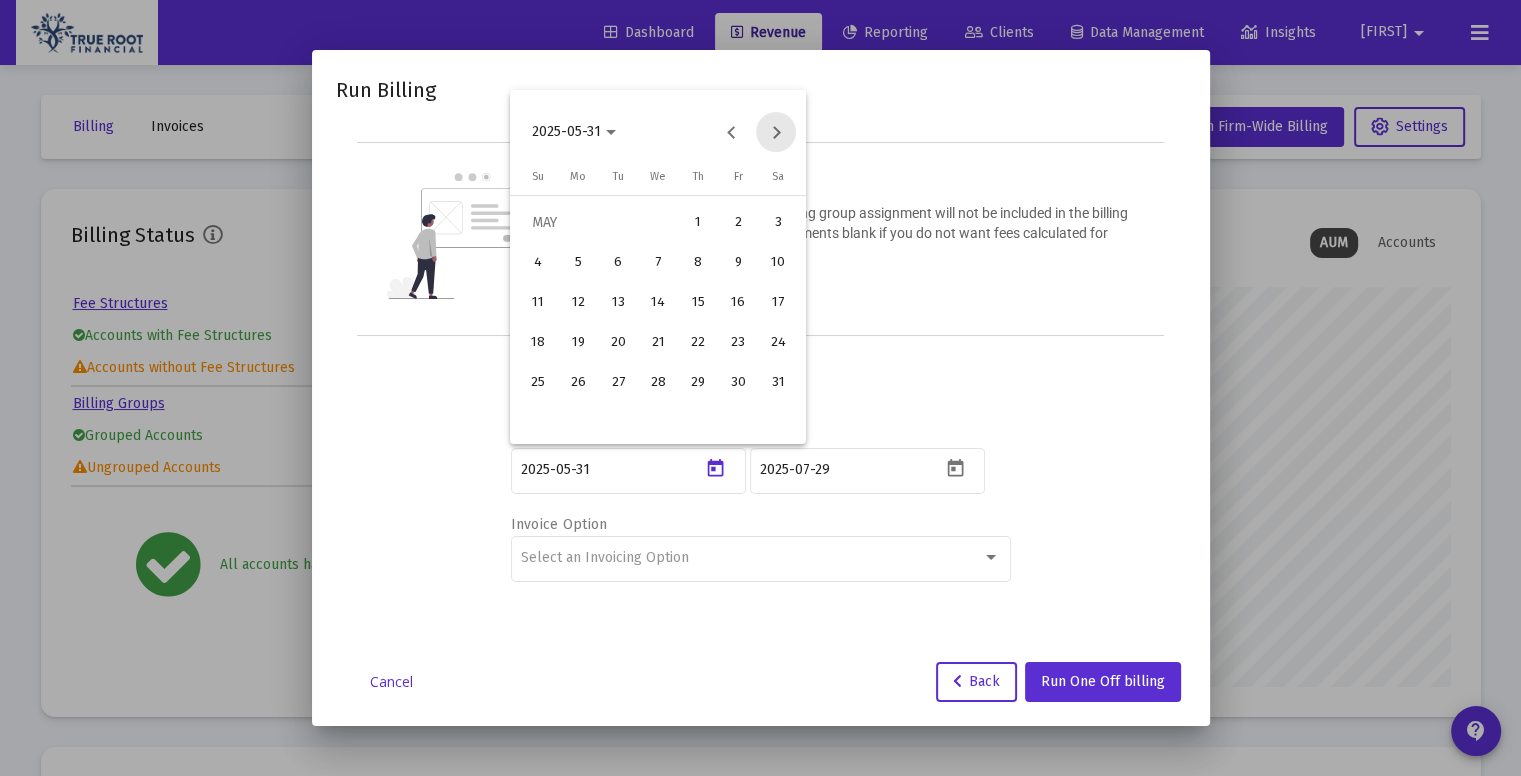 click at bounding box center [776, 132] 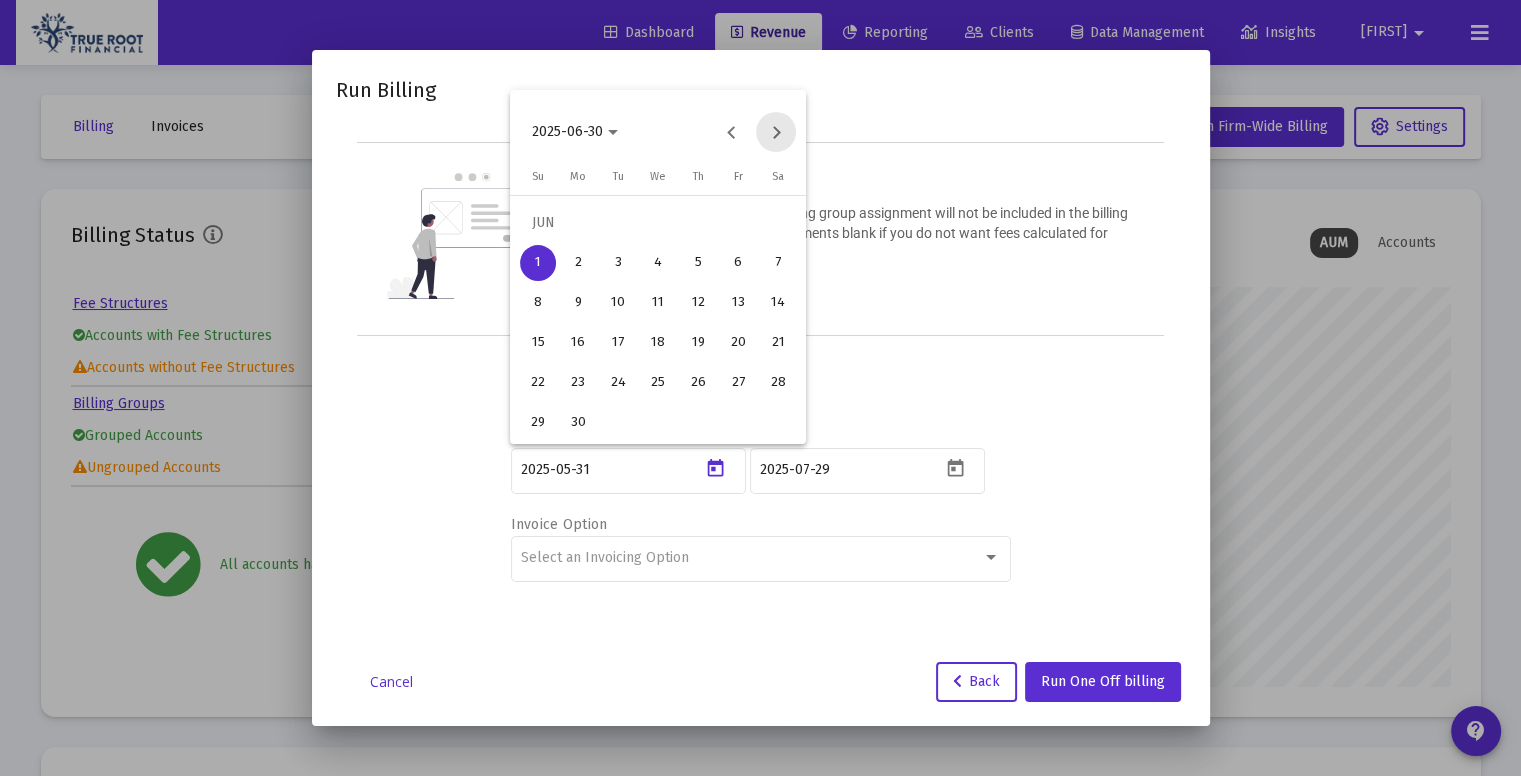 click at bounding box center (776, 132) 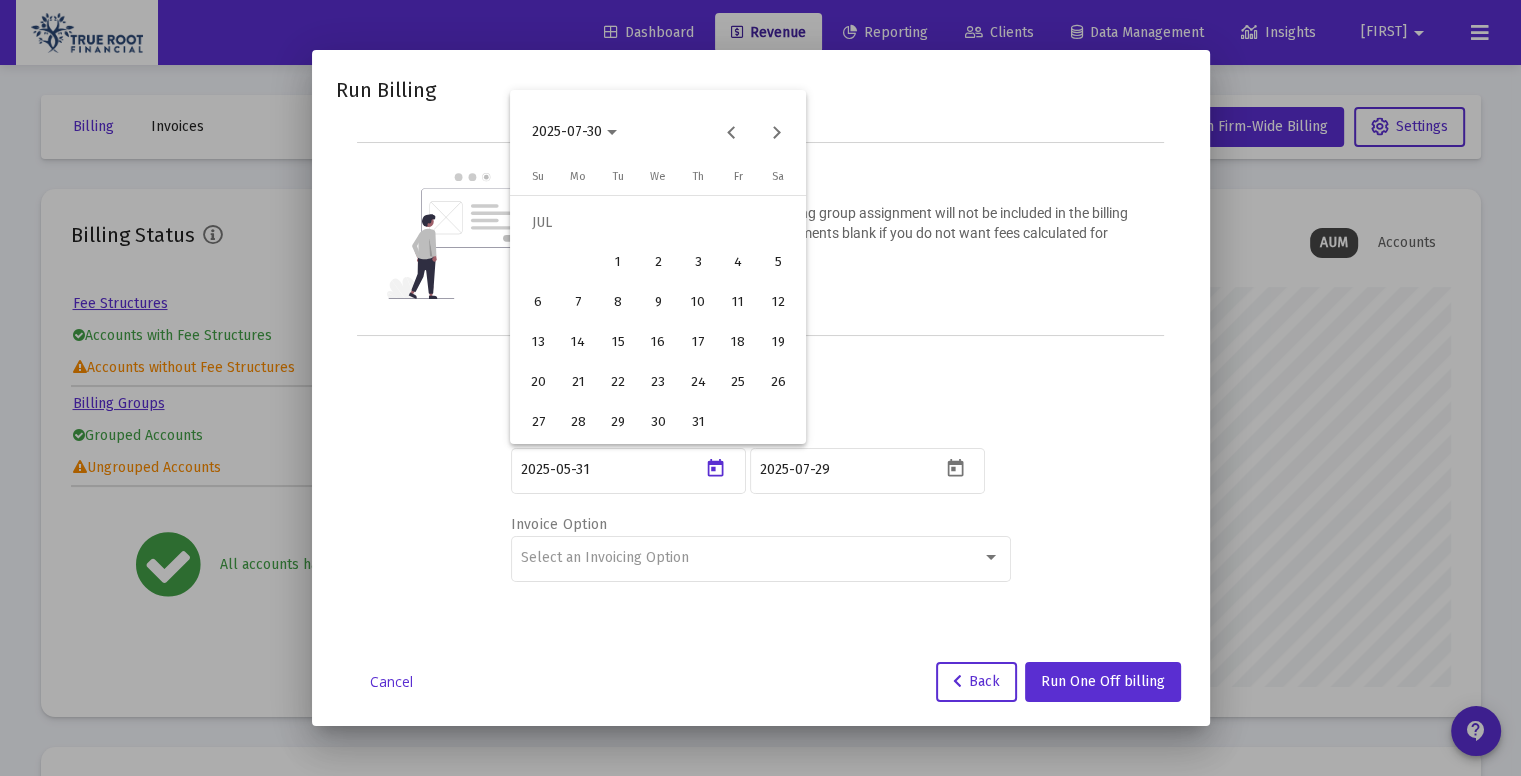 click on "1" at bounding box center [618, 263] 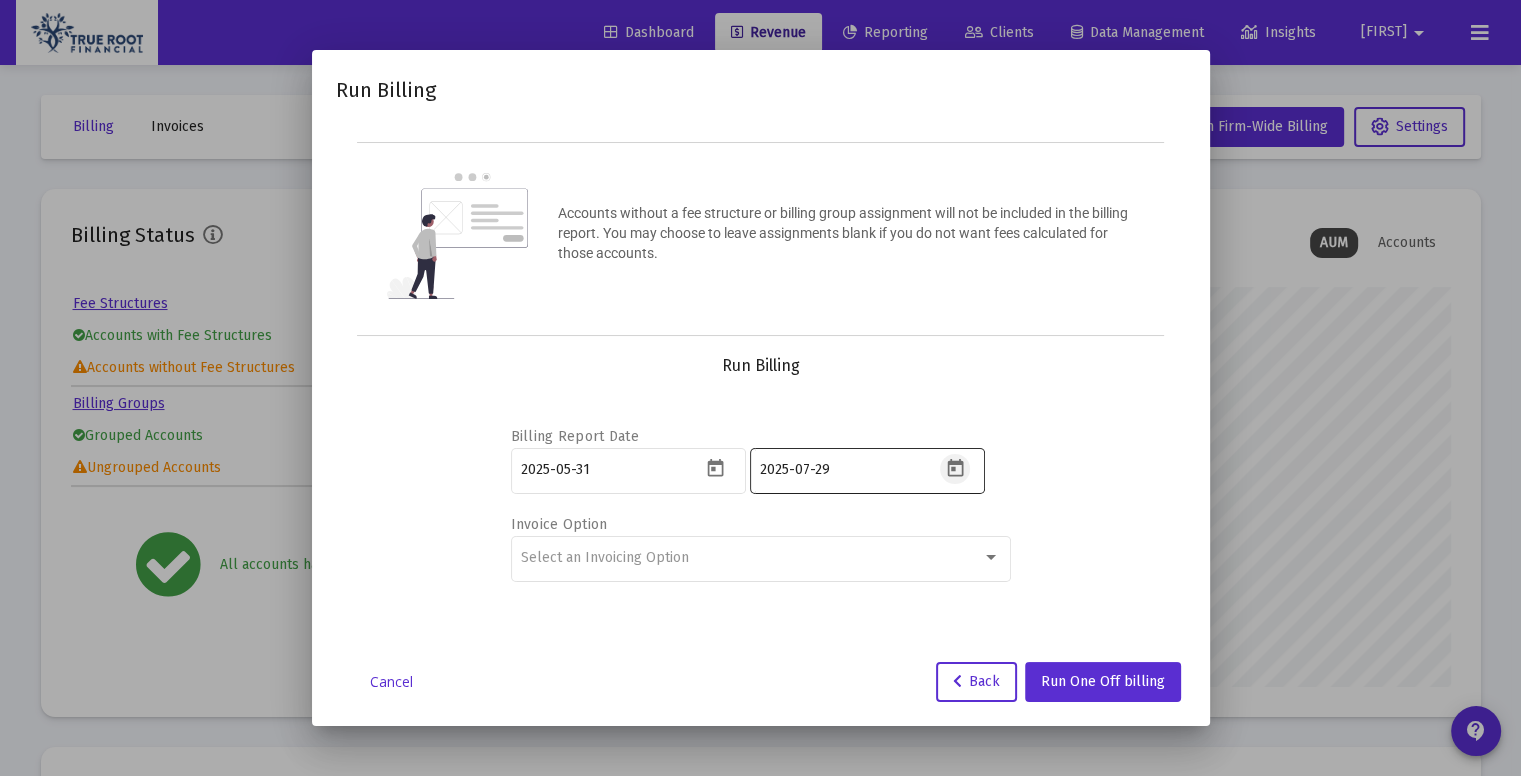 click 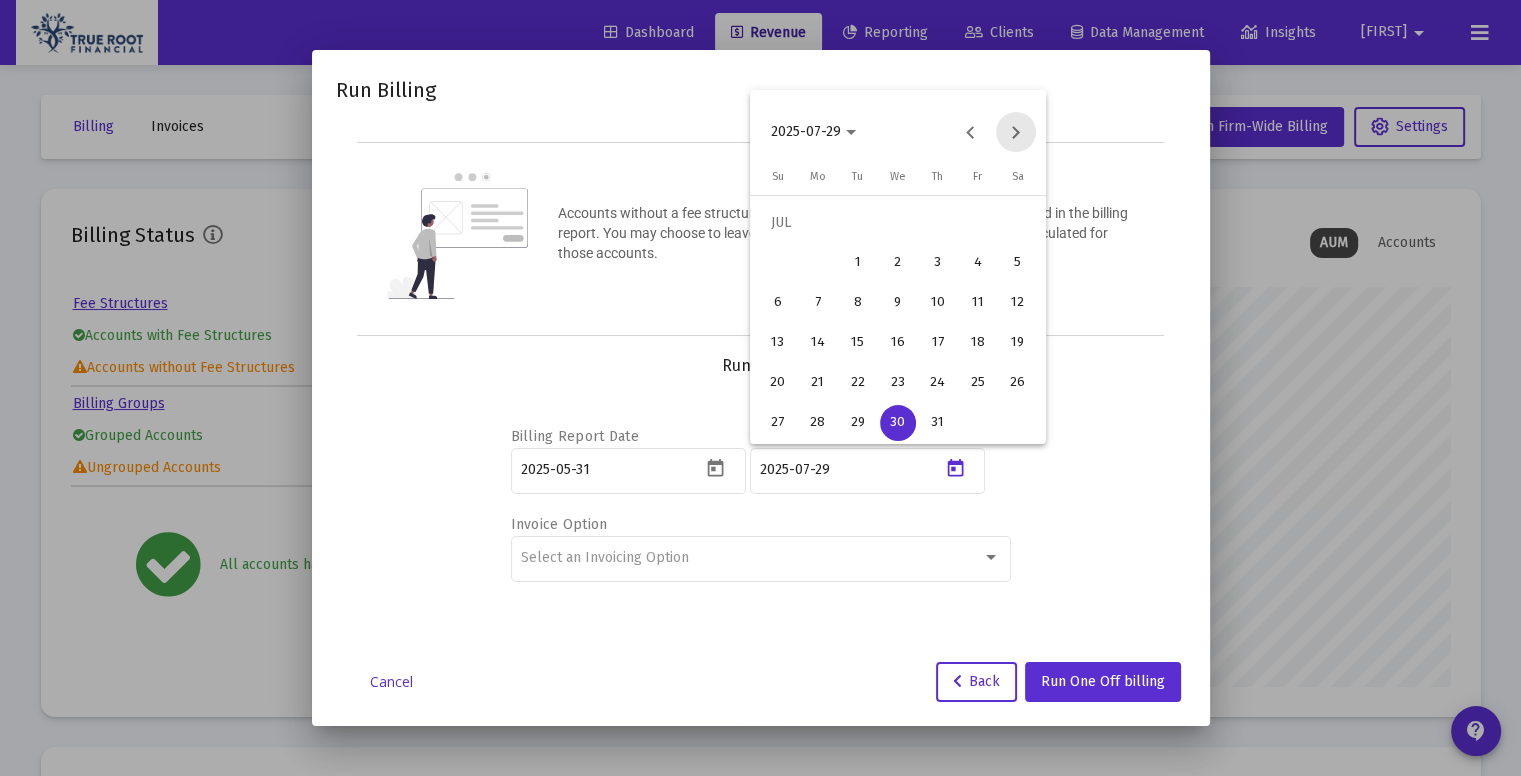 click at bounding box center (1016, 132) 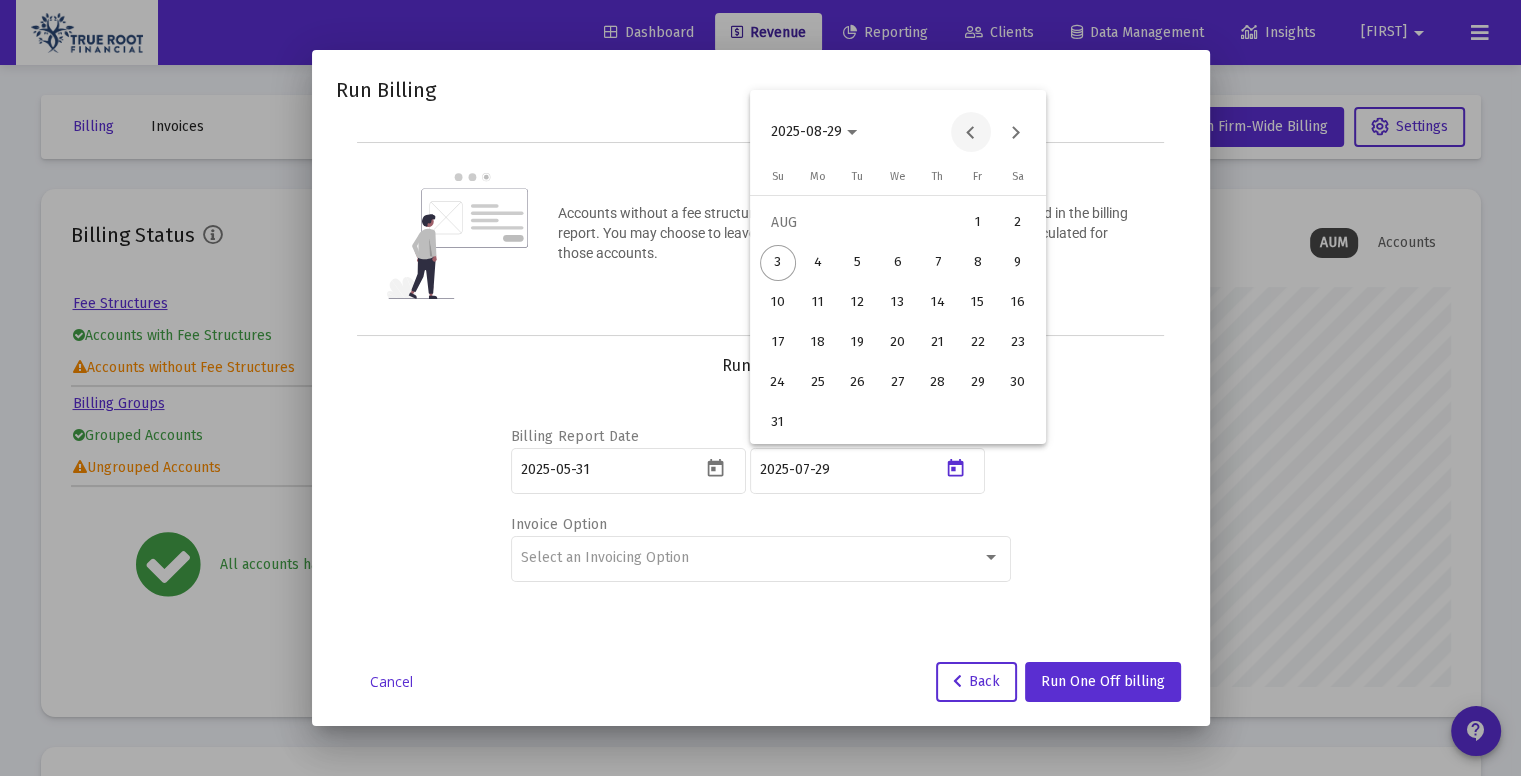 click at bounding box center (971, 132) 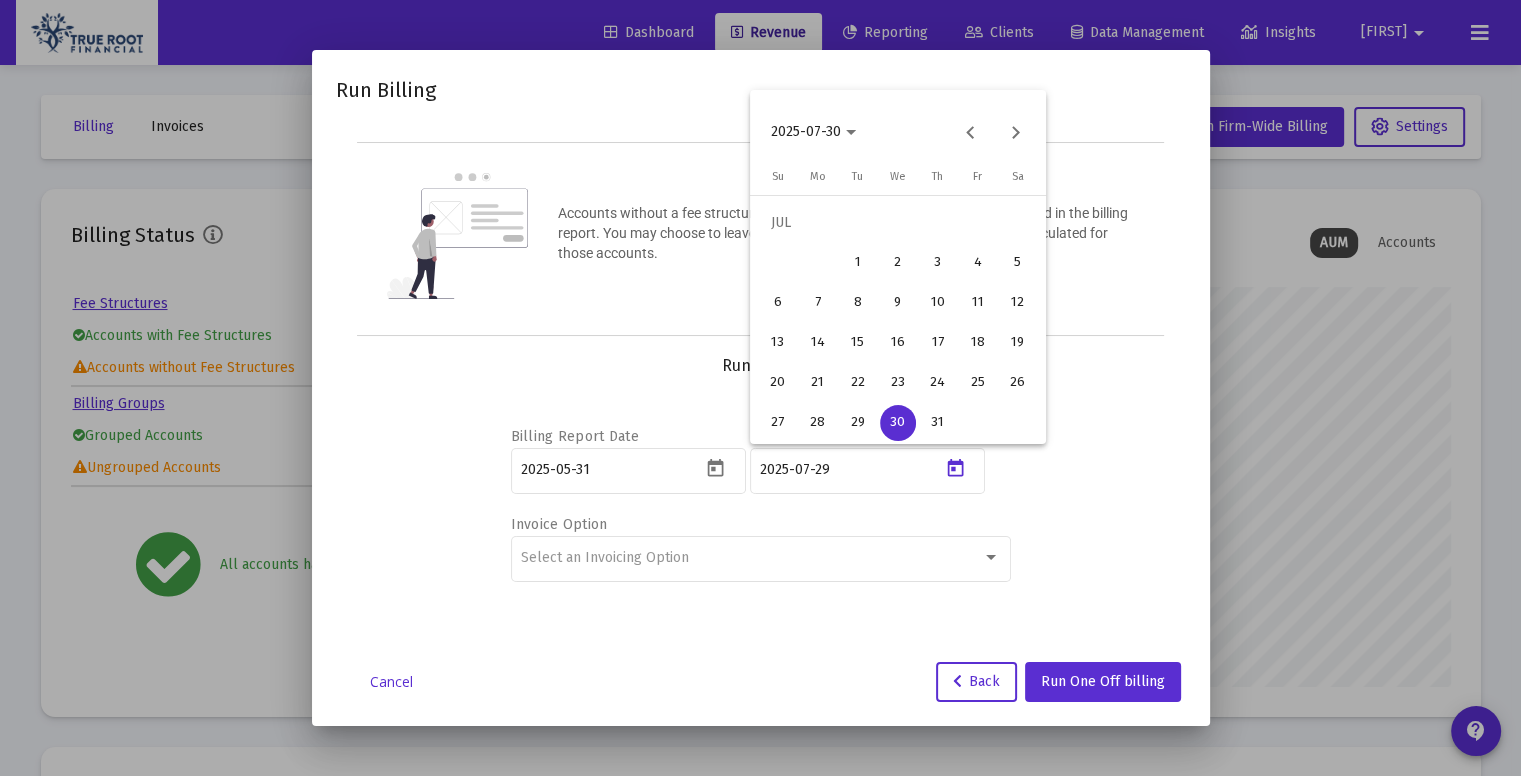 click on "31" at bounding box center [938, 423] 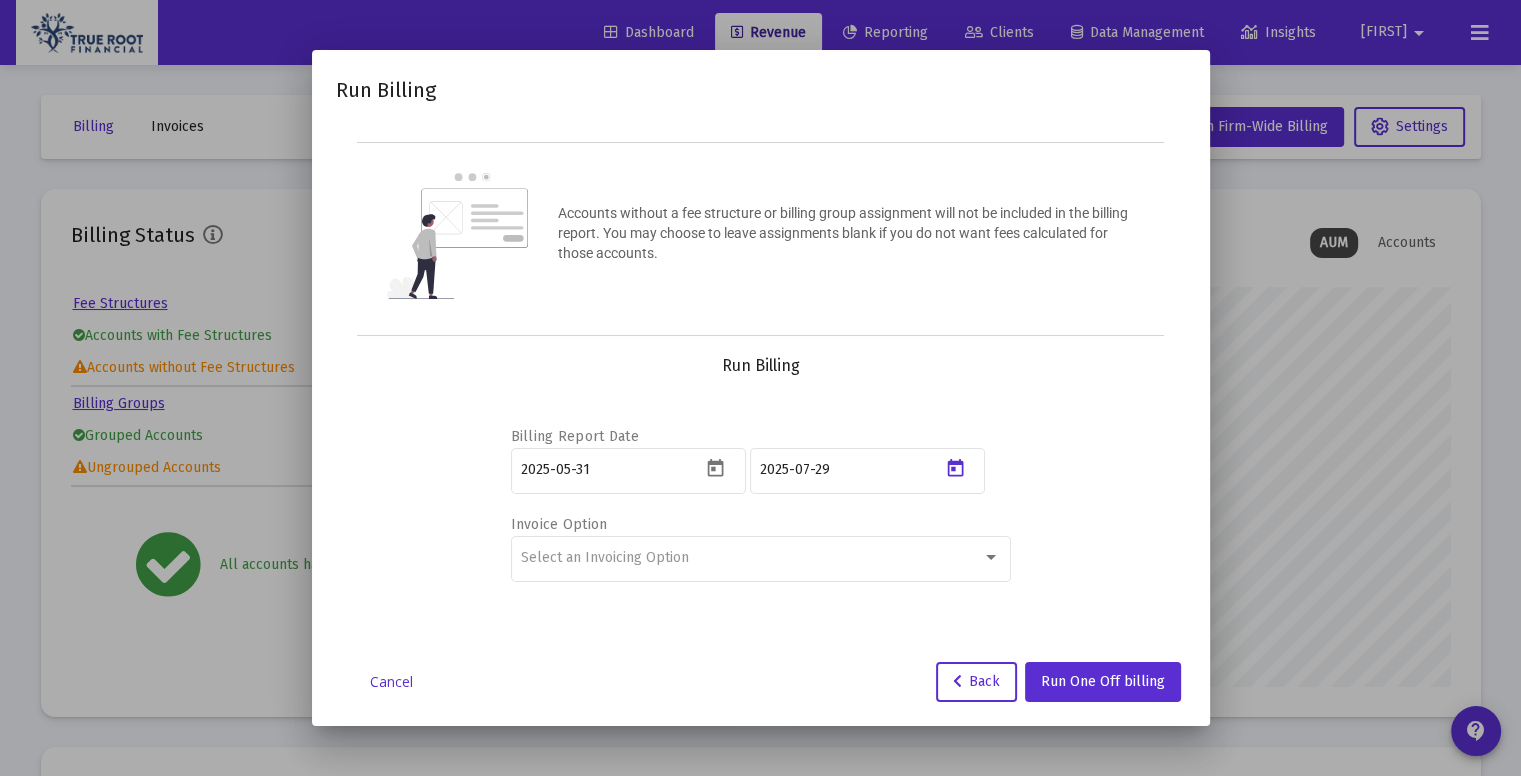 type on "2025-07-30" 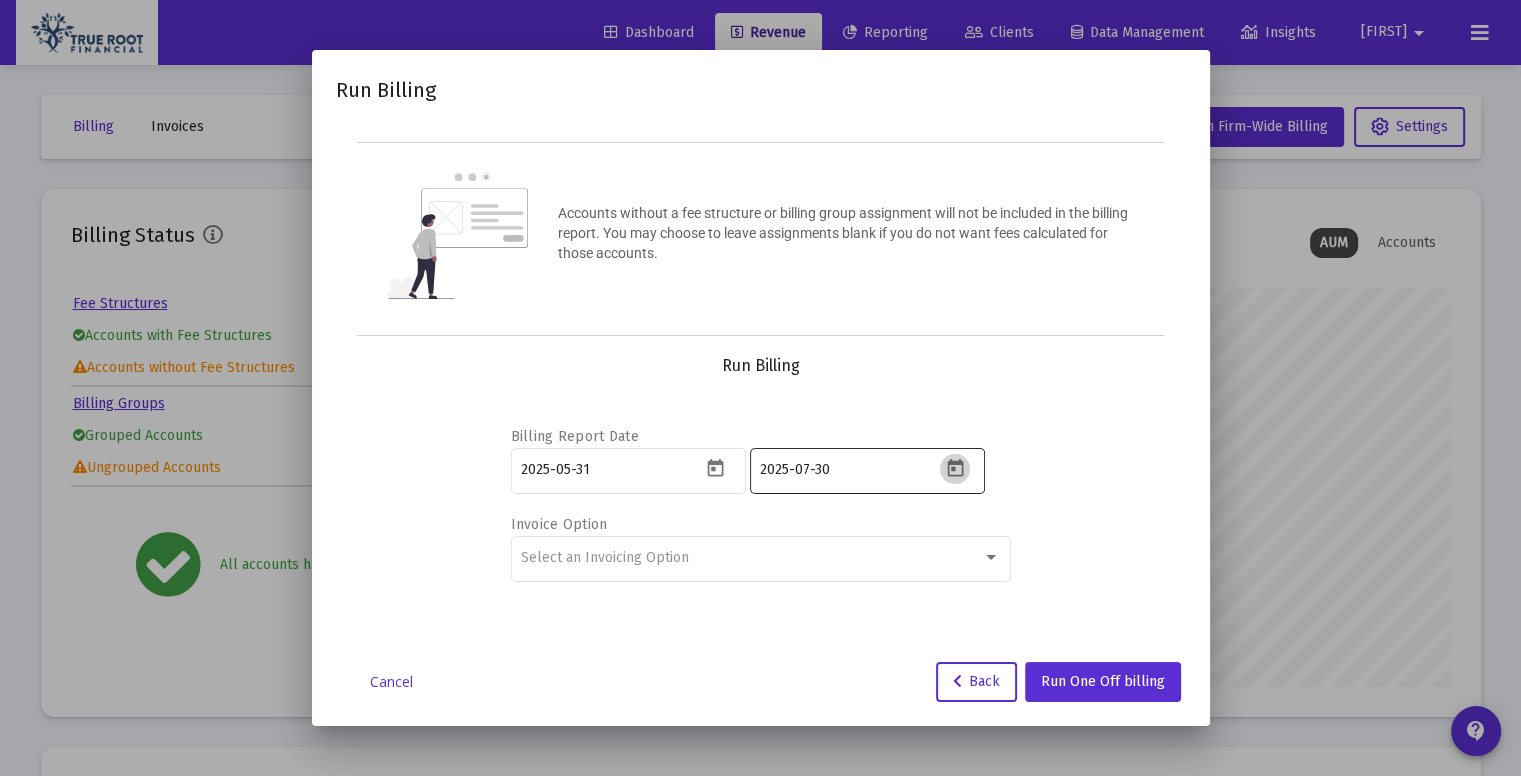 click 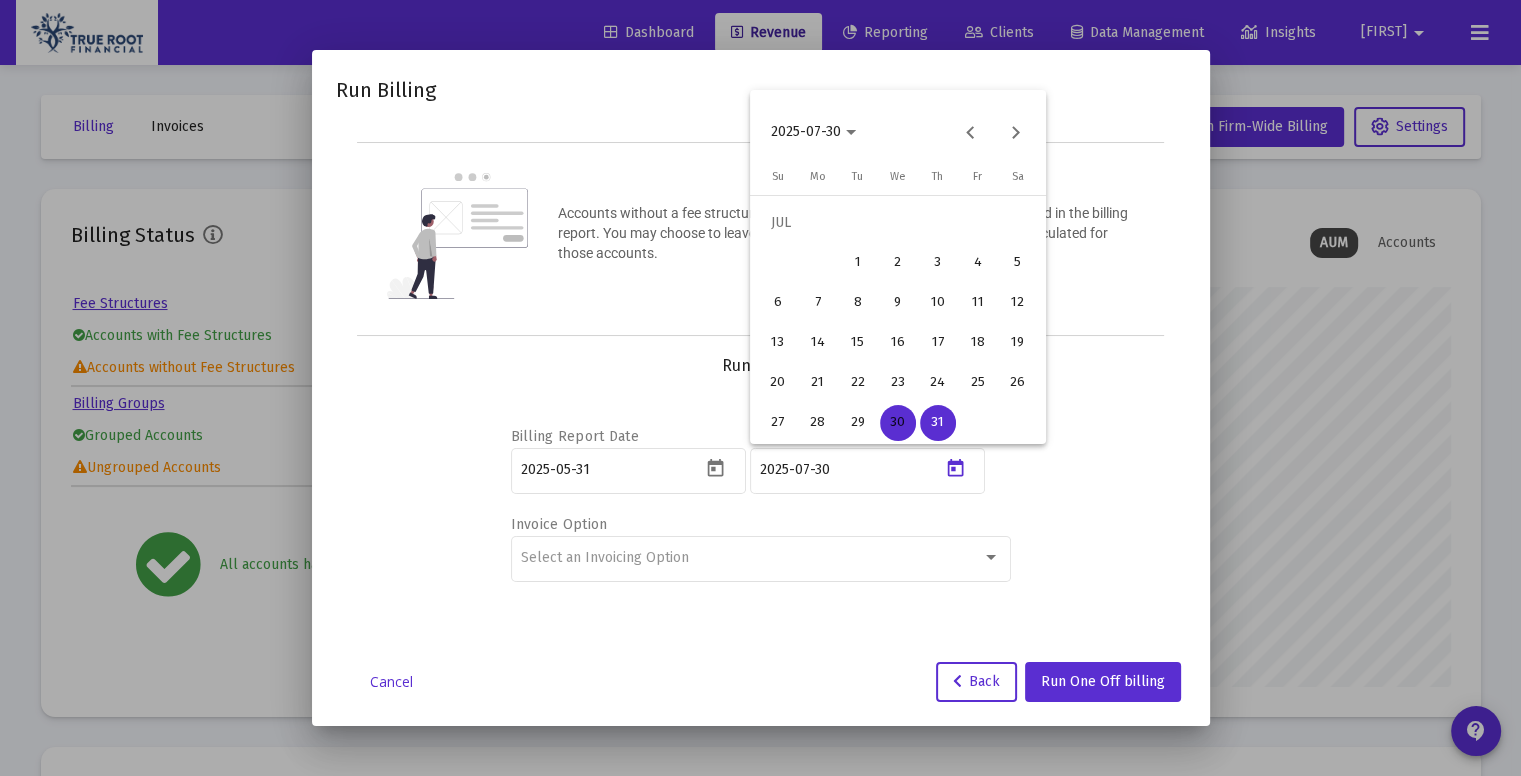 click on "31" at bounding box center [938, 423] 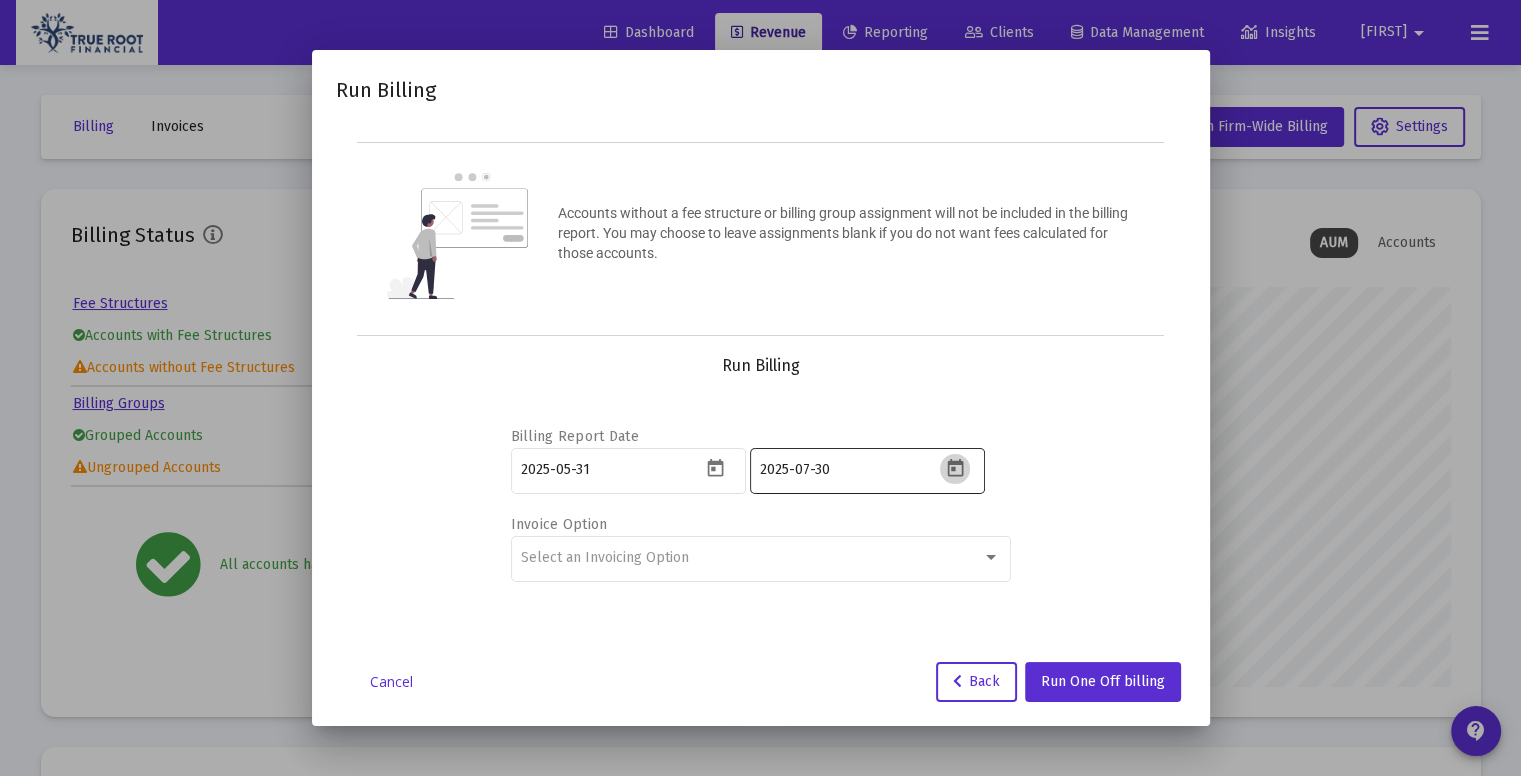 click 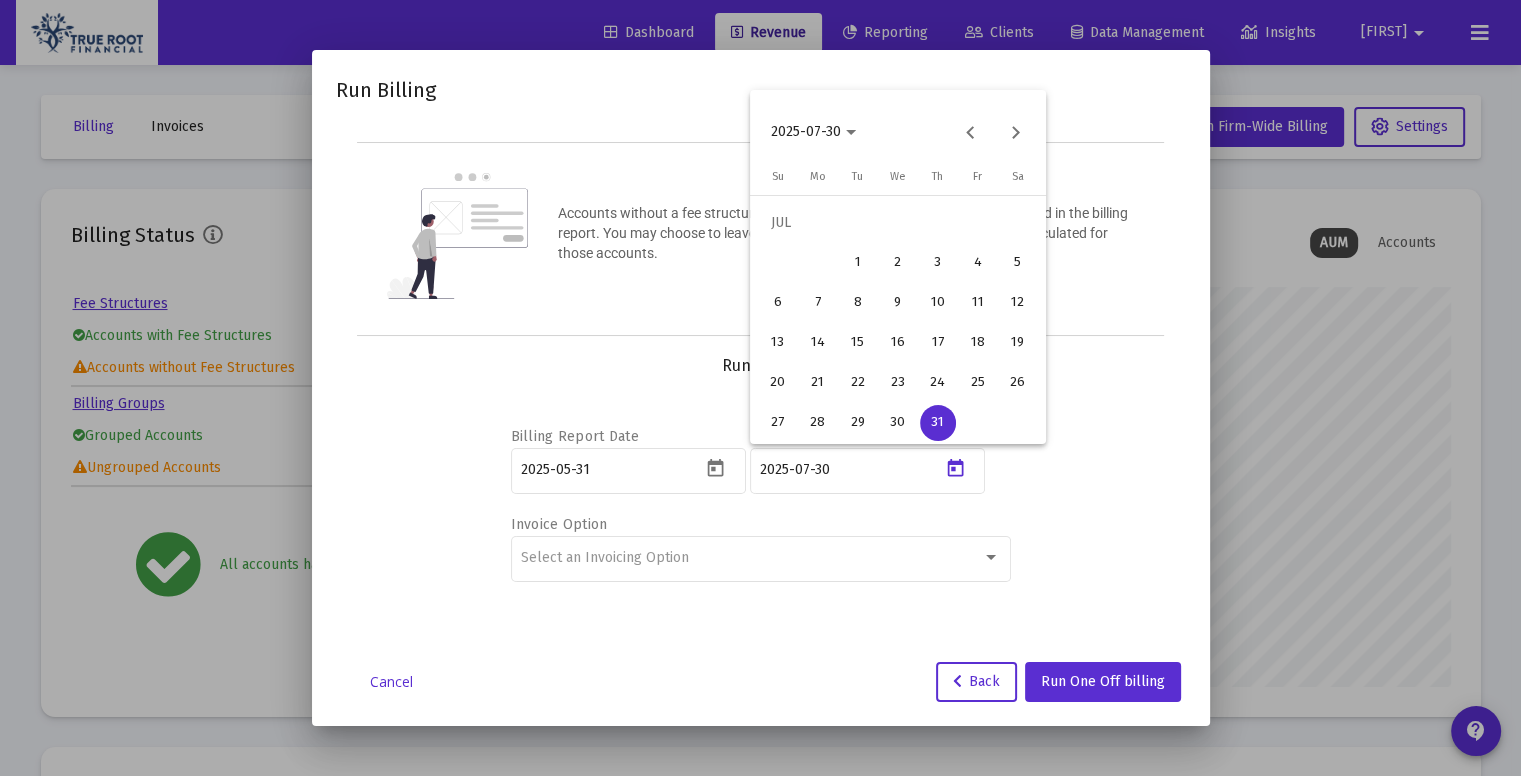 click on "31" at bounding box center [938, 423] 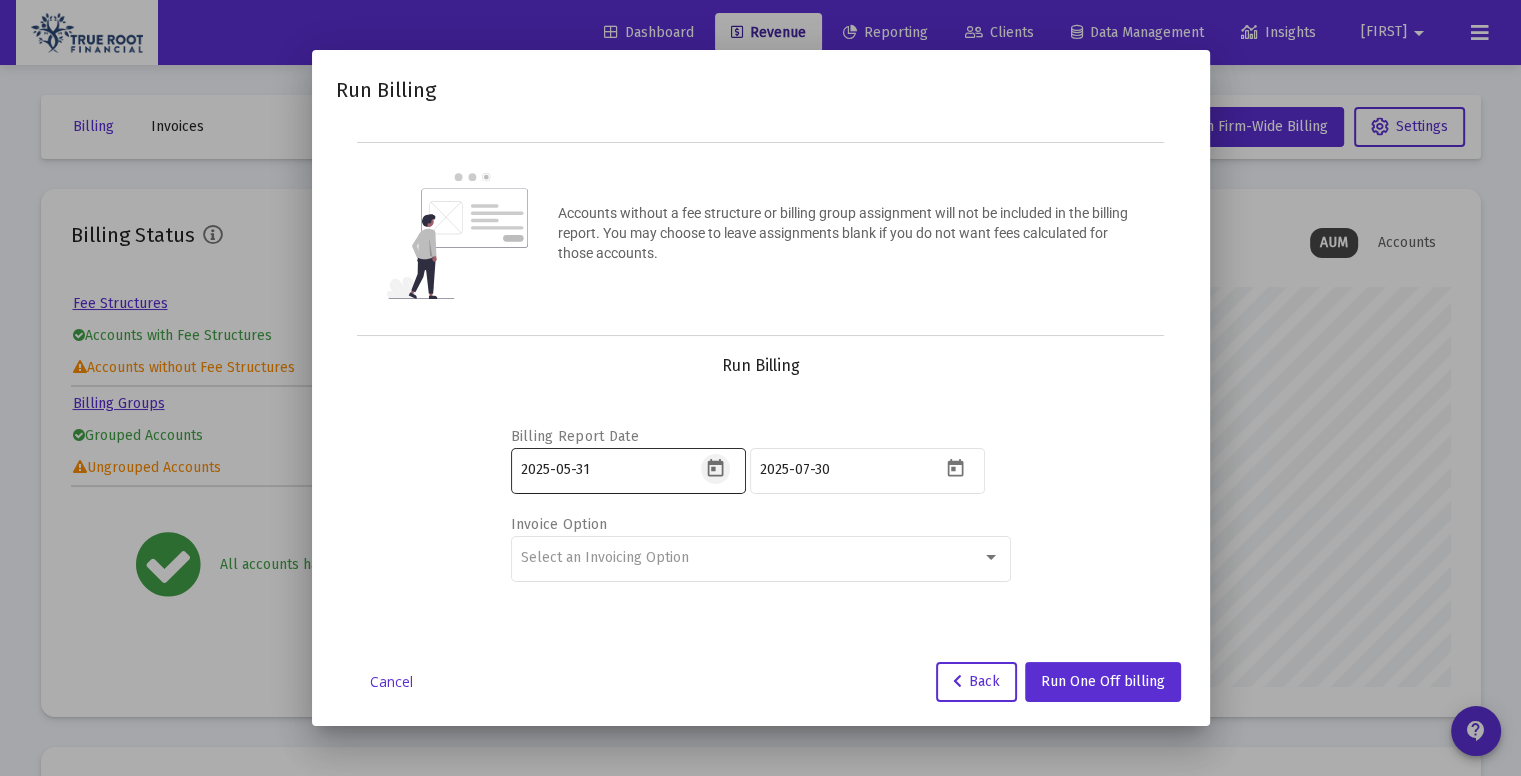 click 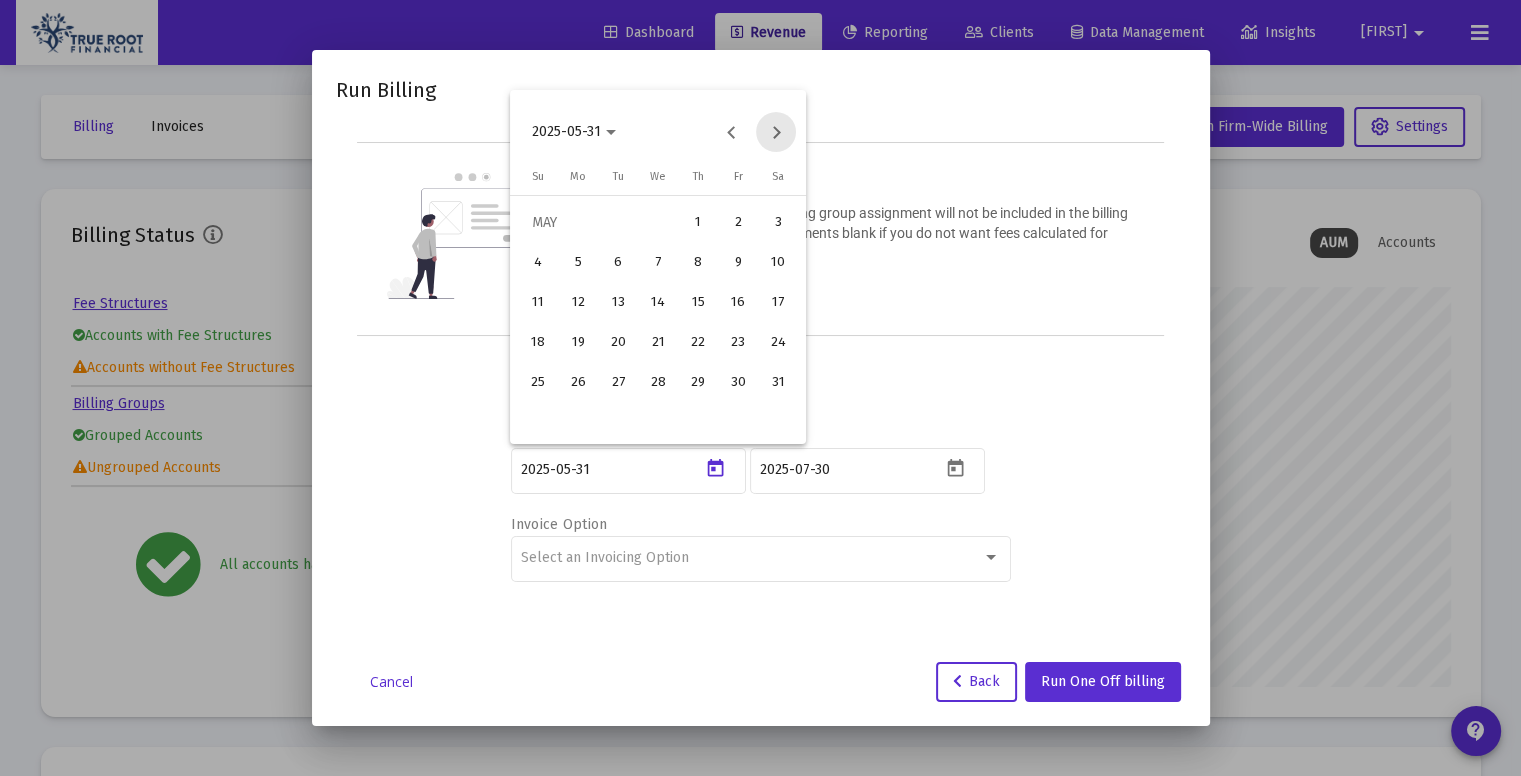 click at bounding box center [776, 132] 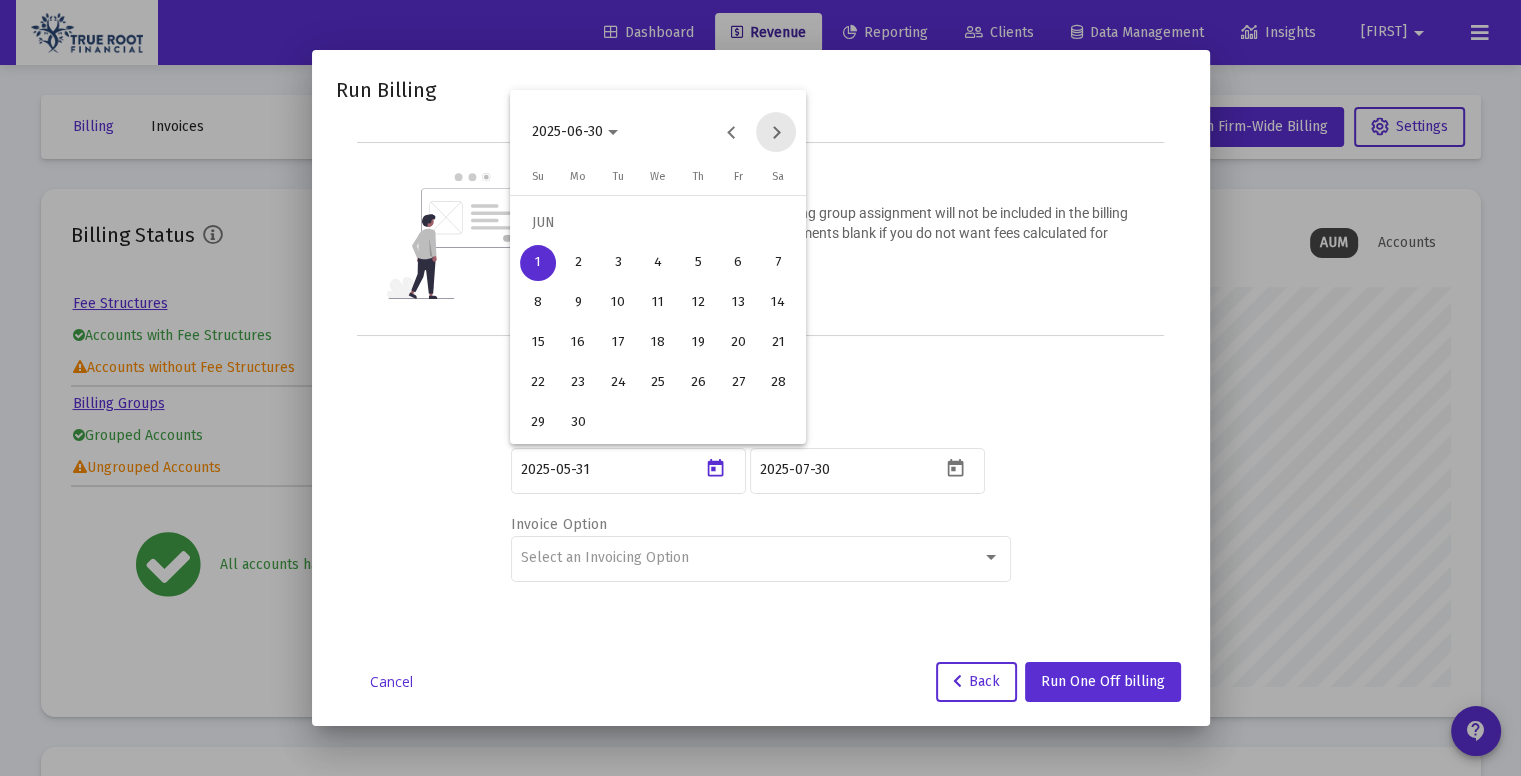 click at bounding box center [776, 132] 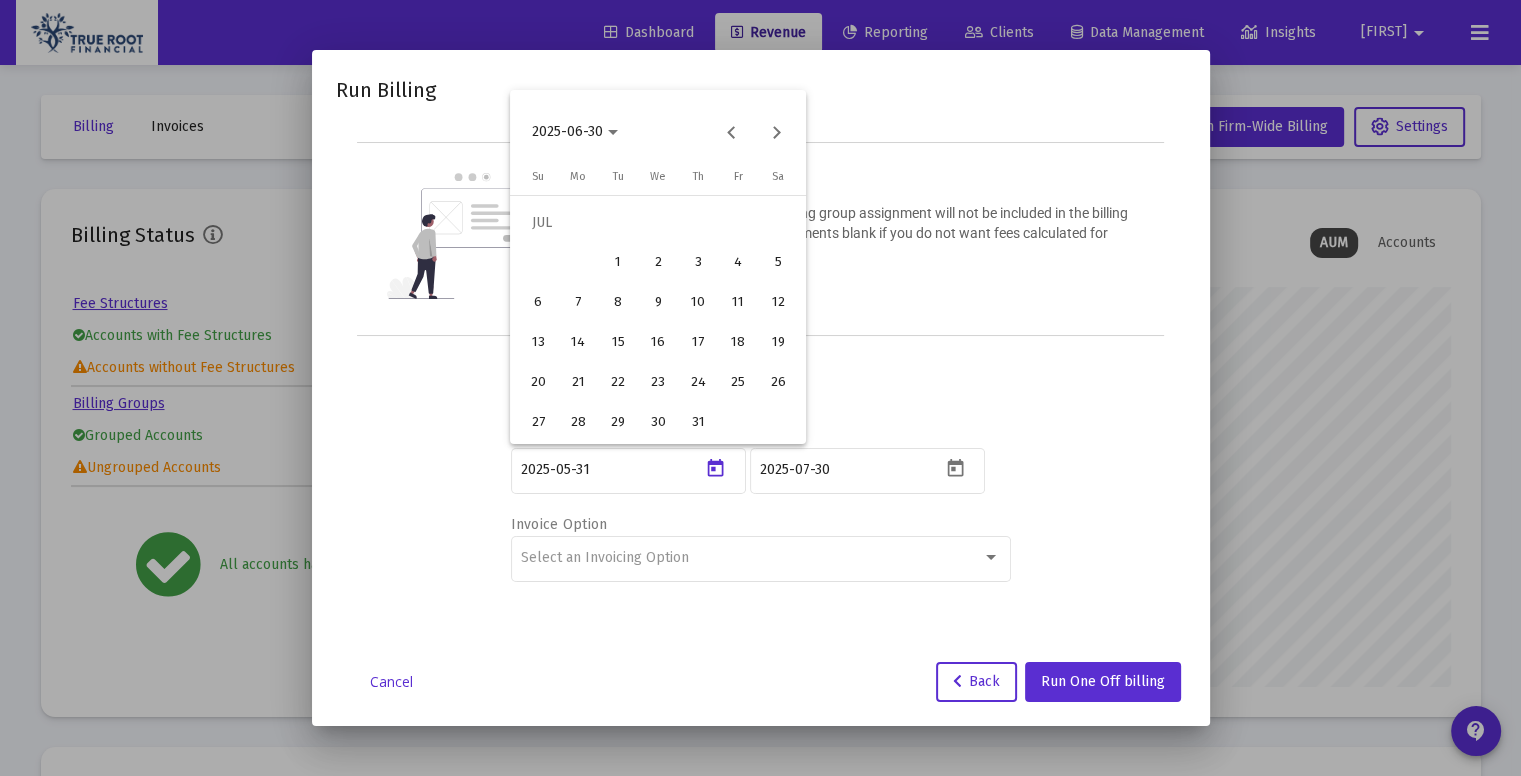 click on "1" at bounding box center [618, 263] 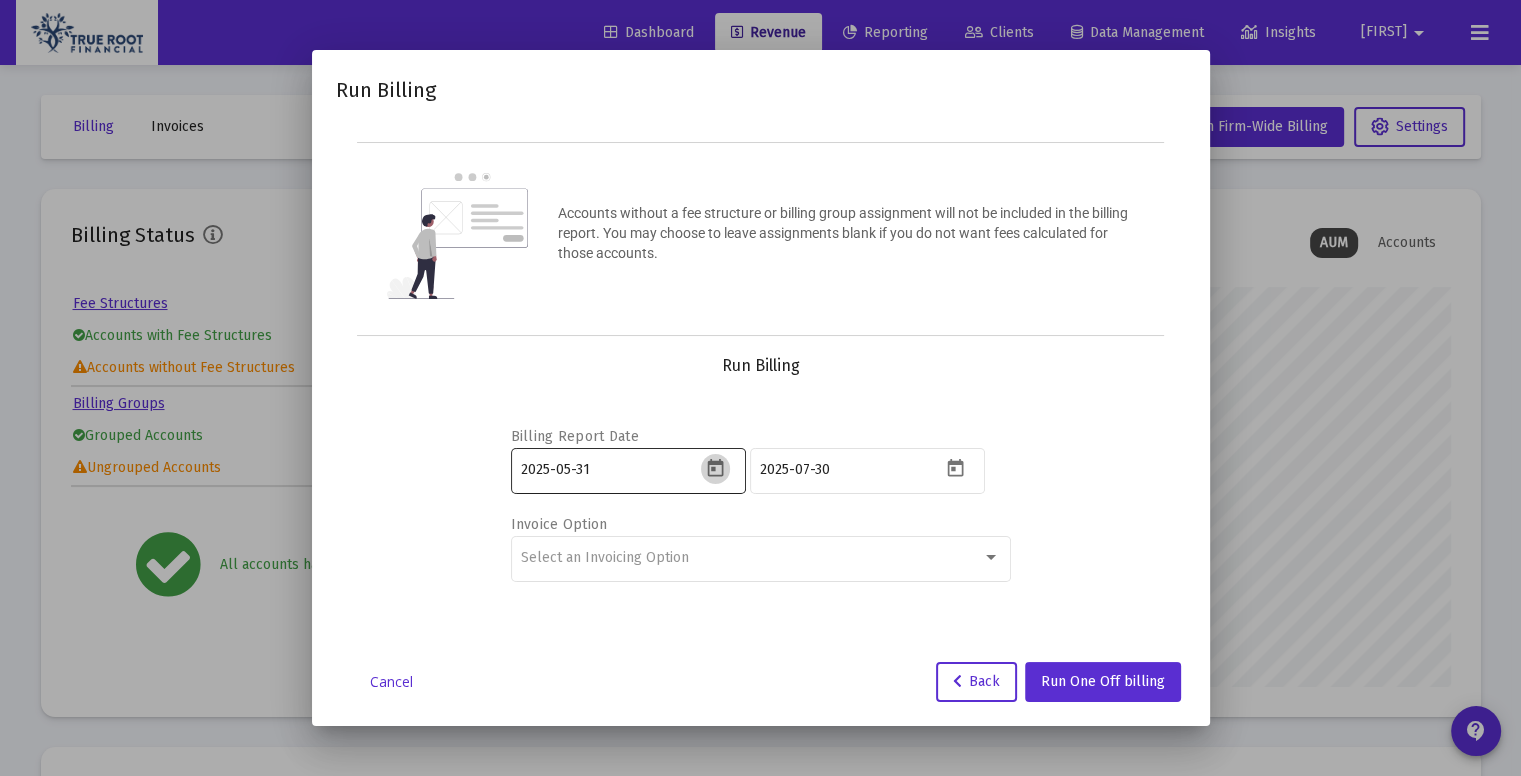 click at bounding box center (715, 468) 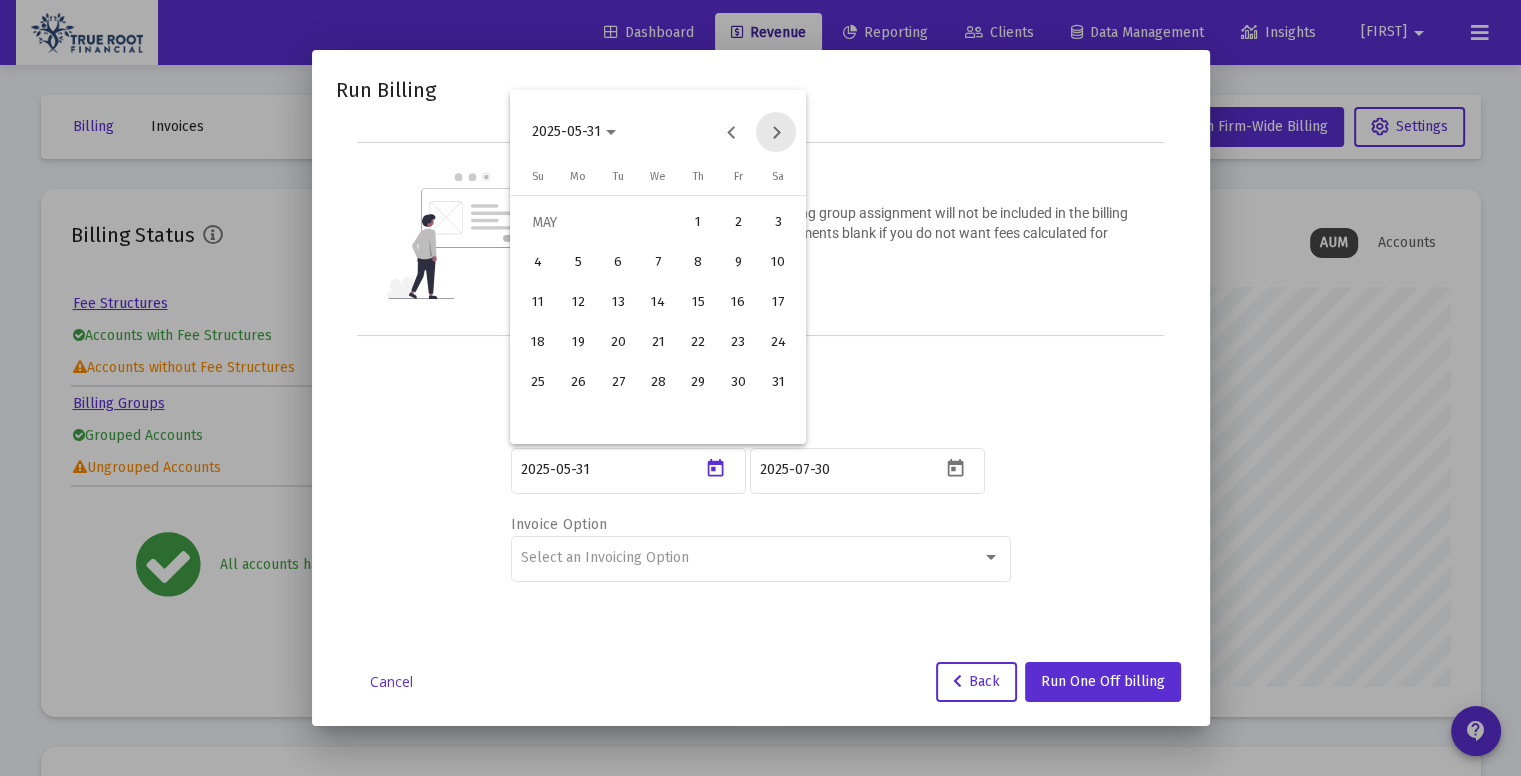 click at bounding box center (776, 132) 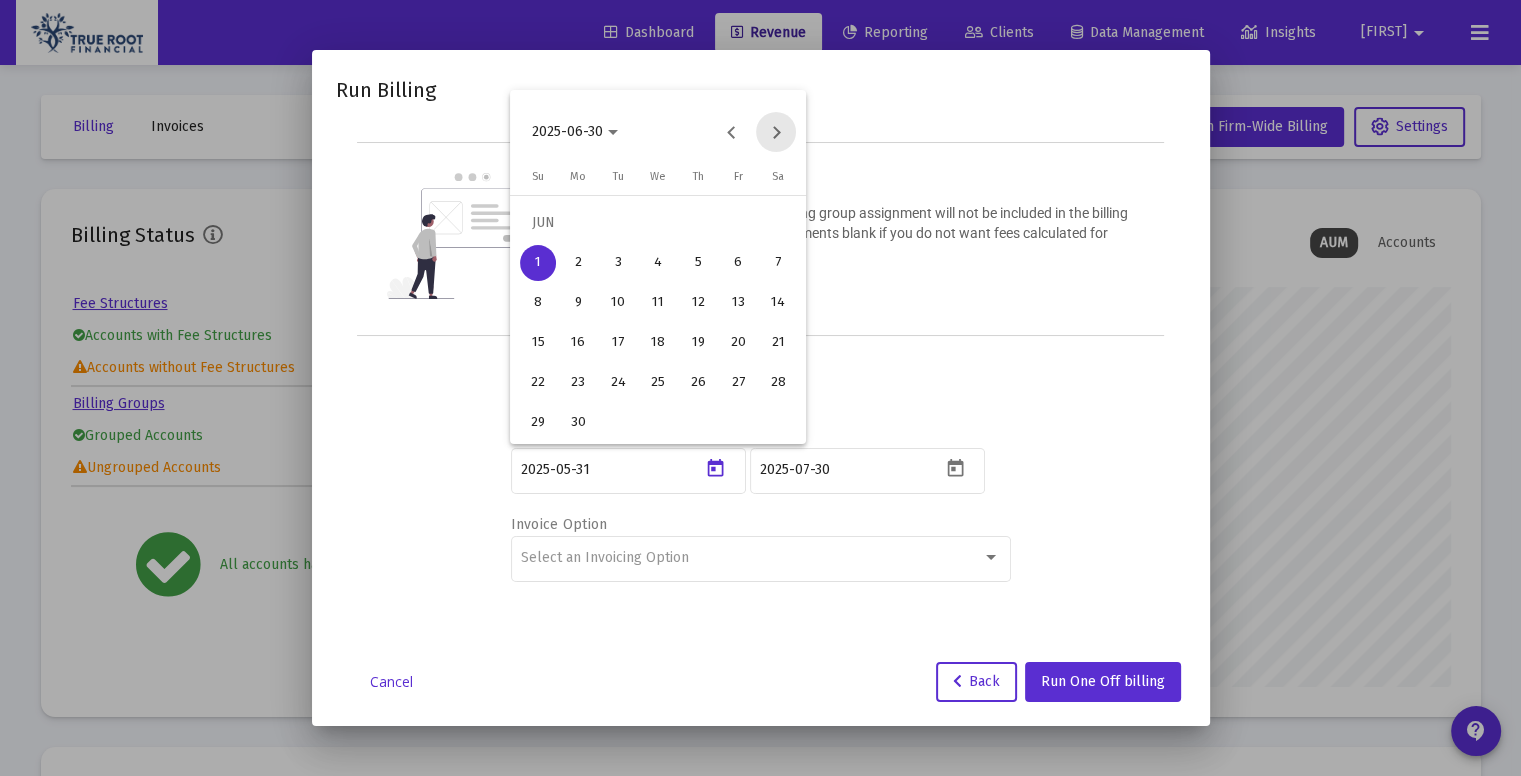 click at bounding box center [776, 132] 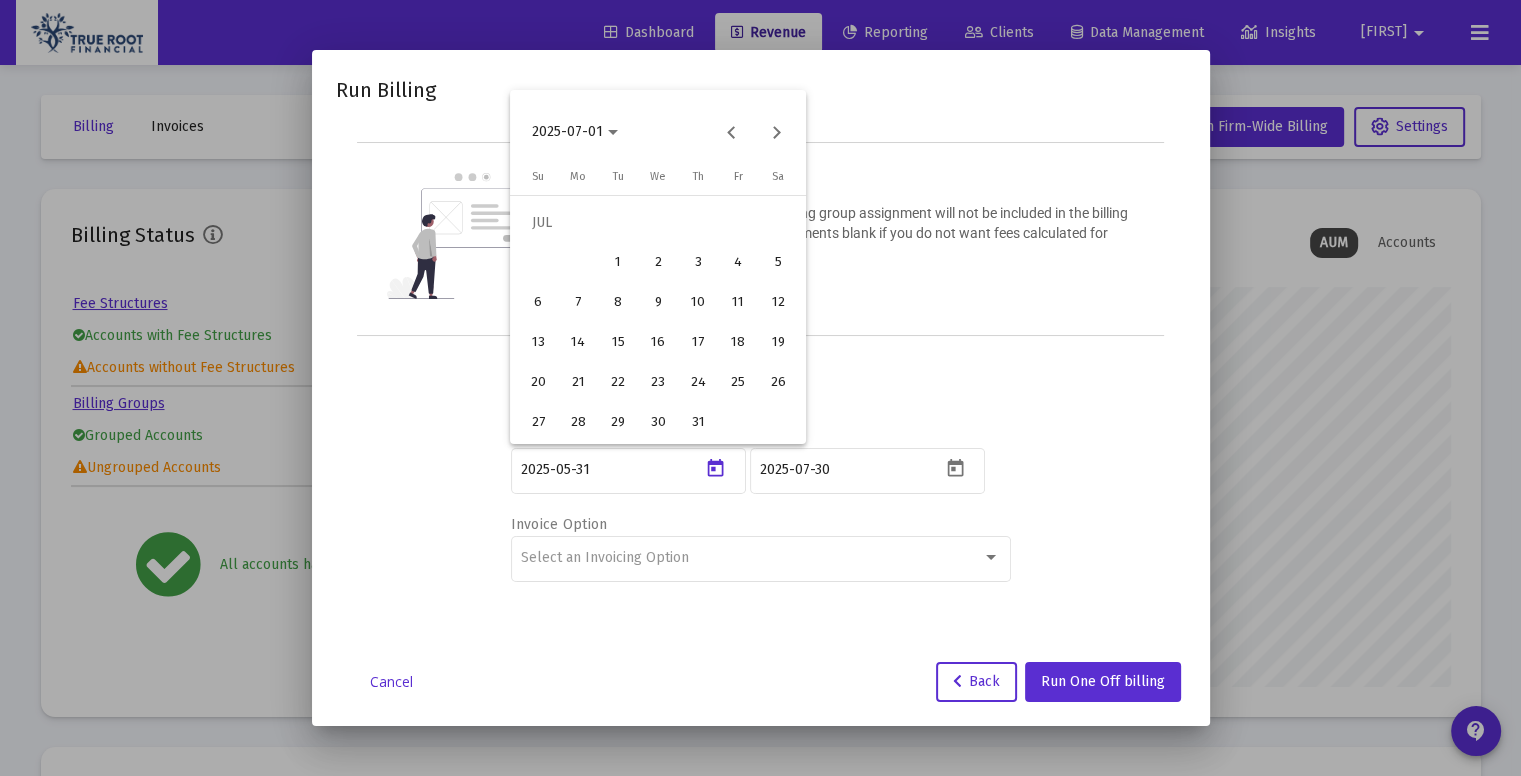 click on "2" at bounding box center (658, 263) 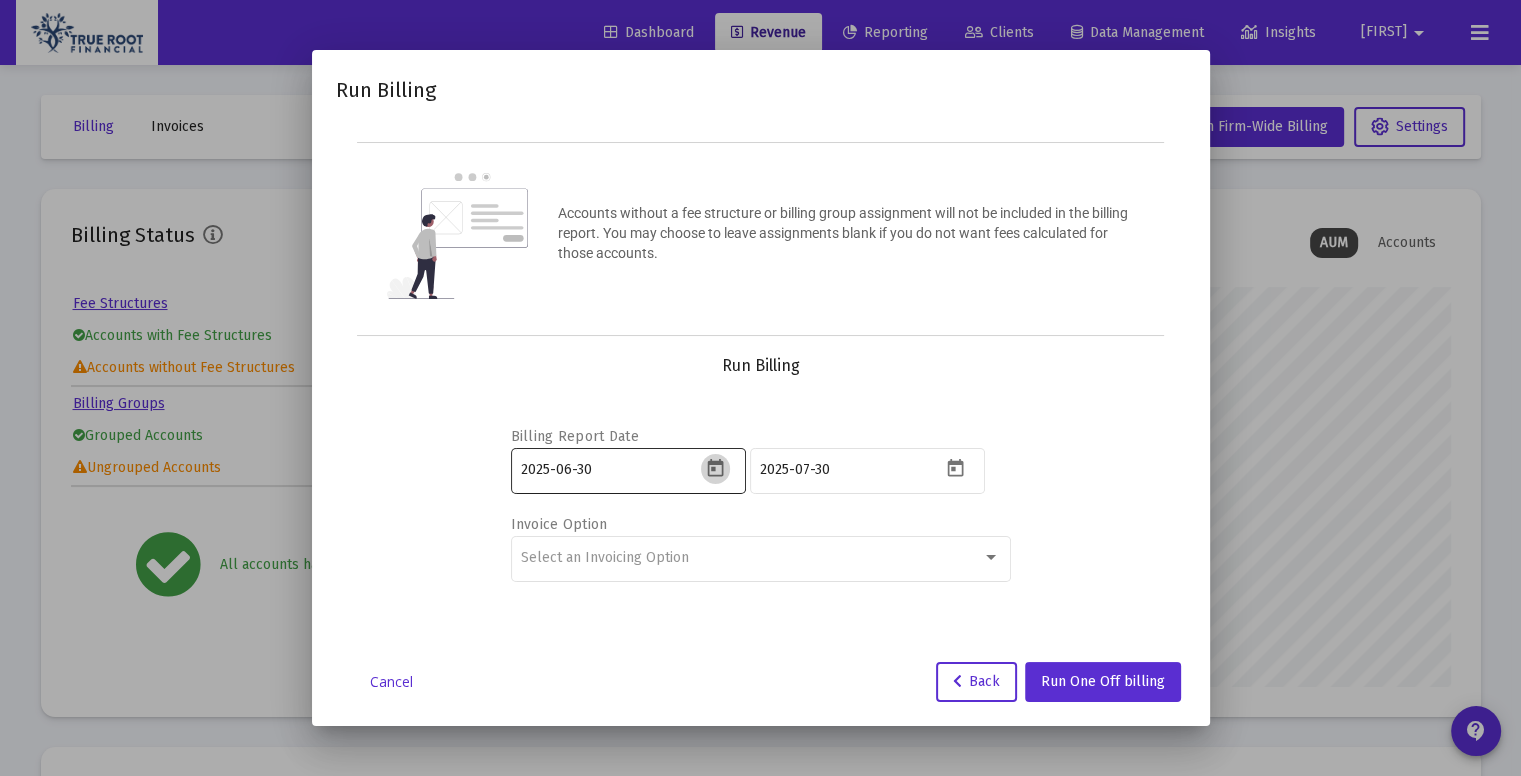 click 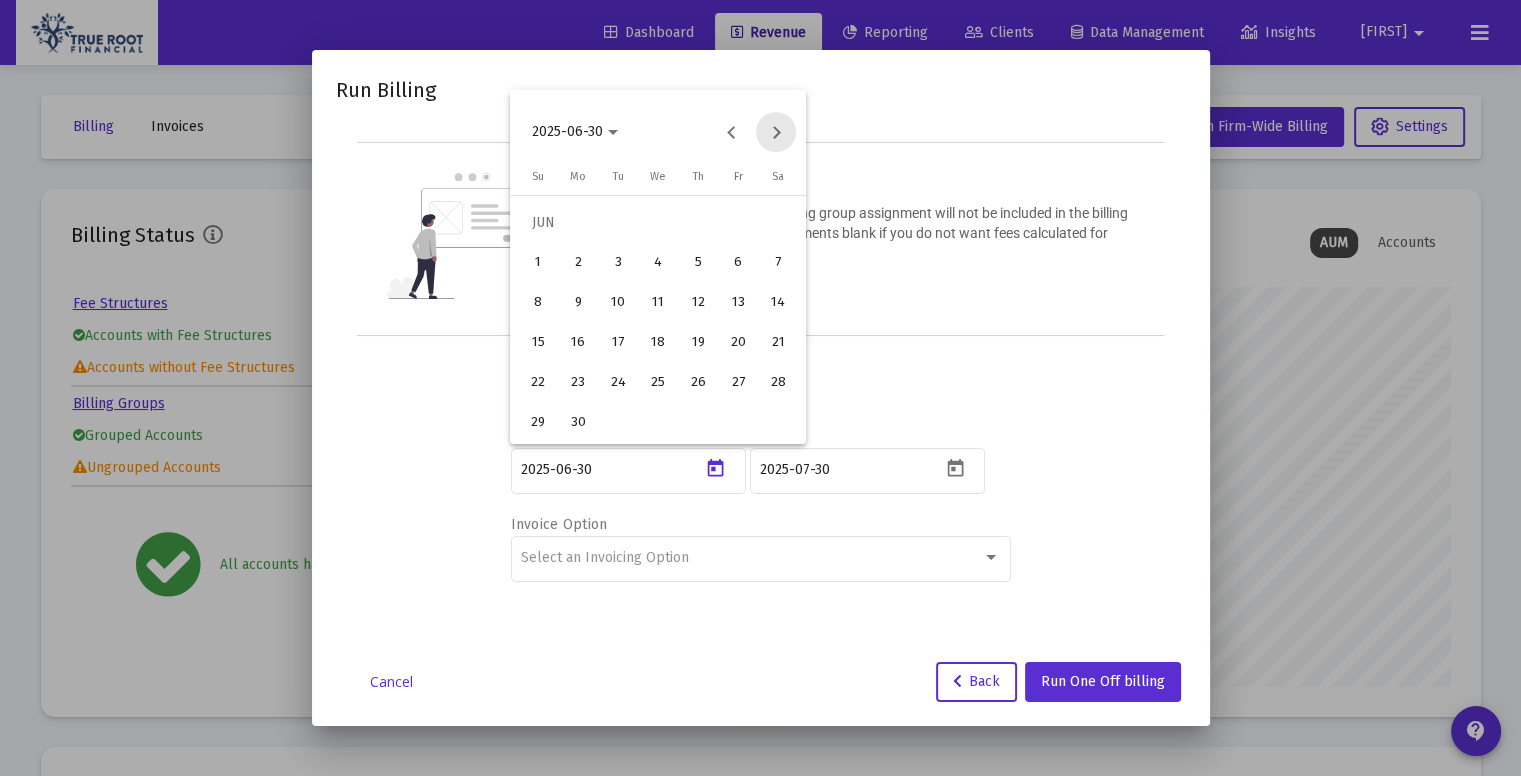 click at bounding box center (776, 132) 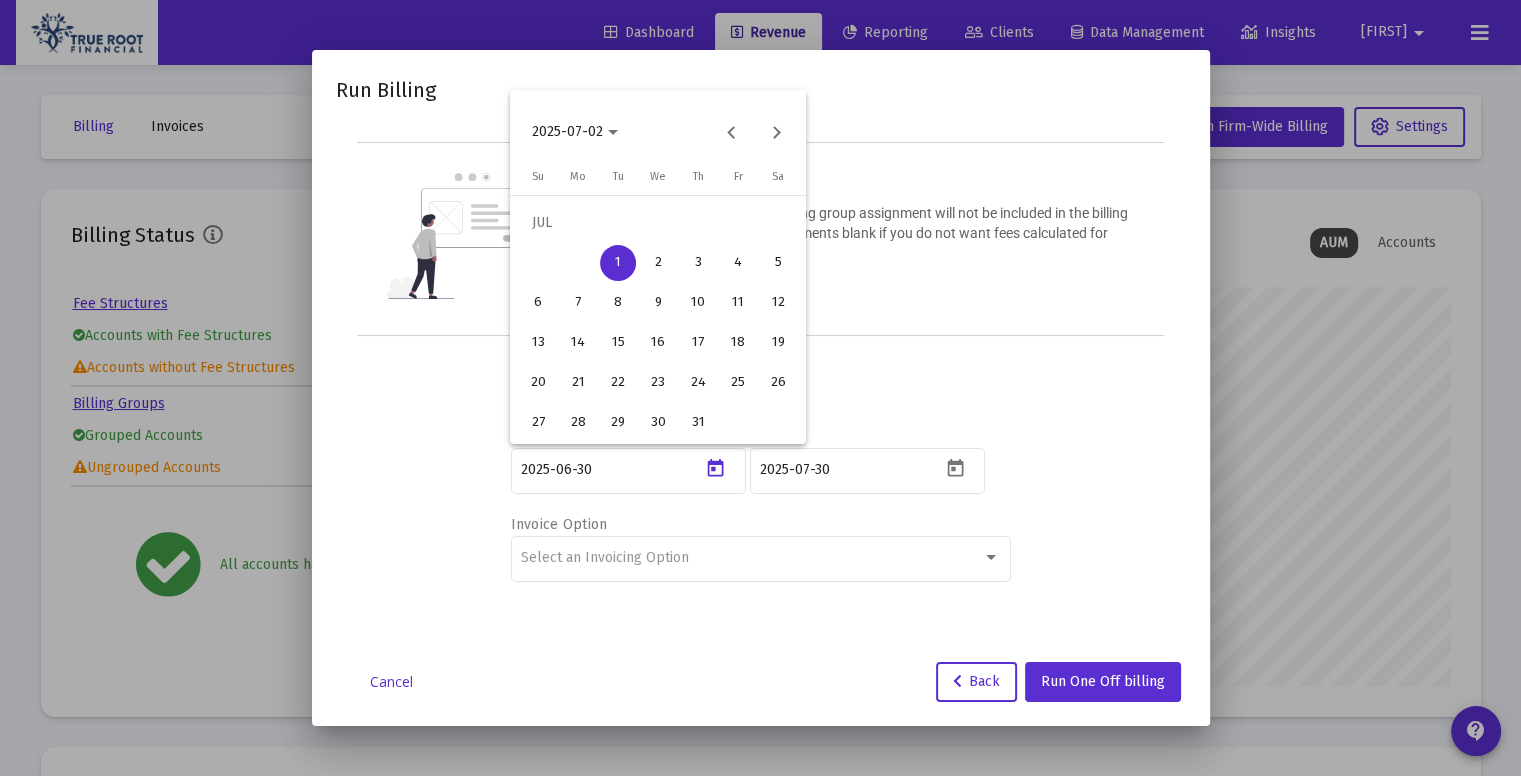 click on "3" at bounding box center (698, 263) 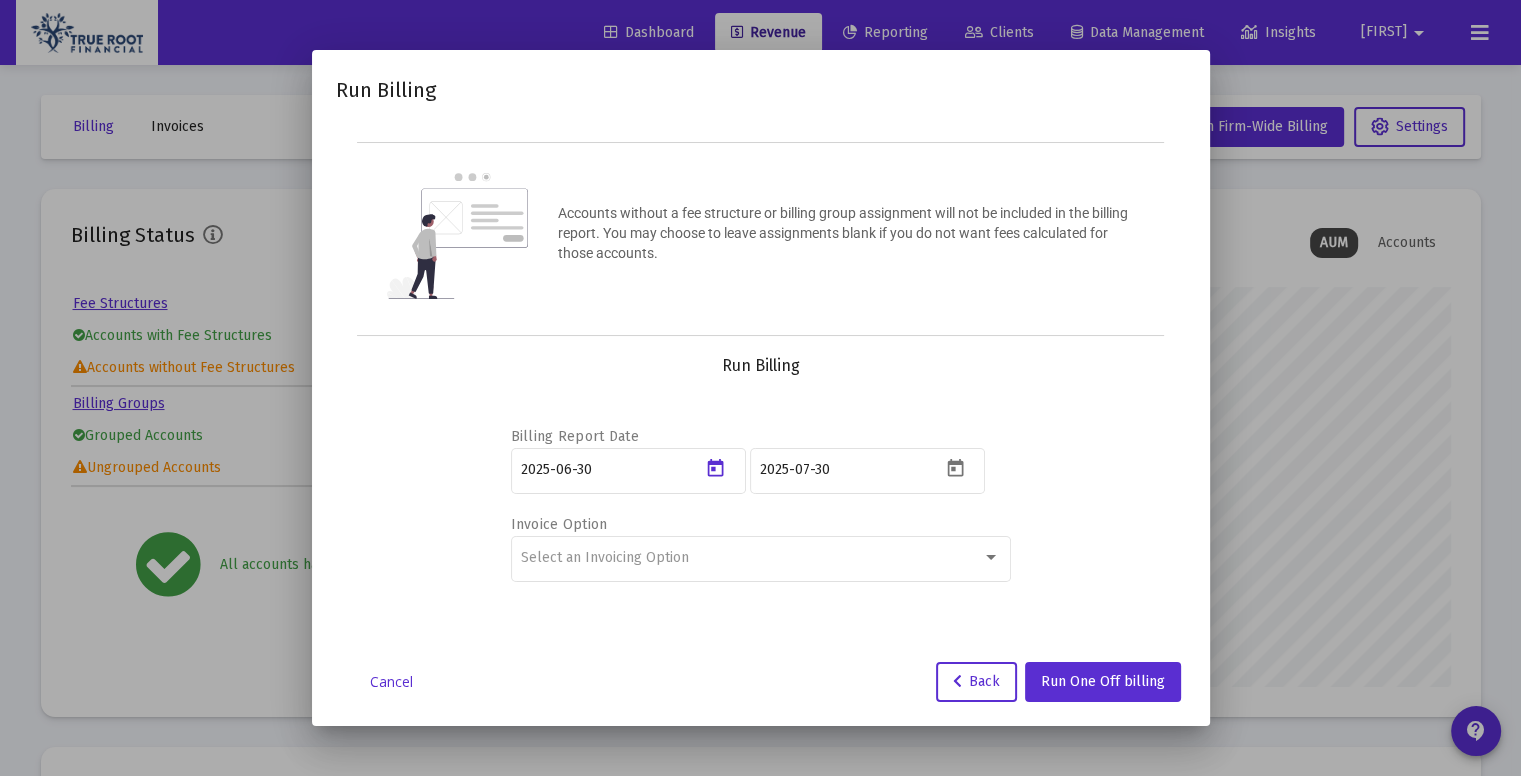 type on "2025-07-01" 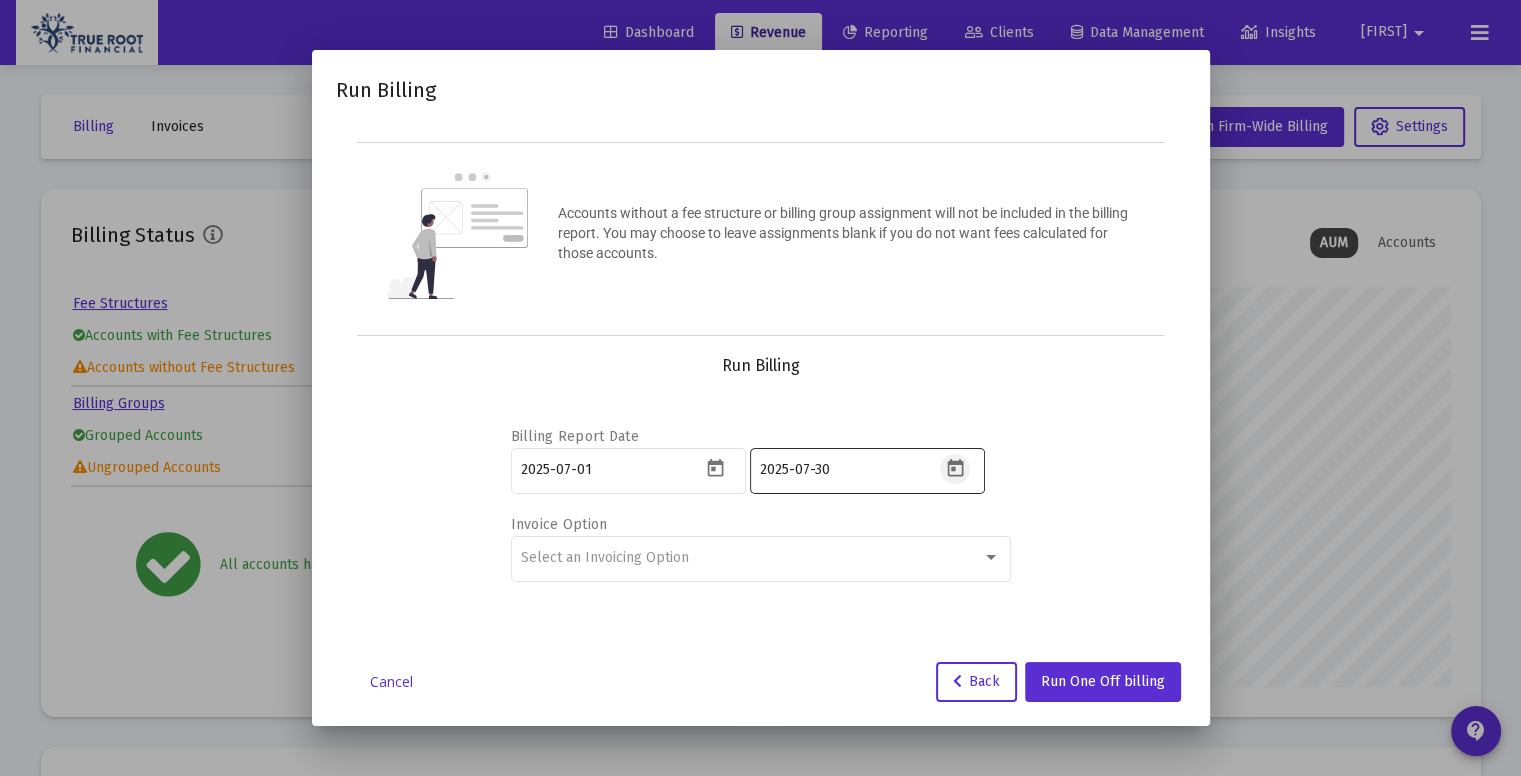 click 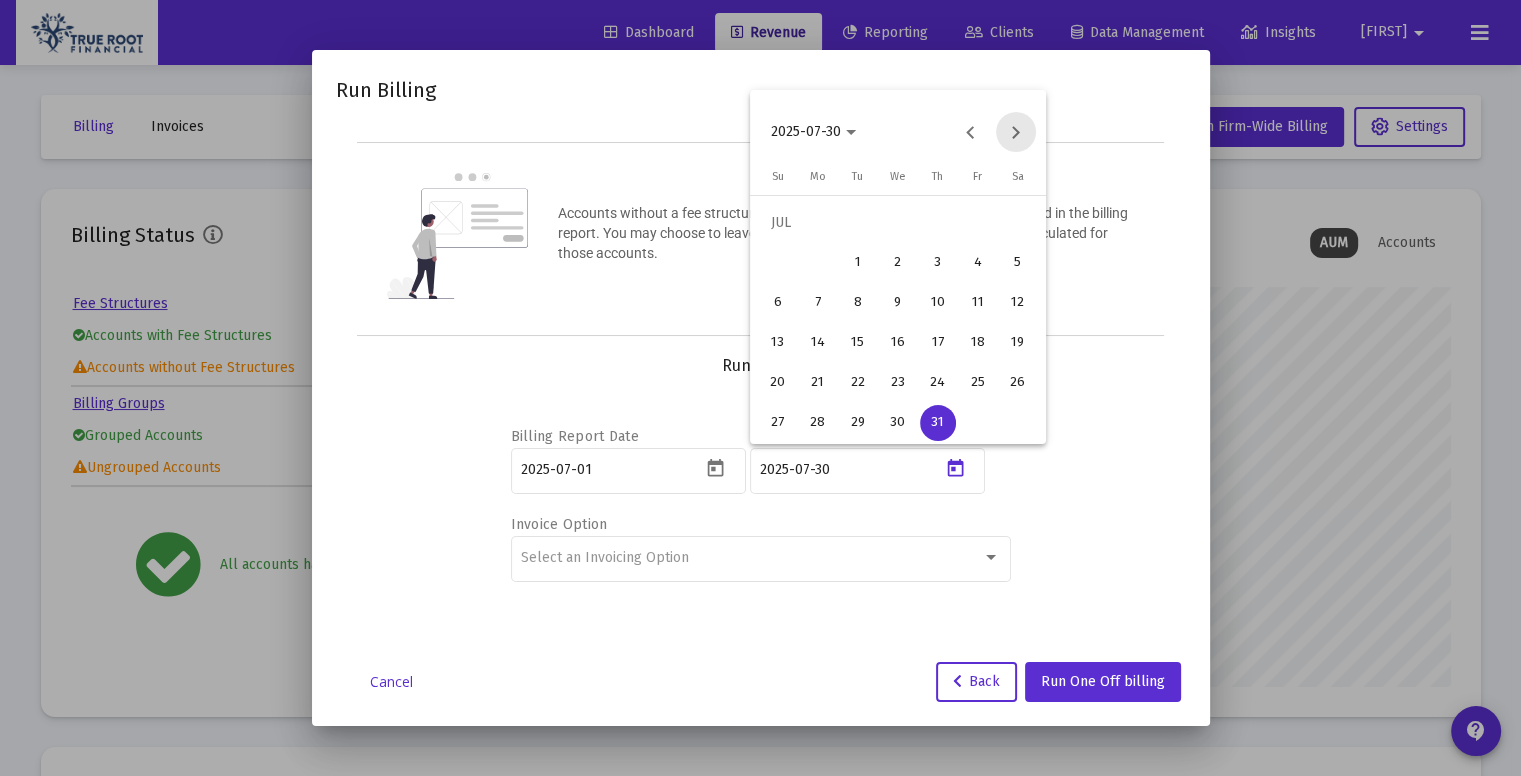 click at bounding box center (1016, 132) 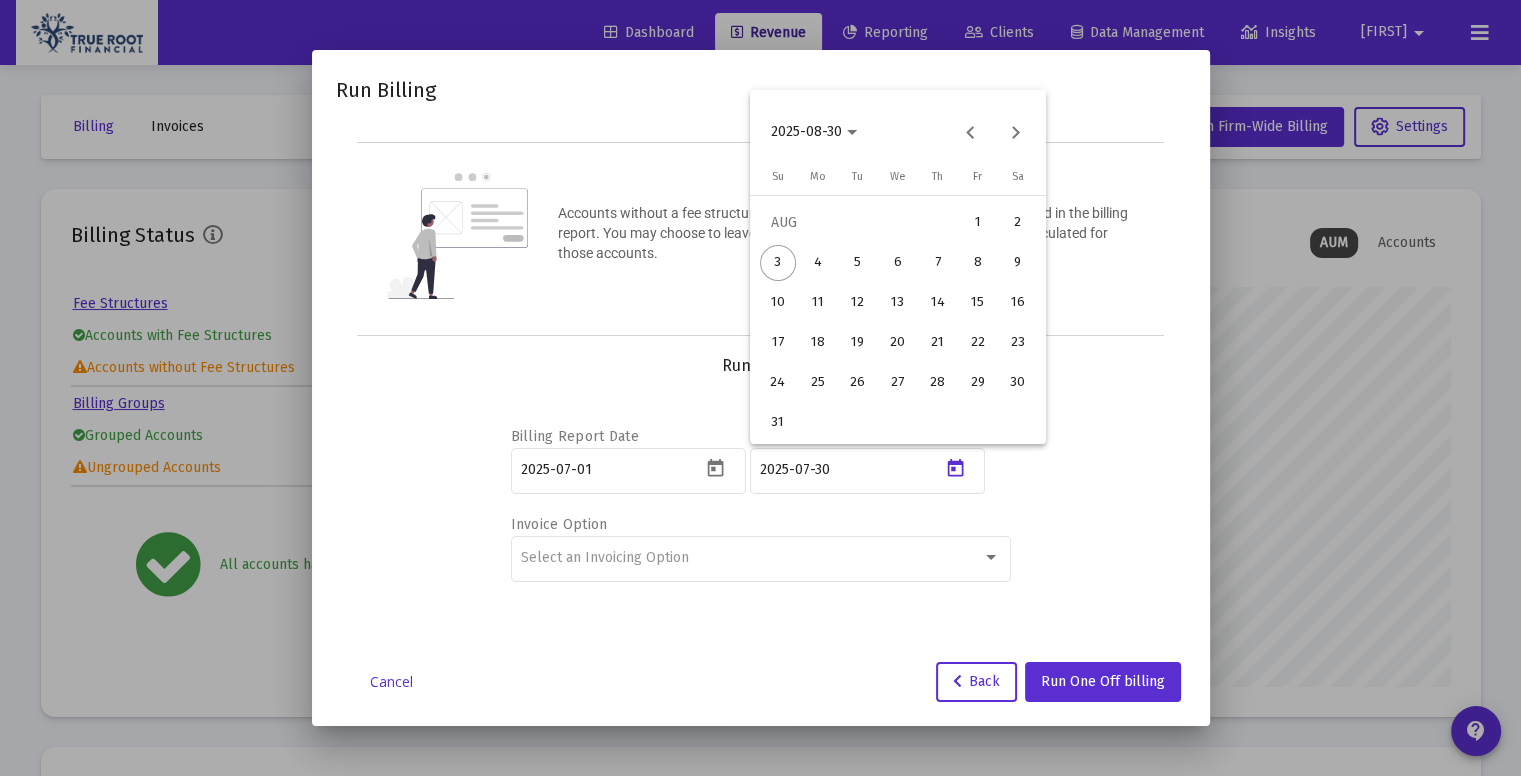 click on "1" at bounding box center (978, 223) 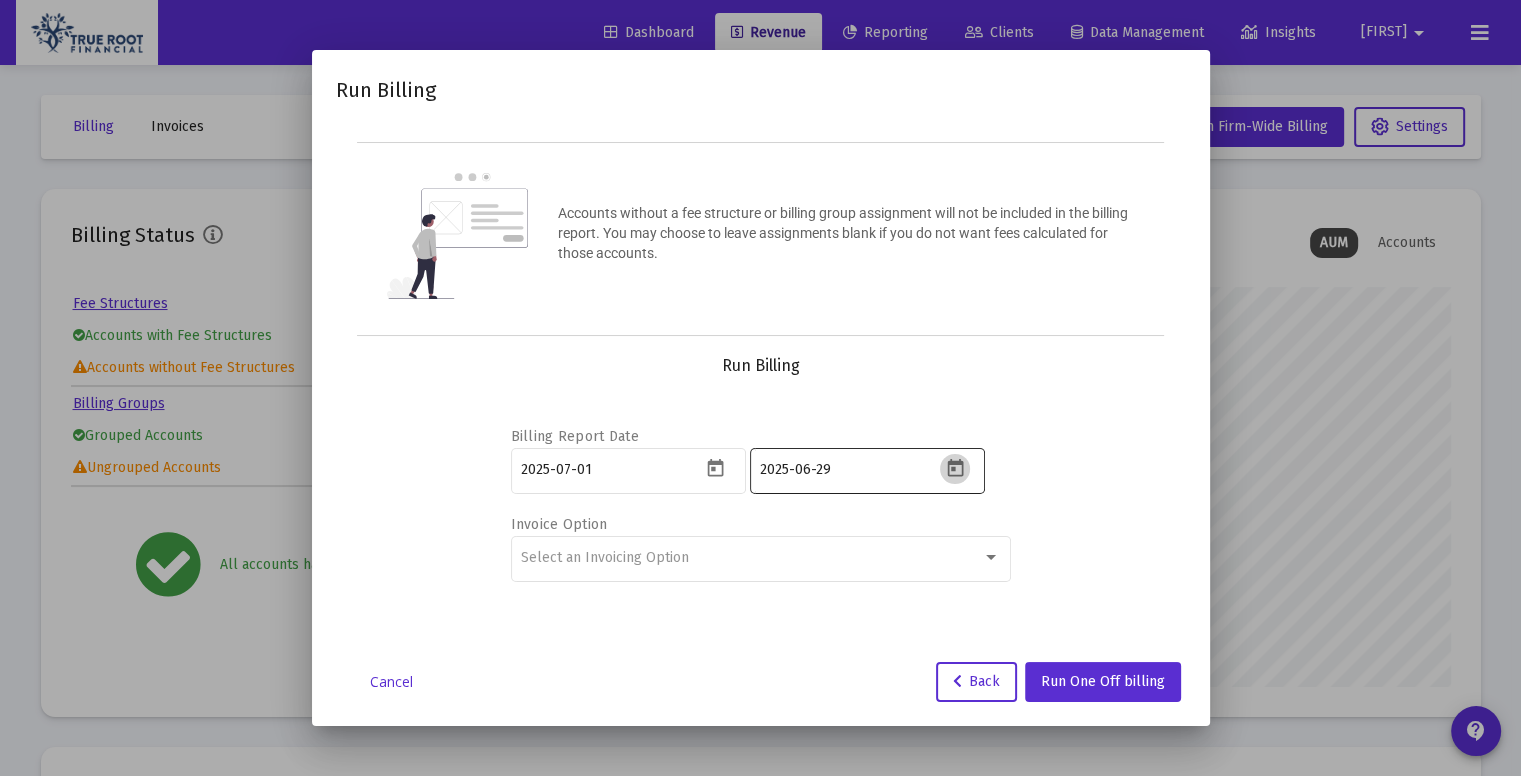 click 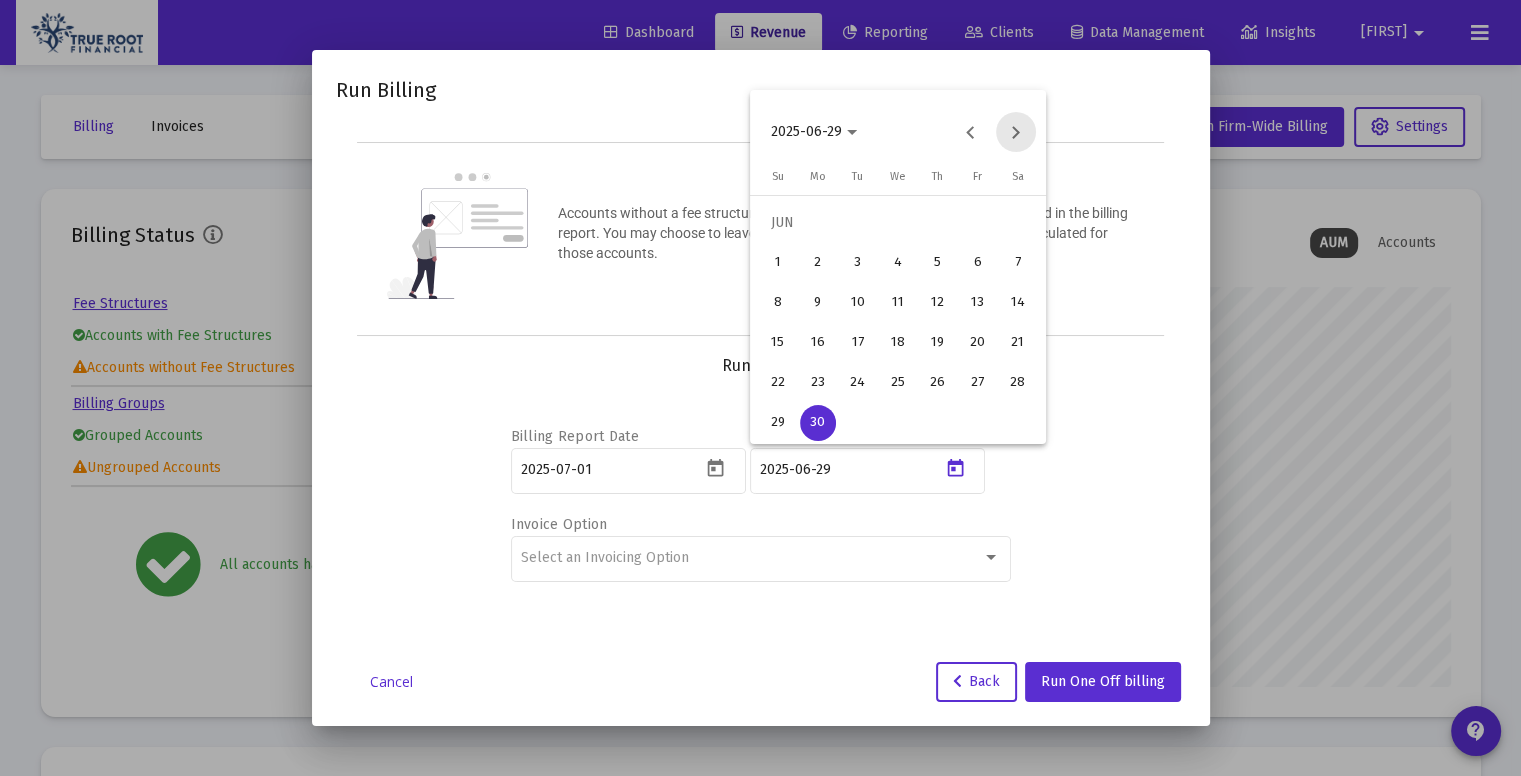 click at bounding box center [1016, 132] 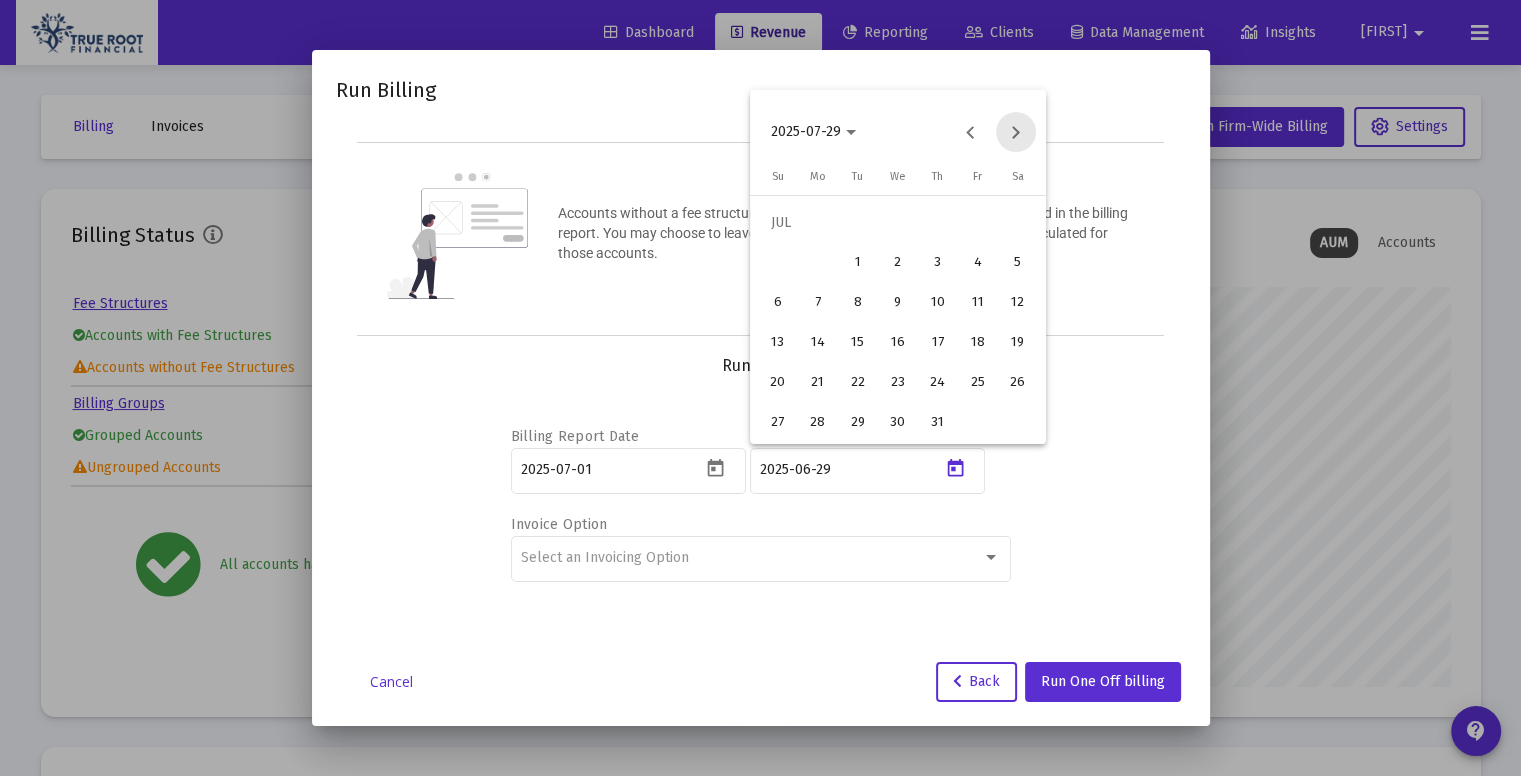 click at bounding box center [1016, 132] 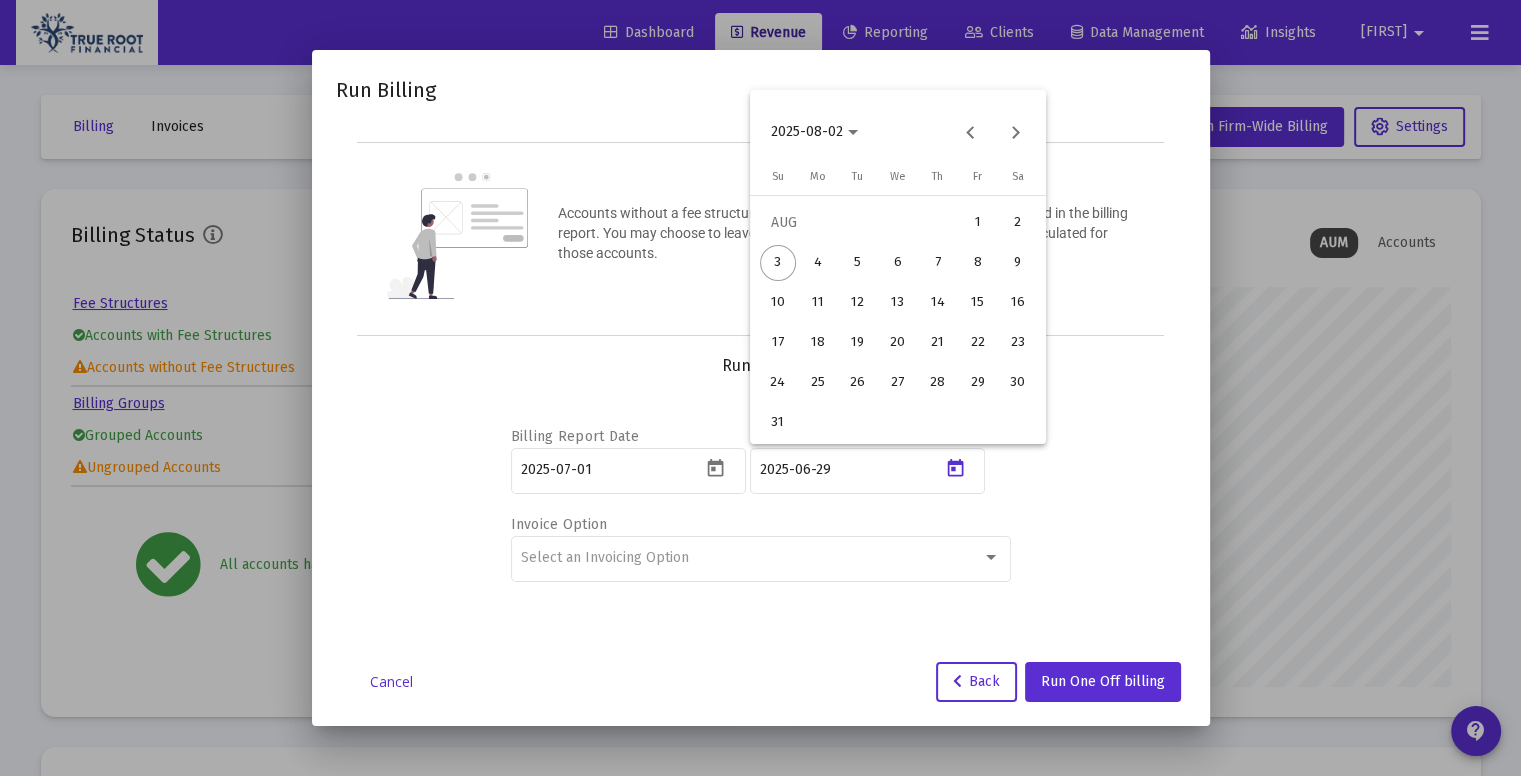 click on "3" at bounding box center [778, 263] 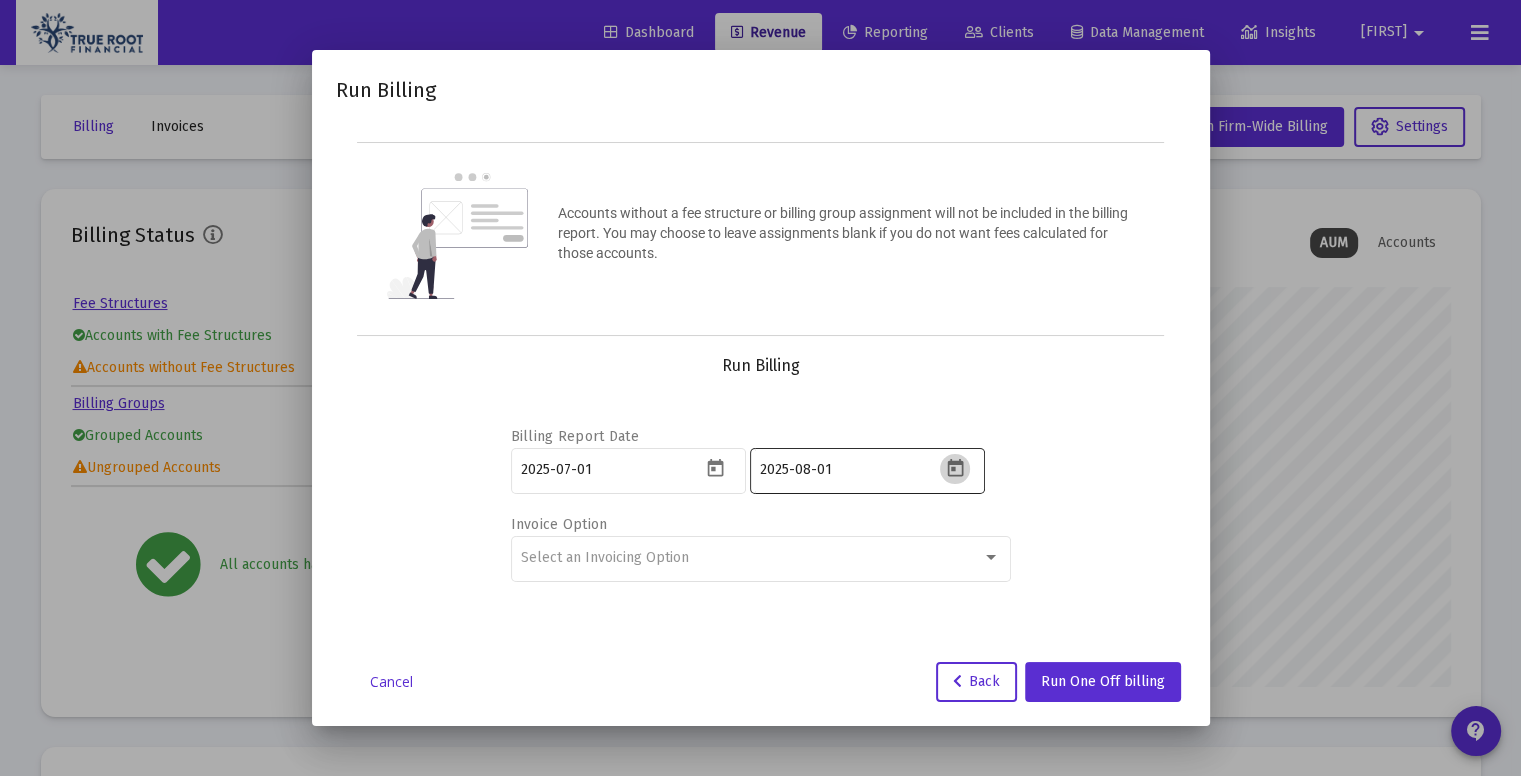 click 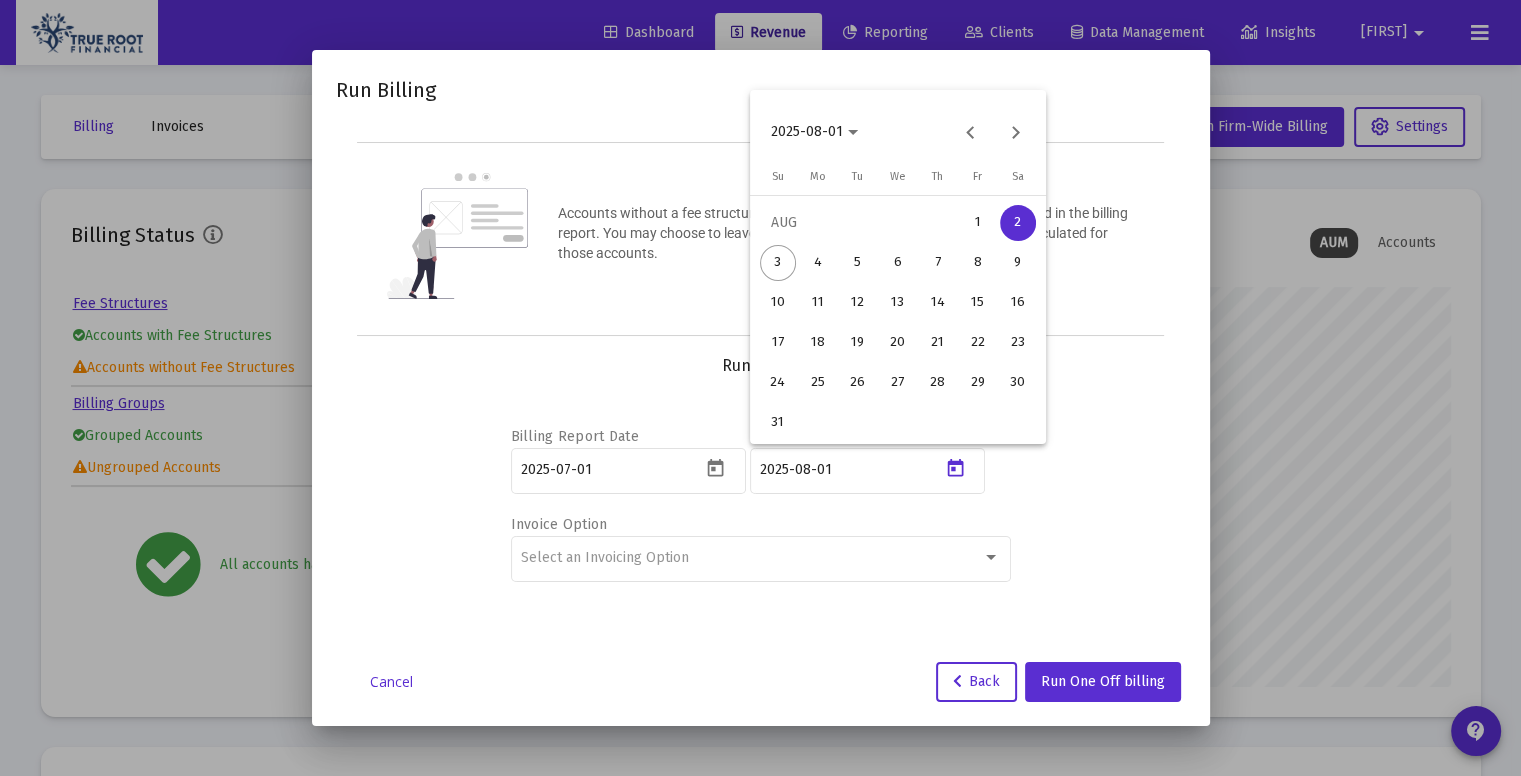 click on "2" at bounding box center [1018, 223] 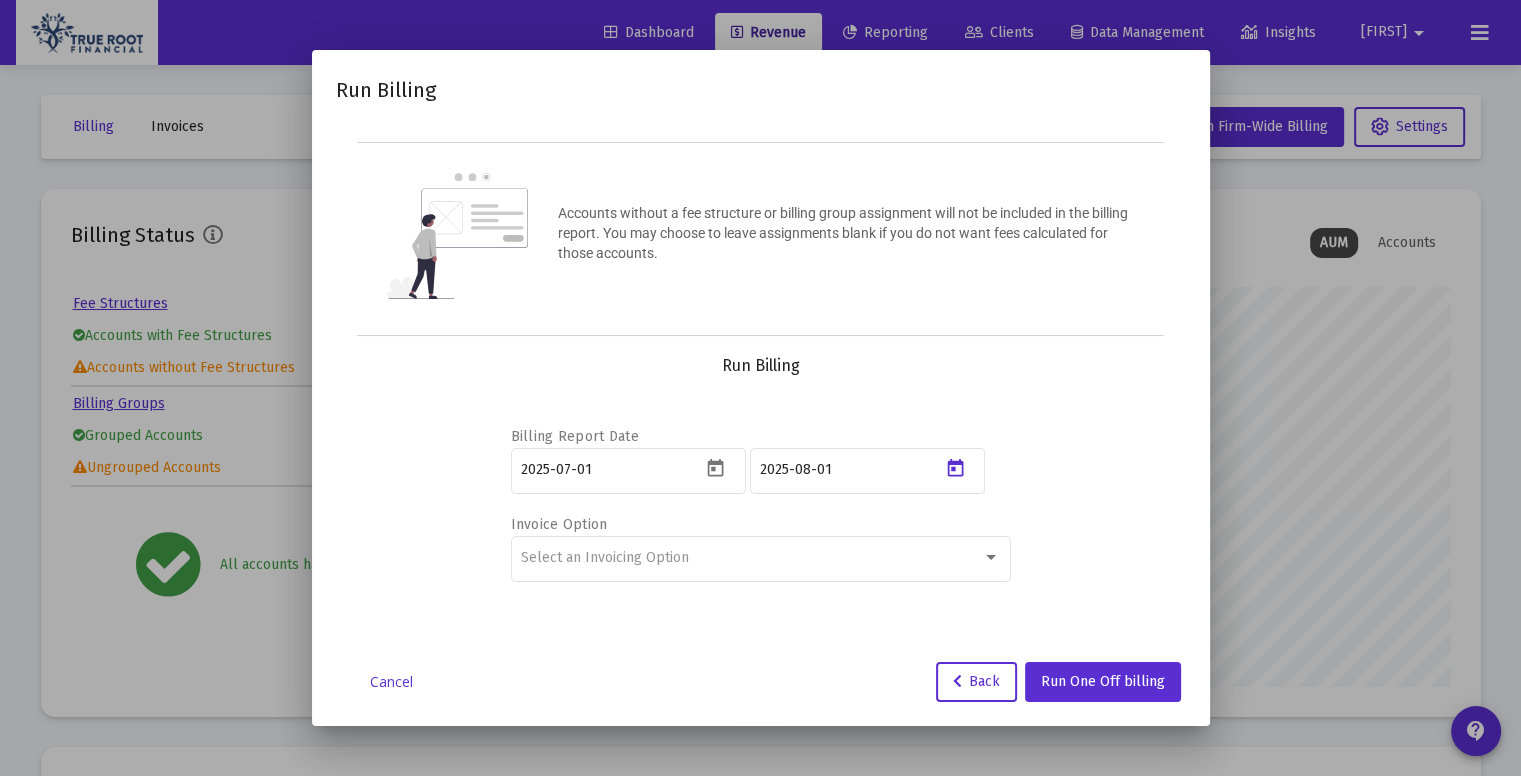 type on "2025-07-31" 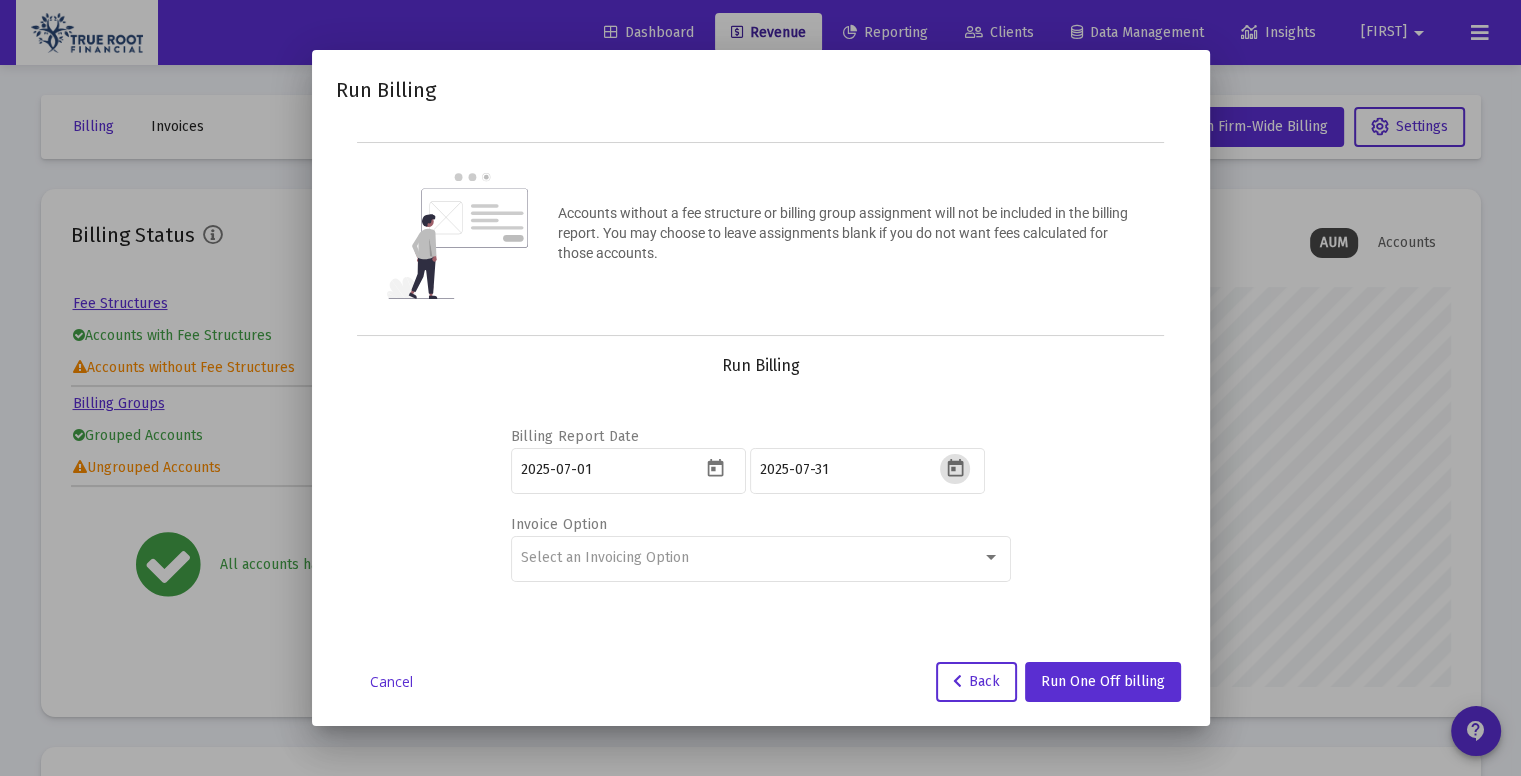 click on "Billing Report Date  2025-07-01 2025-07-31 Invoice Option Select an Invoicing Option" at bounding box center (761, 501) 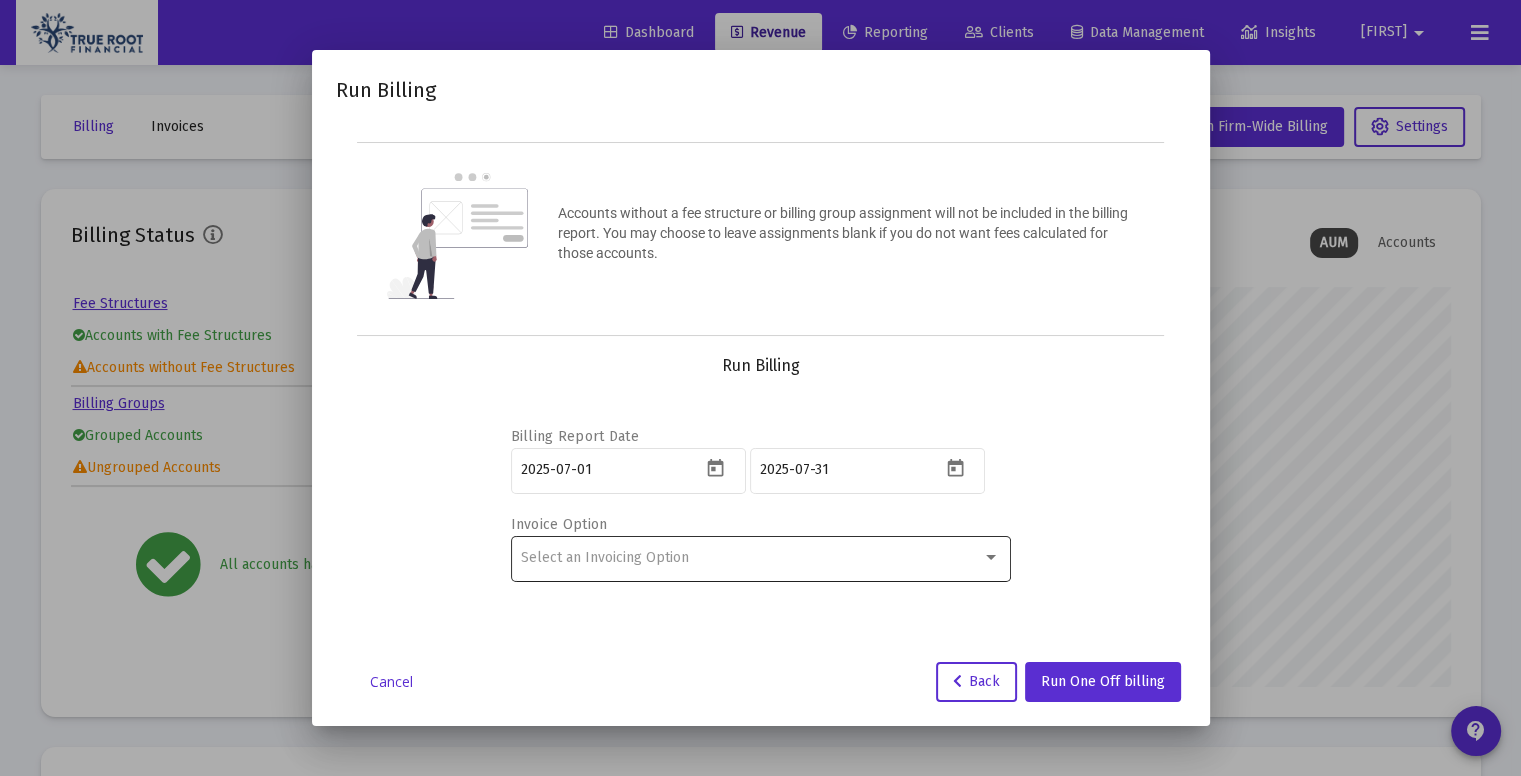 click on "Select an Invoicing Option" at bounding box center (605, 557) 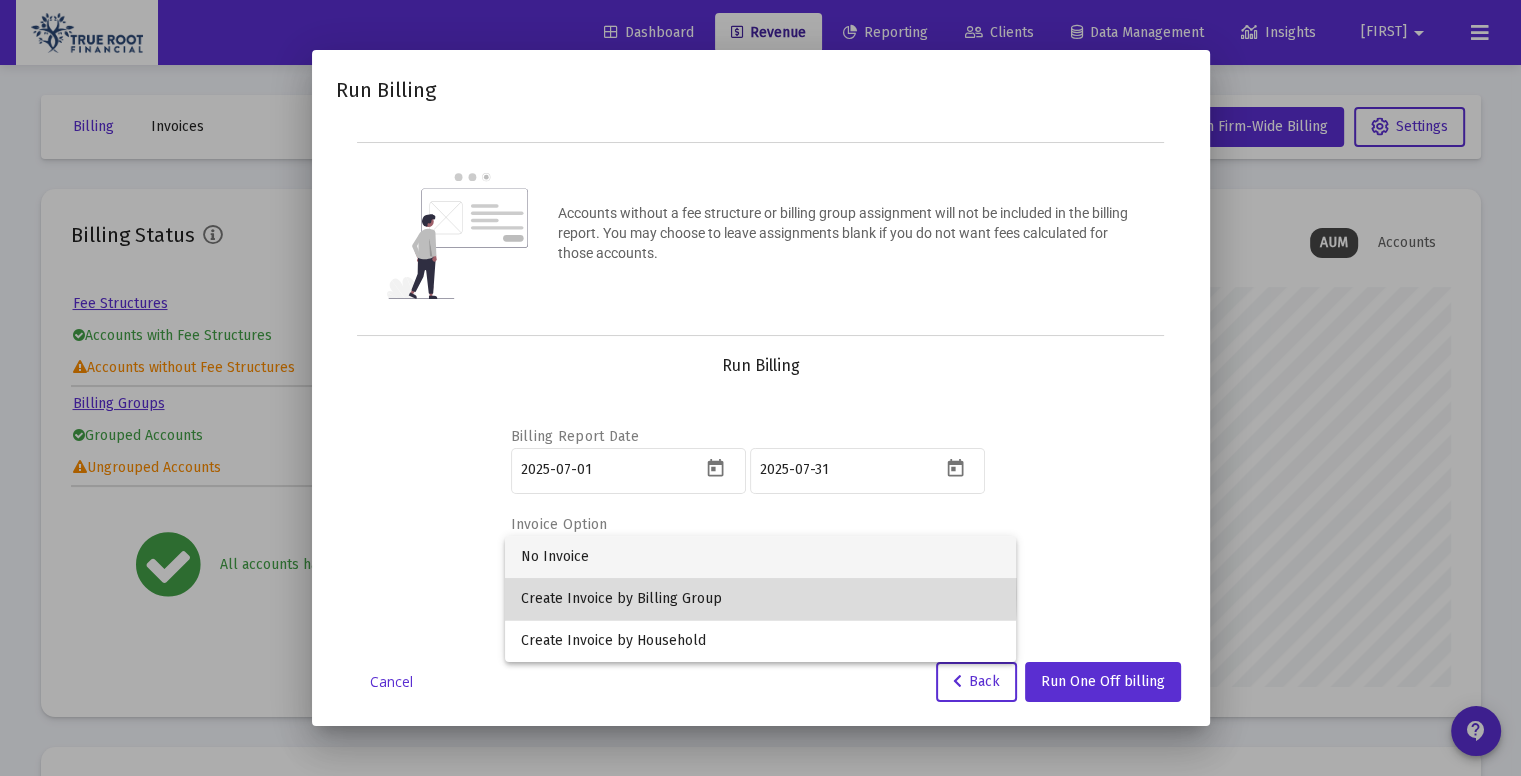 click on "Create Invoice by Billing Group" at bounding box center [760, 599] 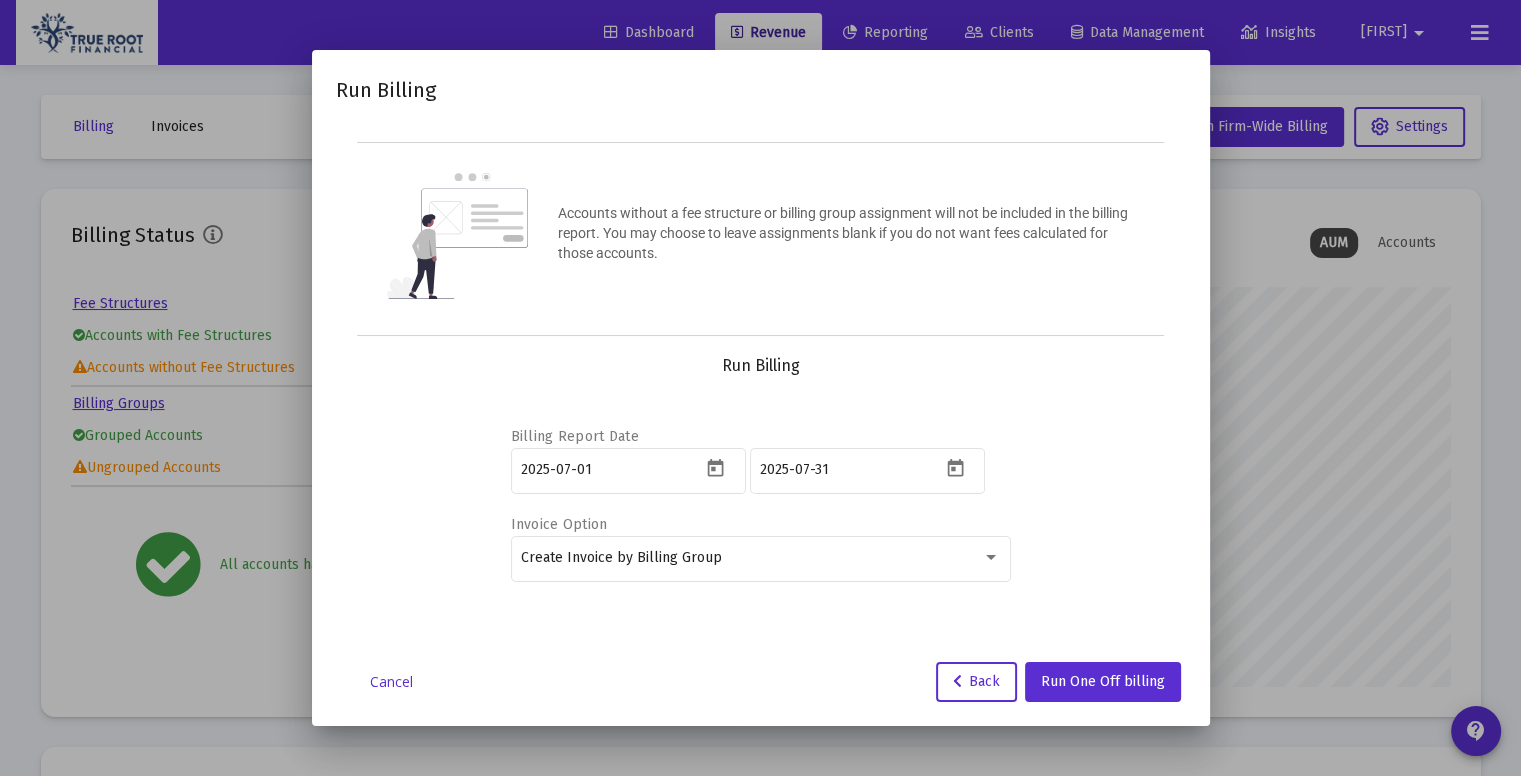 click on "Billing Report Date" at bounding box center [756, 436] 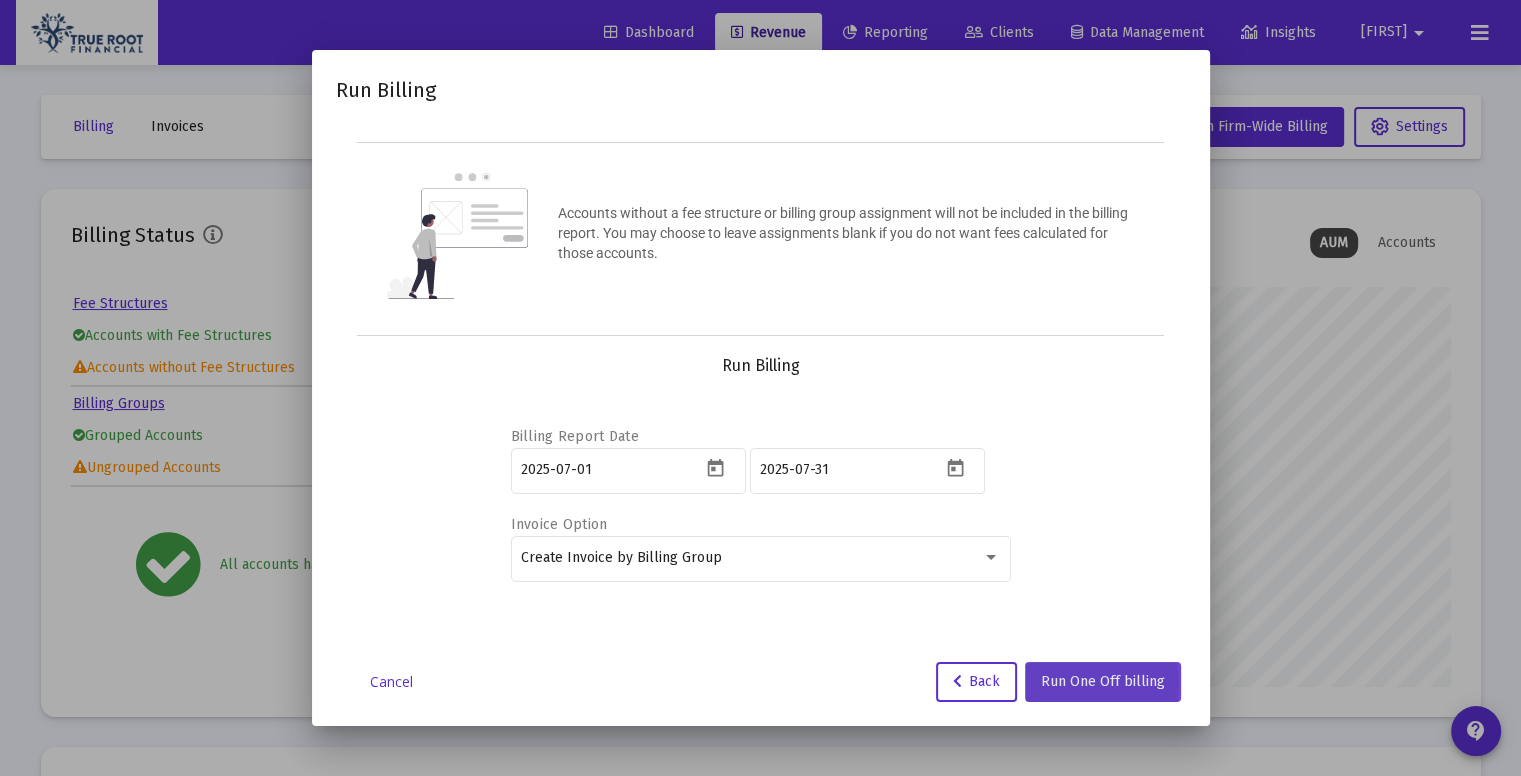 click on "Run One Off billing" at bounding box center [1103, 681] 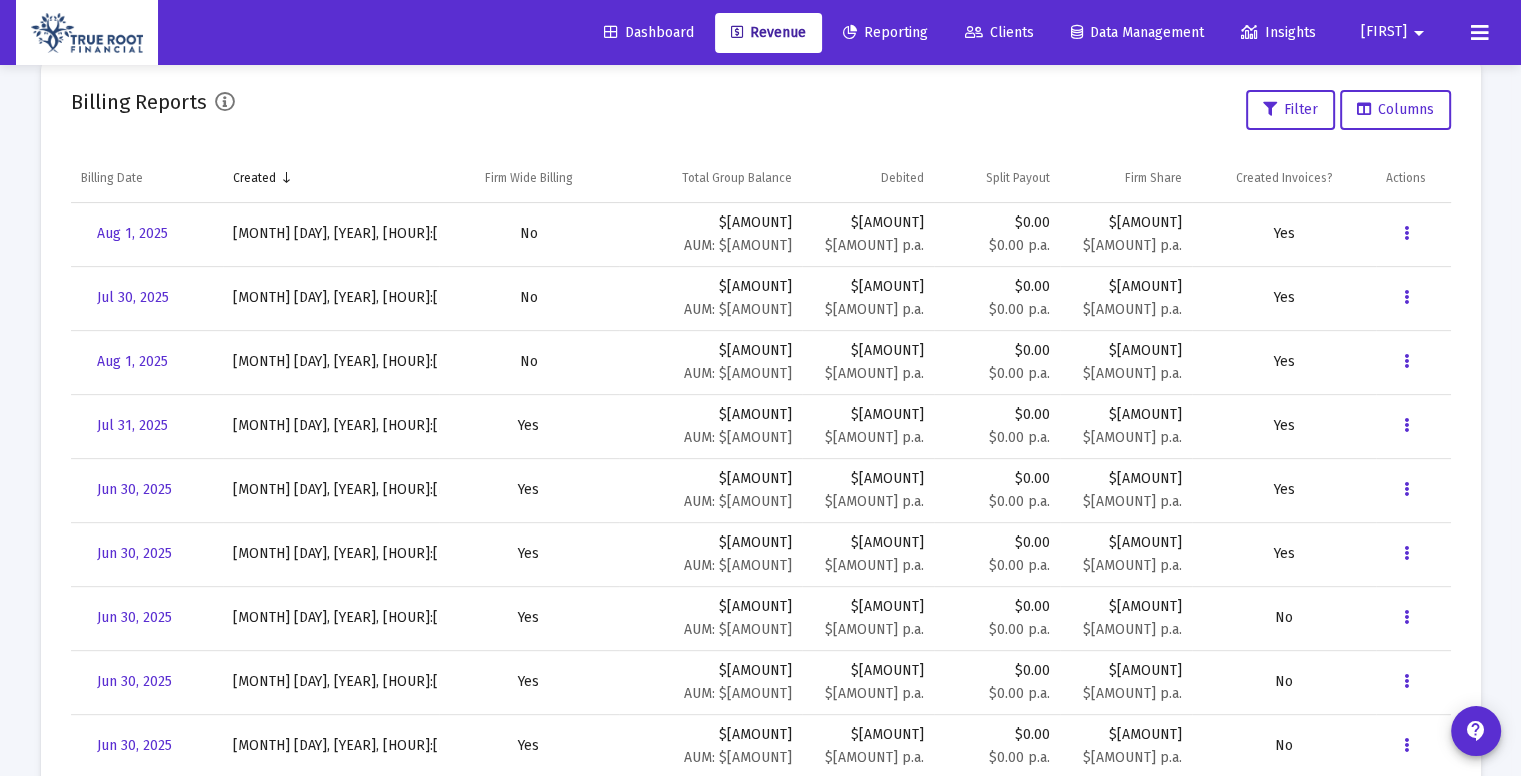 scroll, scrollTop: 0, scrollLeft: 0, axis: both 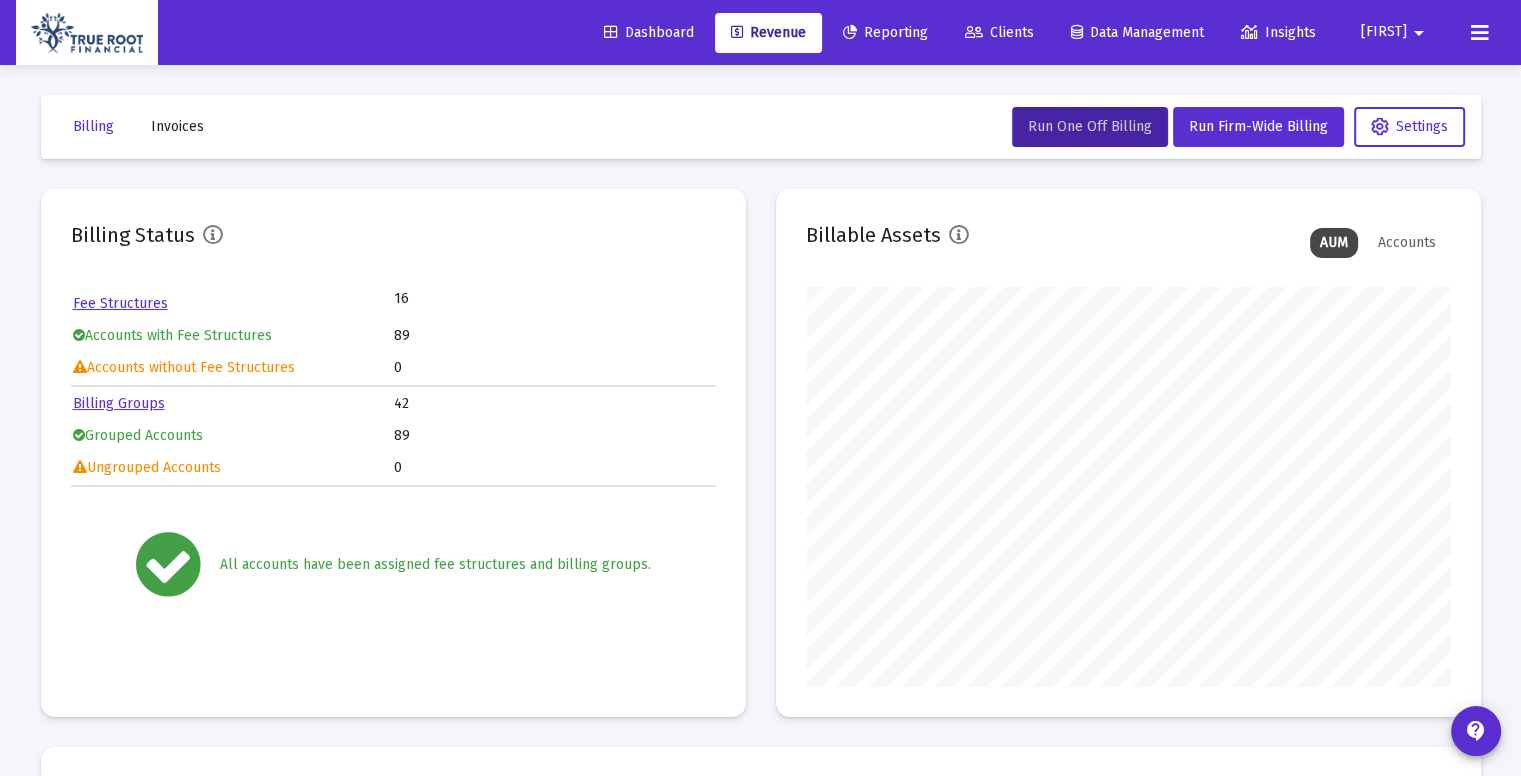 click on "Invoices" 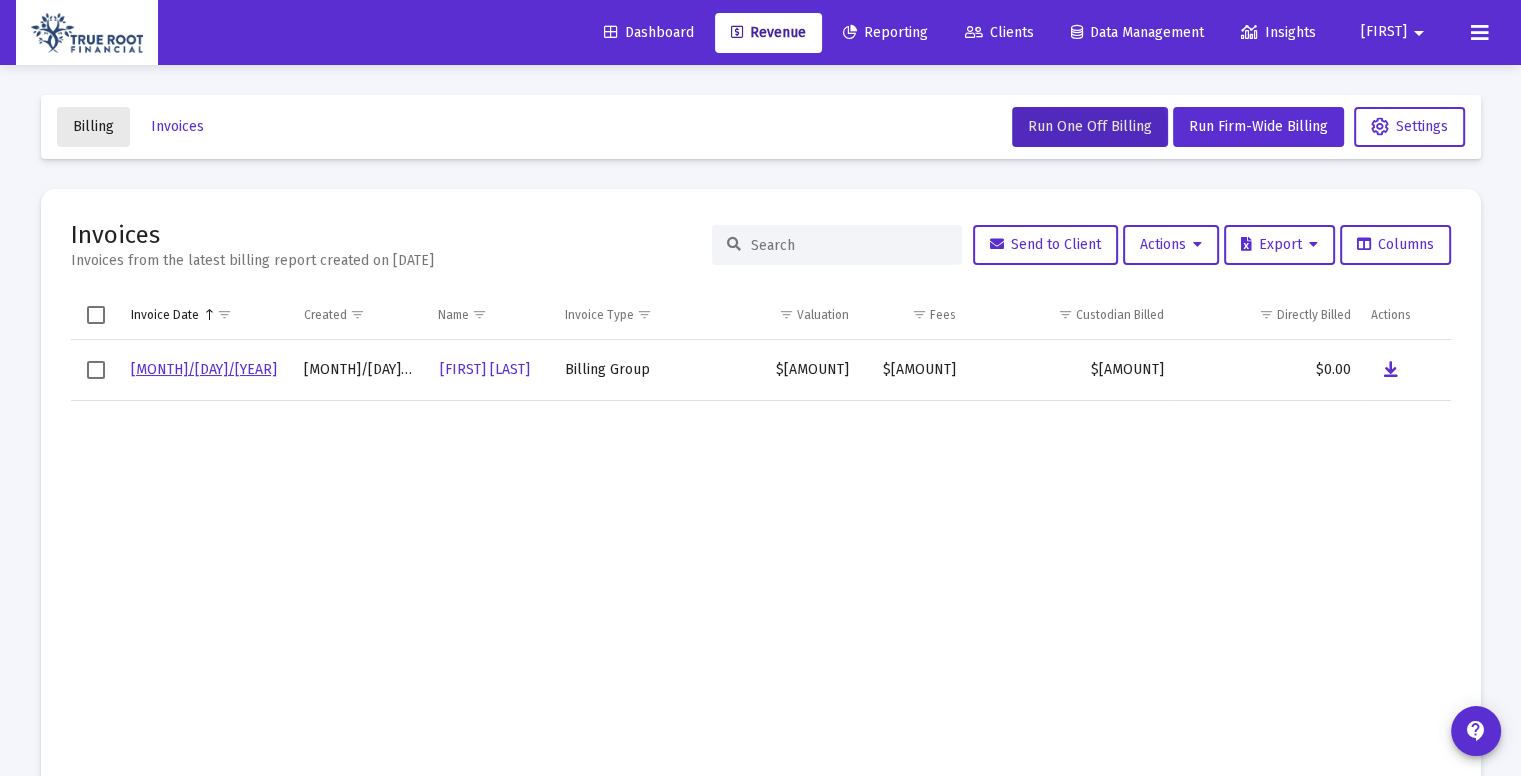 click on "Billing" 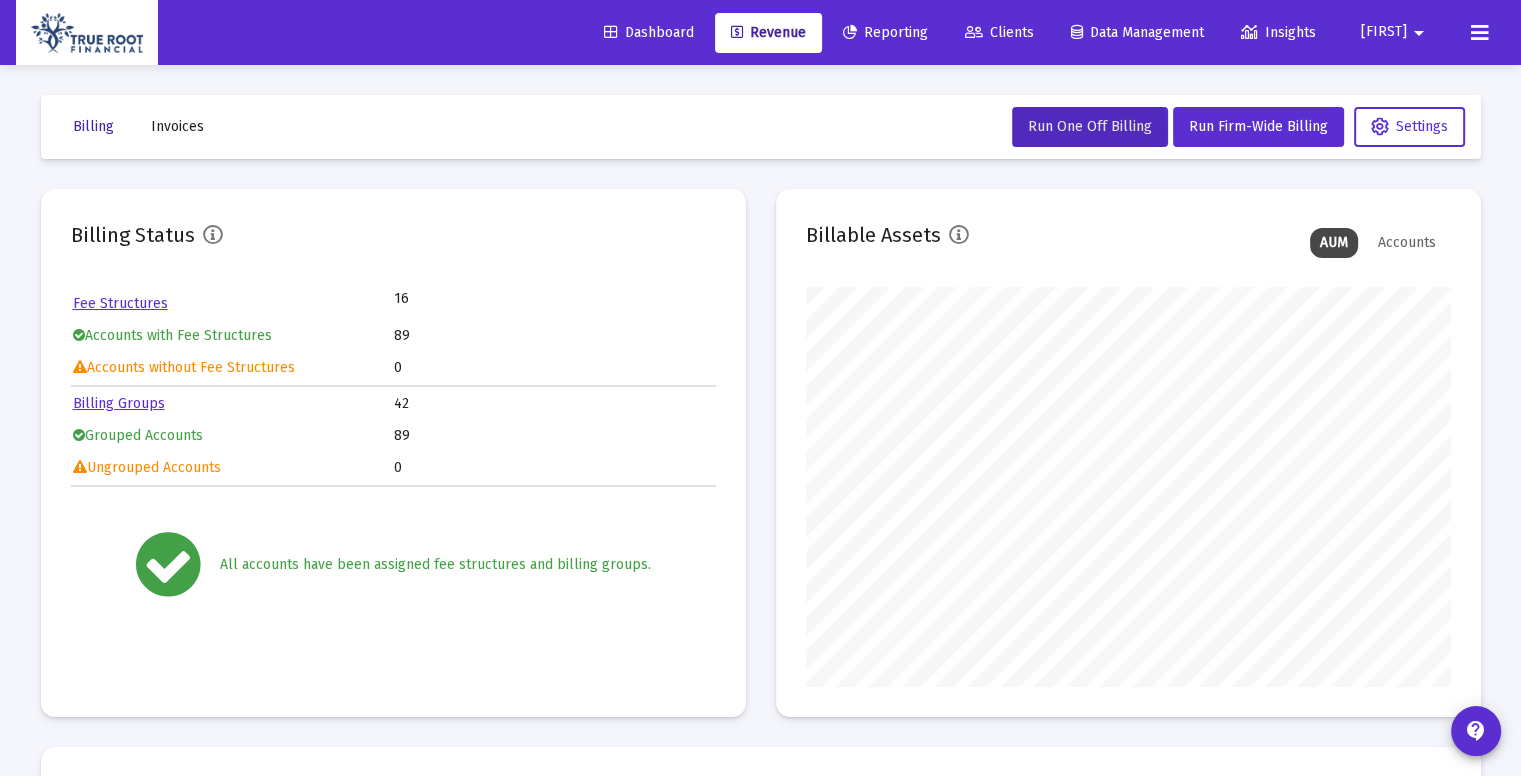 scroll, scrollTop: 999600, scrollLeft: 999355, axis: both 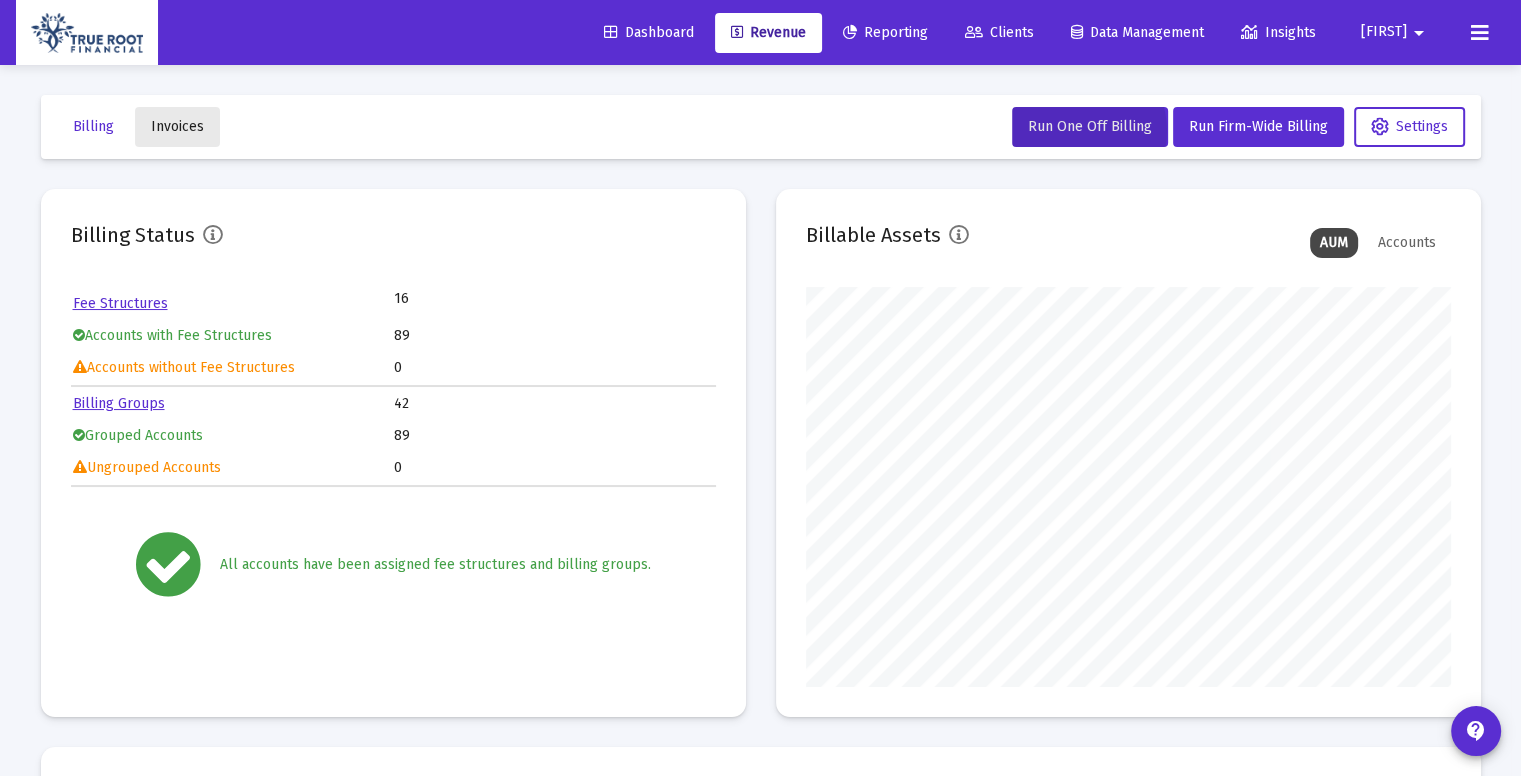 click on "Invoices" 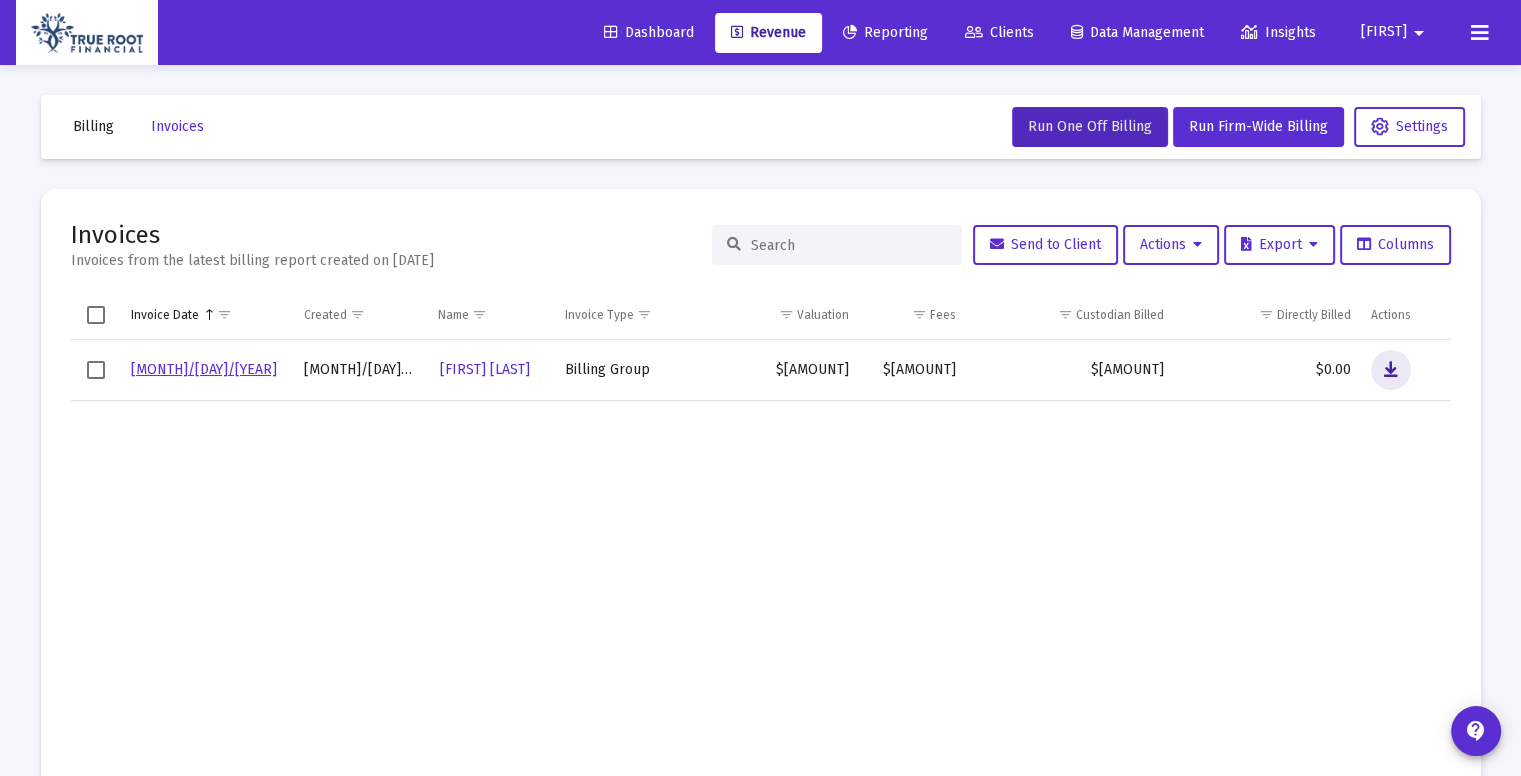click at bounding box center [1391, 370] 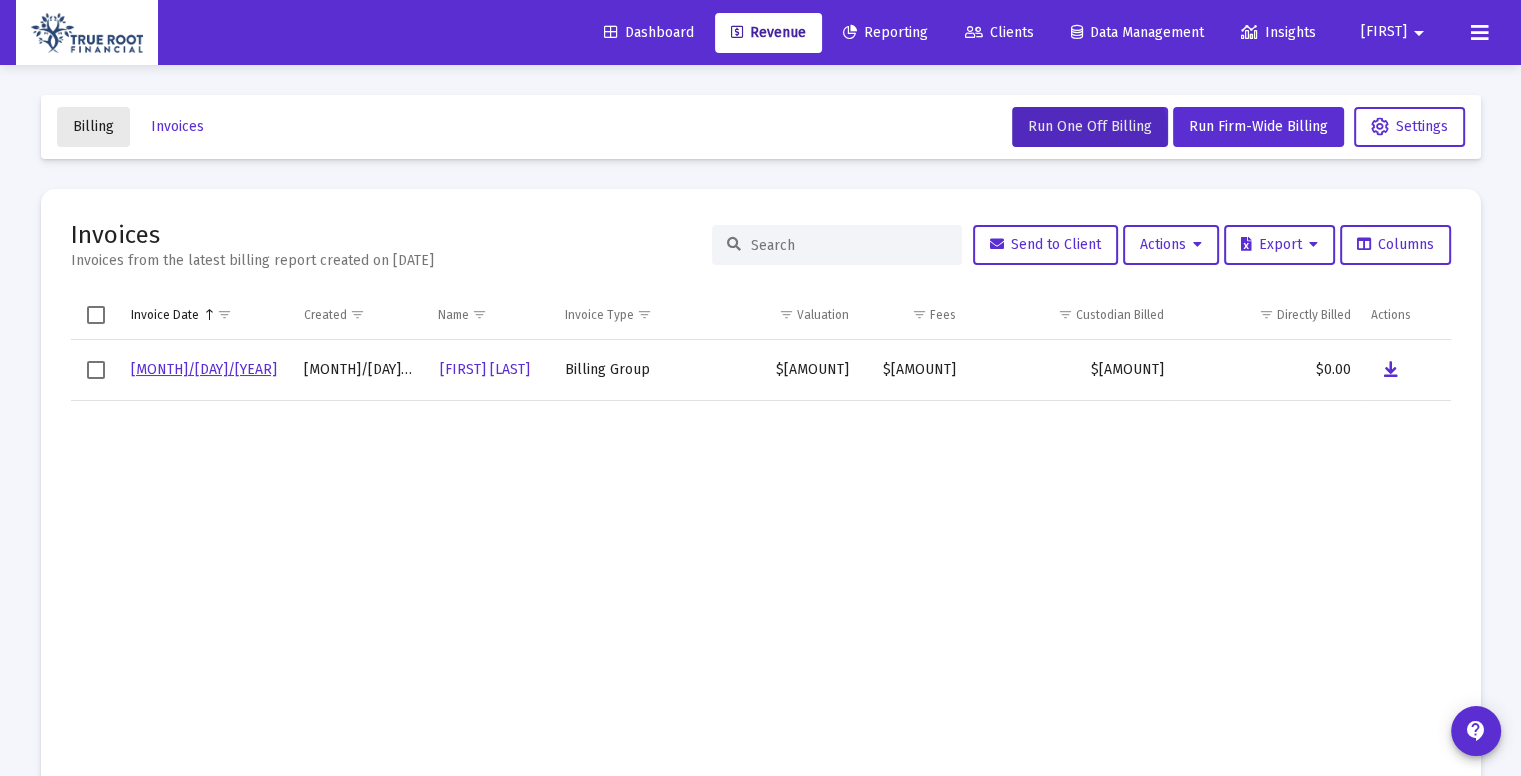 click on "Billing" 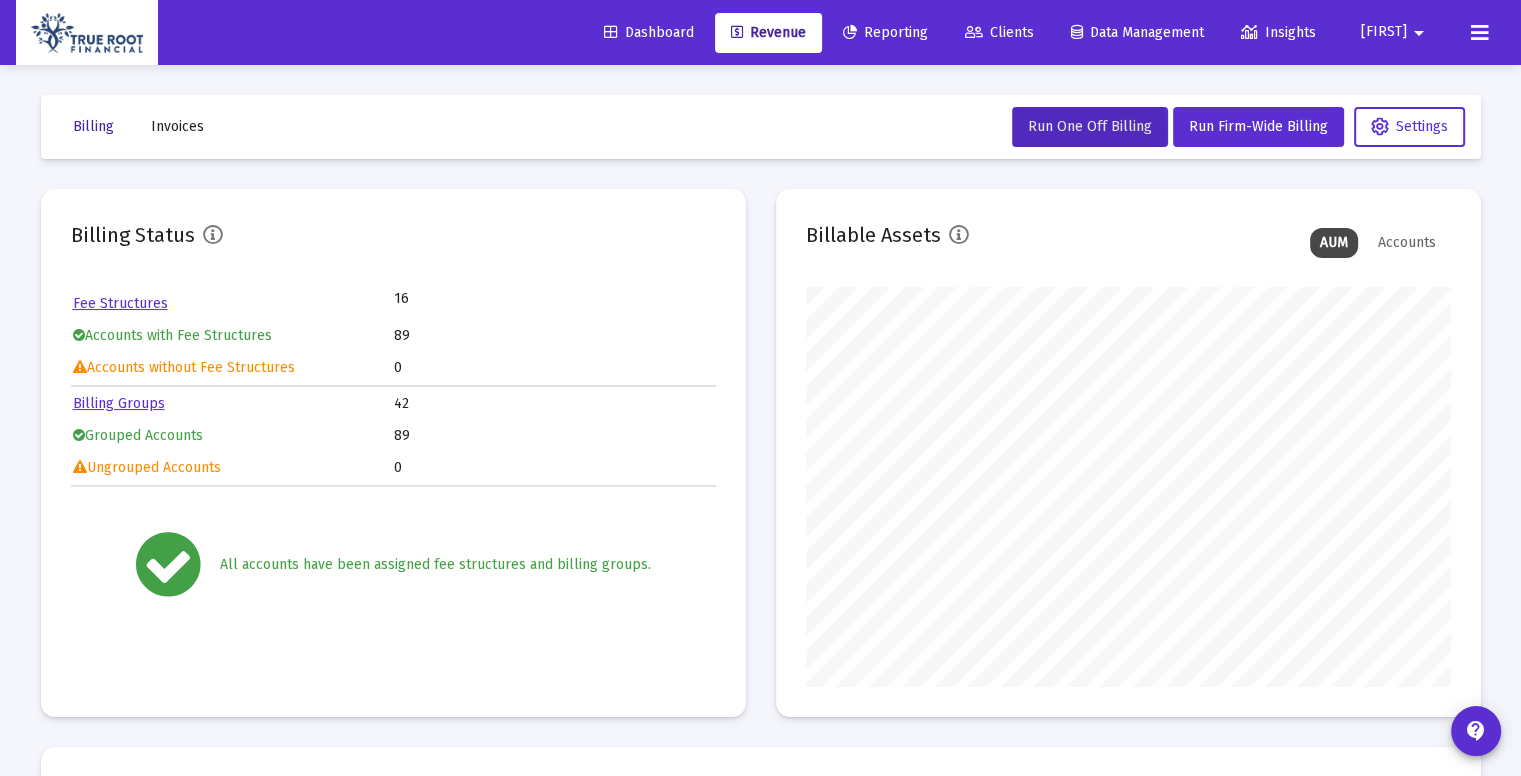 scroll, scrollTop: 999600, scrollLeft: 999355, axis: both 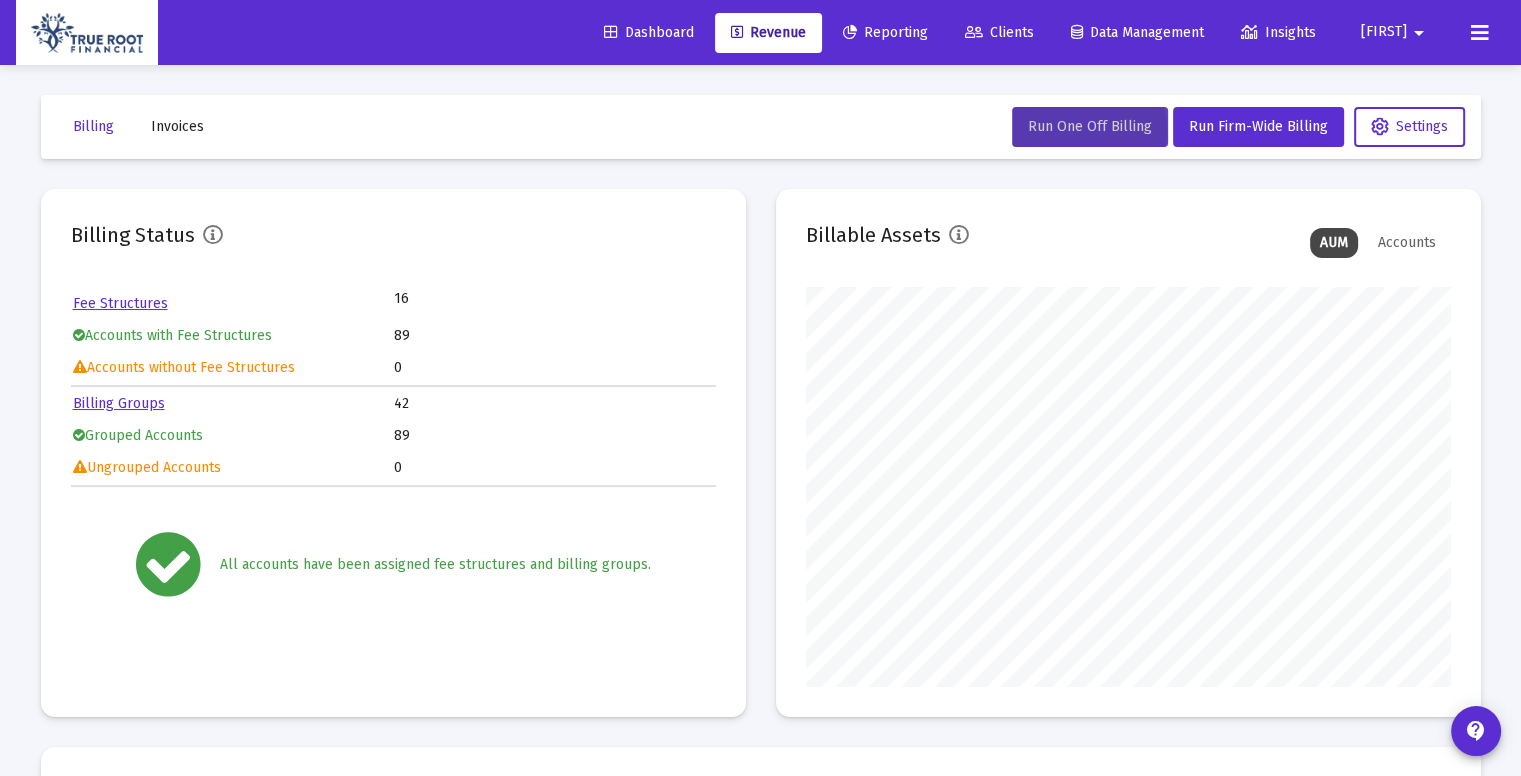 click on "Run One Off Billing" 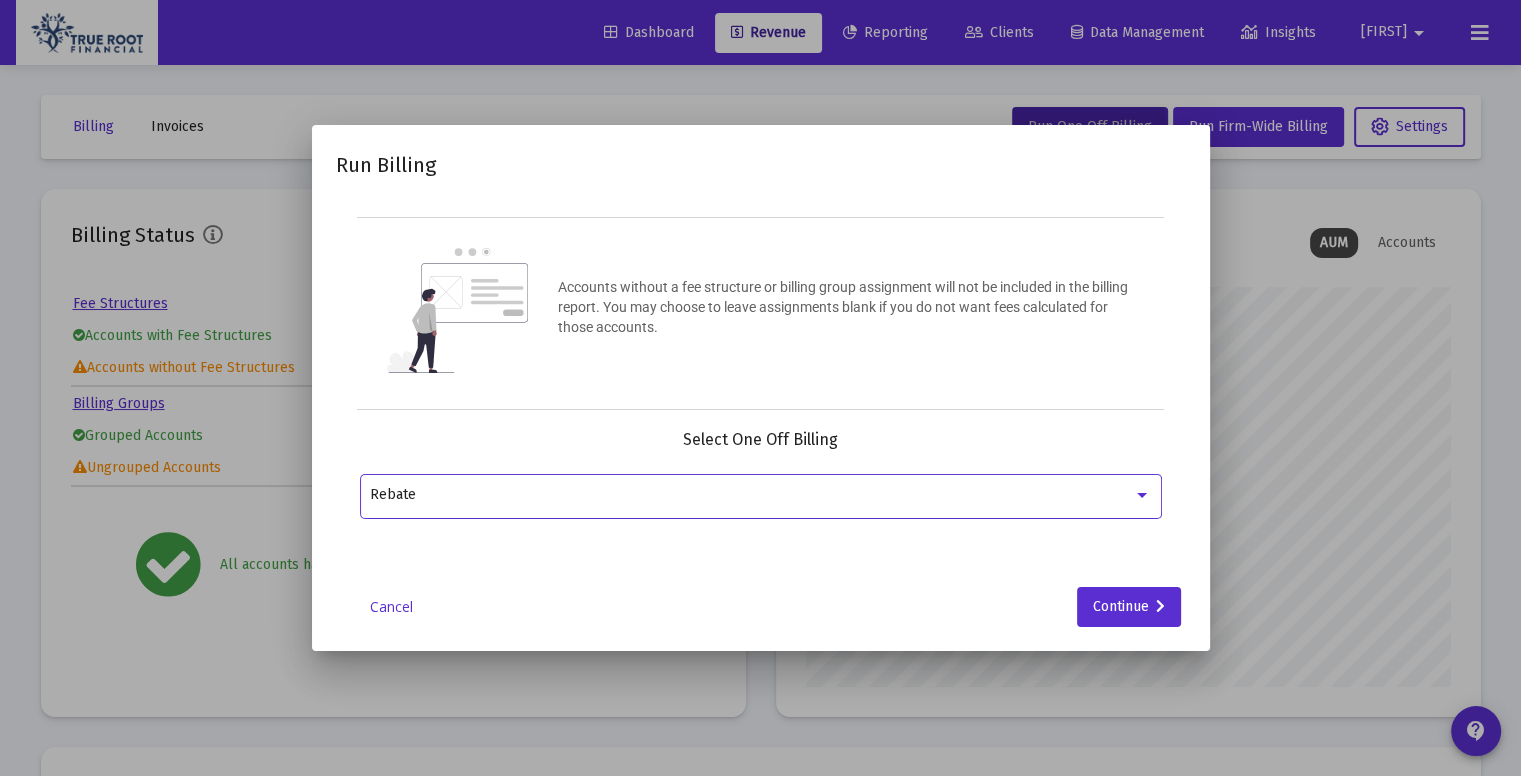 click on "Rebate" at bounding box center (751, 495) 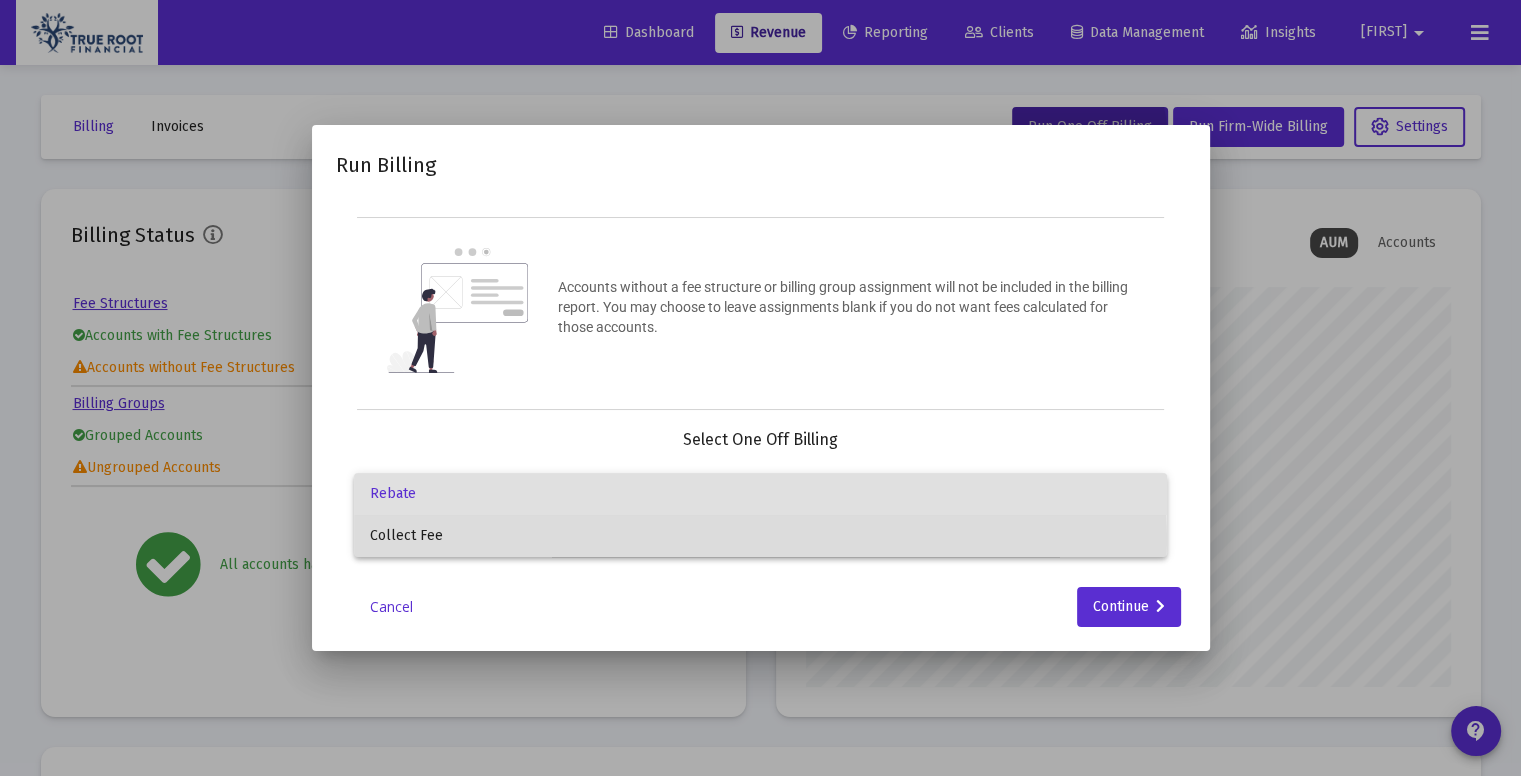 click on "Collect Fee" at bounding box center [760, 536] 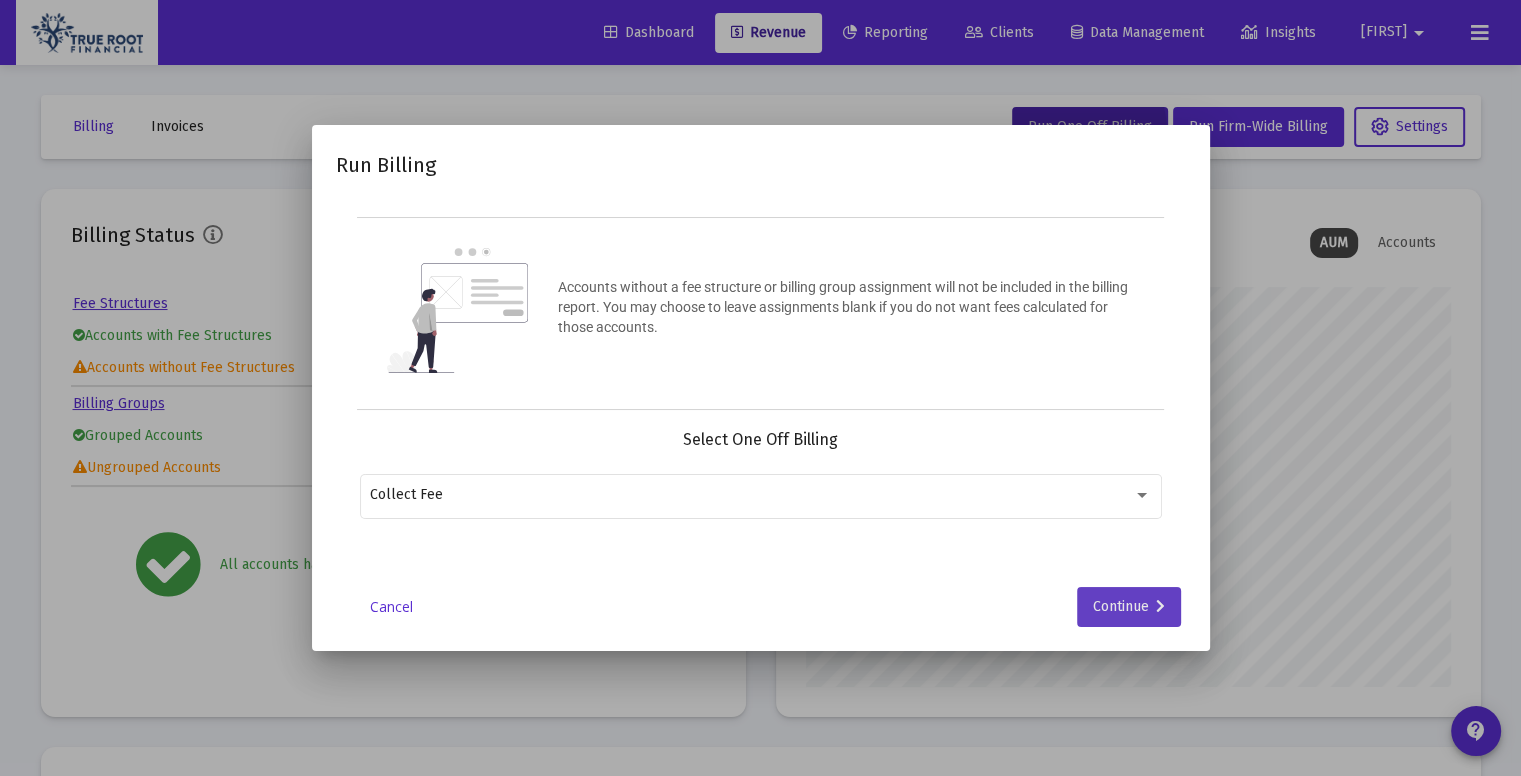 click on "Continue" at bounding box center (1129, 607) 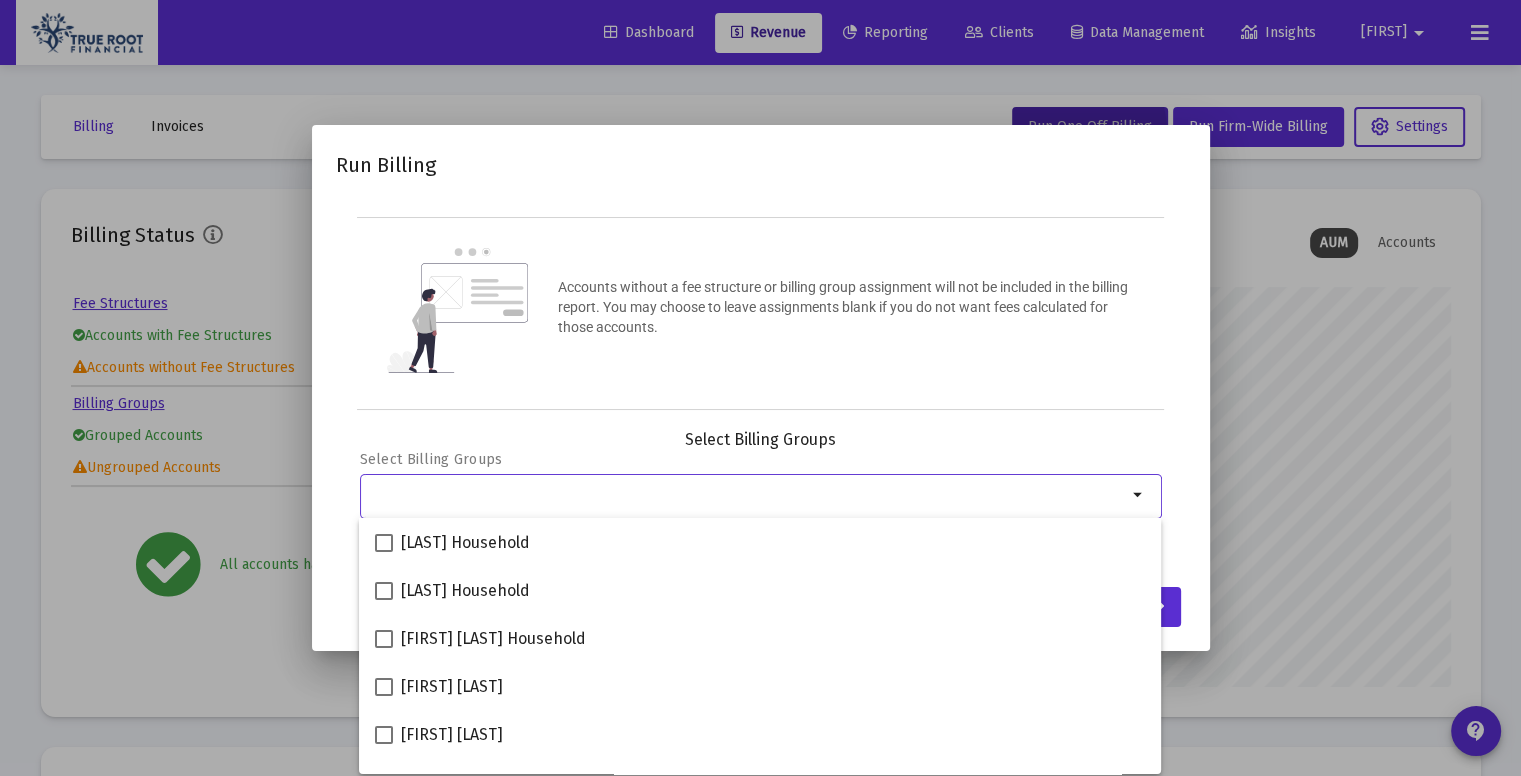 click at bounding box center (748, 495) 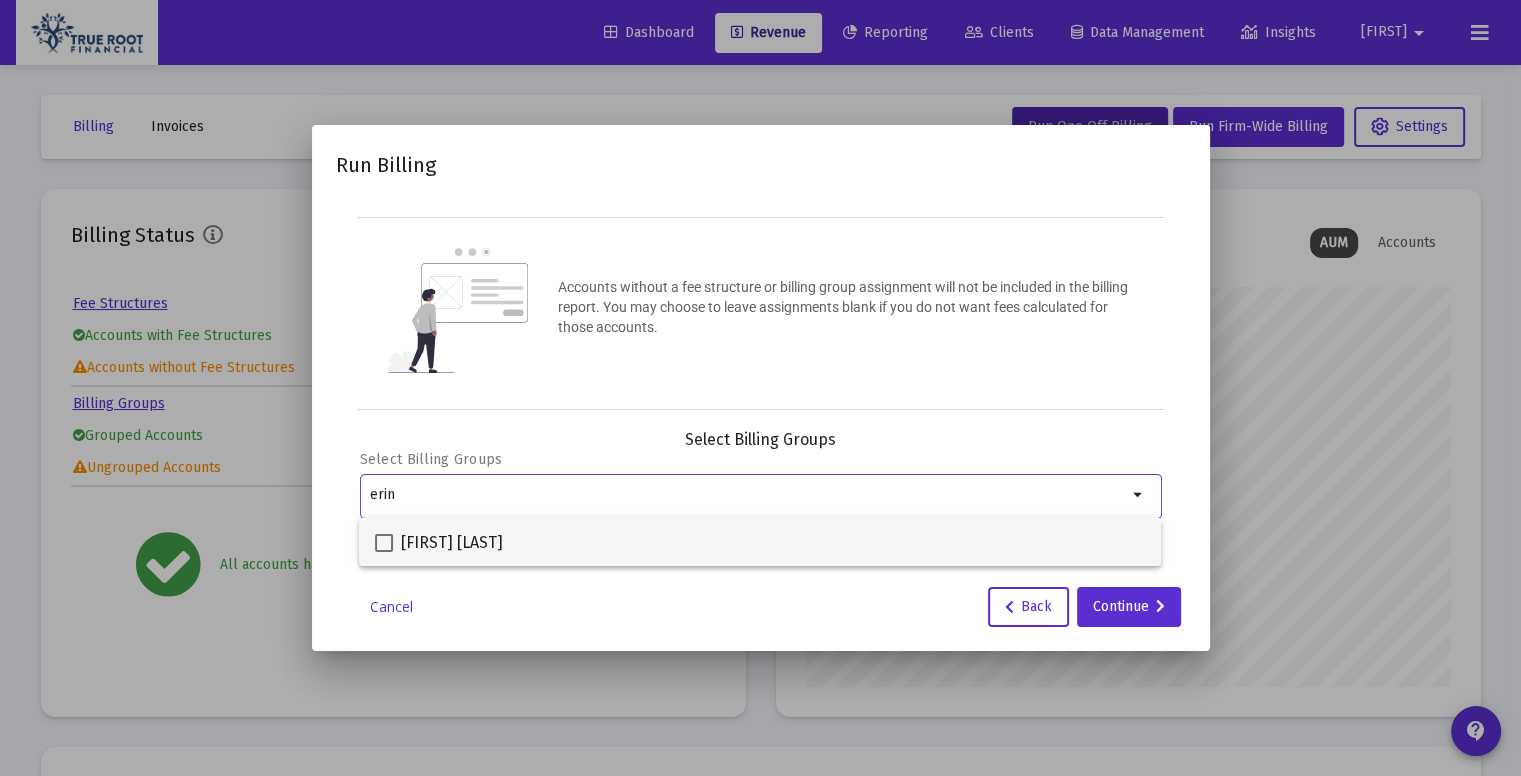 type on "erin" 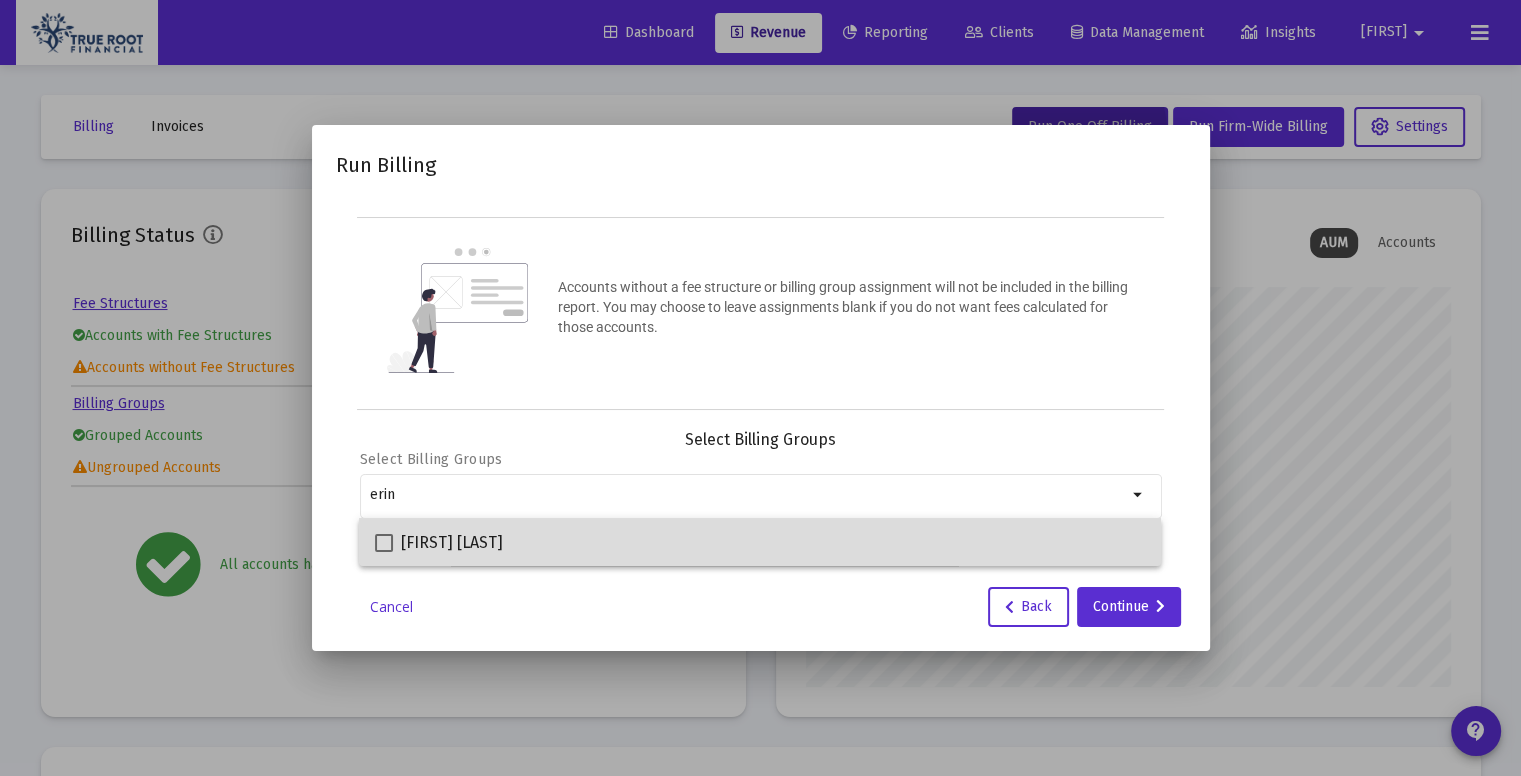 click on "[FIRST] [LAST]" at bounding box center (760, 542) 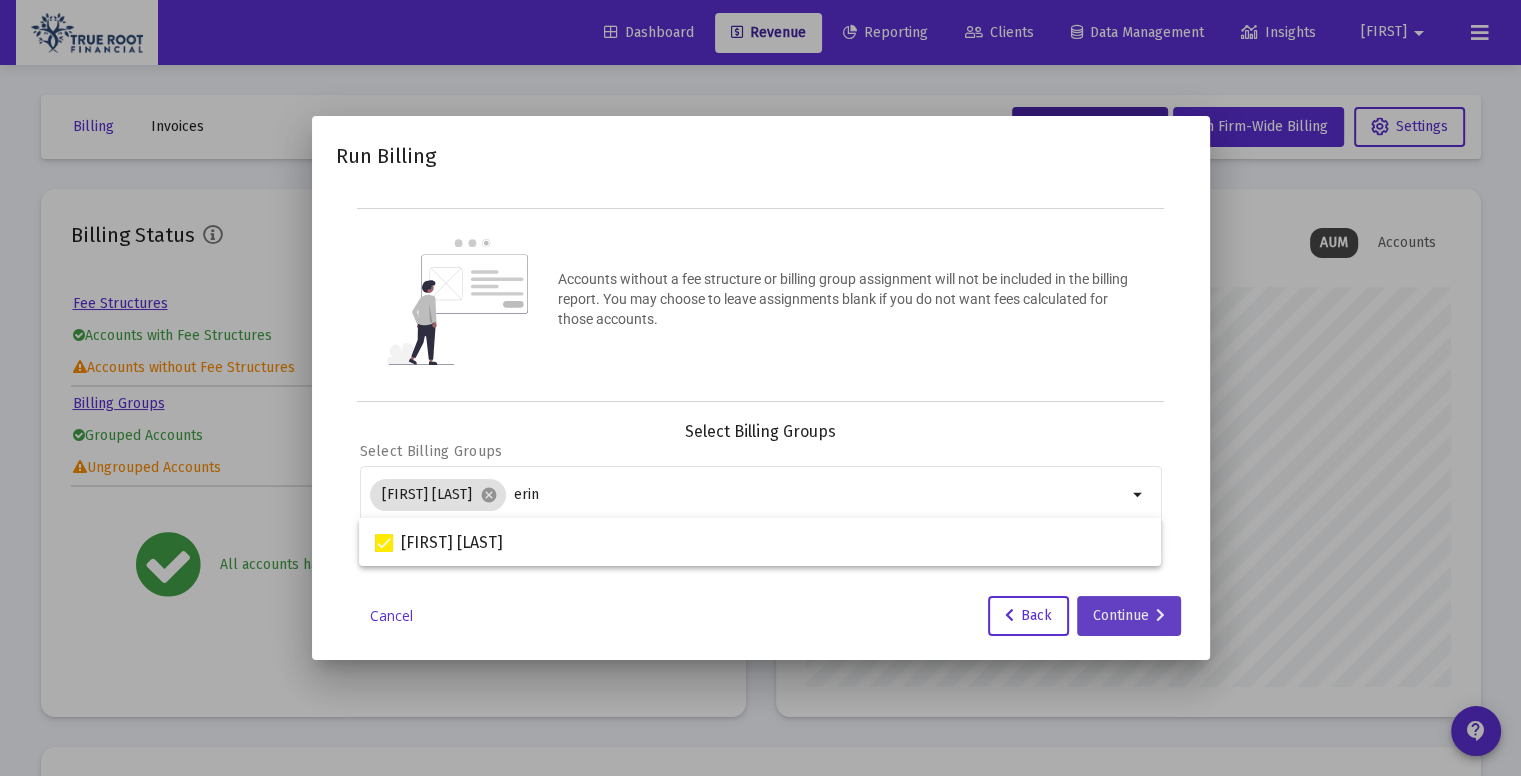 click on "Continue" at bounding box center [1129, 616] 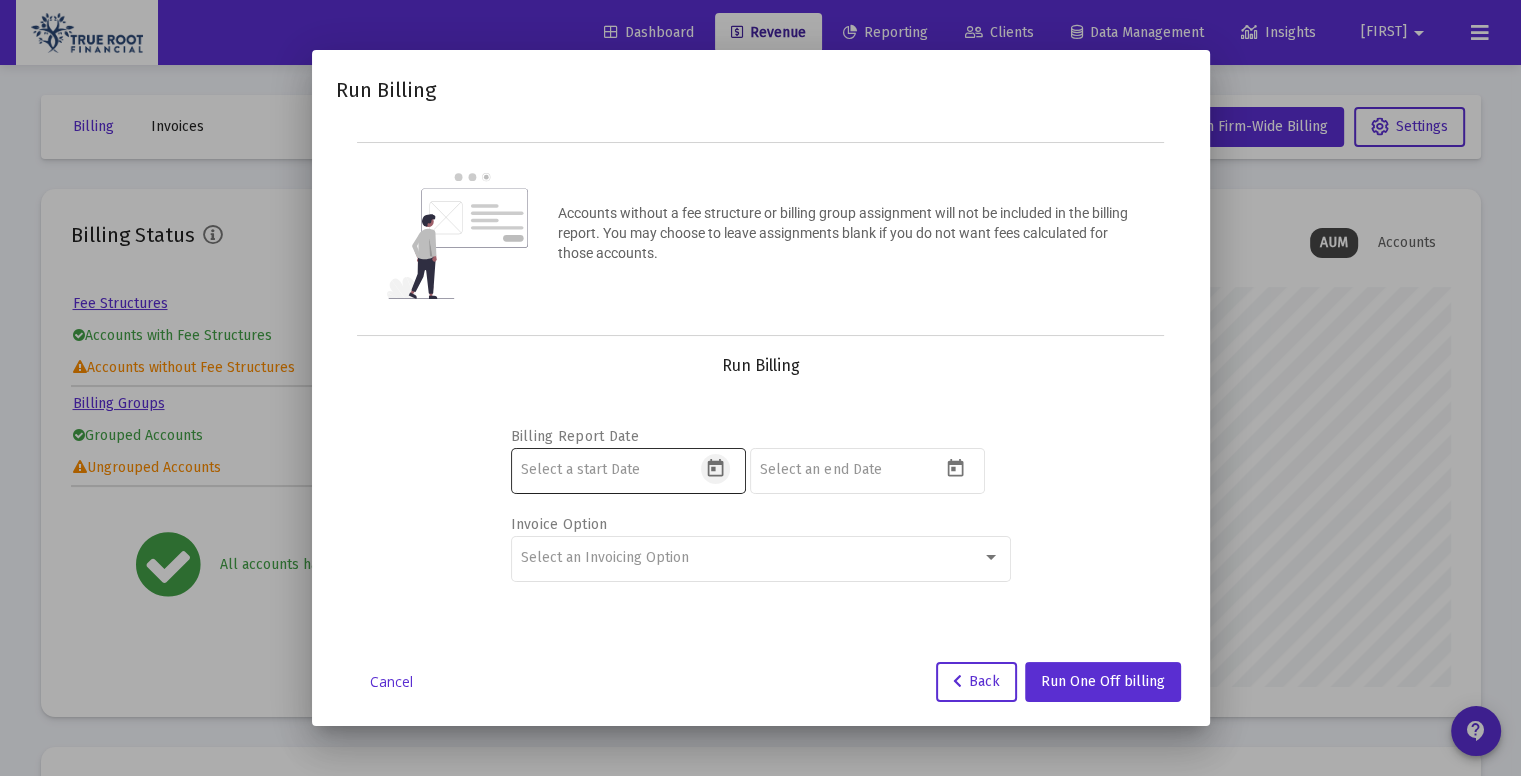 click 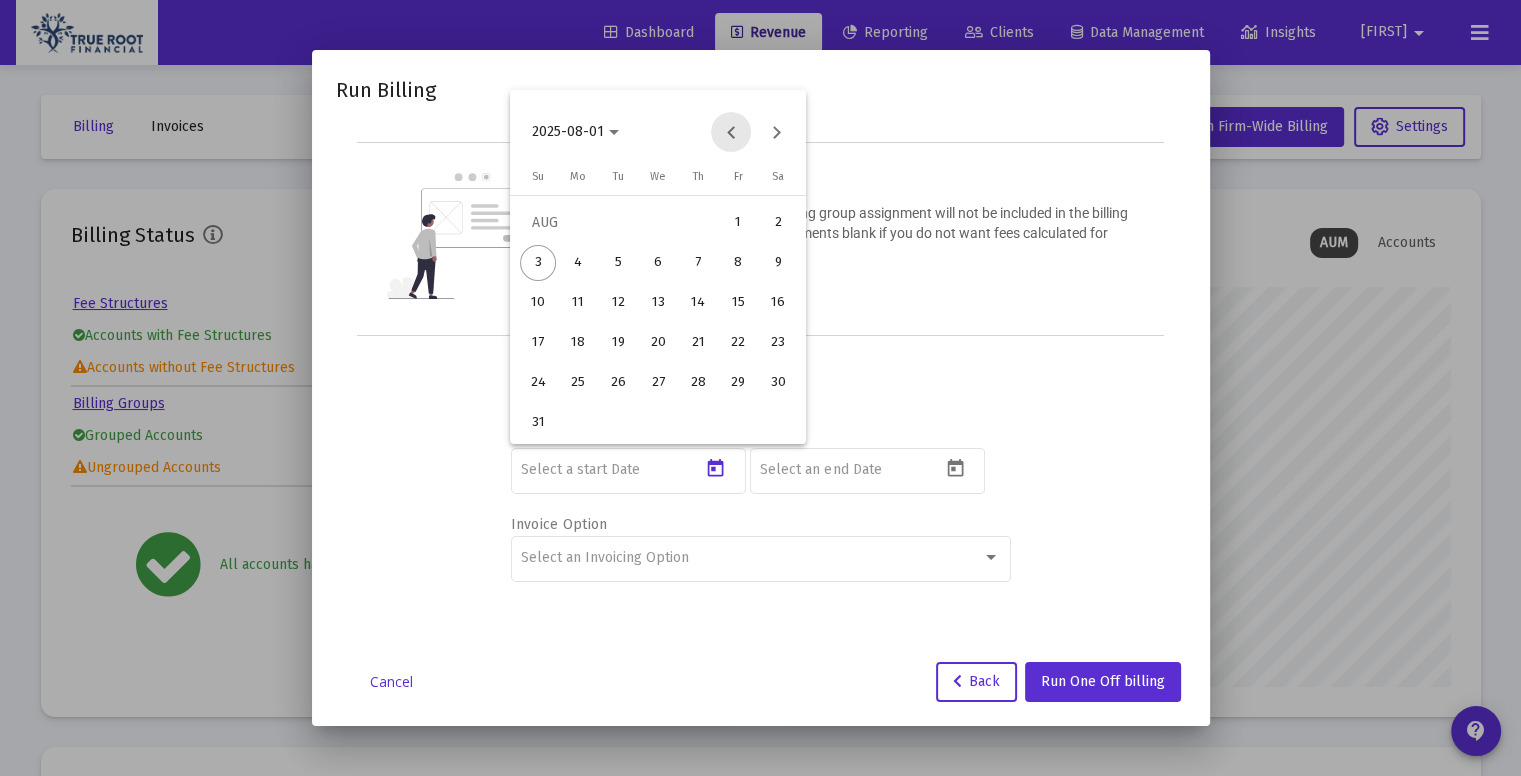 click at bounding box center [731, 132] 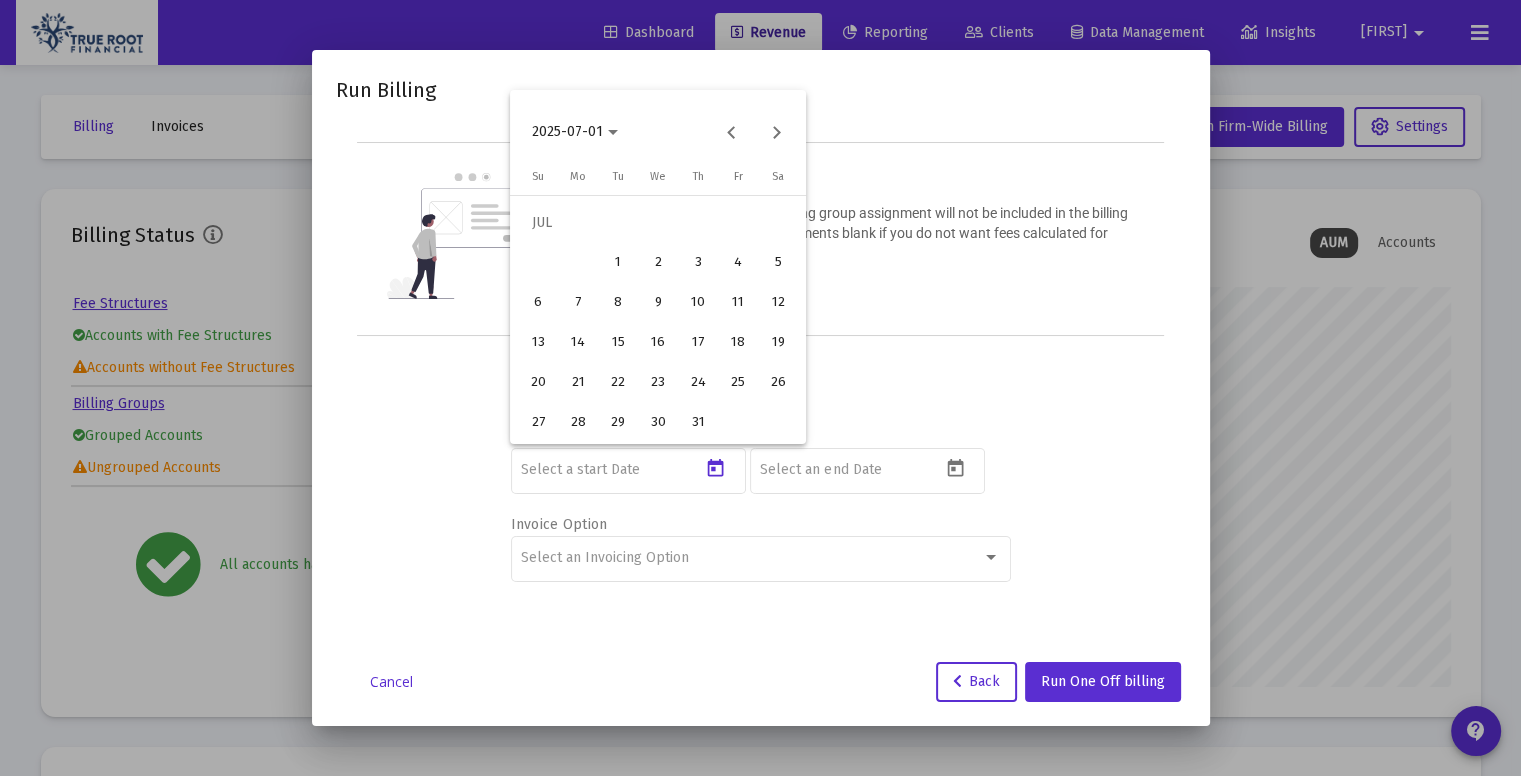 click on "1" at bounding box center [618, 263] 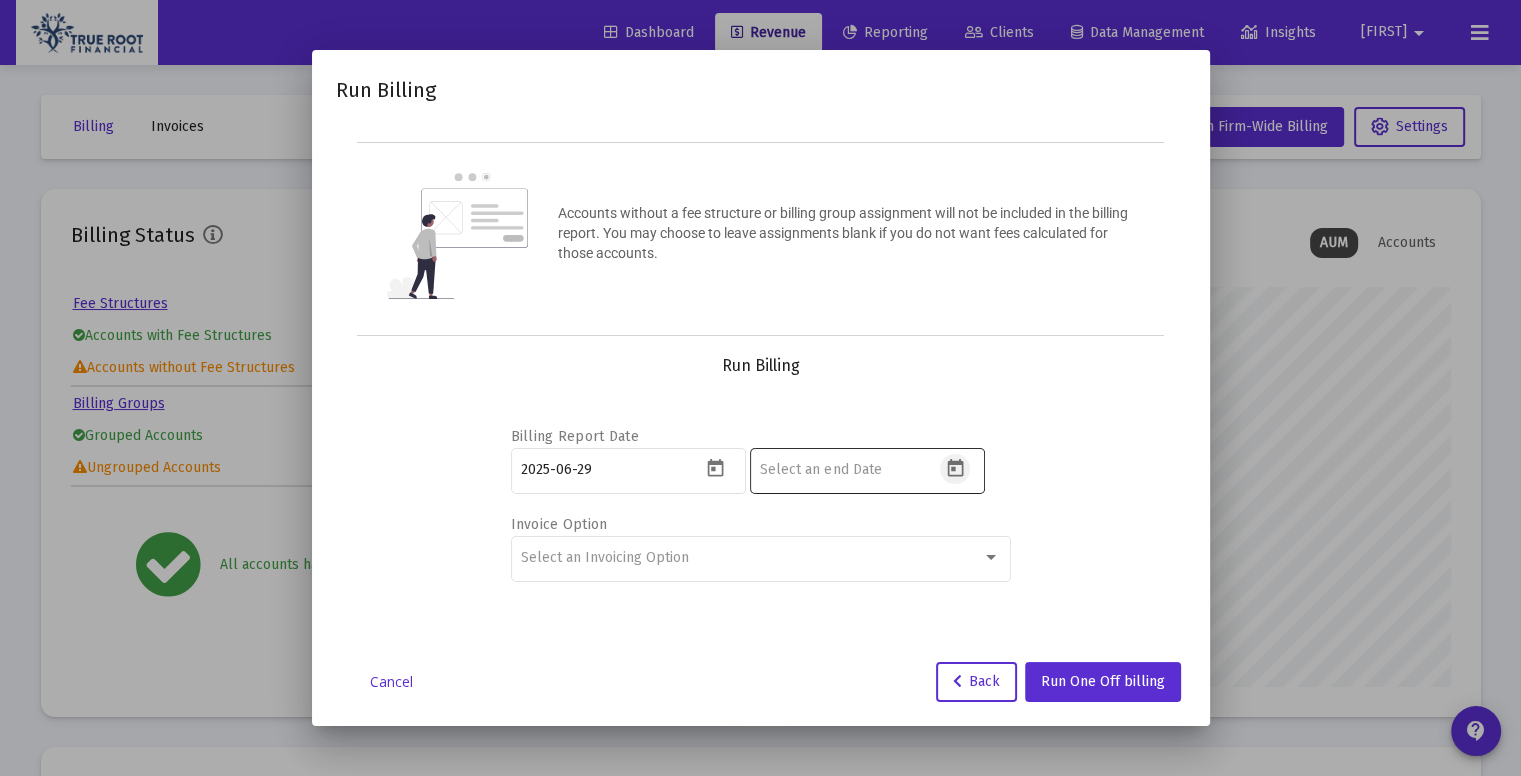 click 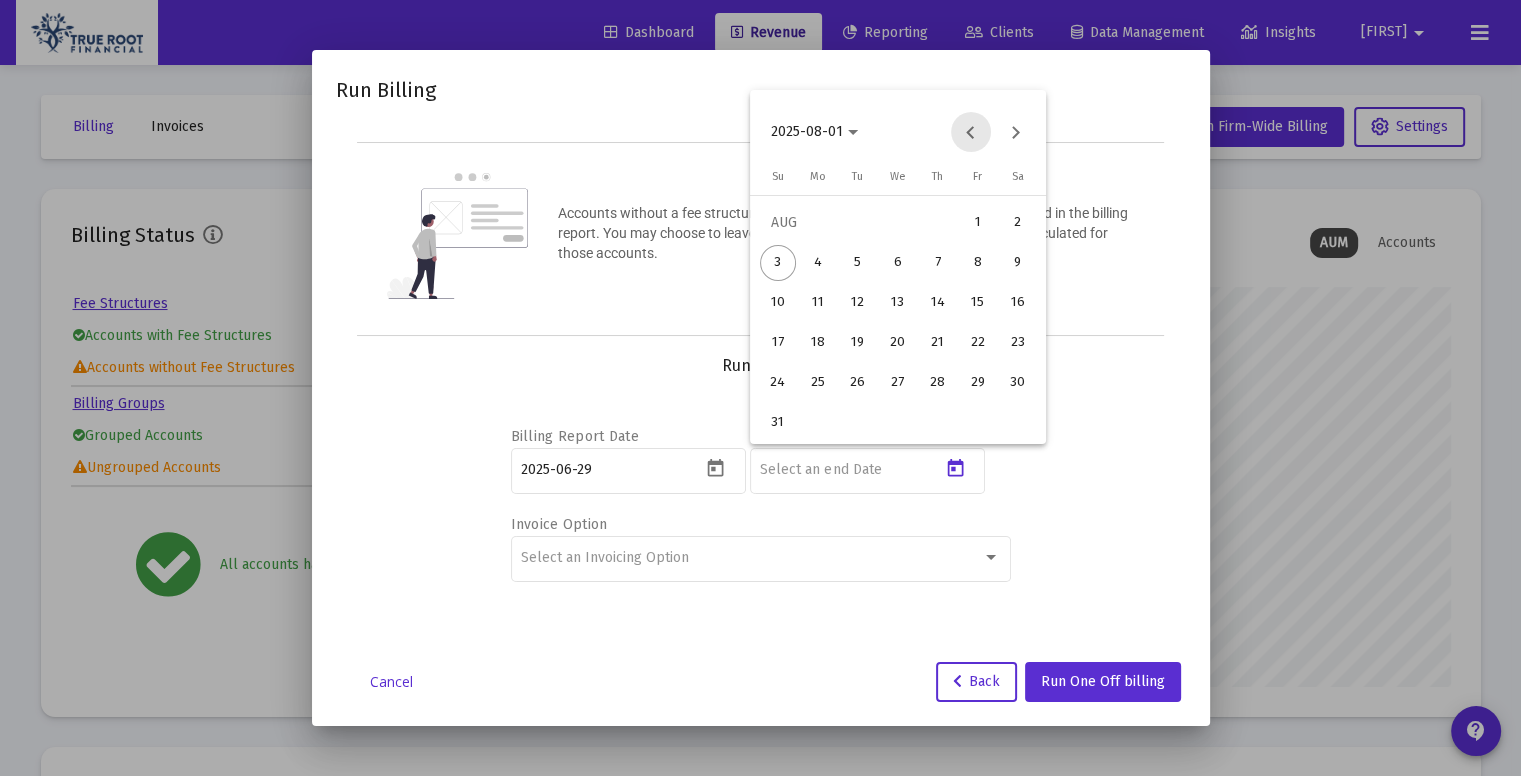 click at bounding box center [971, 132] 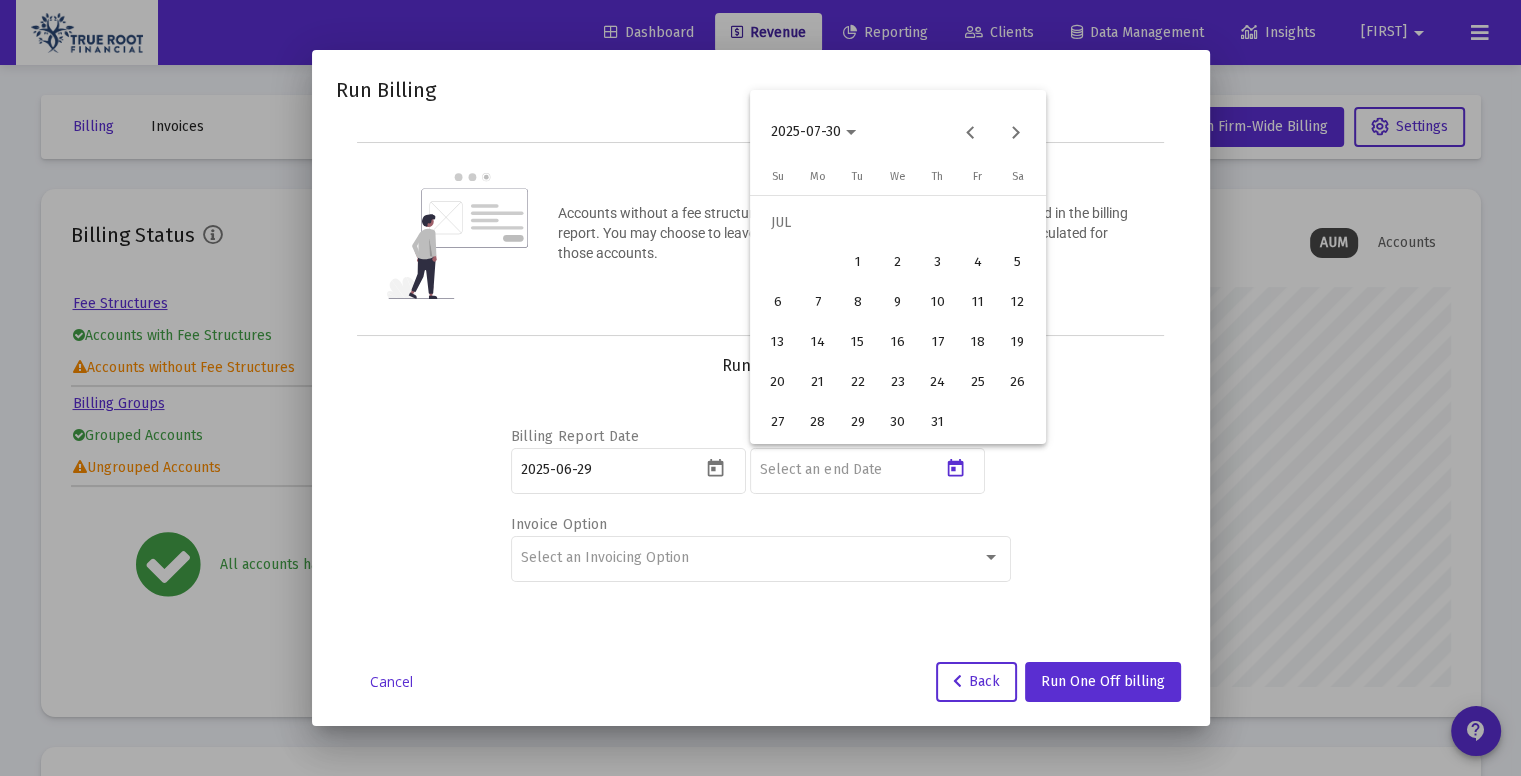 click on "31" at bounding box center (938, 423) 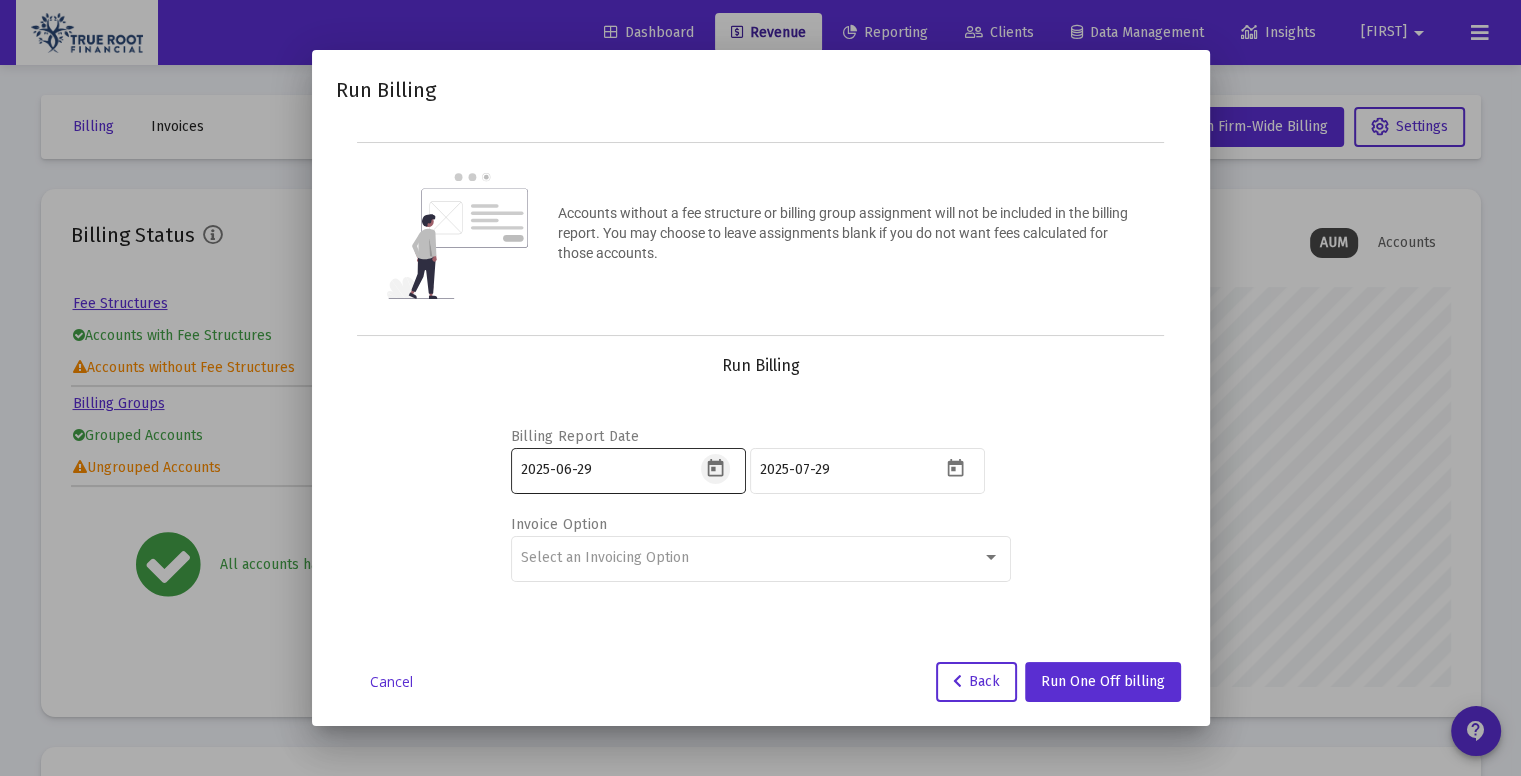 click at bounding box center (715, 468) 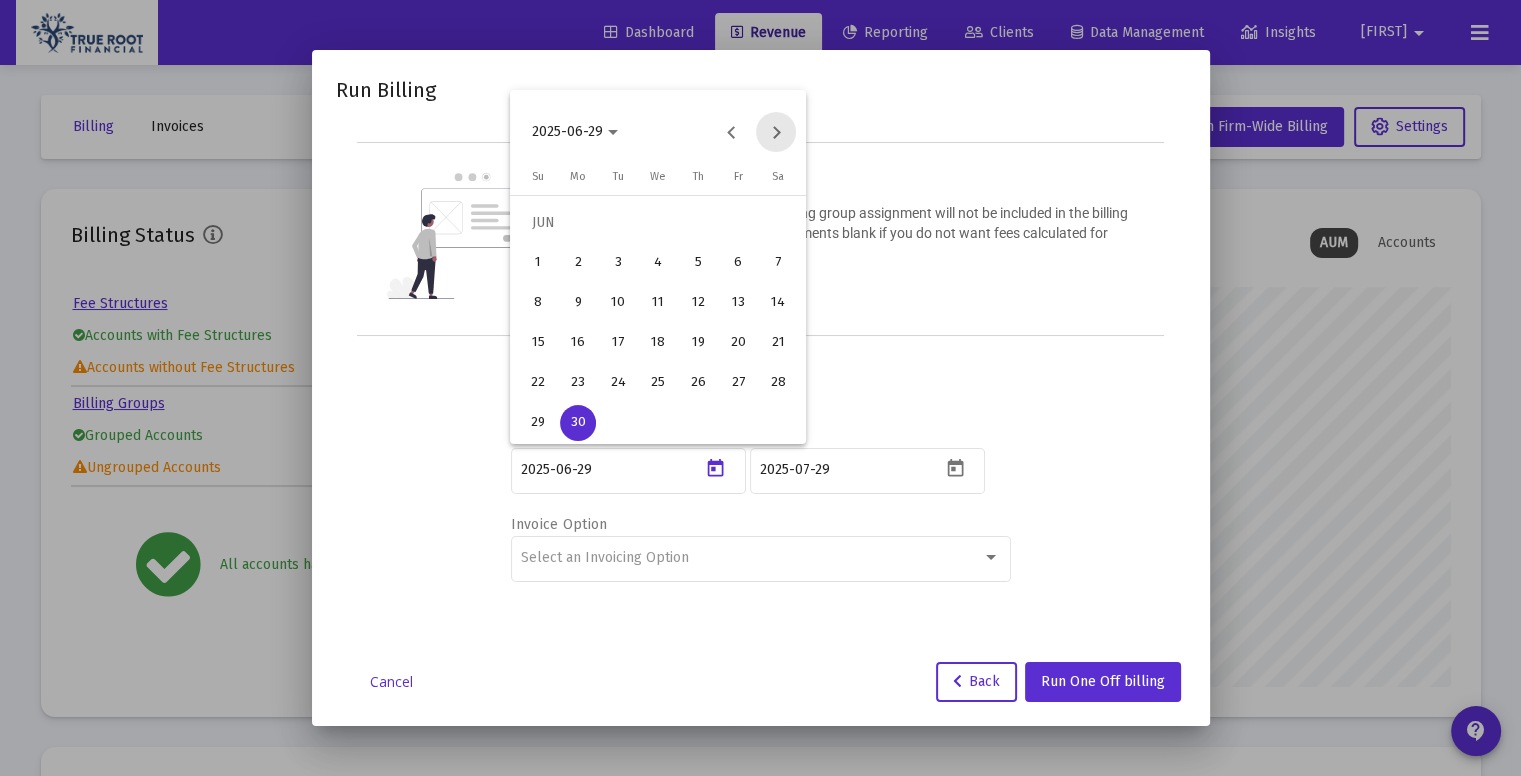 click at bounding box center [776, 132] 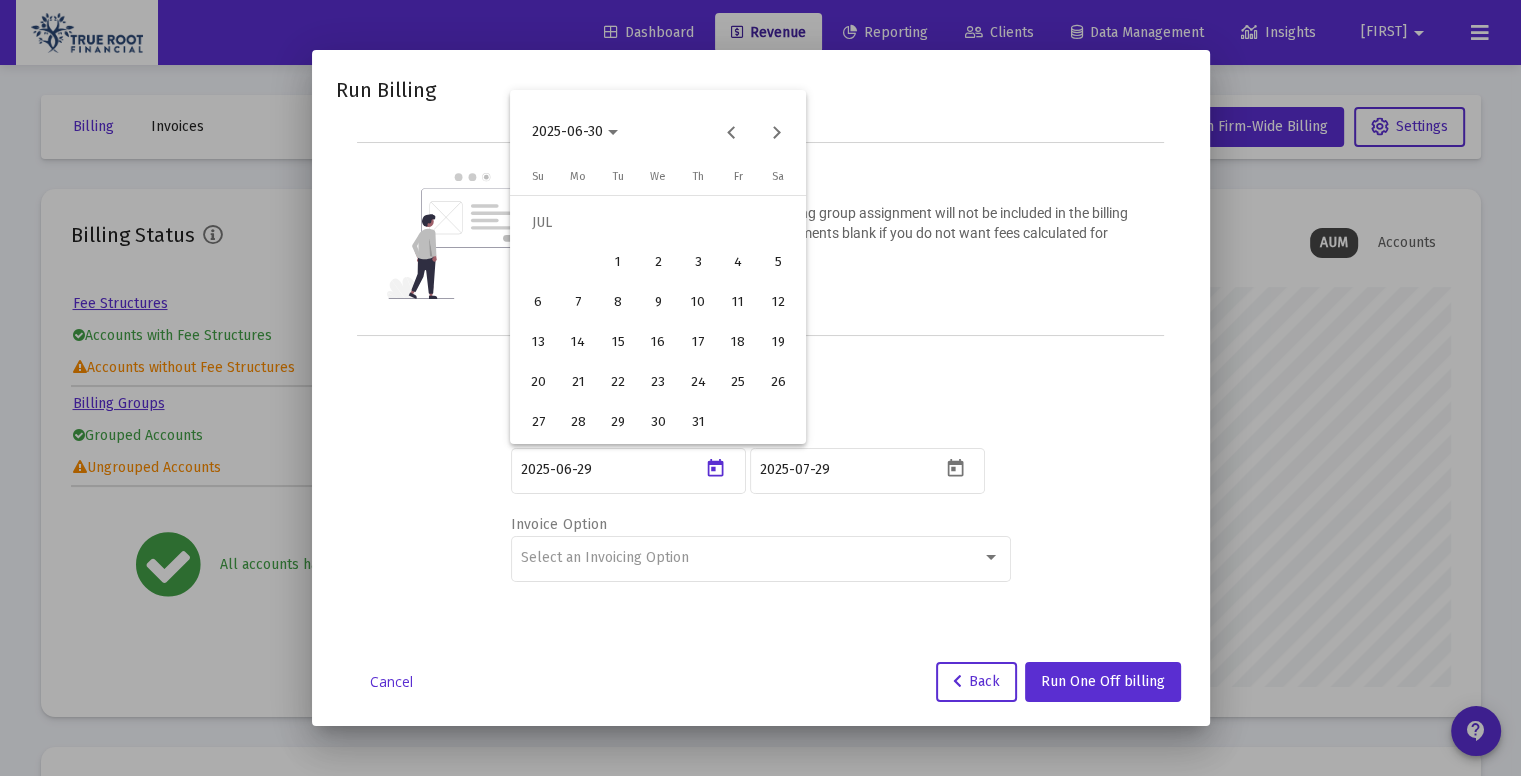 click on "1" at bounding box center [618, 263] 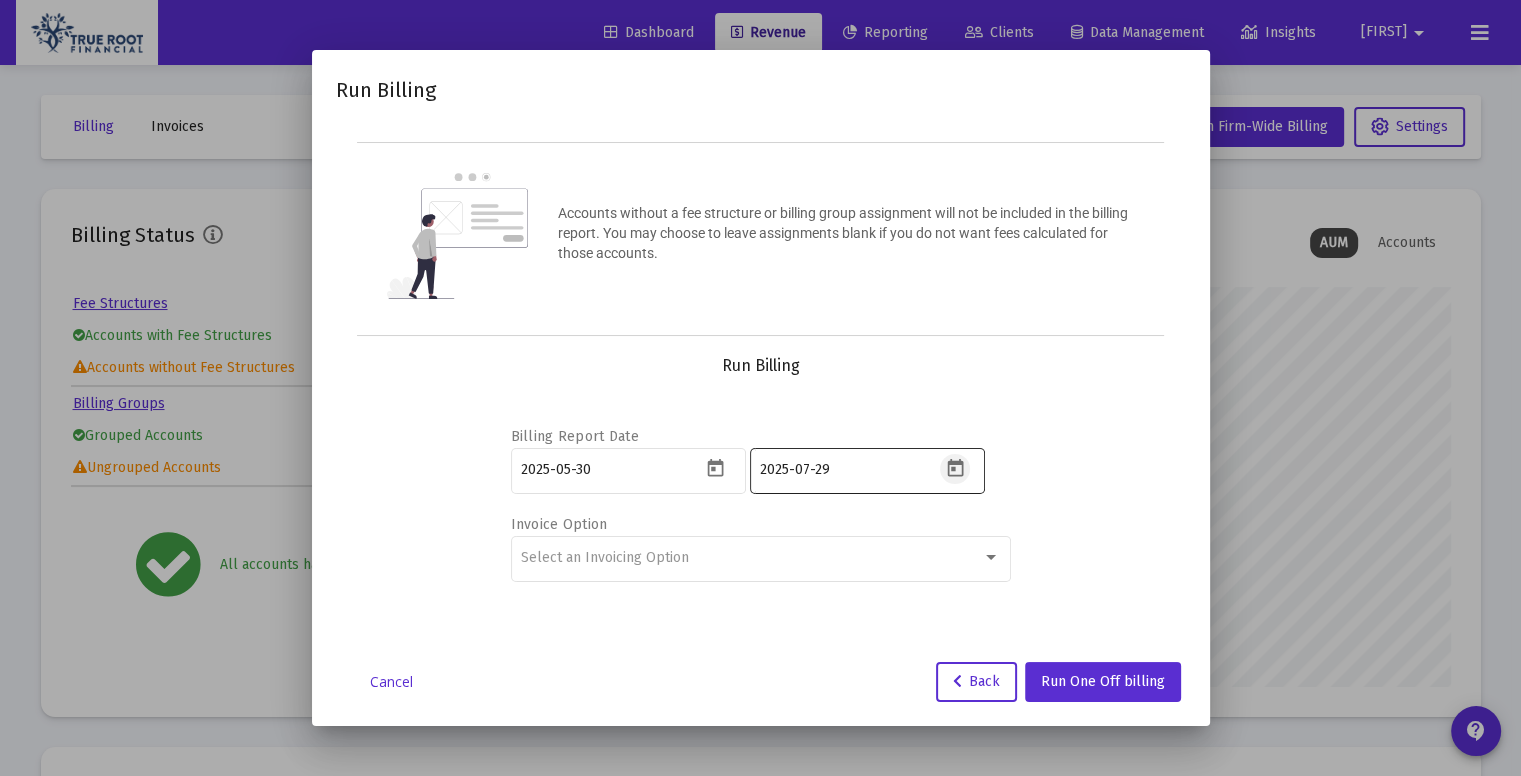 click 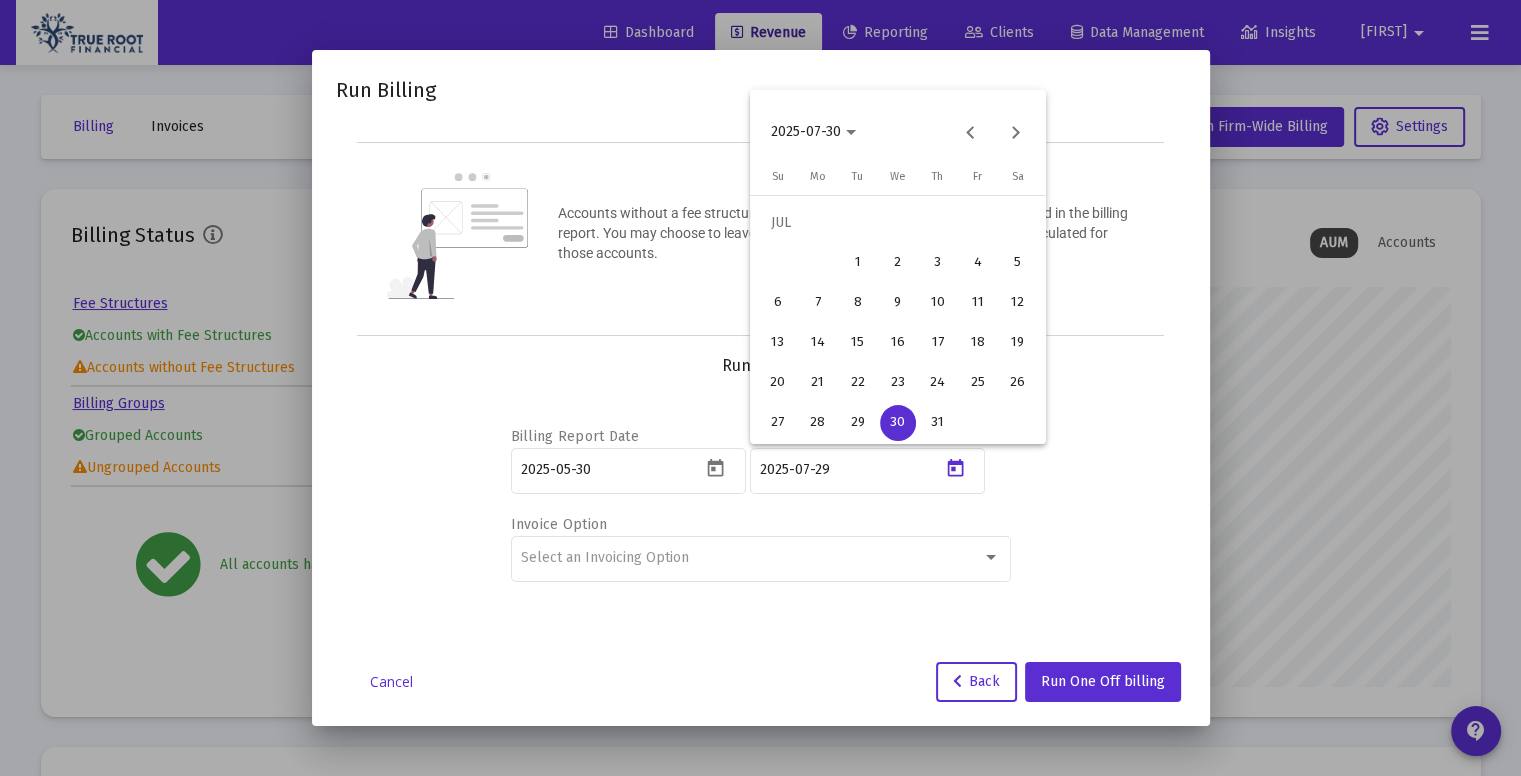 click on "31" at bounding box center [938, 423] 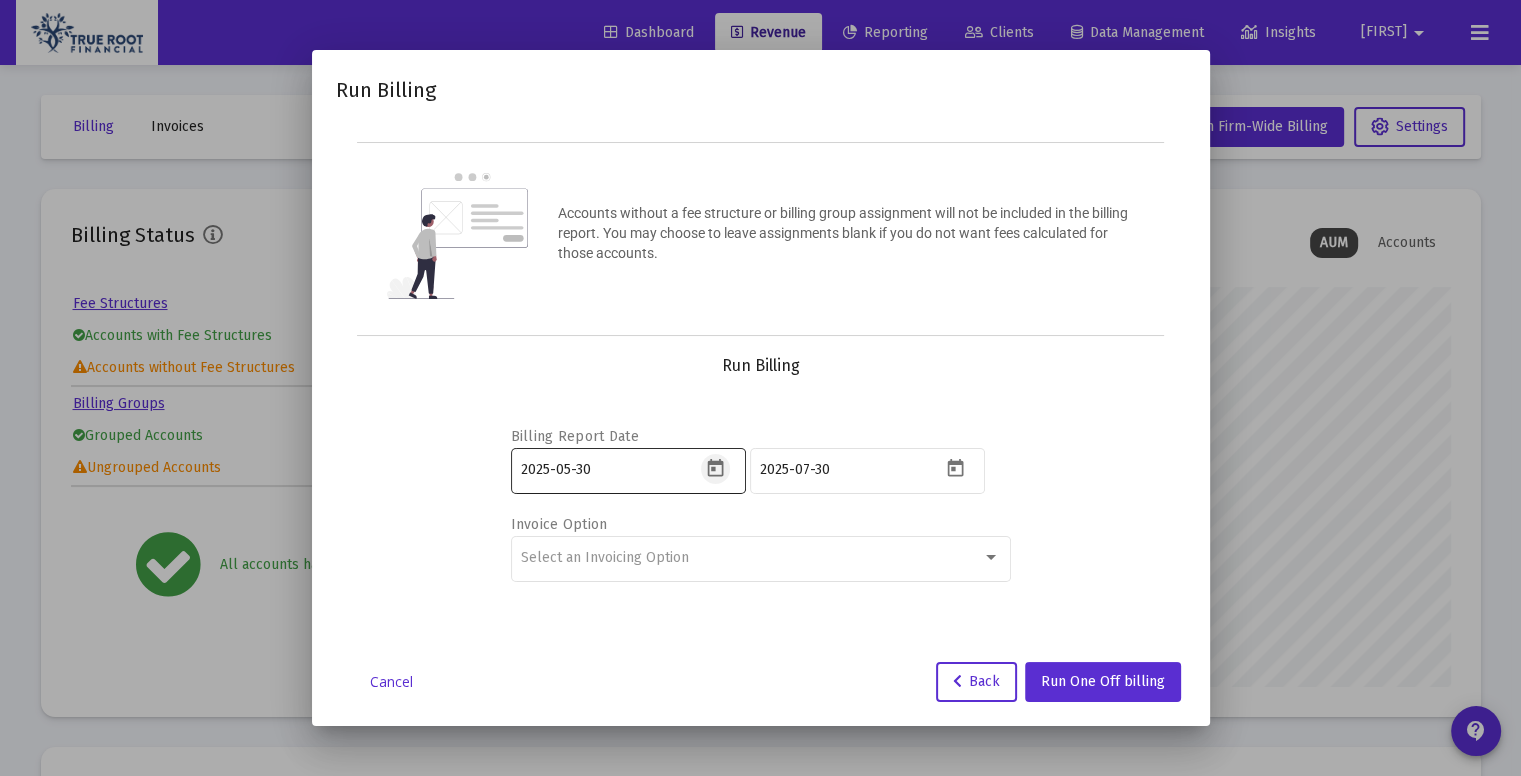 click 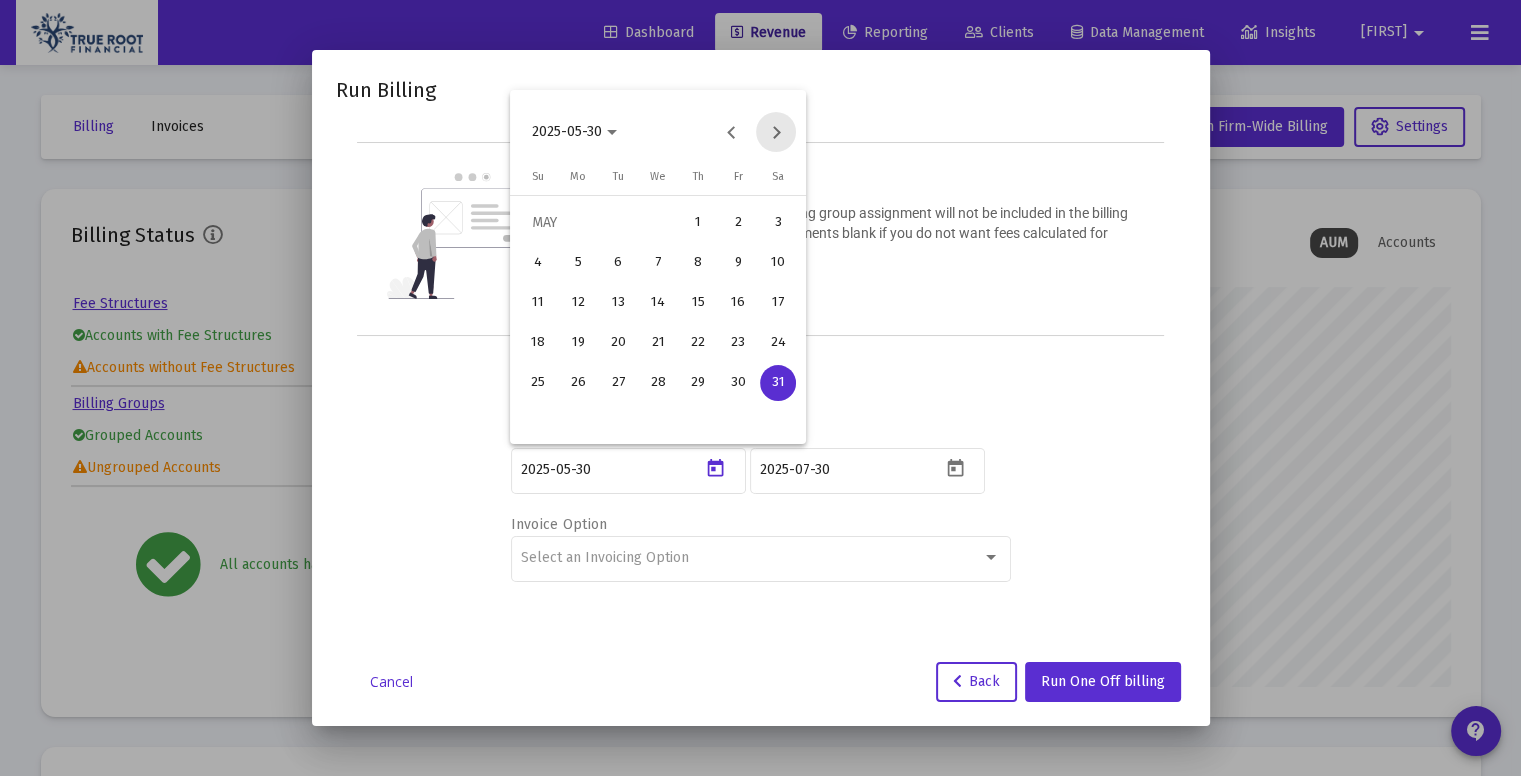 click at bounding box center [776, 132] 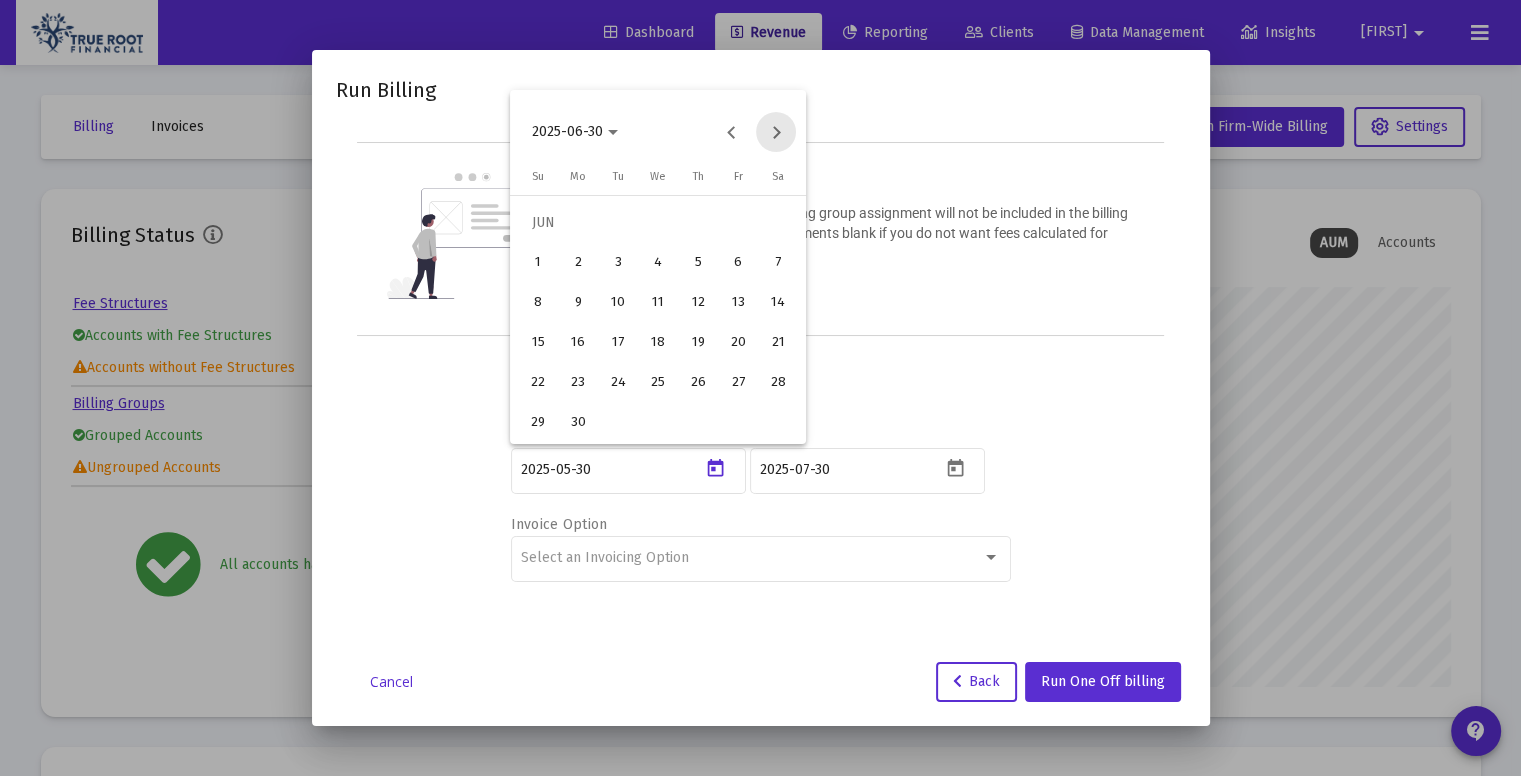 click at bounding box center [776, 132] 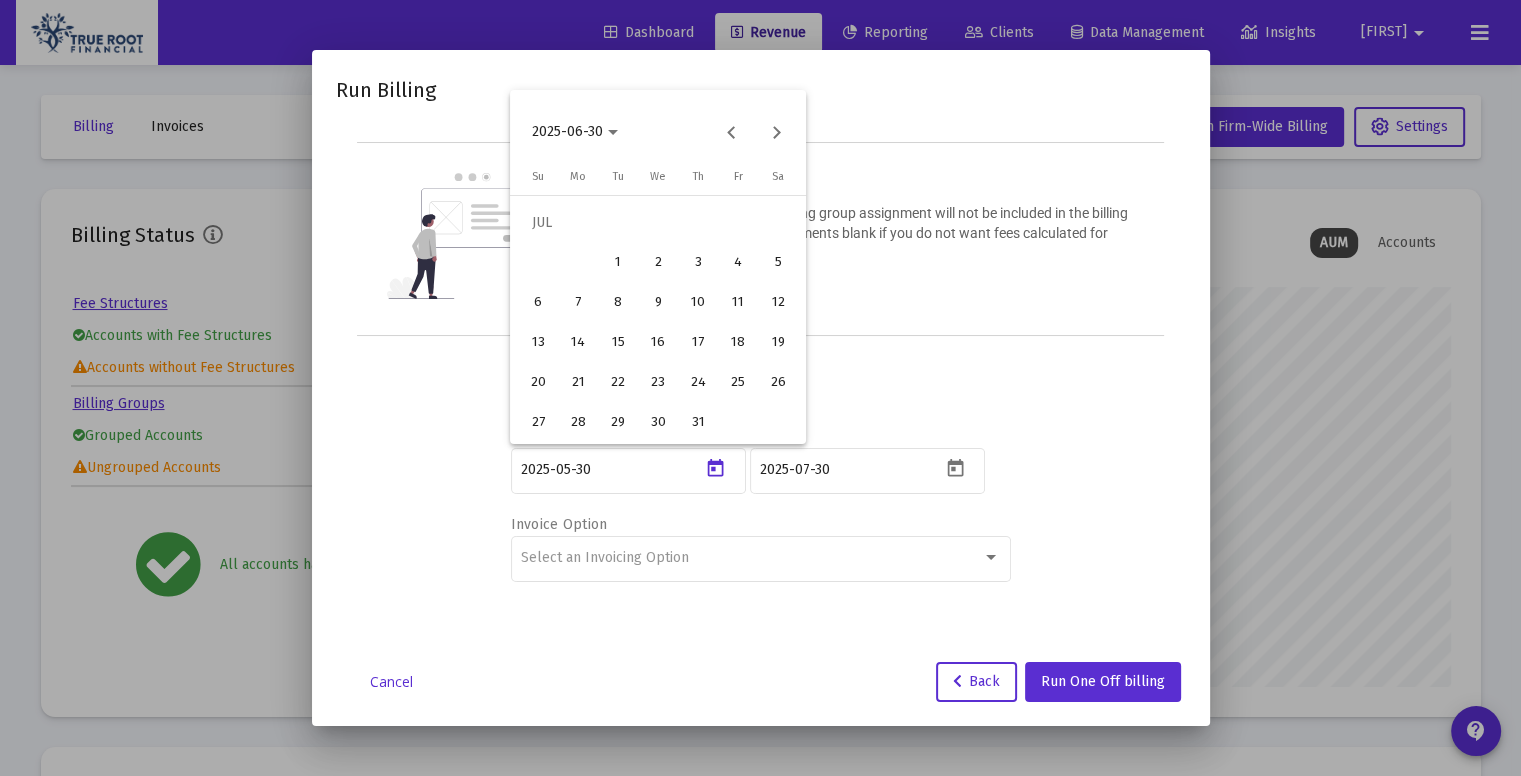 click on "1" at bounding box center (618, 263) 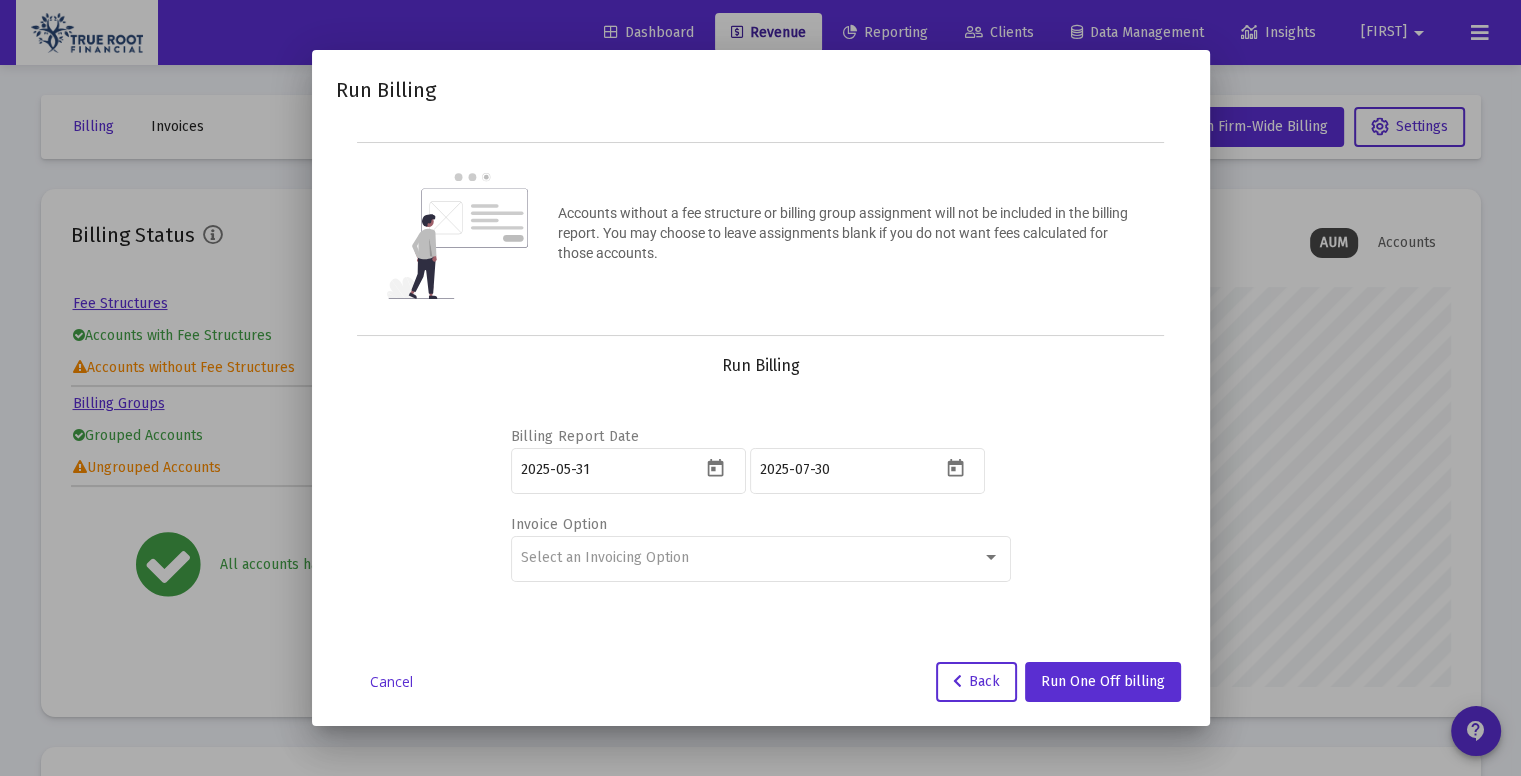 click on "Billing Report Date  2025-05-31 2025-07-30 Invoice Option Select an Invoicing Option" at bounding box center (761, 501) 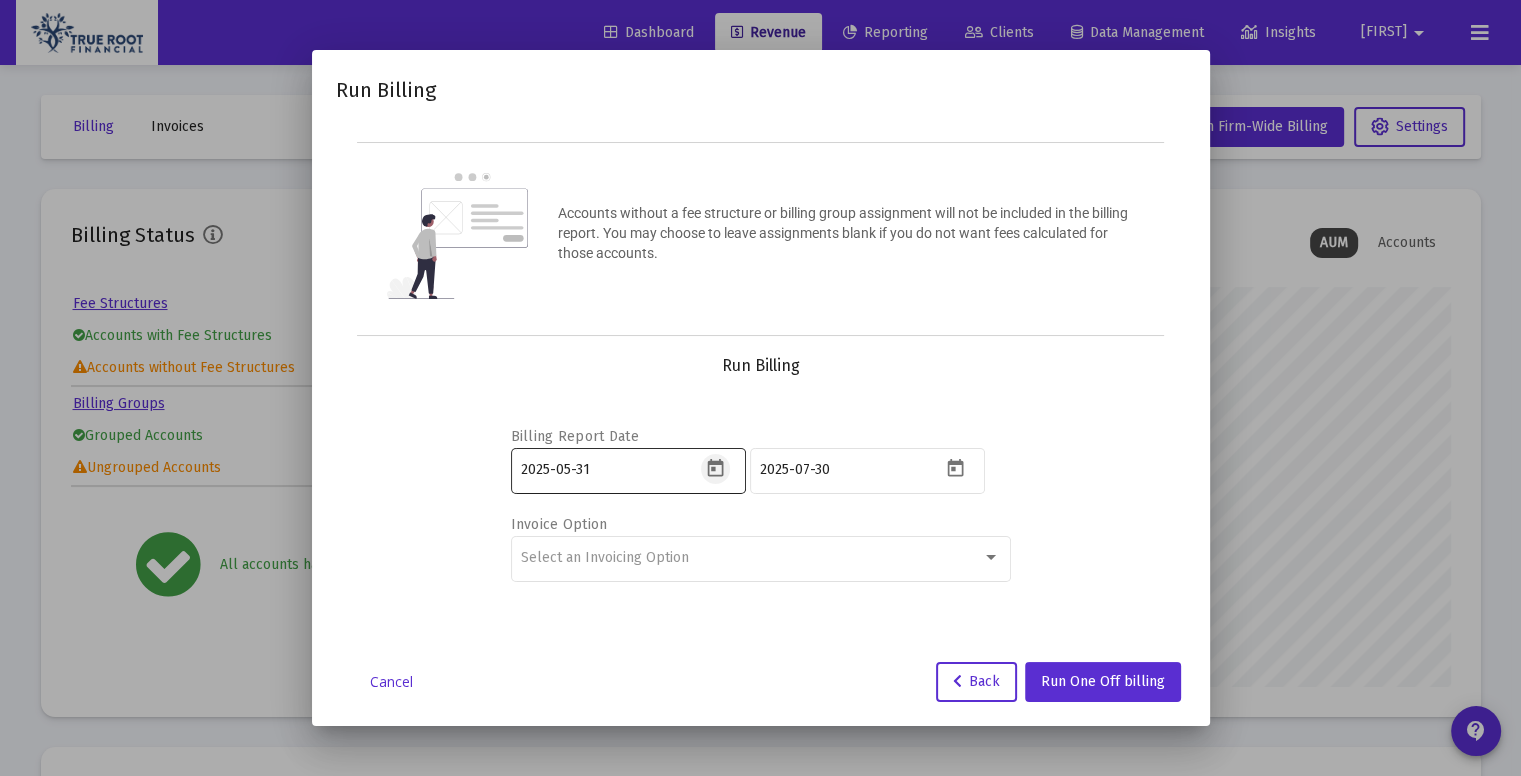 click at bounding box center [715, 468] 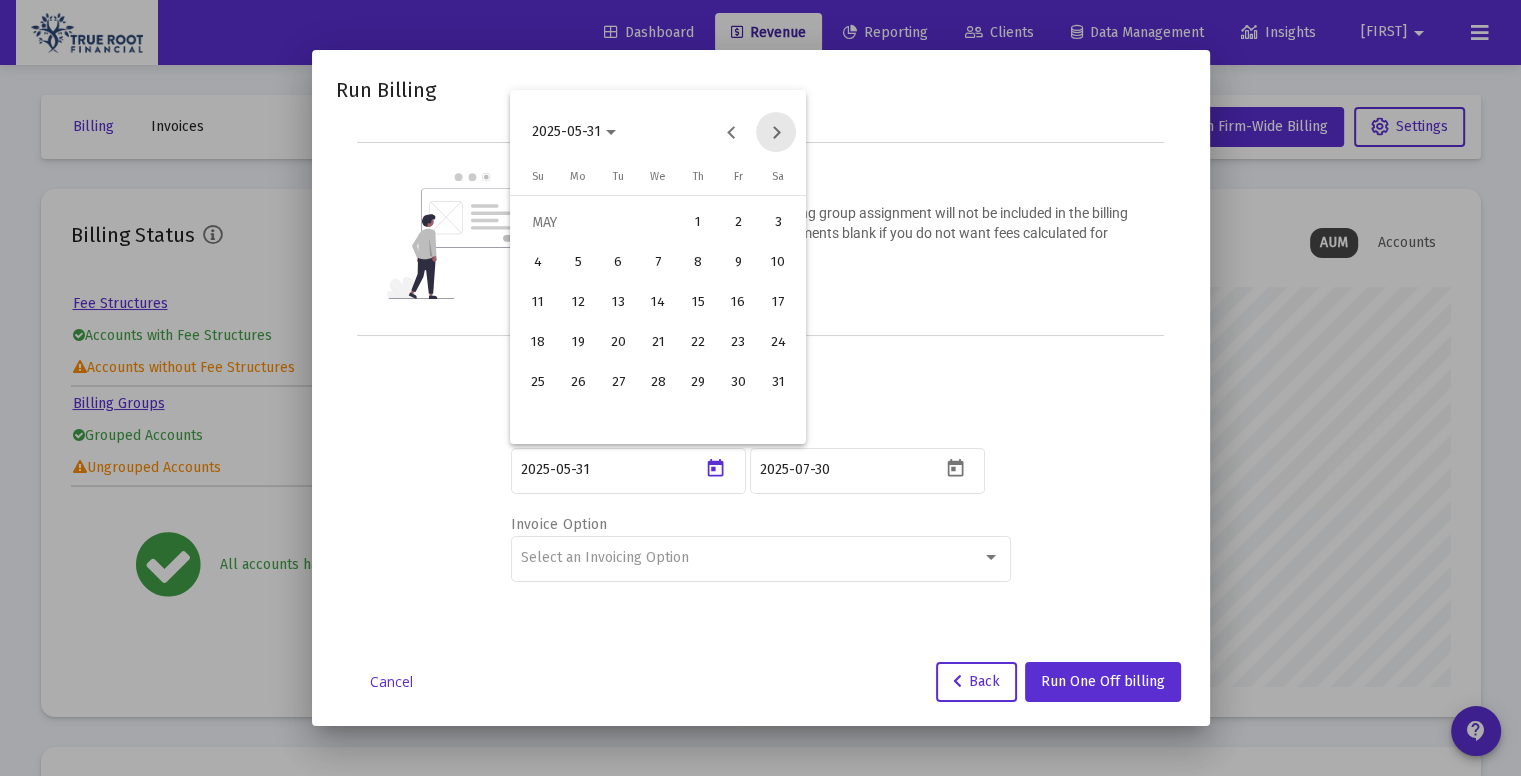 click at bounding box center [776, 132] 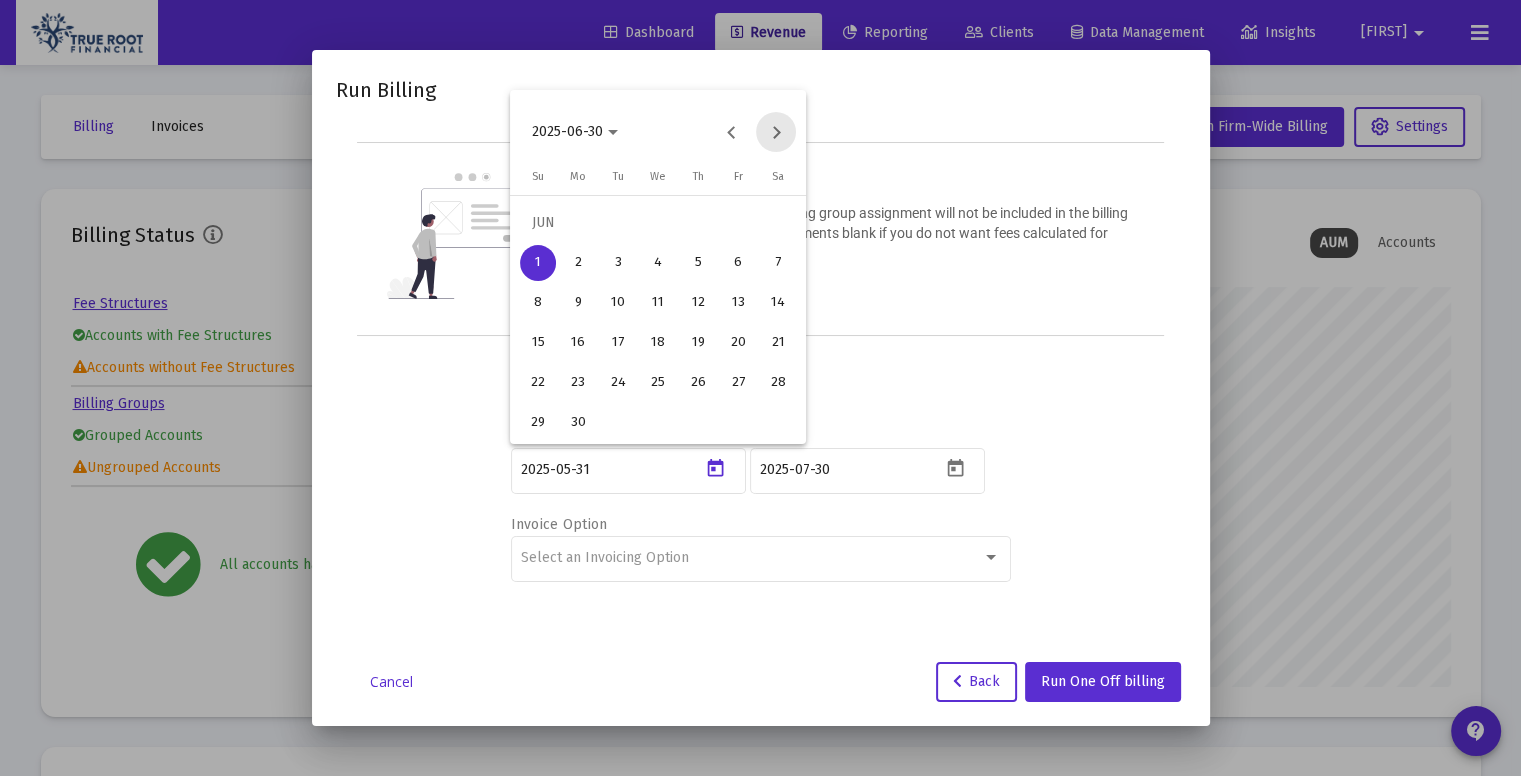 click at bounding box center (776, 132) 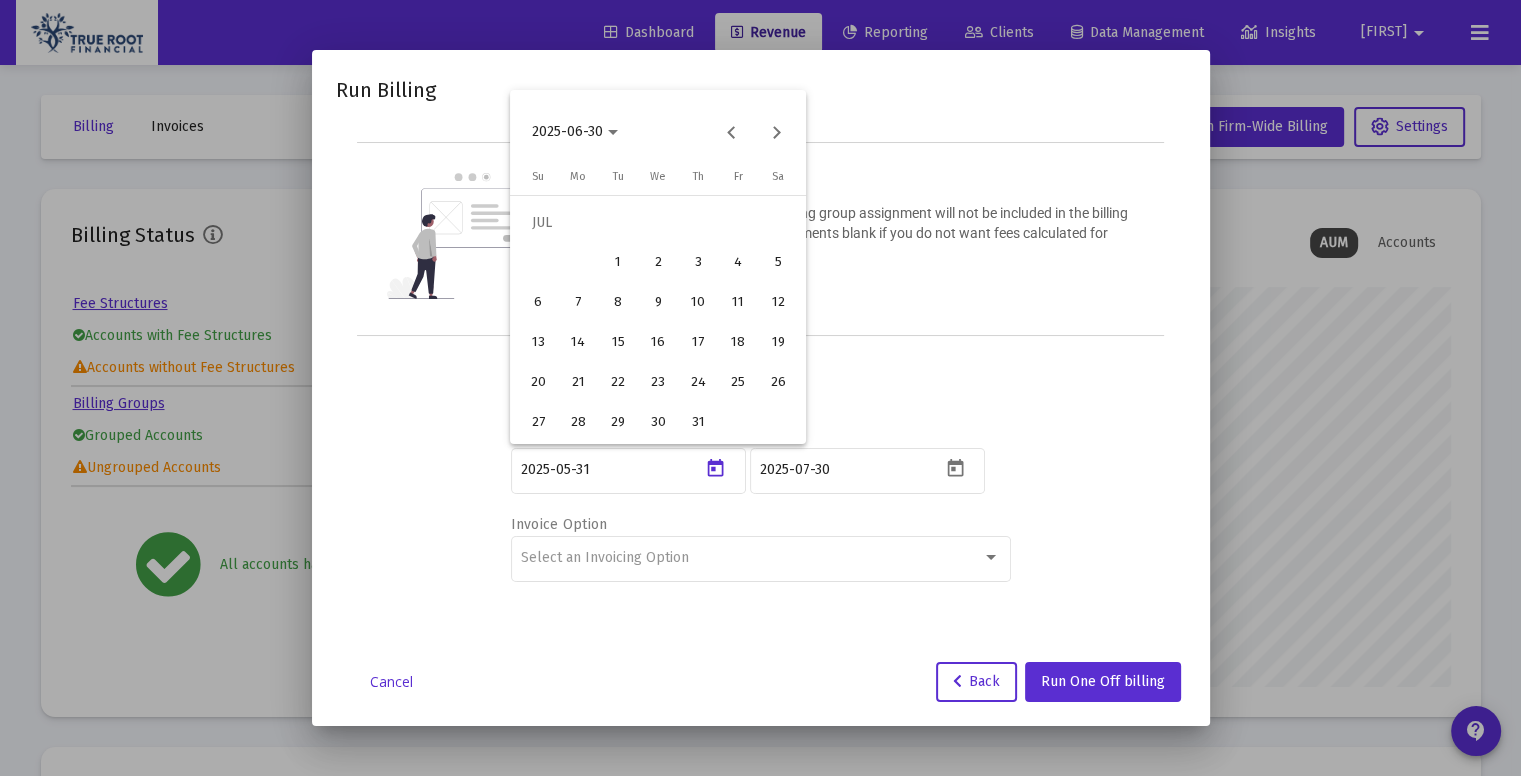 click on "1" at bounding box center [618, 263] 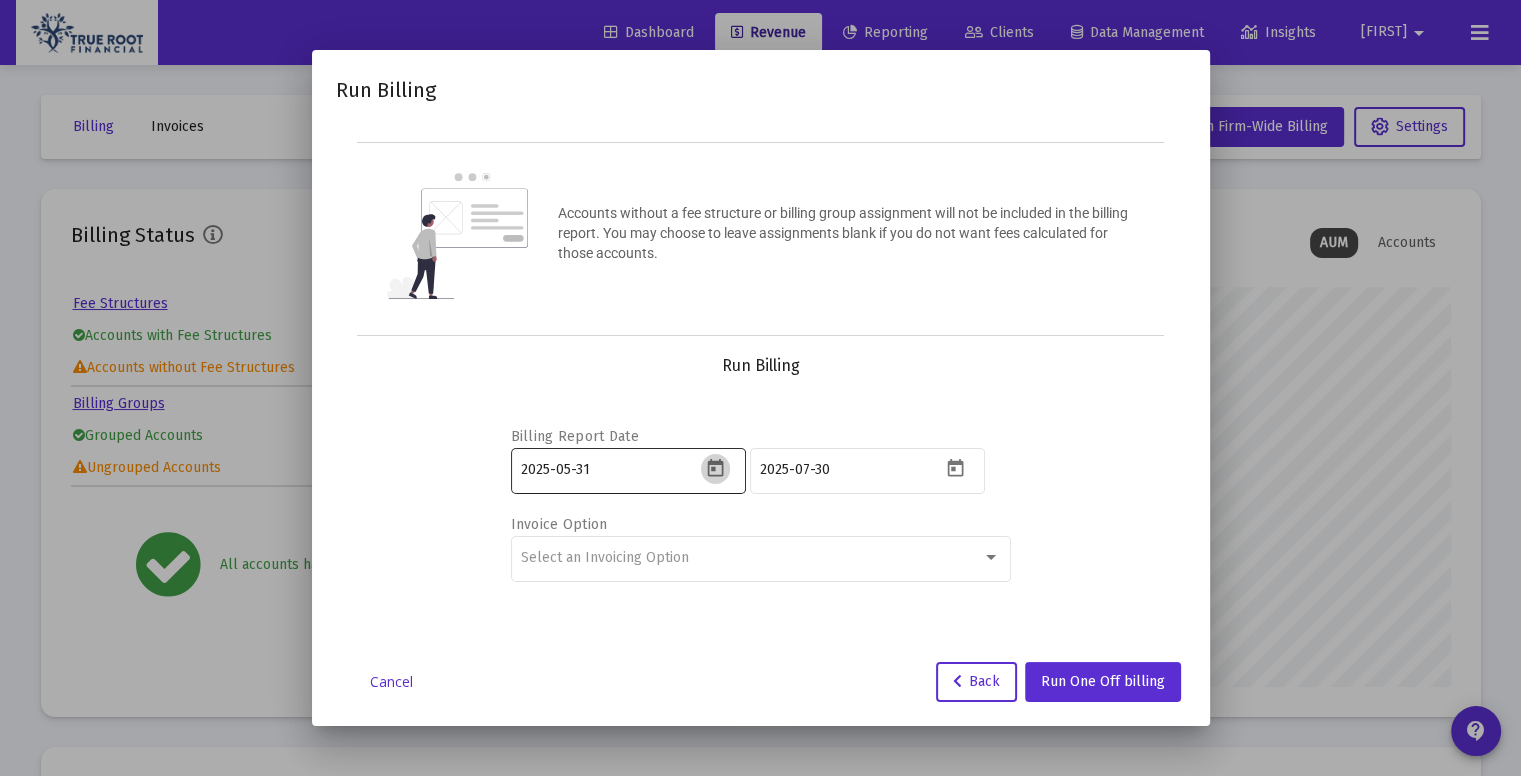 click 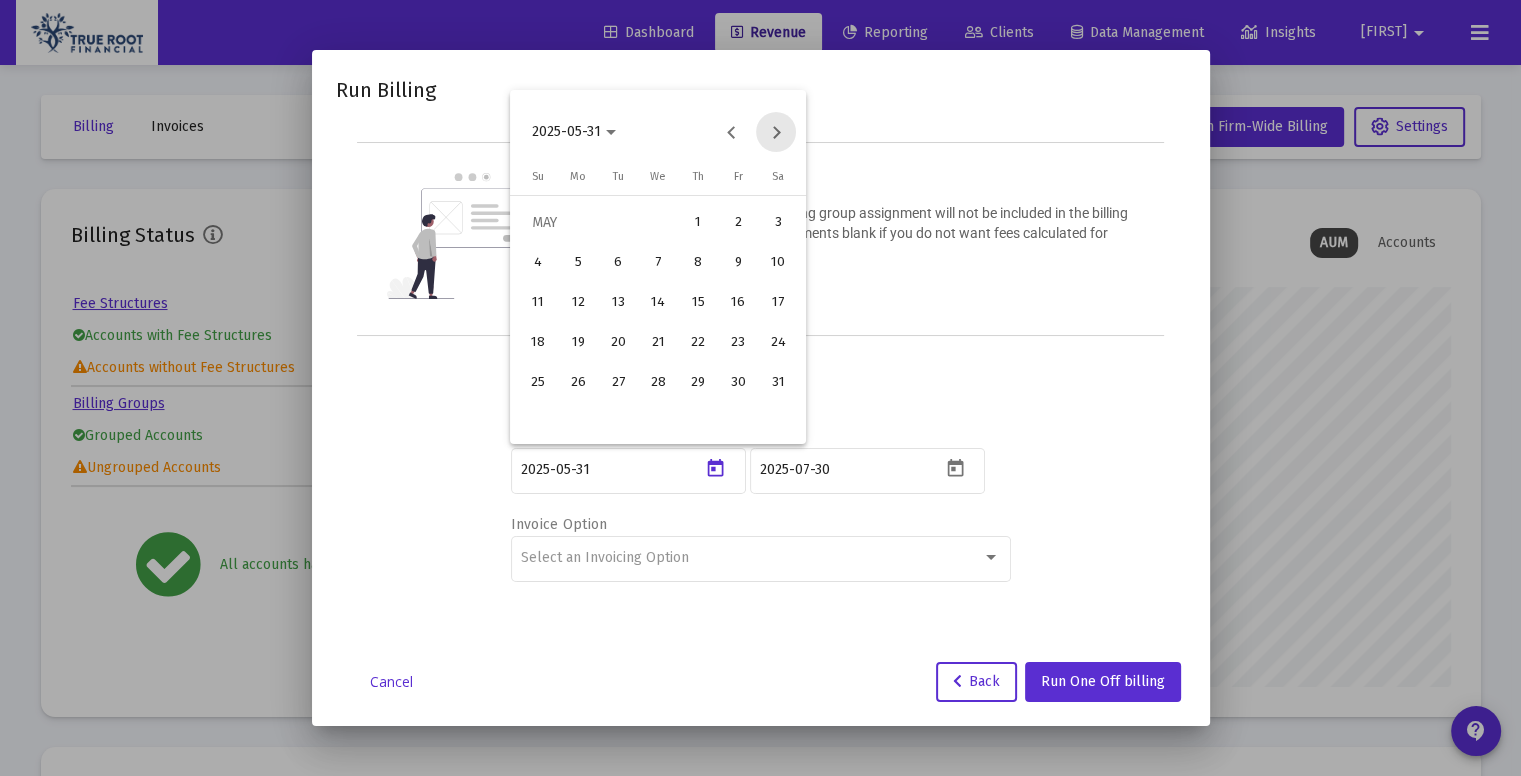 click at bounding box center (776, 132) 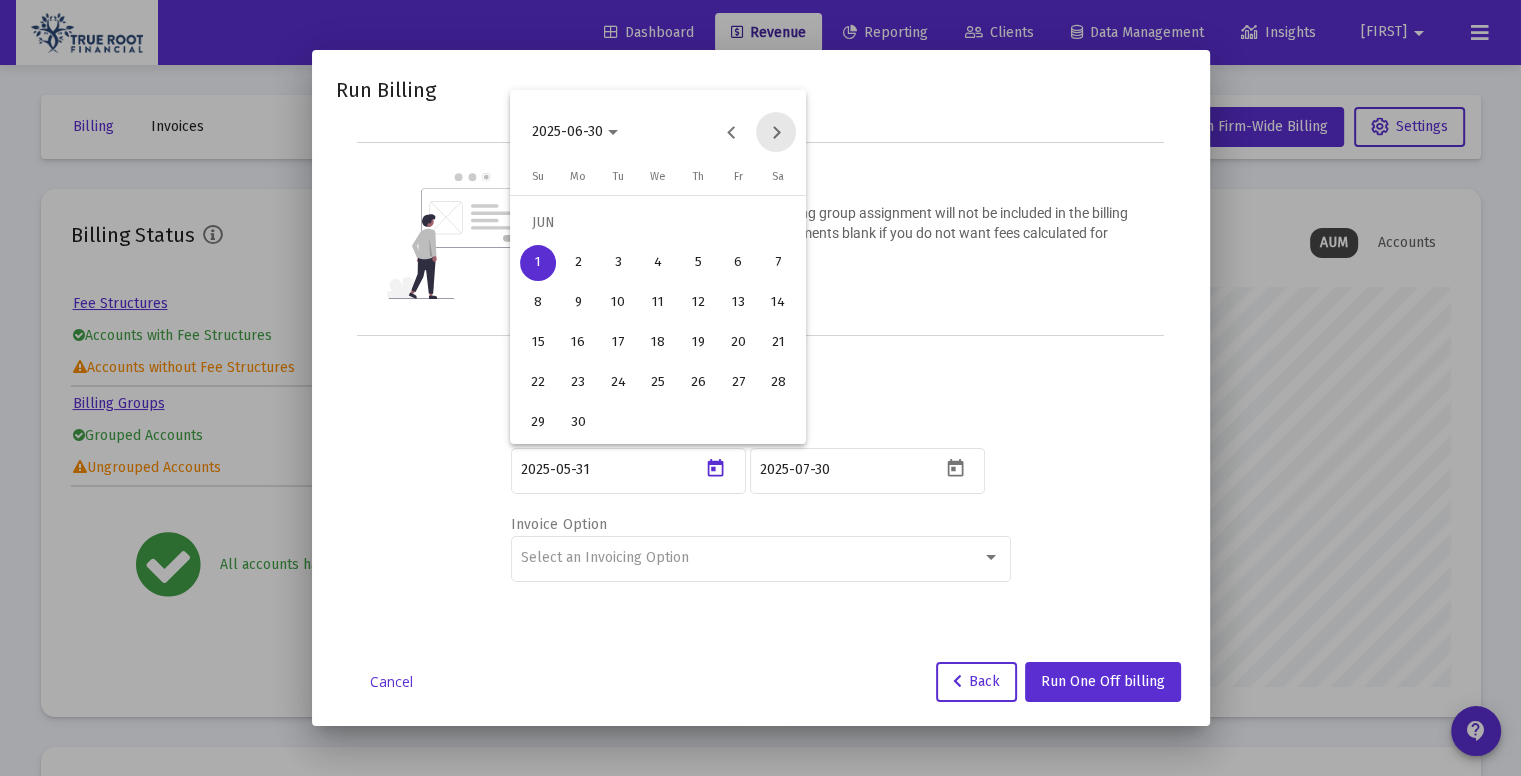 click at bounding box center [776, 132] 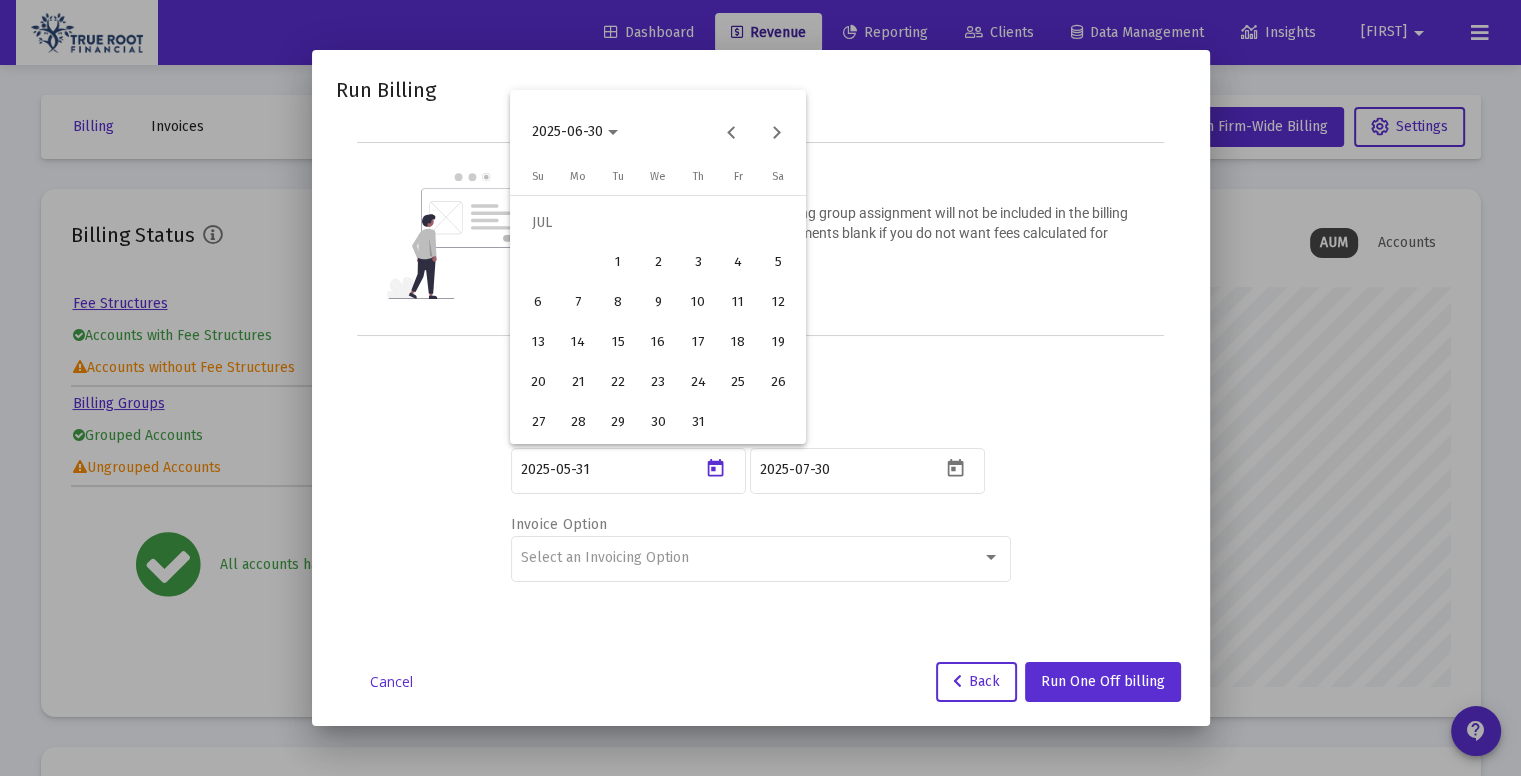 click on "1" at bounding box center [618, 263] 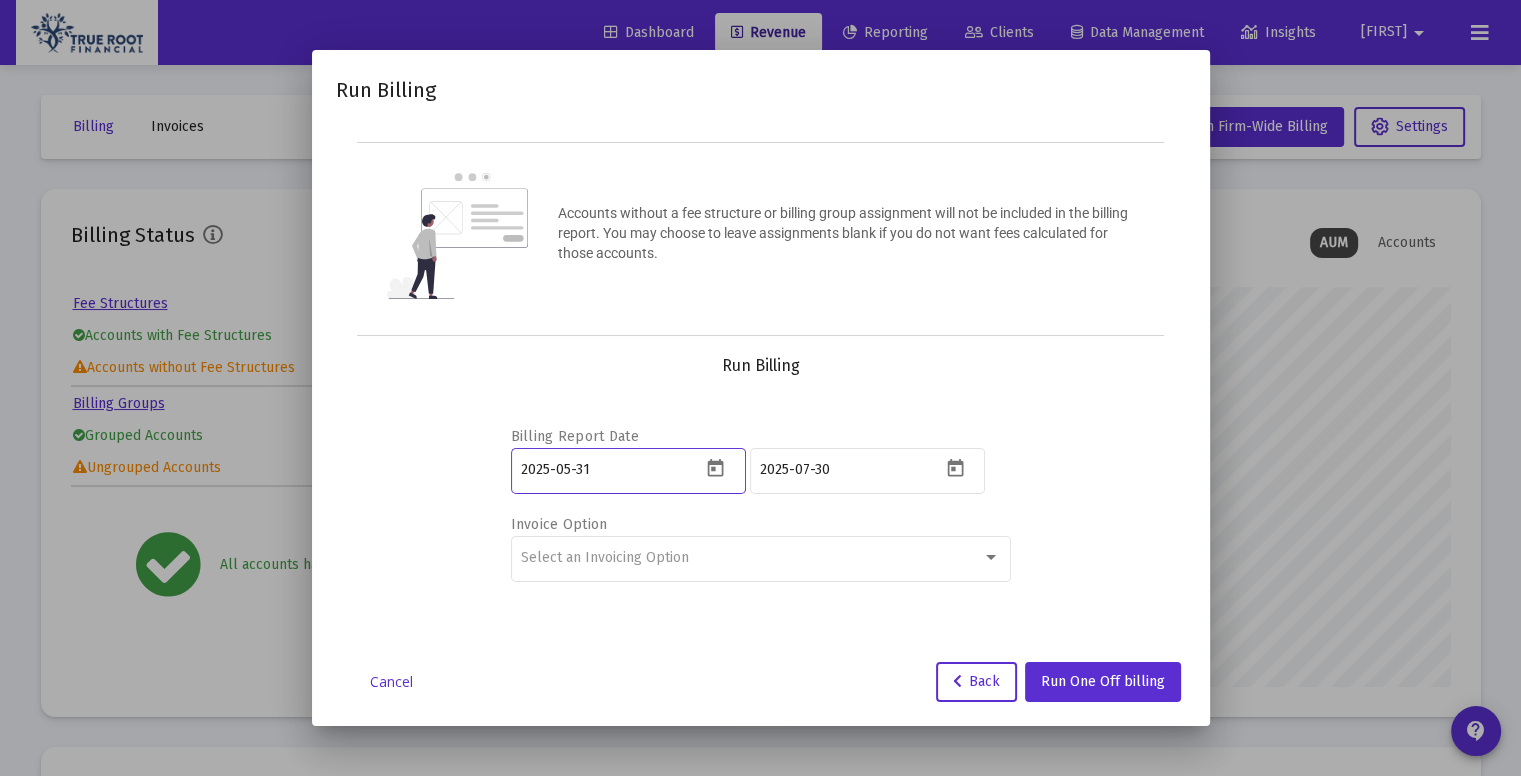 click on "2025-05-31" at bounding box center [611, 470] 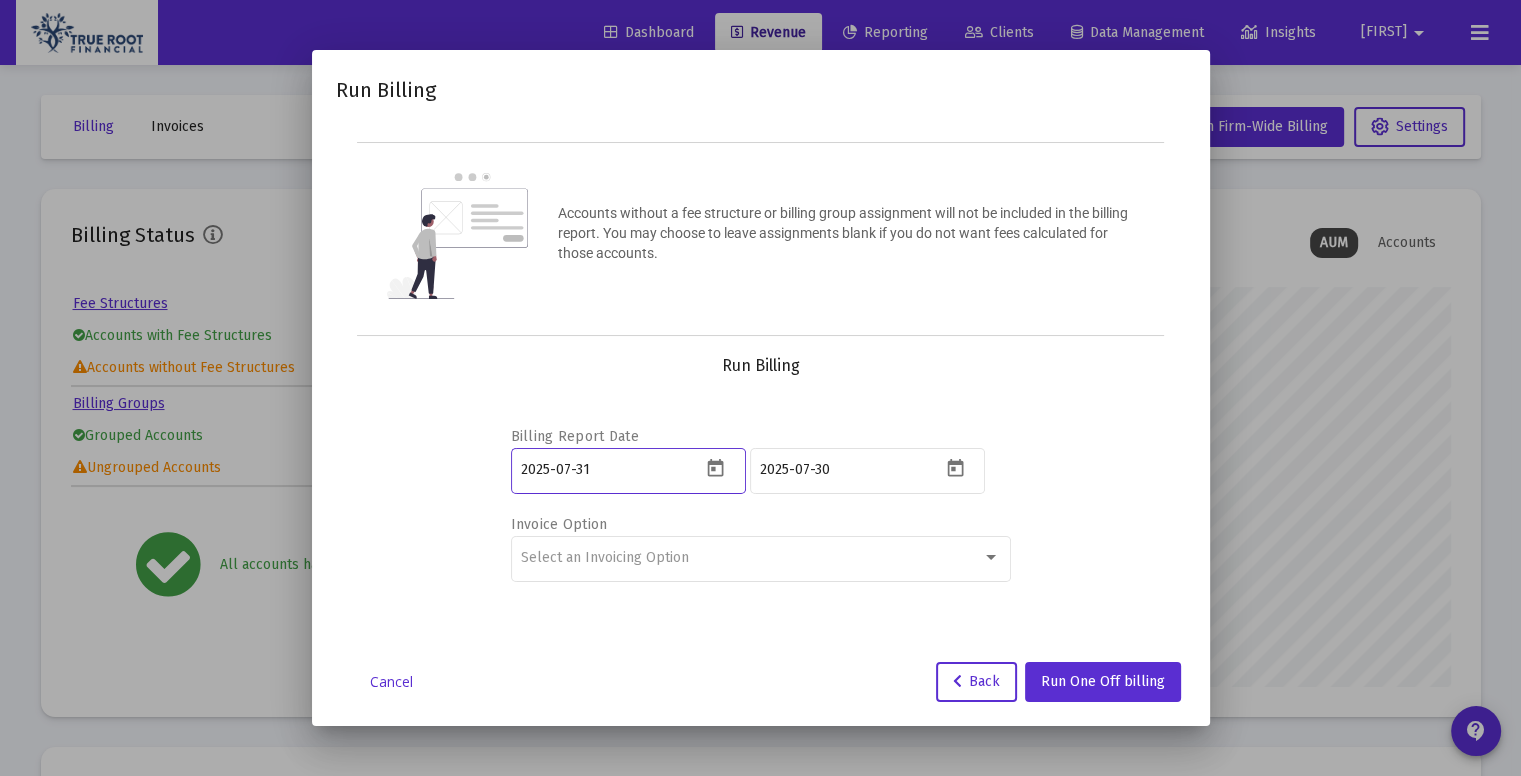 click on "2025-07-31" at bounding box center [611, 470] 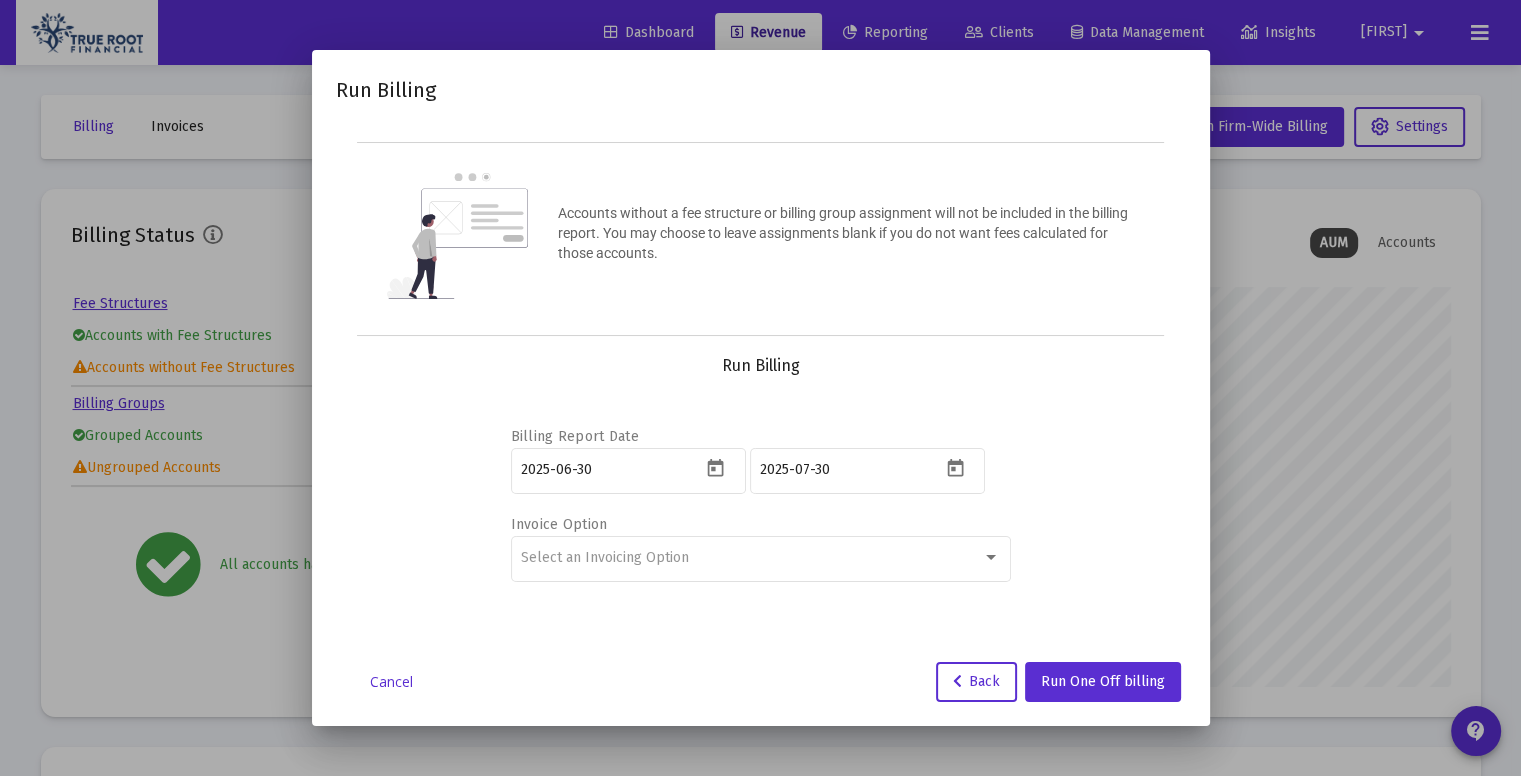 click on "Run Billing" at bounding box center (761, 366) 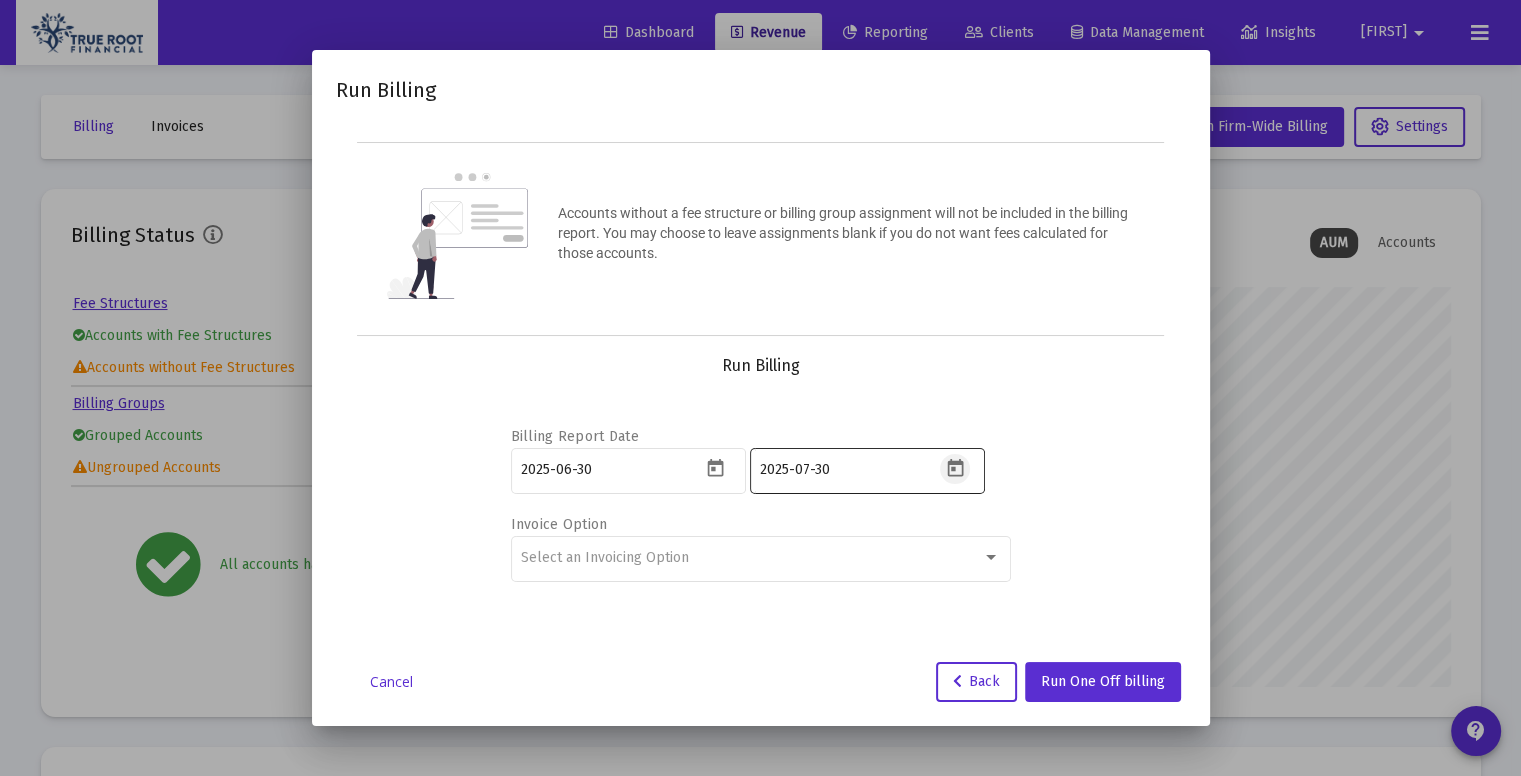 click 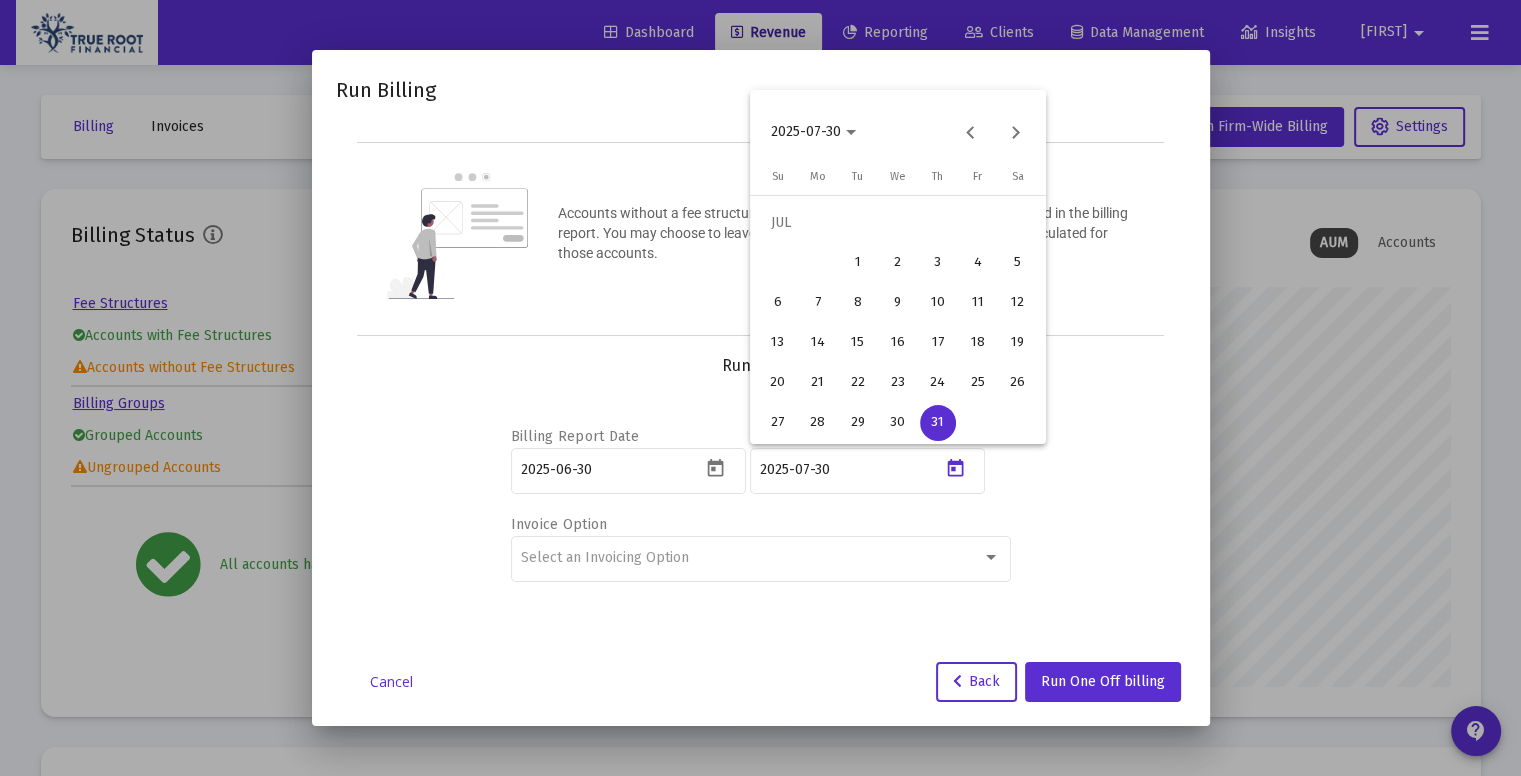 click on "31" at bounding box center (938, 423) 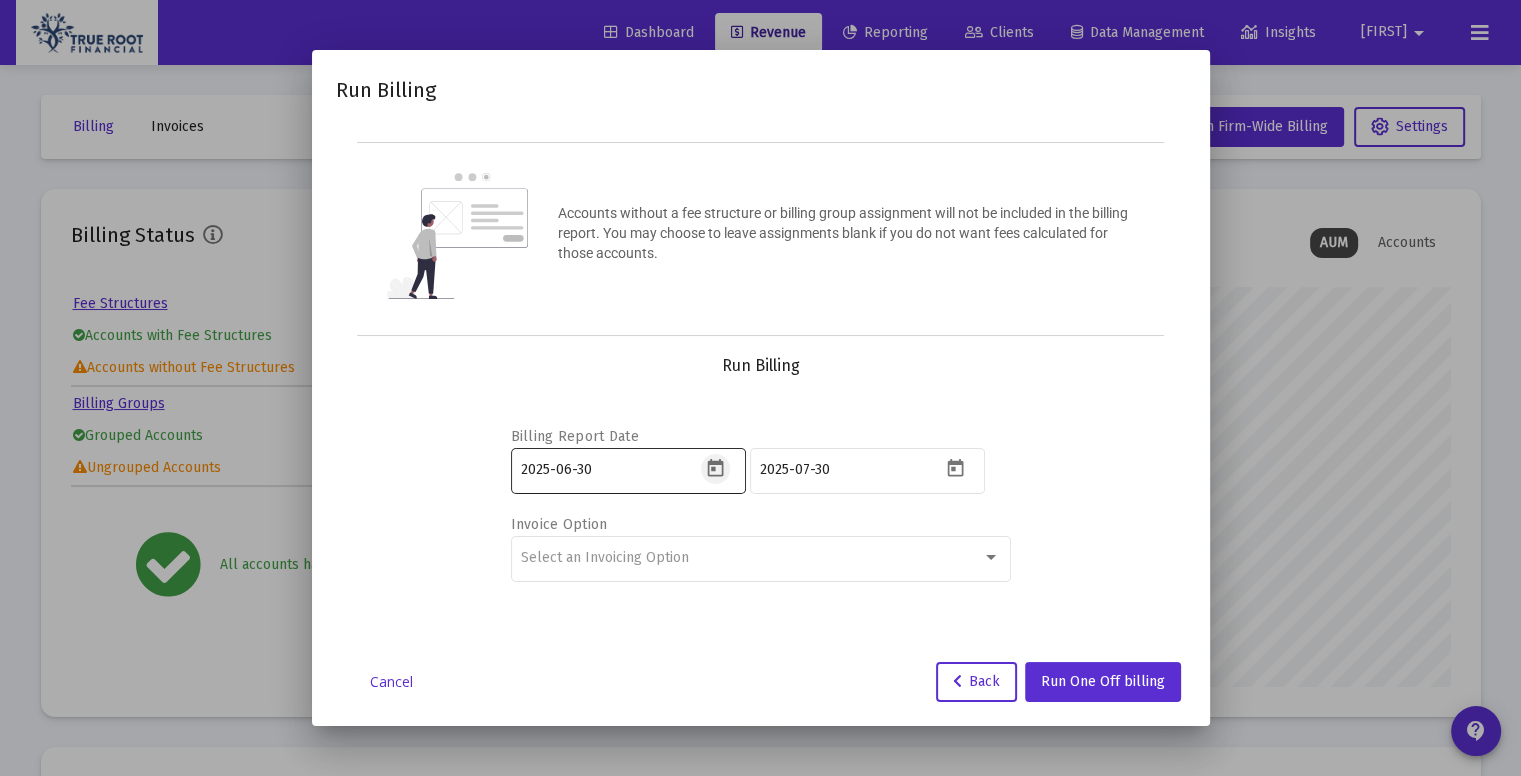 click 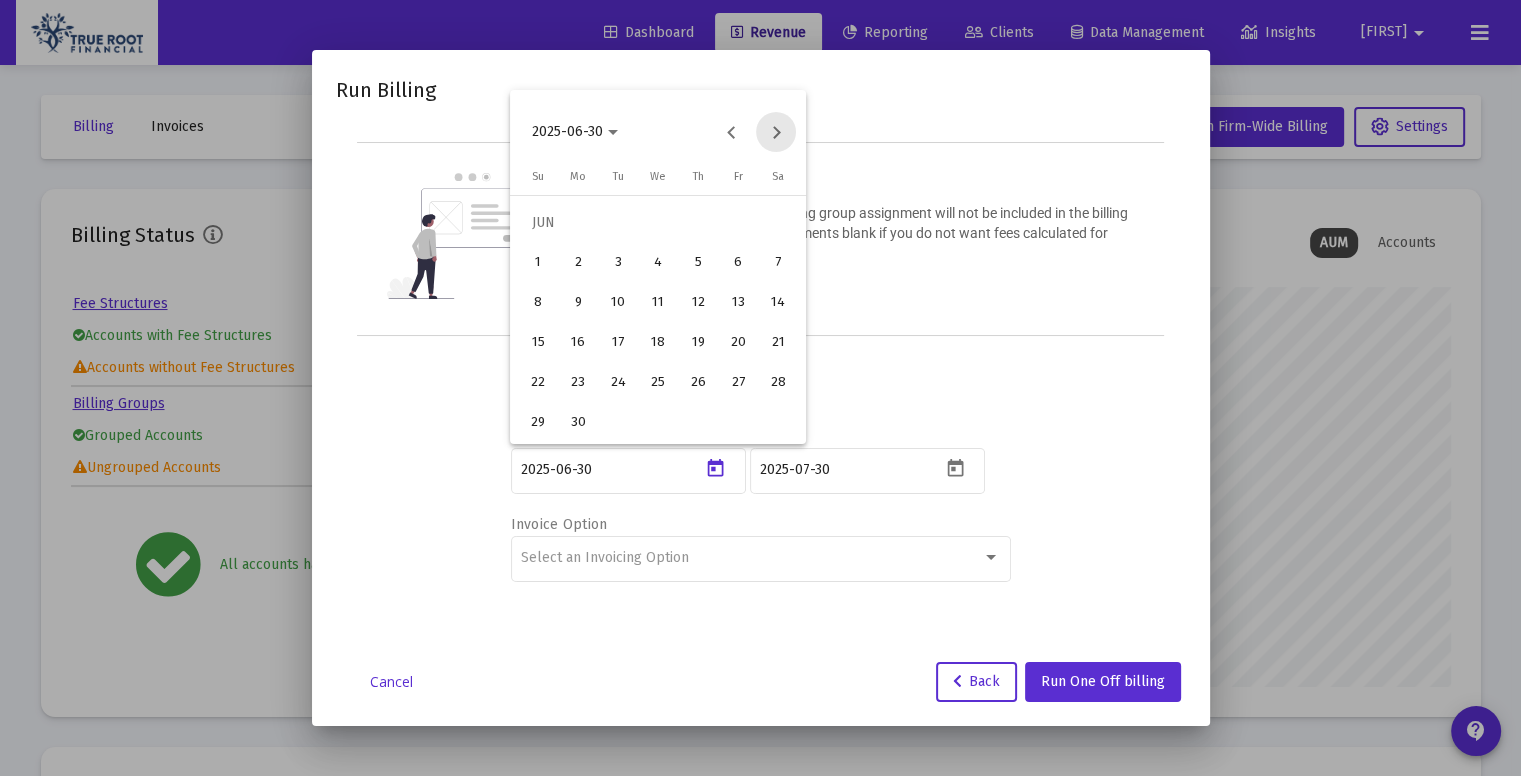 click at bounding box center (776, 132) 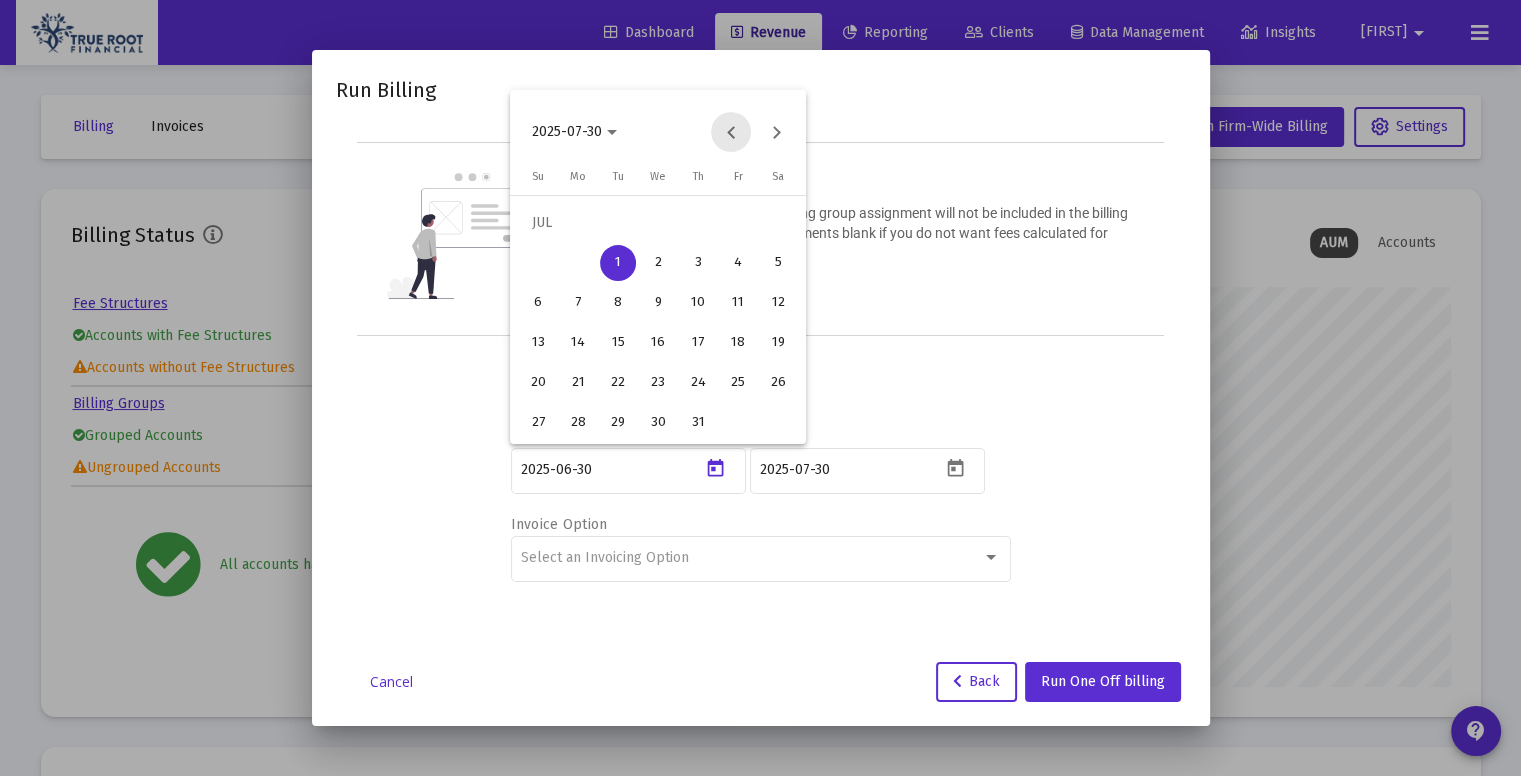 click at bounding box center (731, 132) 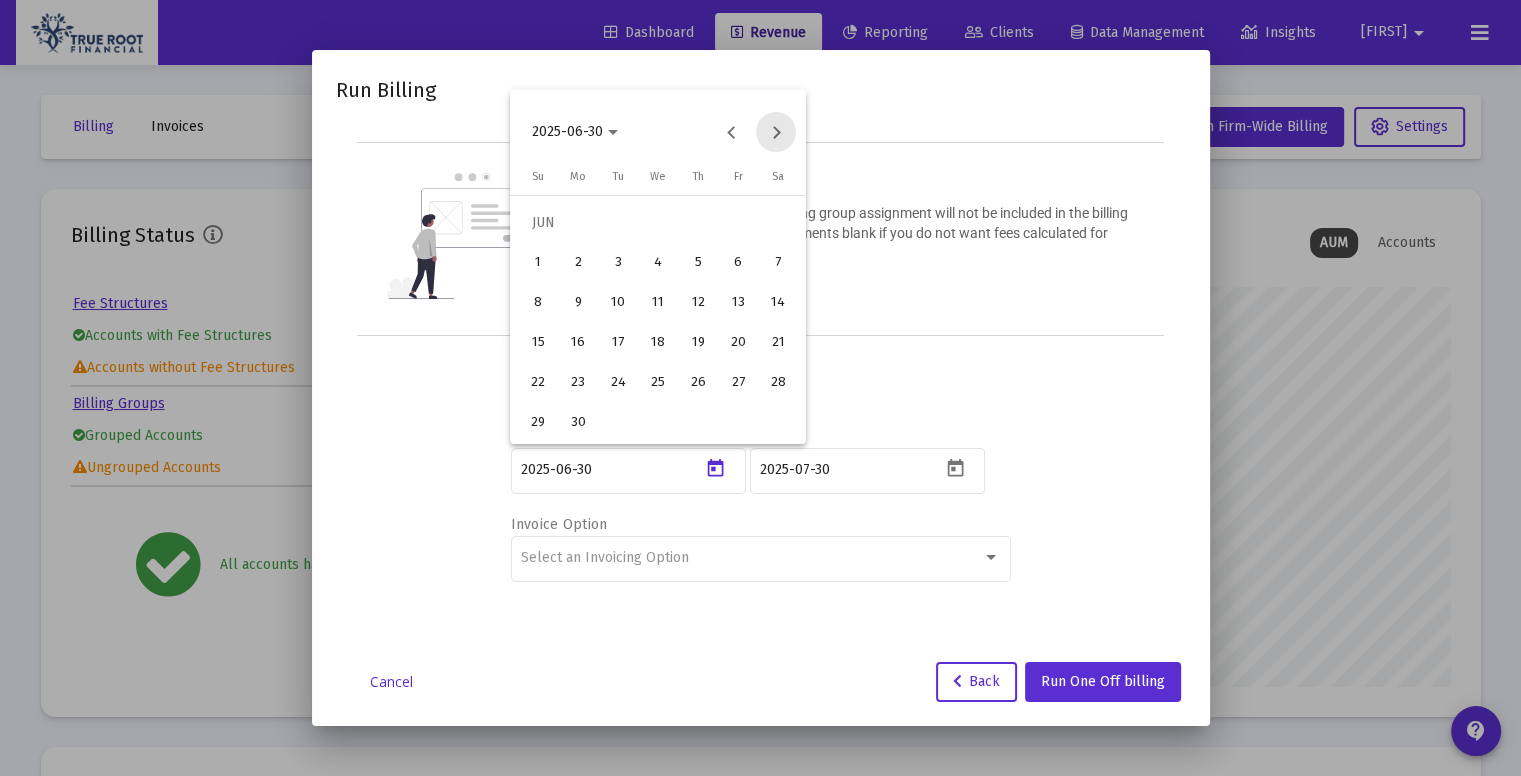 click at bounding box center (776, 132) 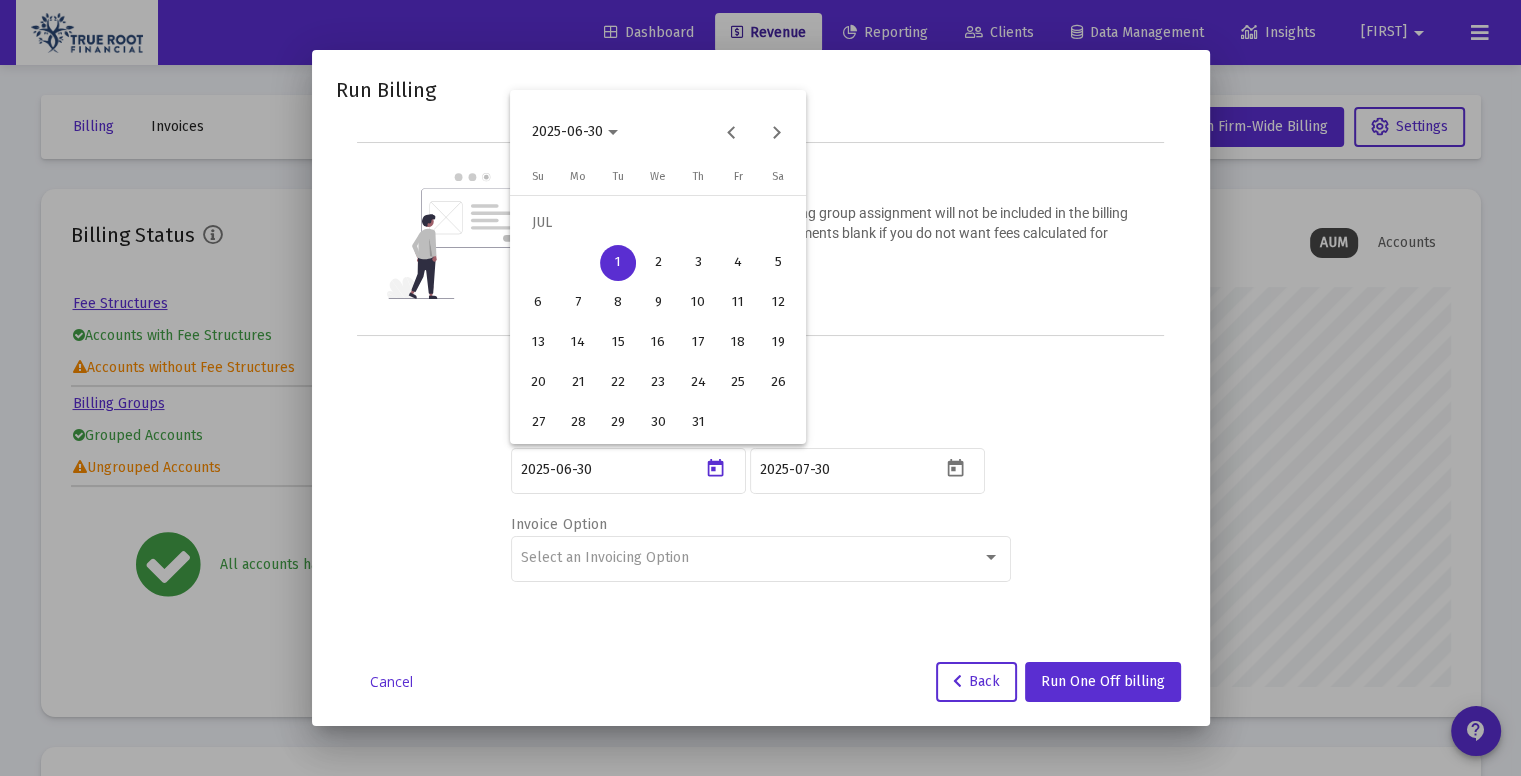 click on "1" at bounding box center [618, 263] 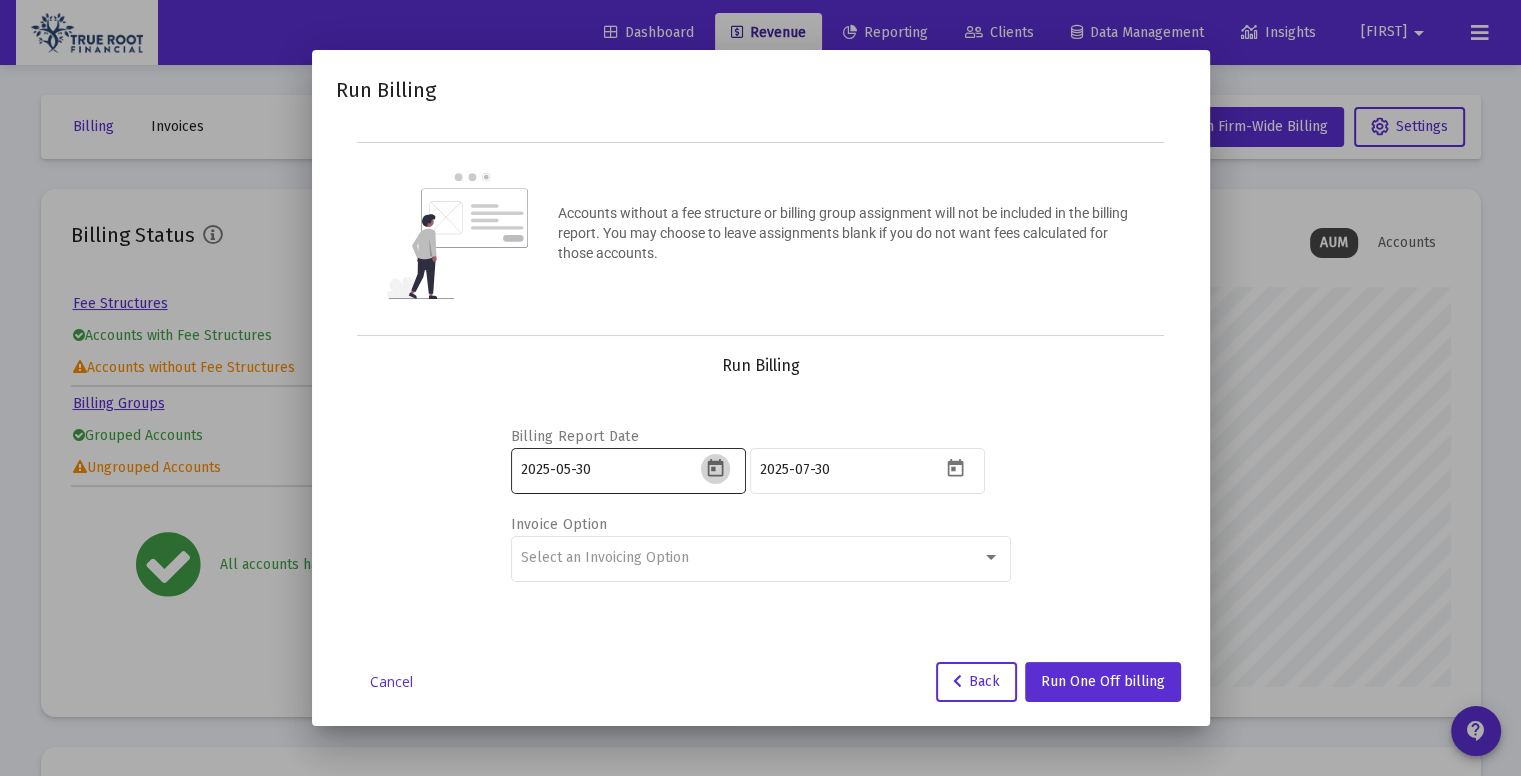 click 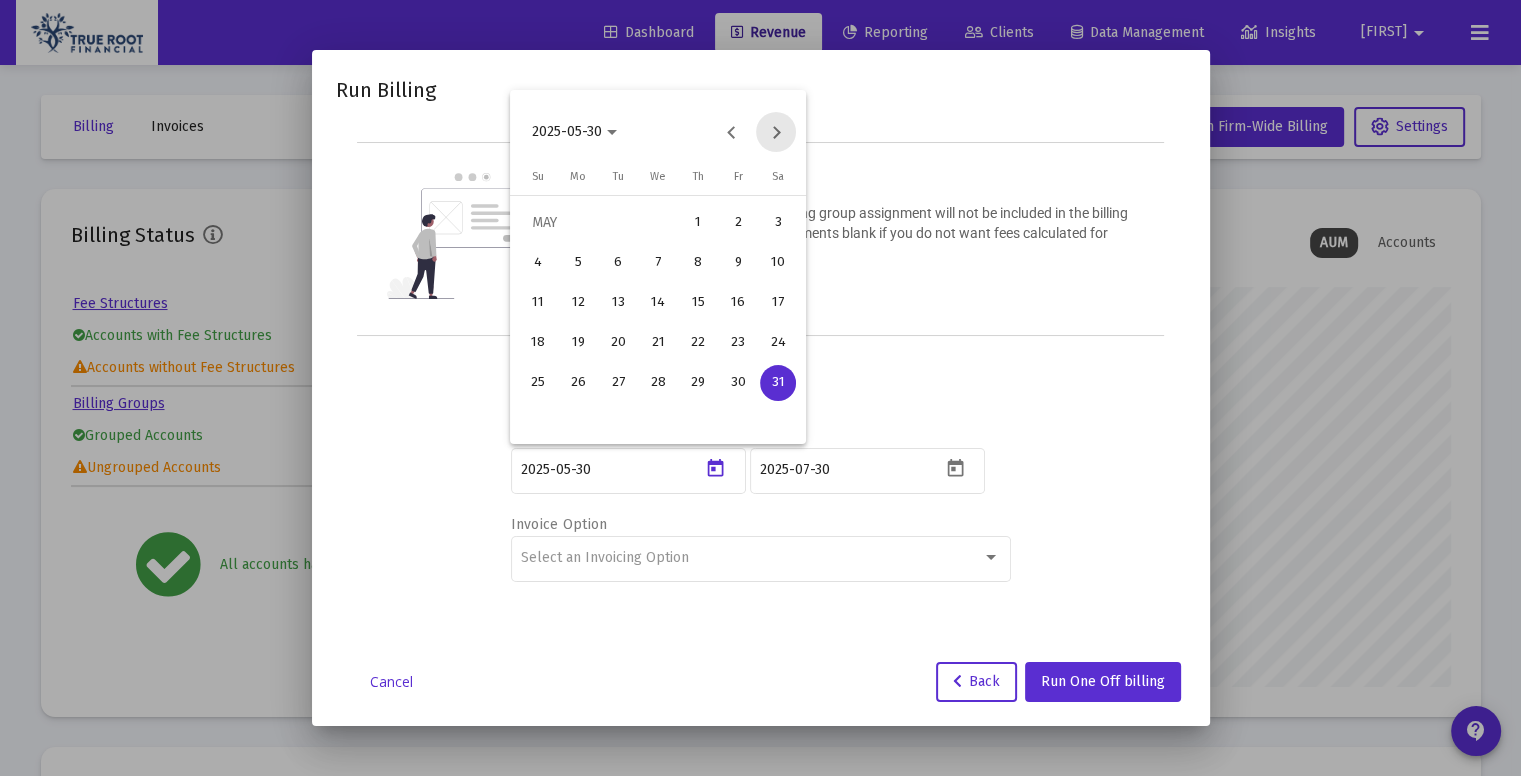 click at bounding box center [776, 132] 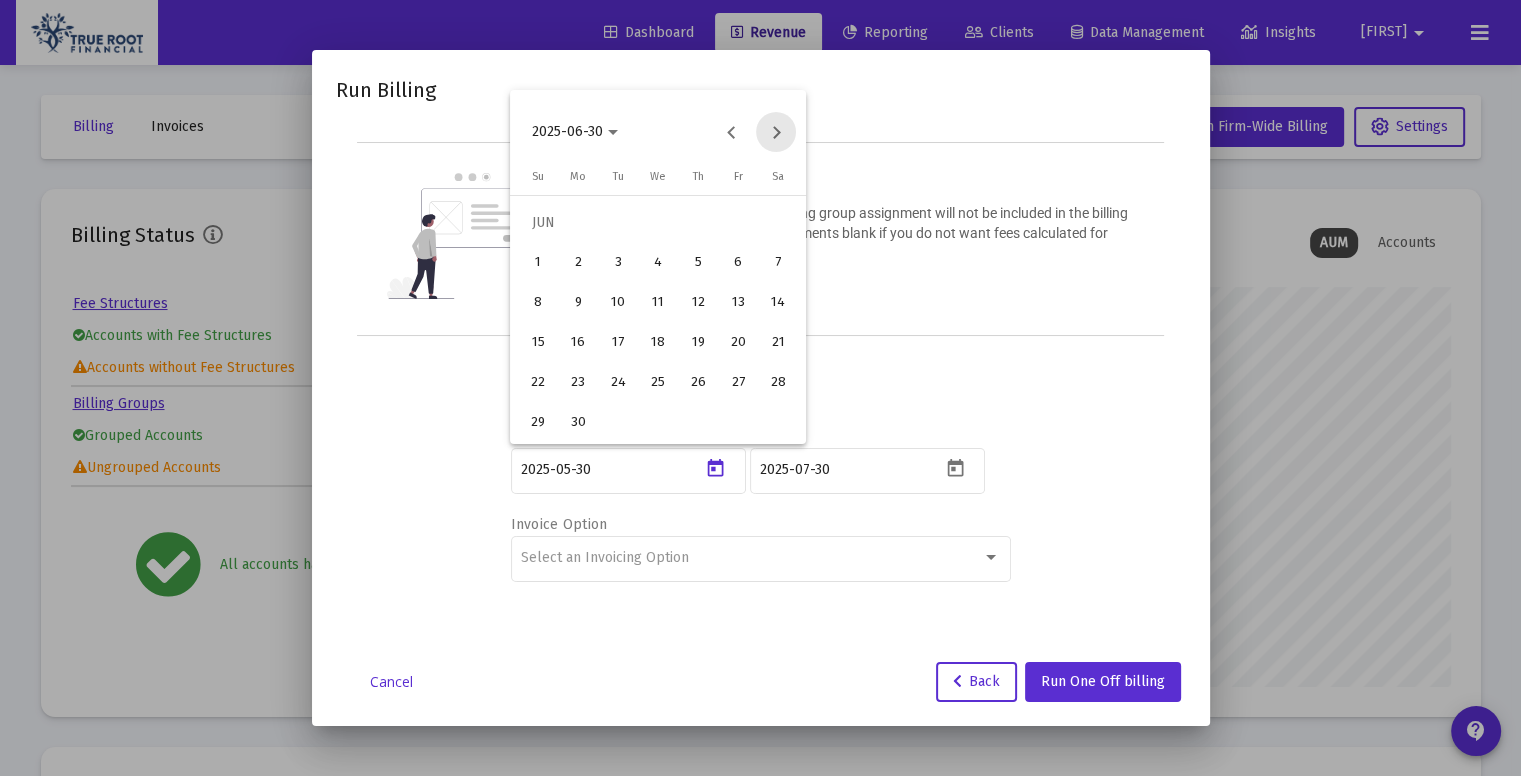 click at bounding box center [776, 132] 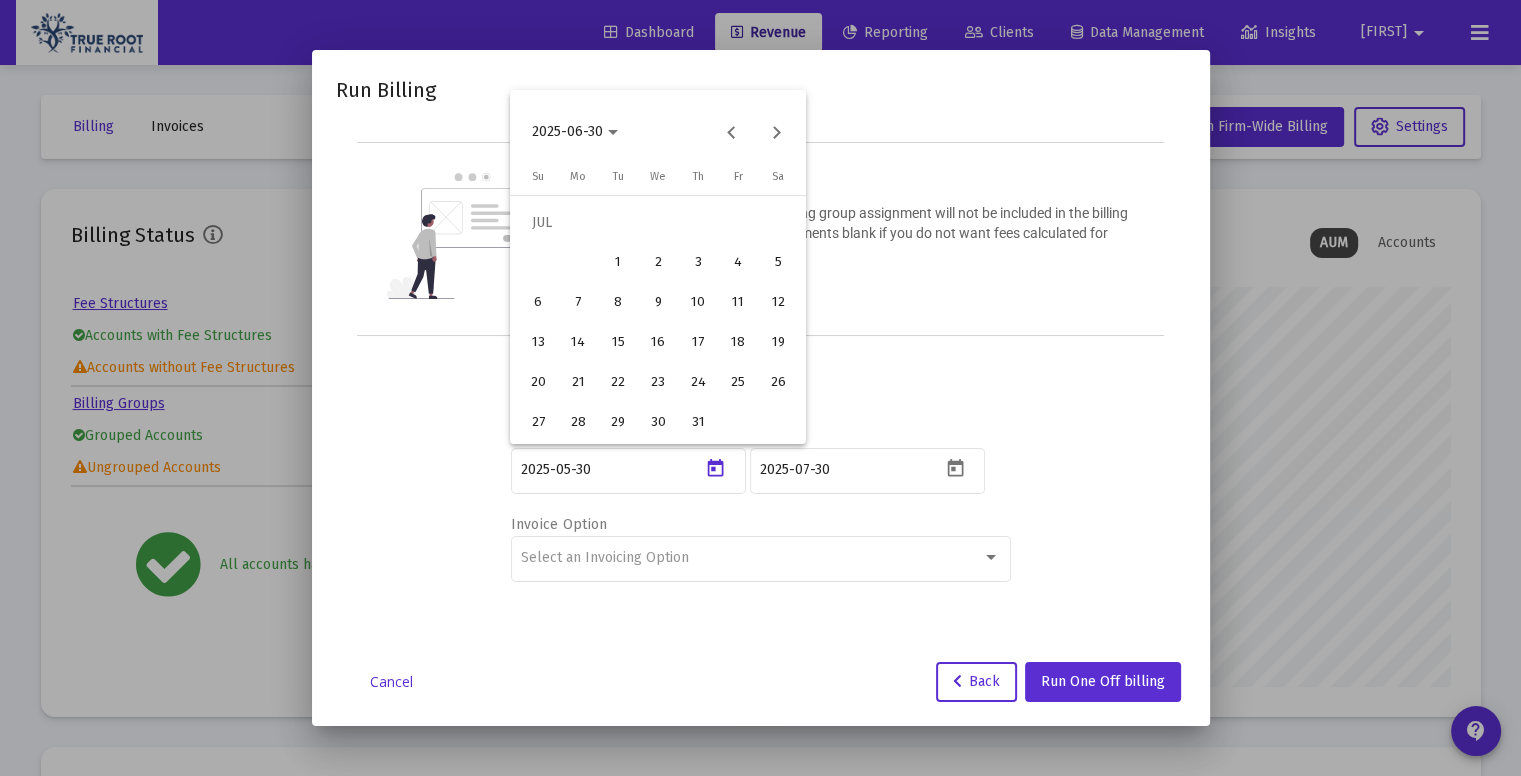click on "1" at bounding box center (618, 263) 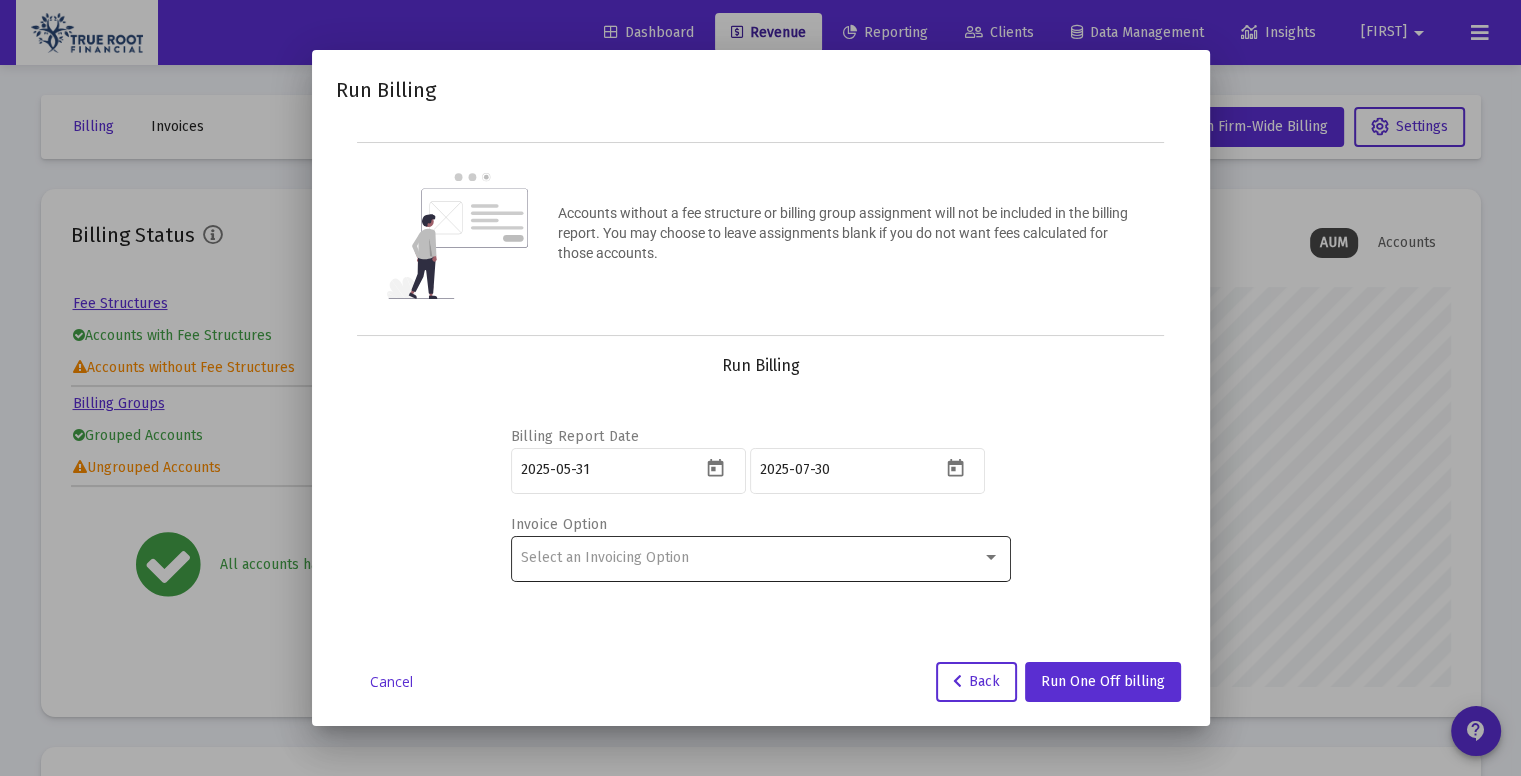 click on "Select an Invoicing Option" at bounding box center (760, 557) 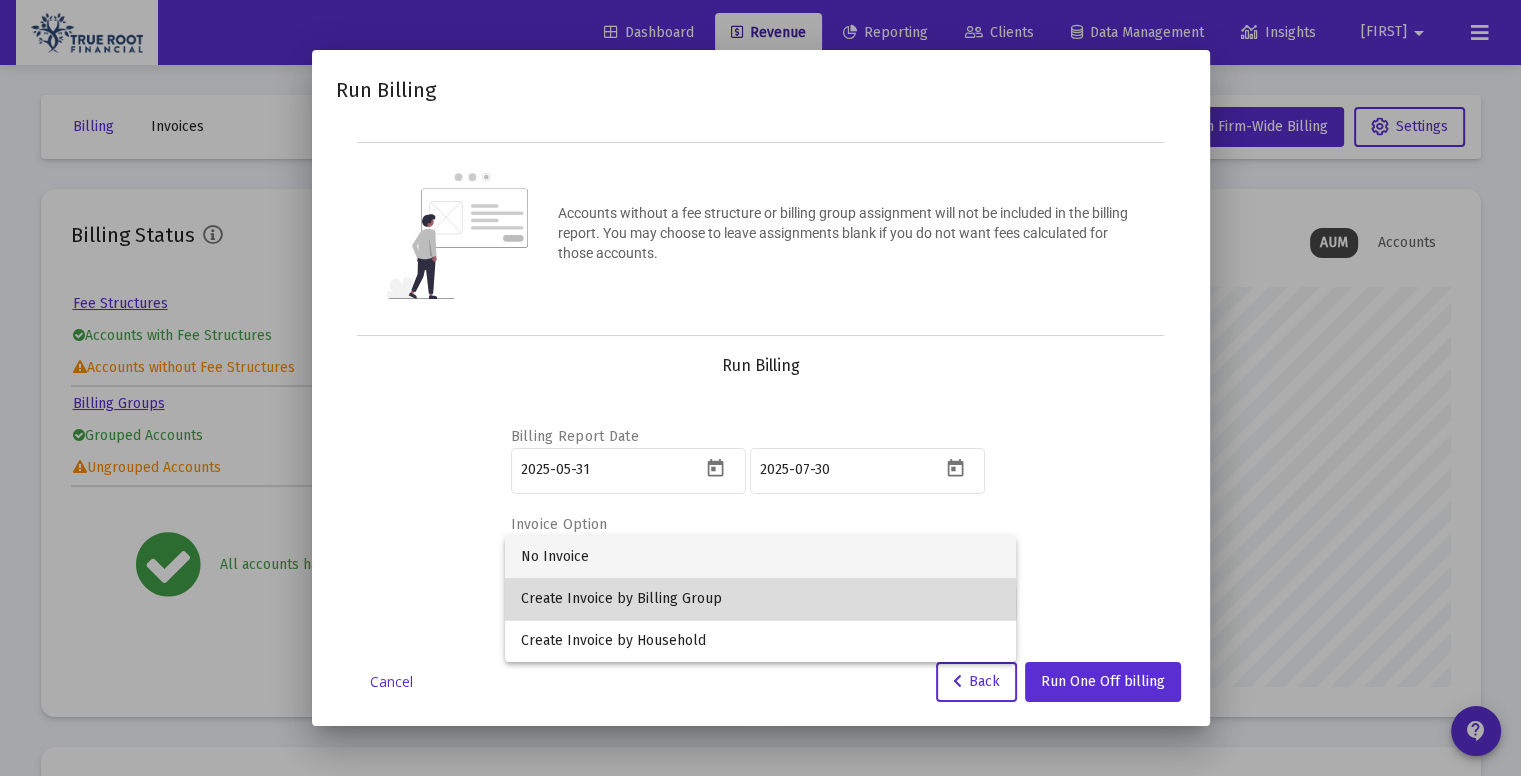 click on "Create Invoice by Billing Group" at bounding box center [760, 599] 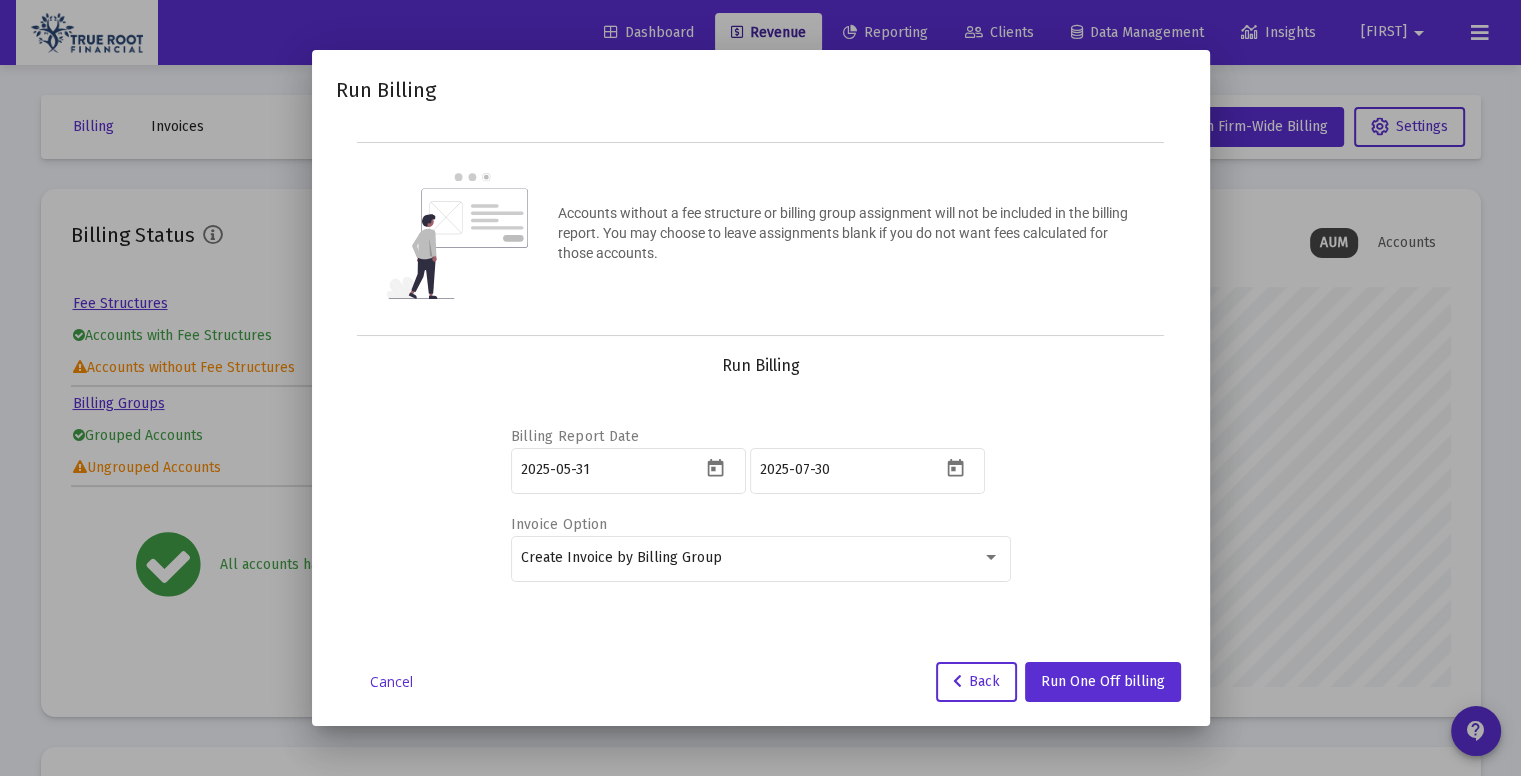 click on "Billing Report Date  2025-05-31 2025-07-30 Invoice Option Create Invoice by Billing Group" at bounding box center [761, 501] 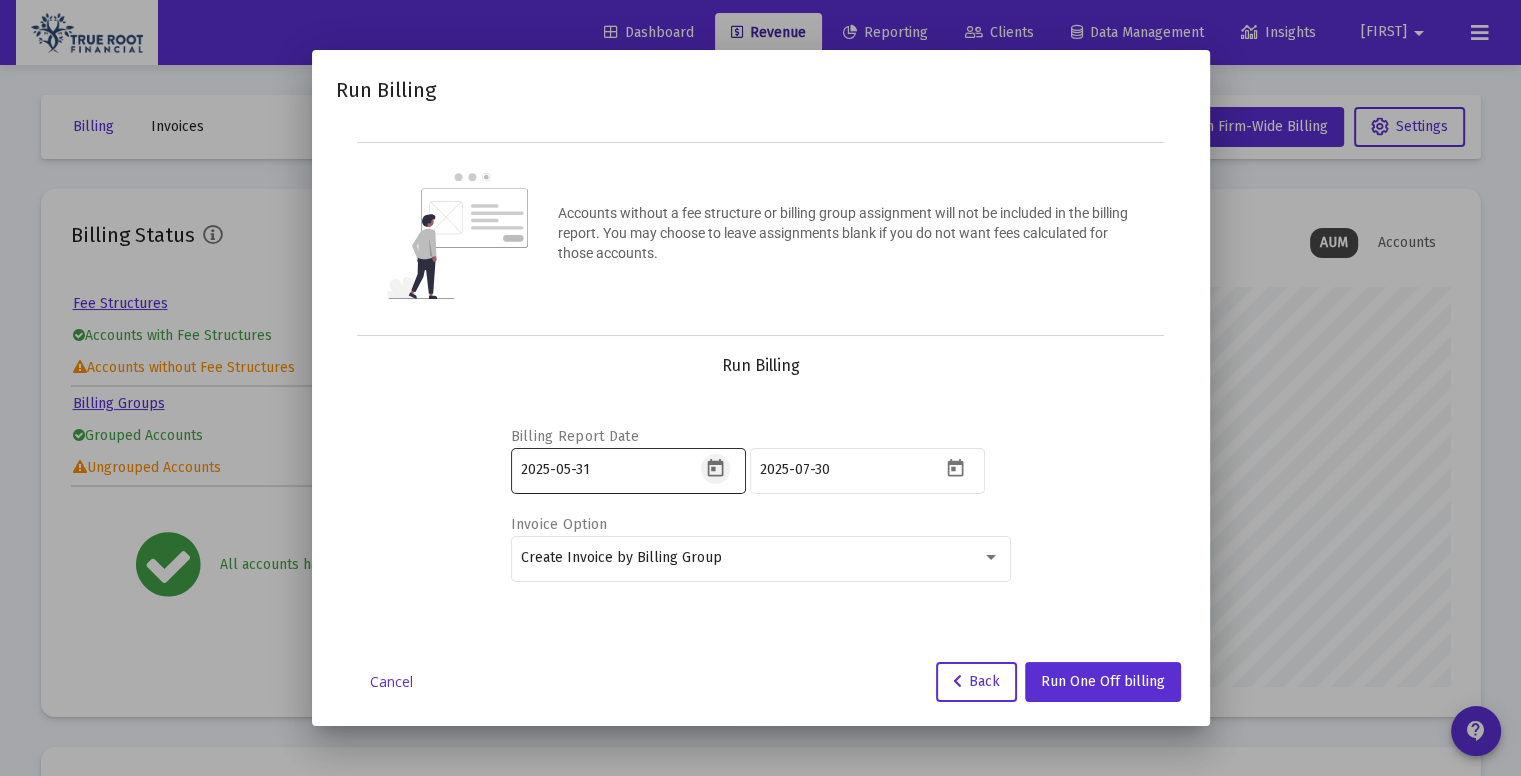 click 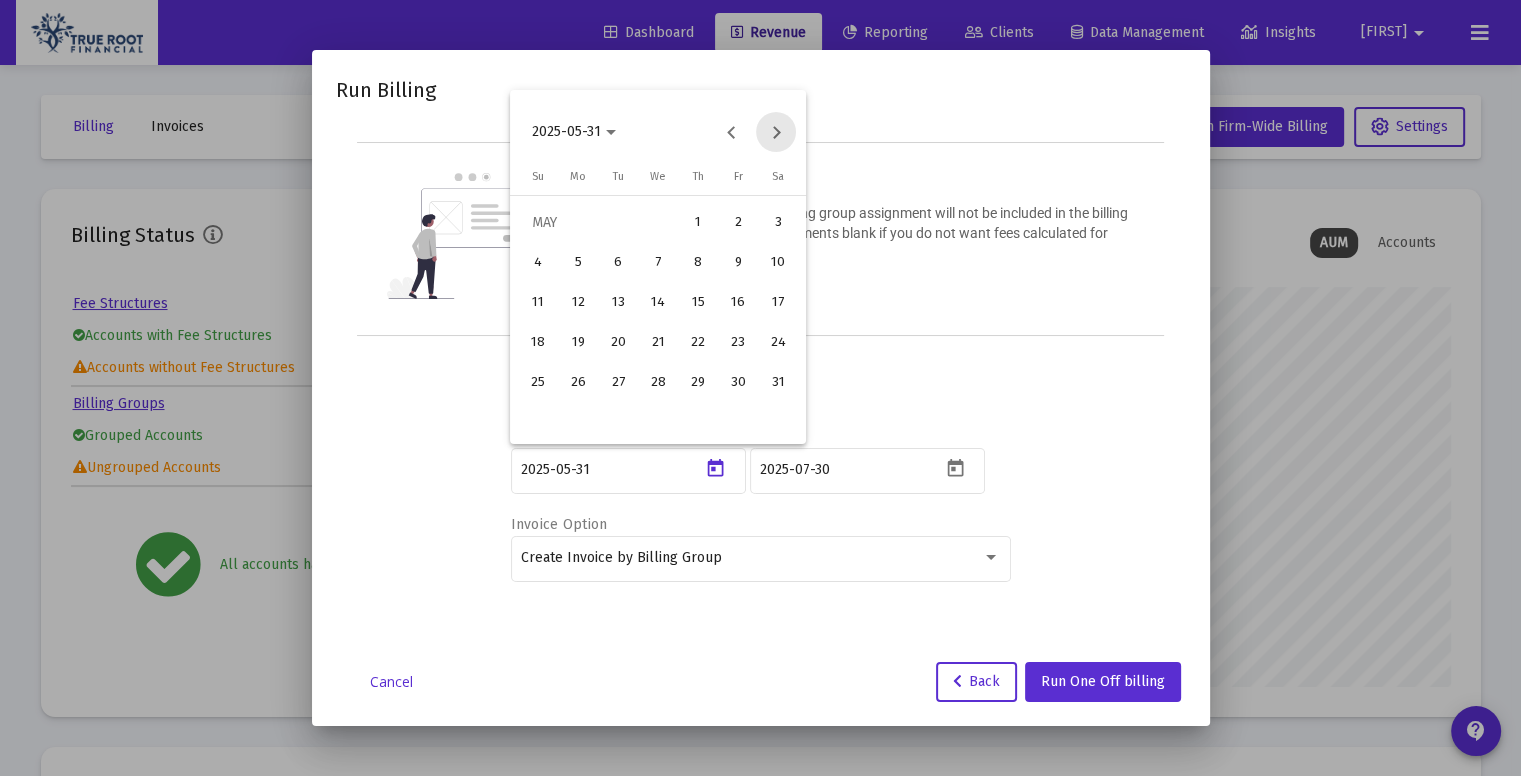 click at bounding box center (776, 132) 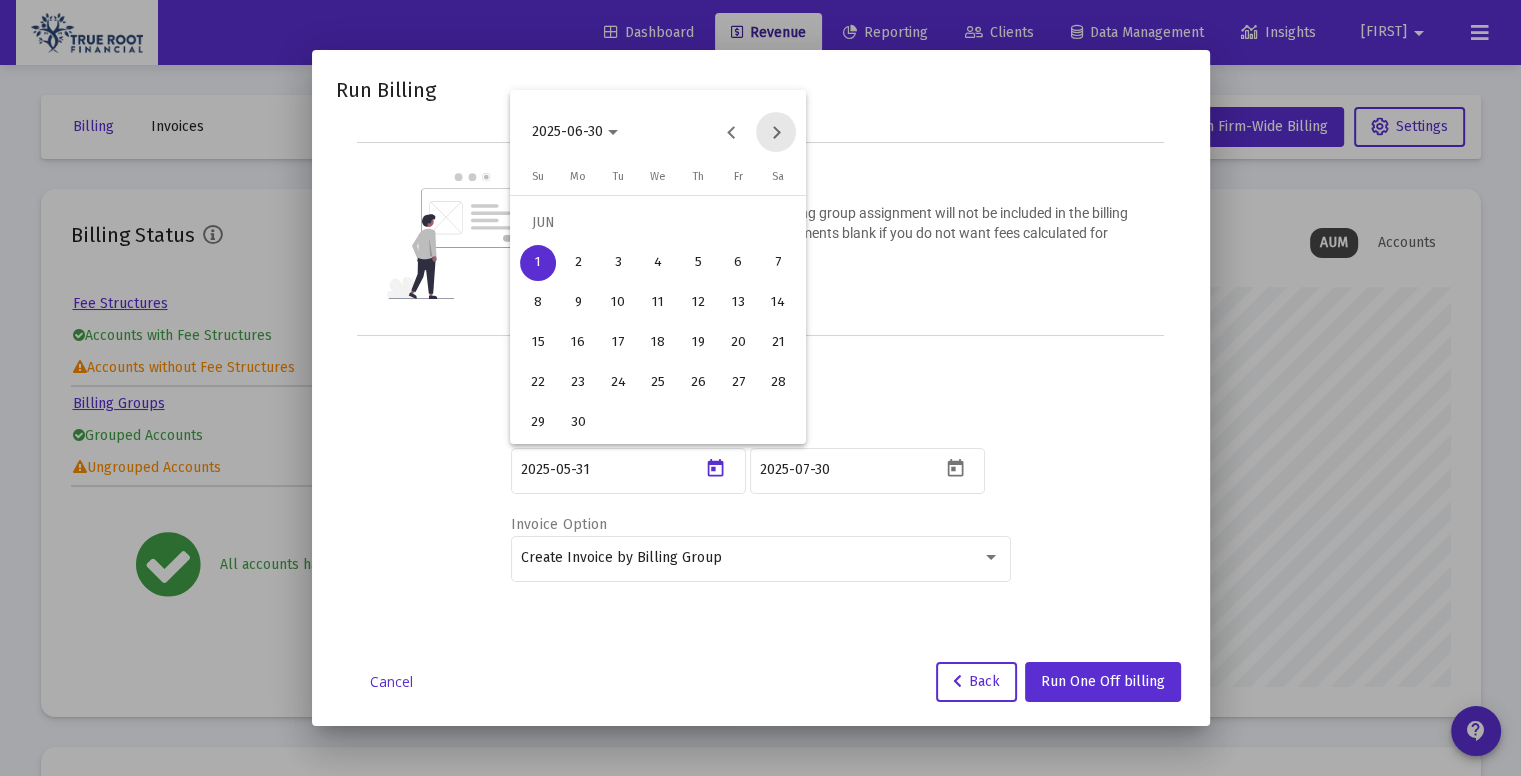 click at bounding box center [776, 132] 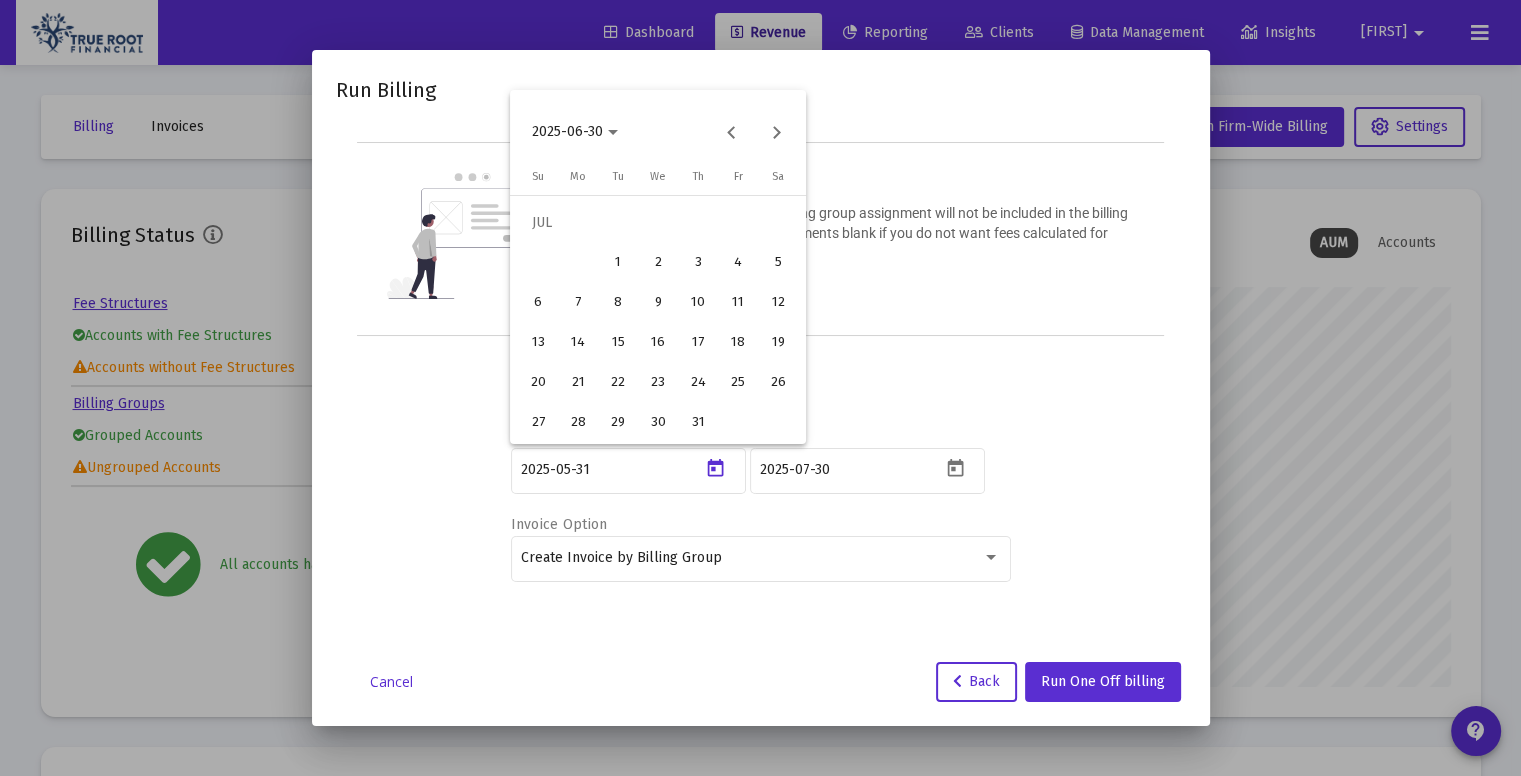 click on "1" at bounding box center (618, 263) 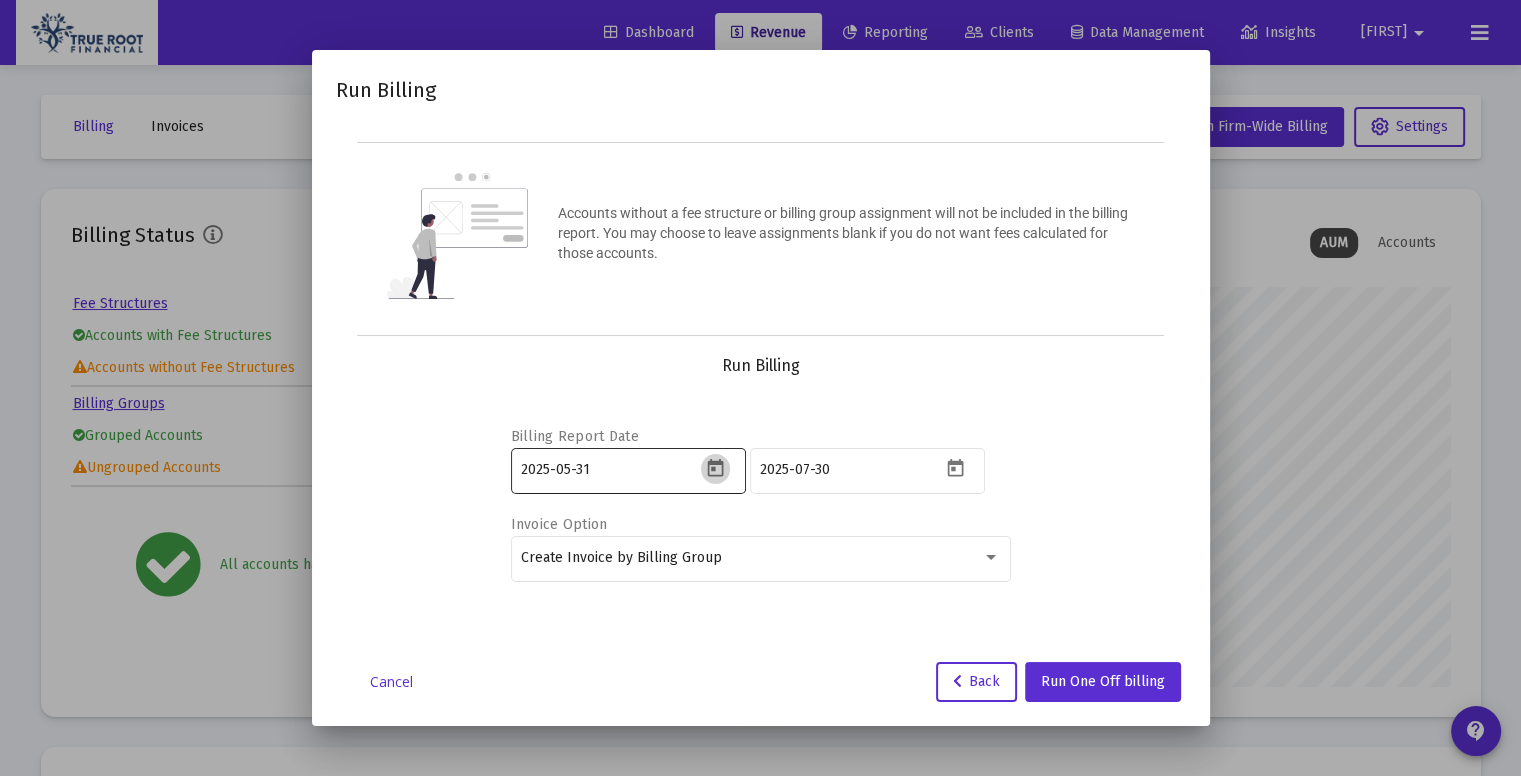 click 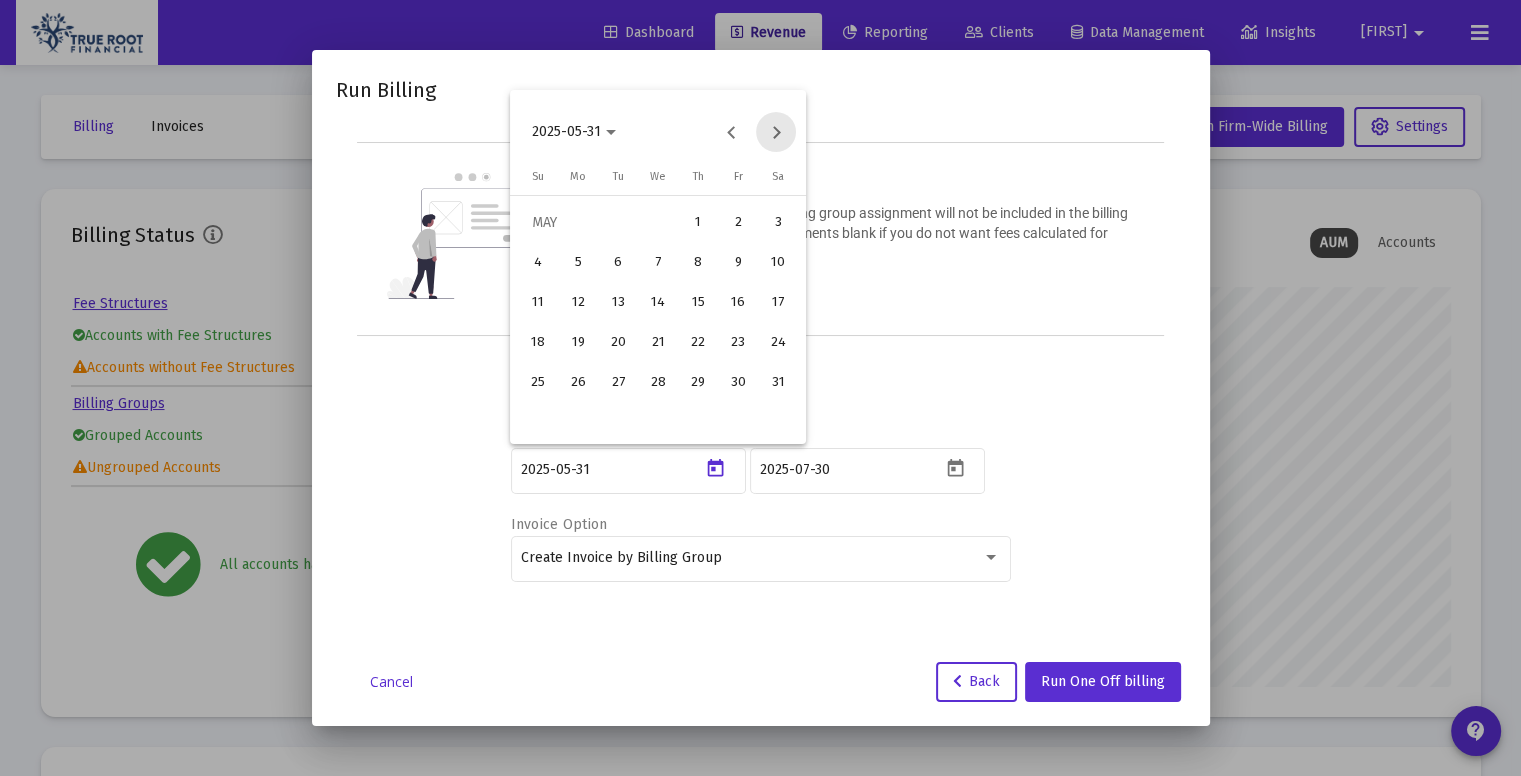 click at bounding box center (776, 132) 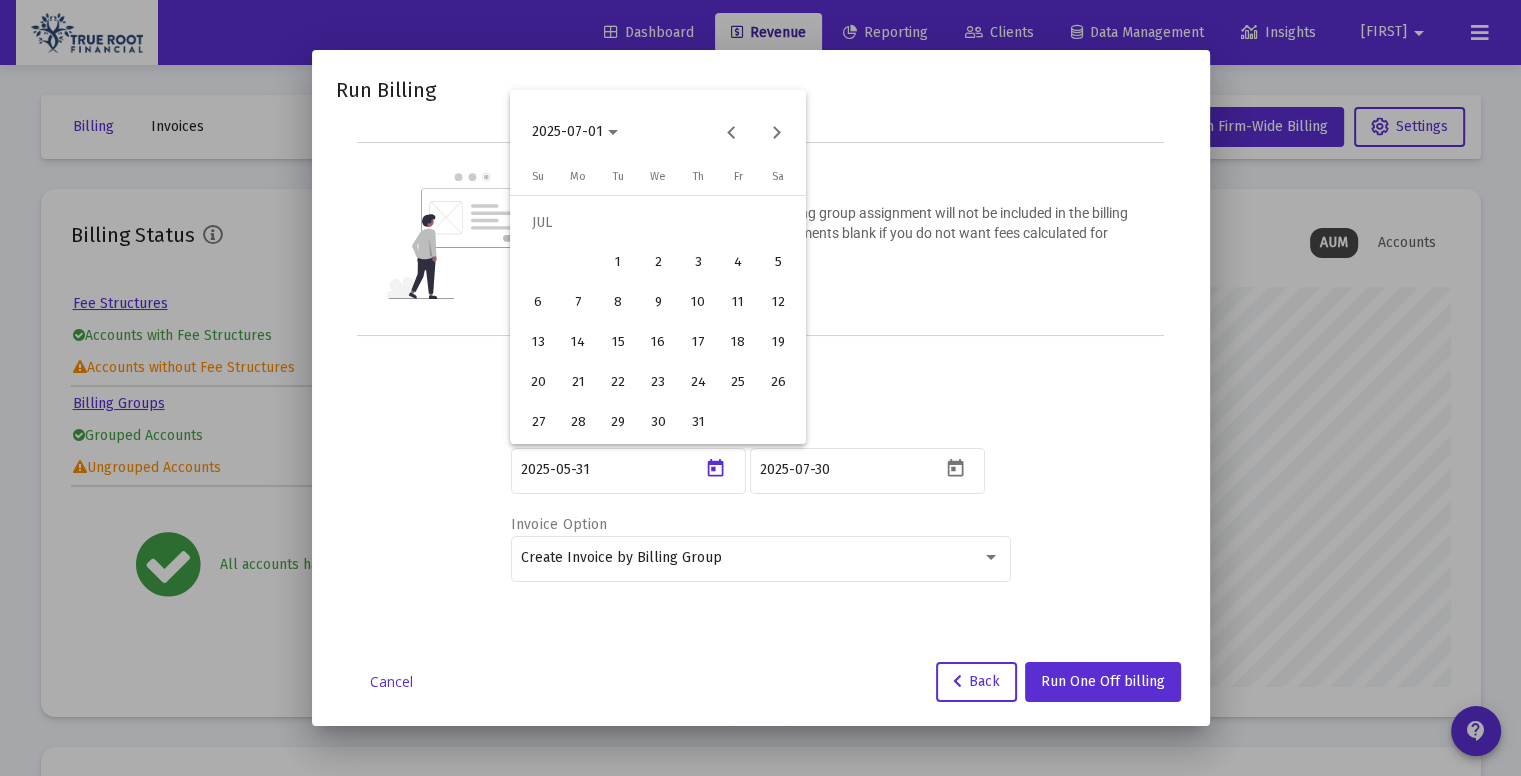 click on "2" at bounding box center (658, 263) 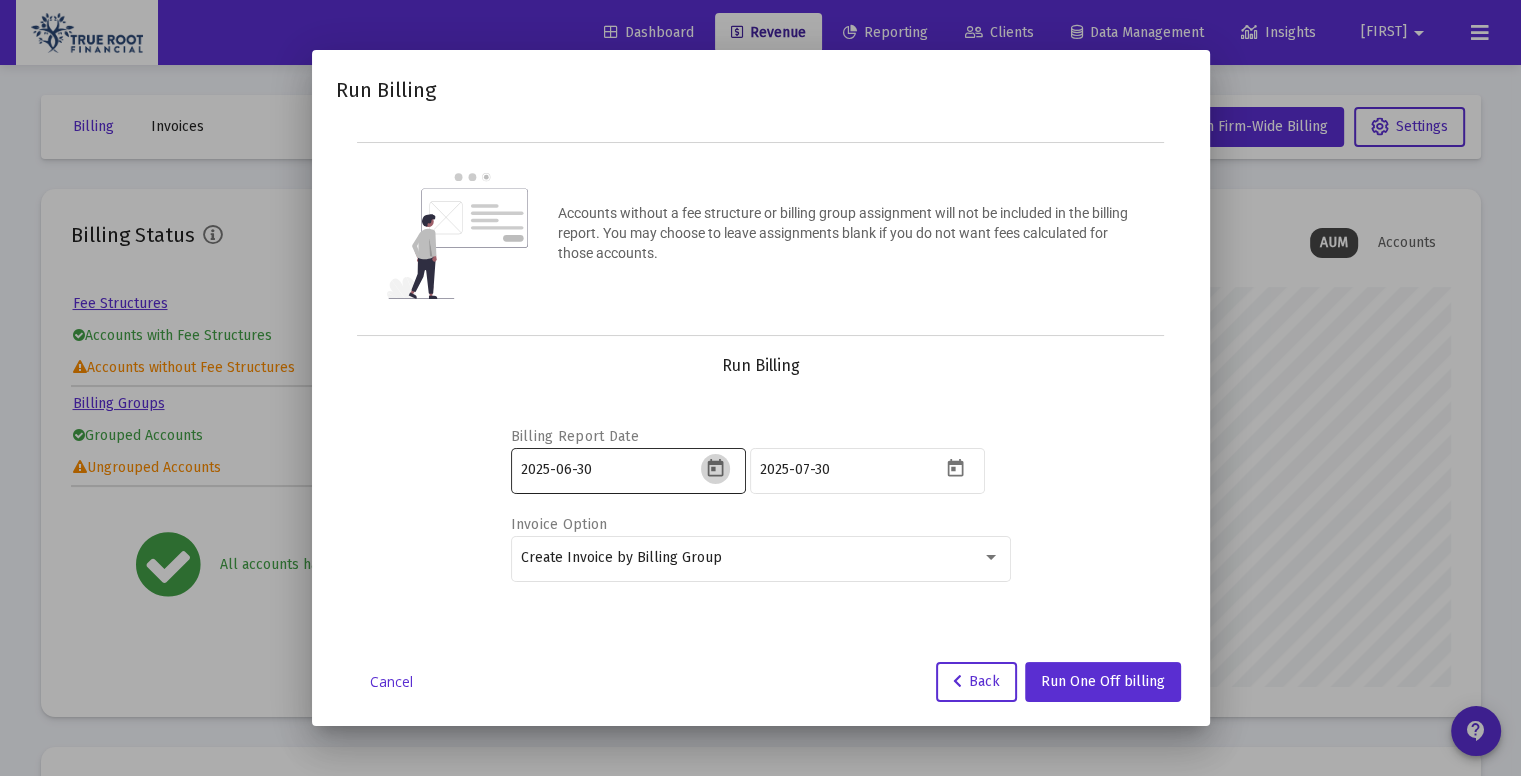 click at bounding box center (715, 468) 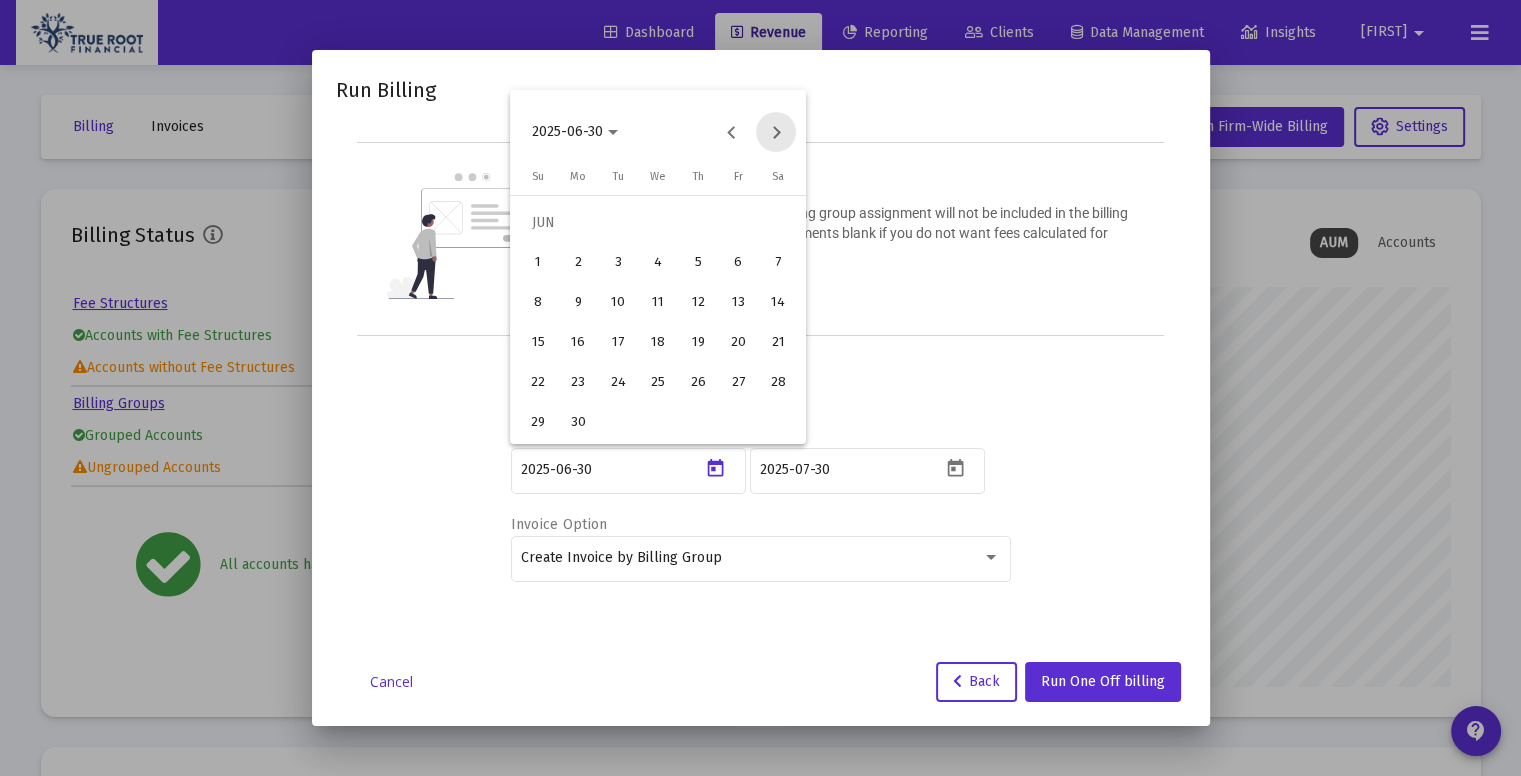 click at bounding box center [776, 132] 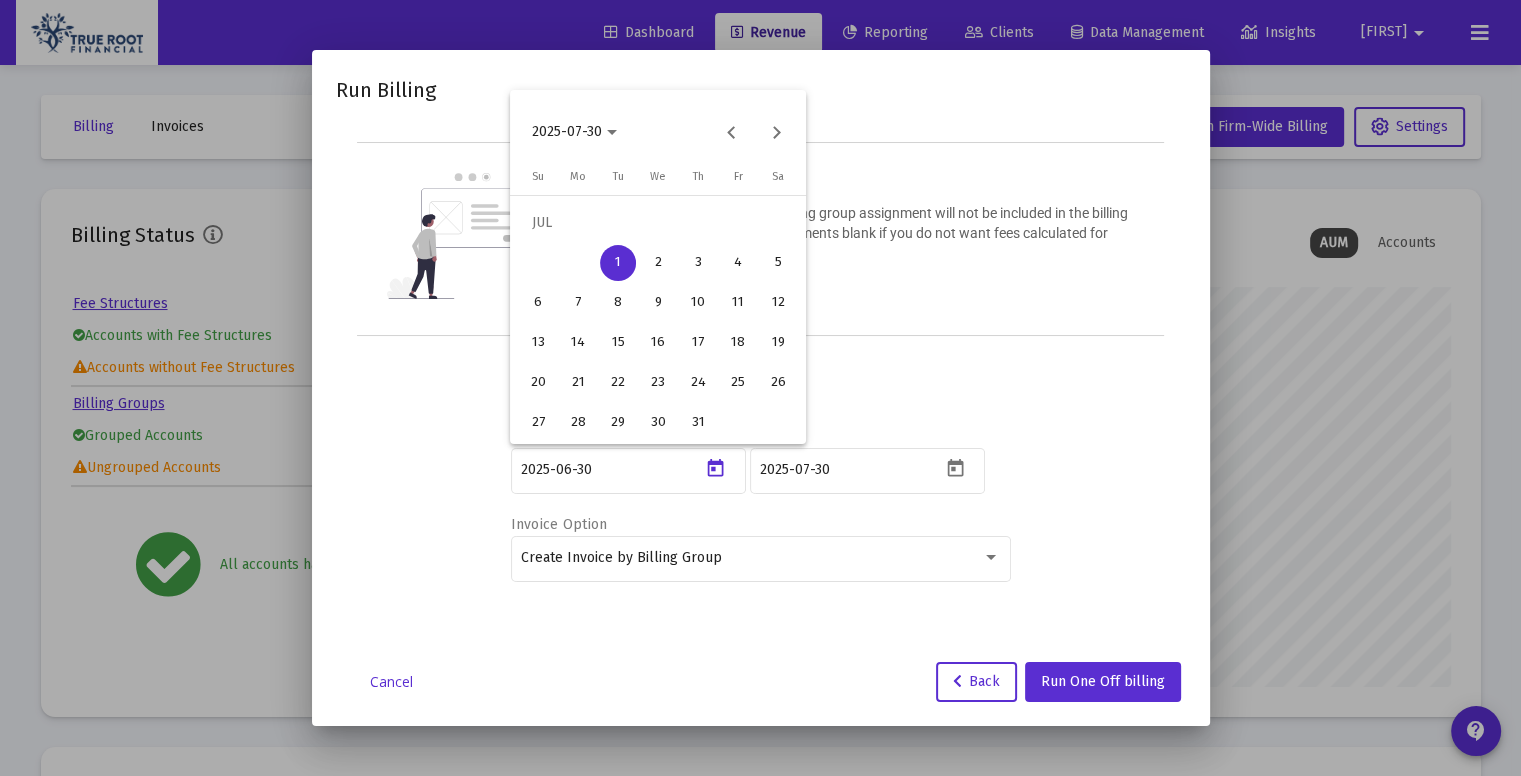 click at bounding box center (760, 388) 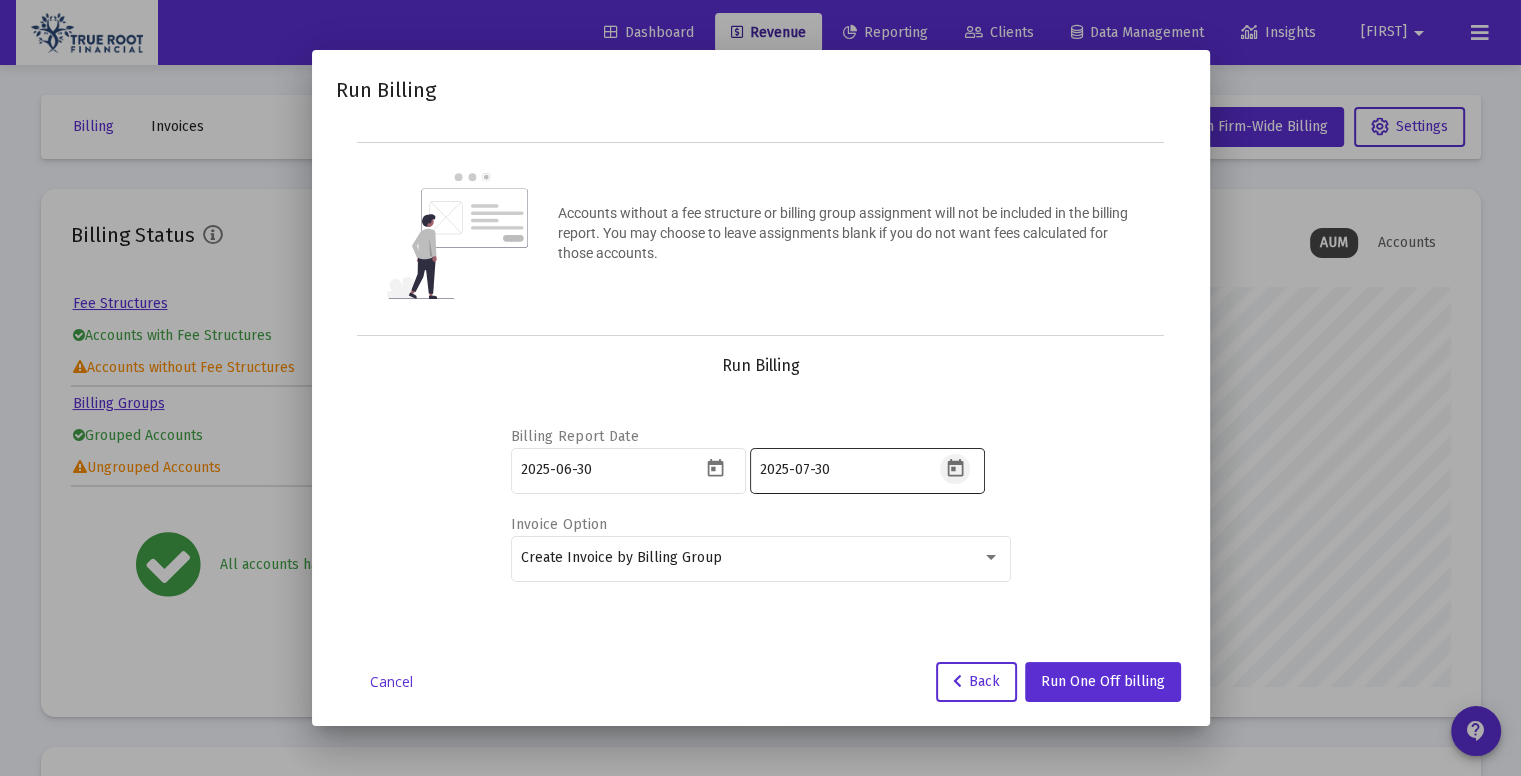 click 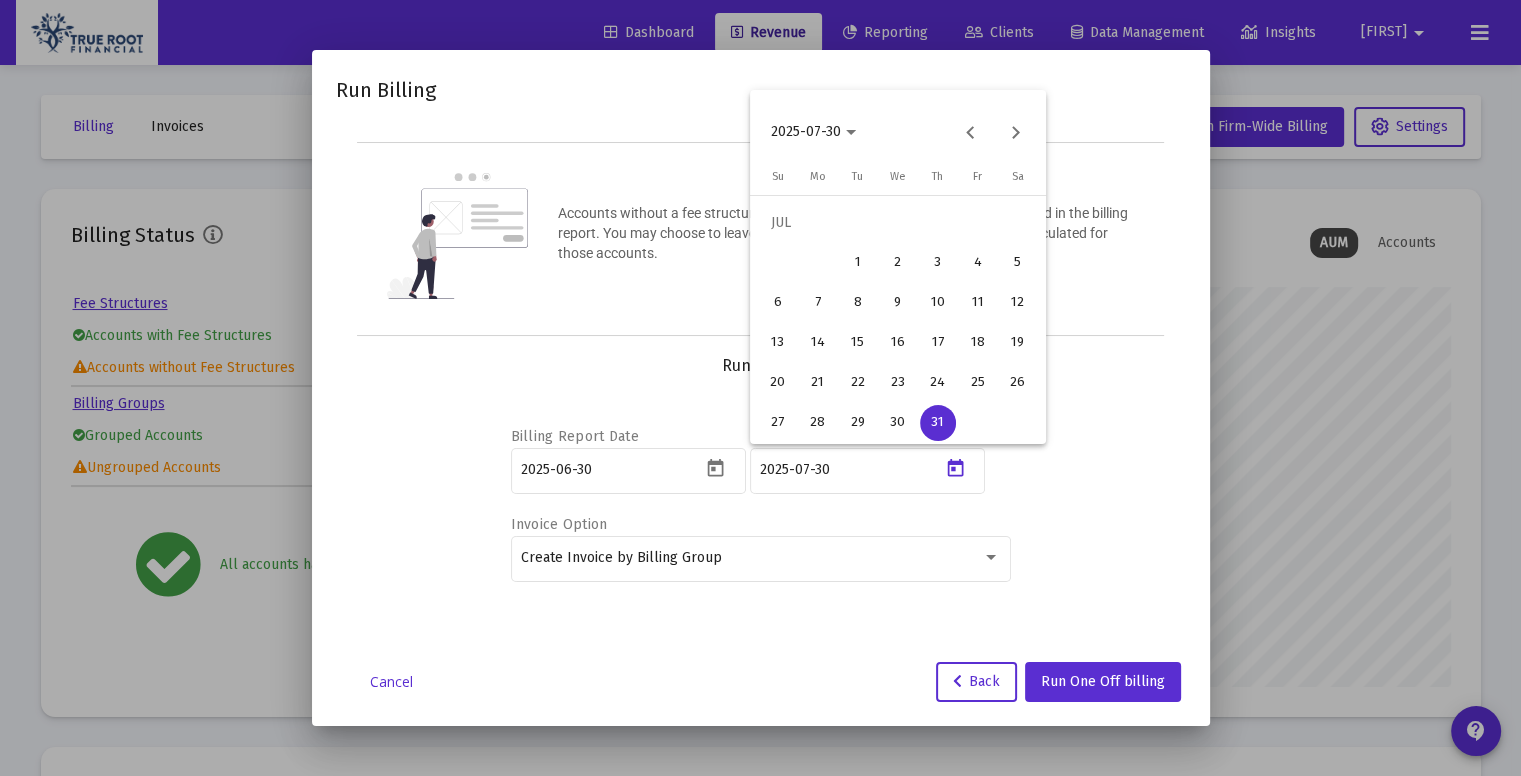click at bounding box center [760, 388] 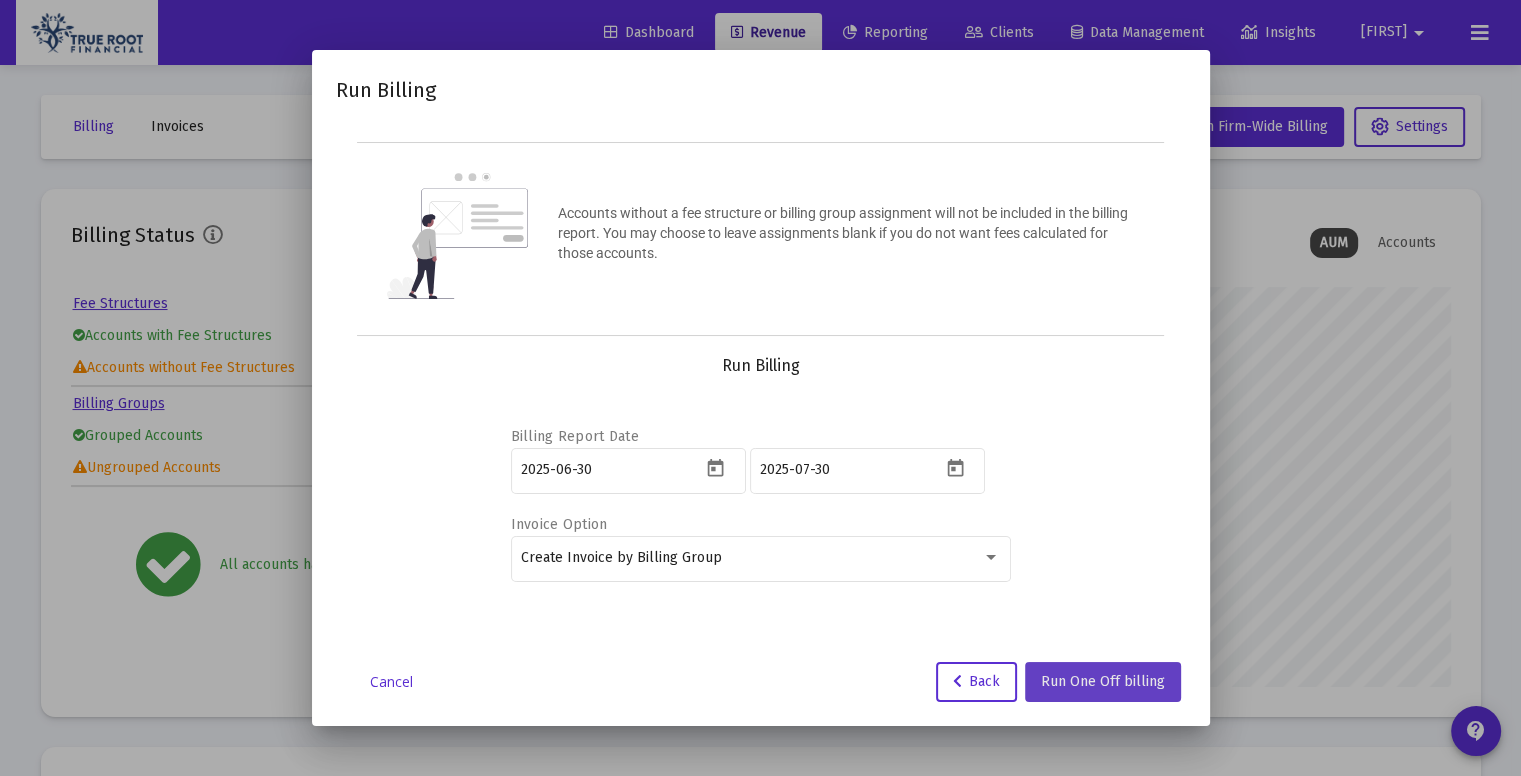click on "Run One Off billing" at bounding box center (1103, 681) 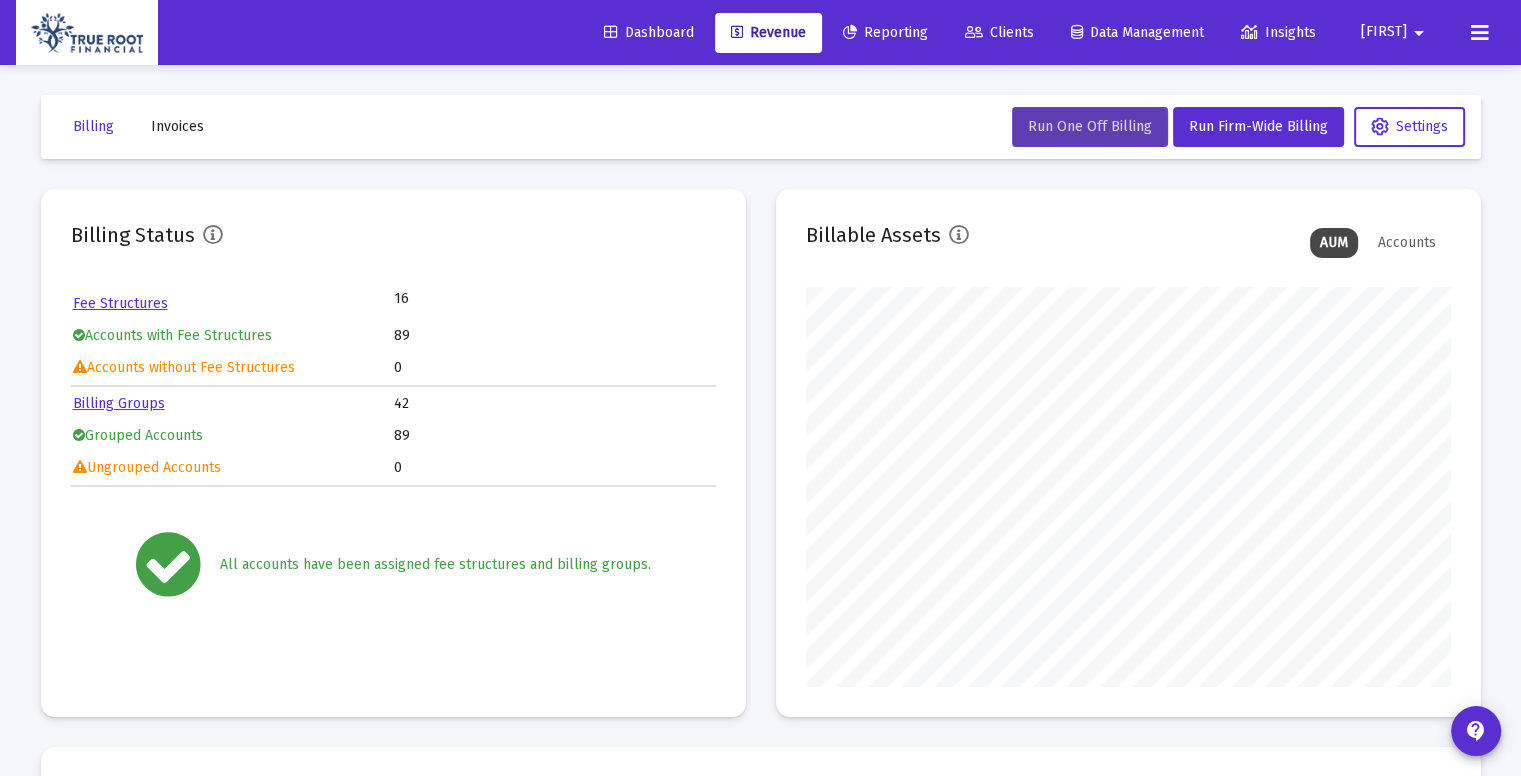 scroll, scrollTop: 248, scrollLeft: 0, axis: vertical 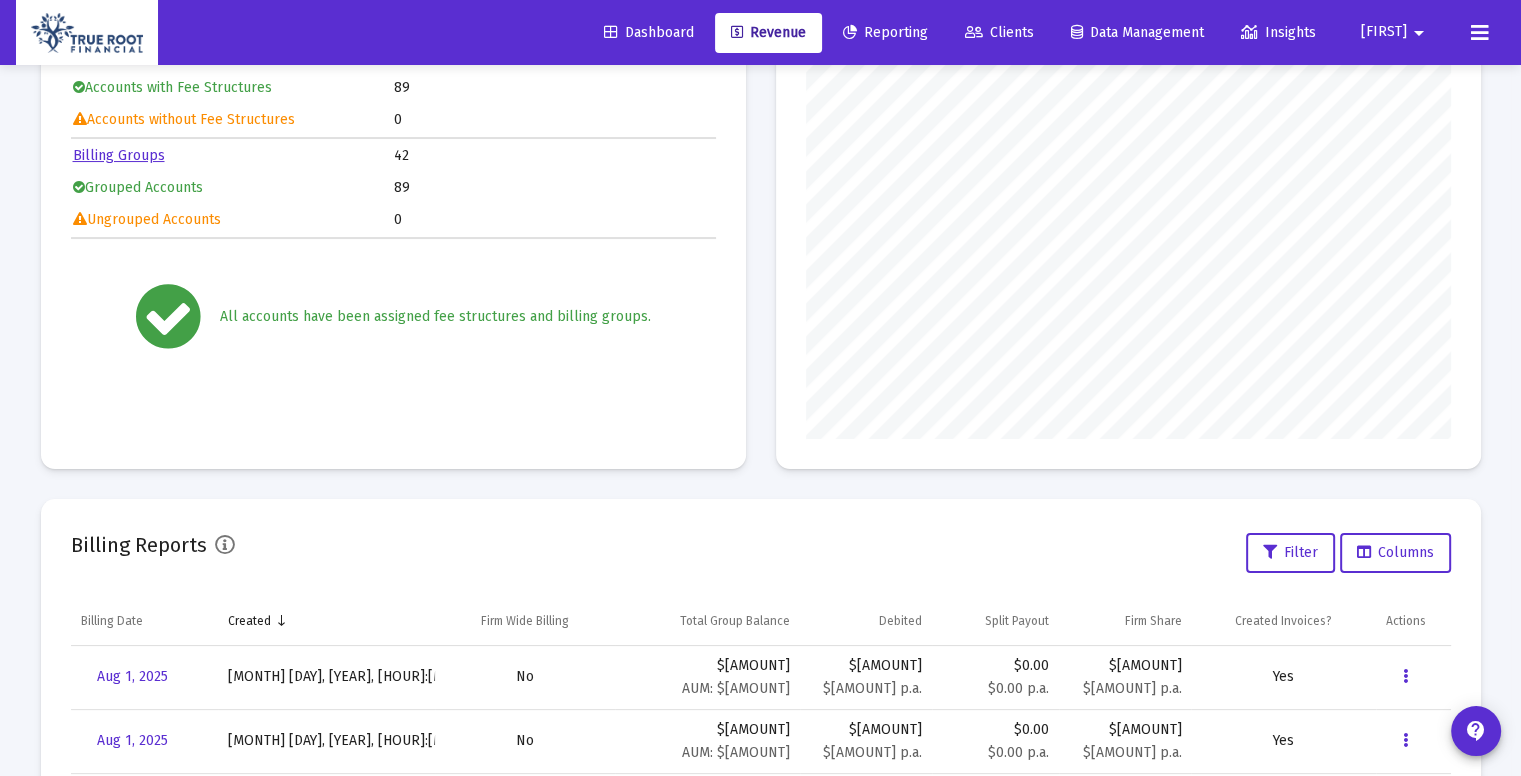 click on "Accounts without a fee structure or billing group assignment will not be included in the billing report. You may choose to leave assignments blank if you do not want fees calculated for those accounts.  Editable create Editable create Editable create 4  Select Billing Groups   Select Billing Groups   [FIRST]  cancel [FIRST] arrow_drop_down  Run Billing   Billing Report Date  Invoice Option Select an Invoicing Option Cancel  Back   Continue" 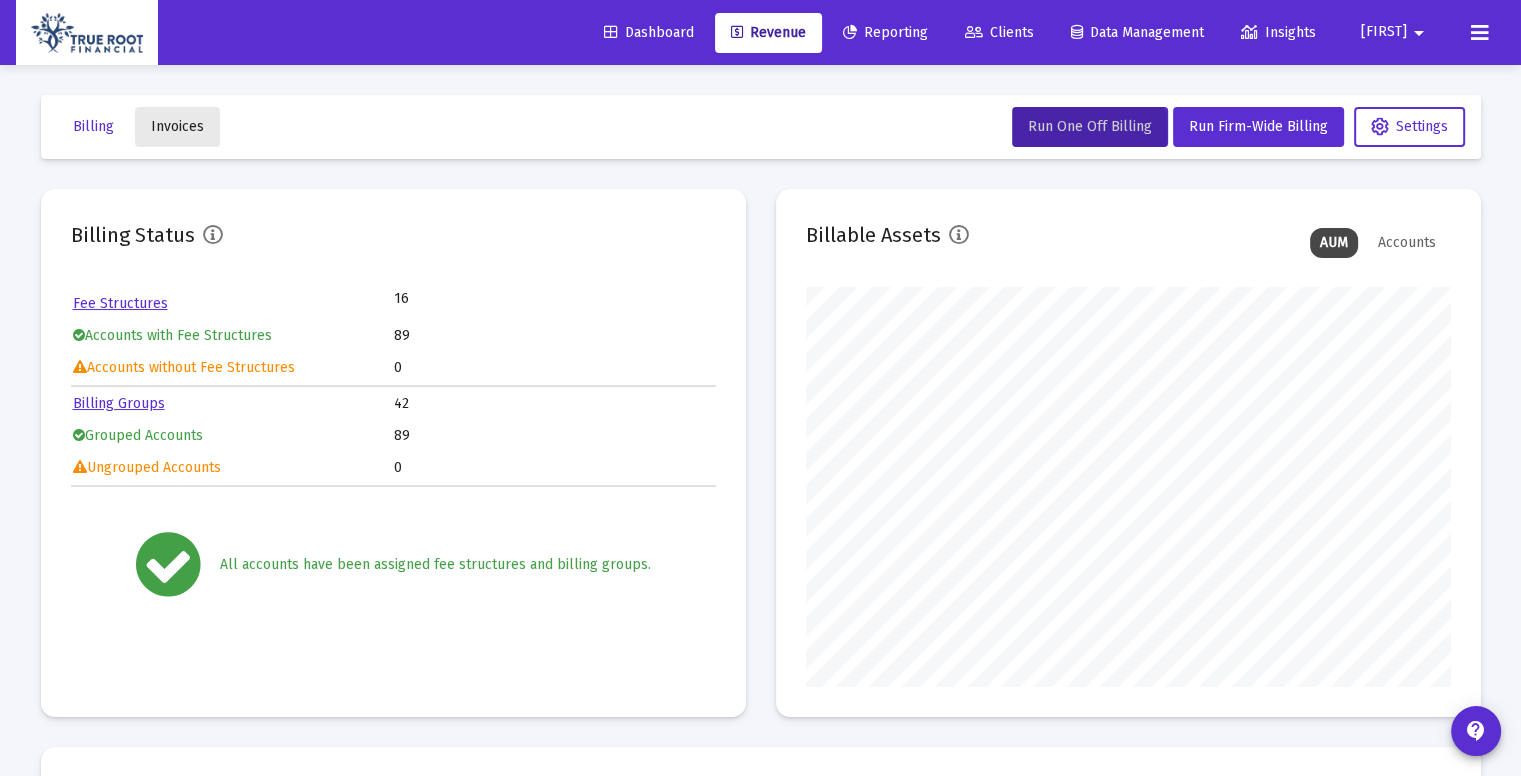 click on "Invoices" 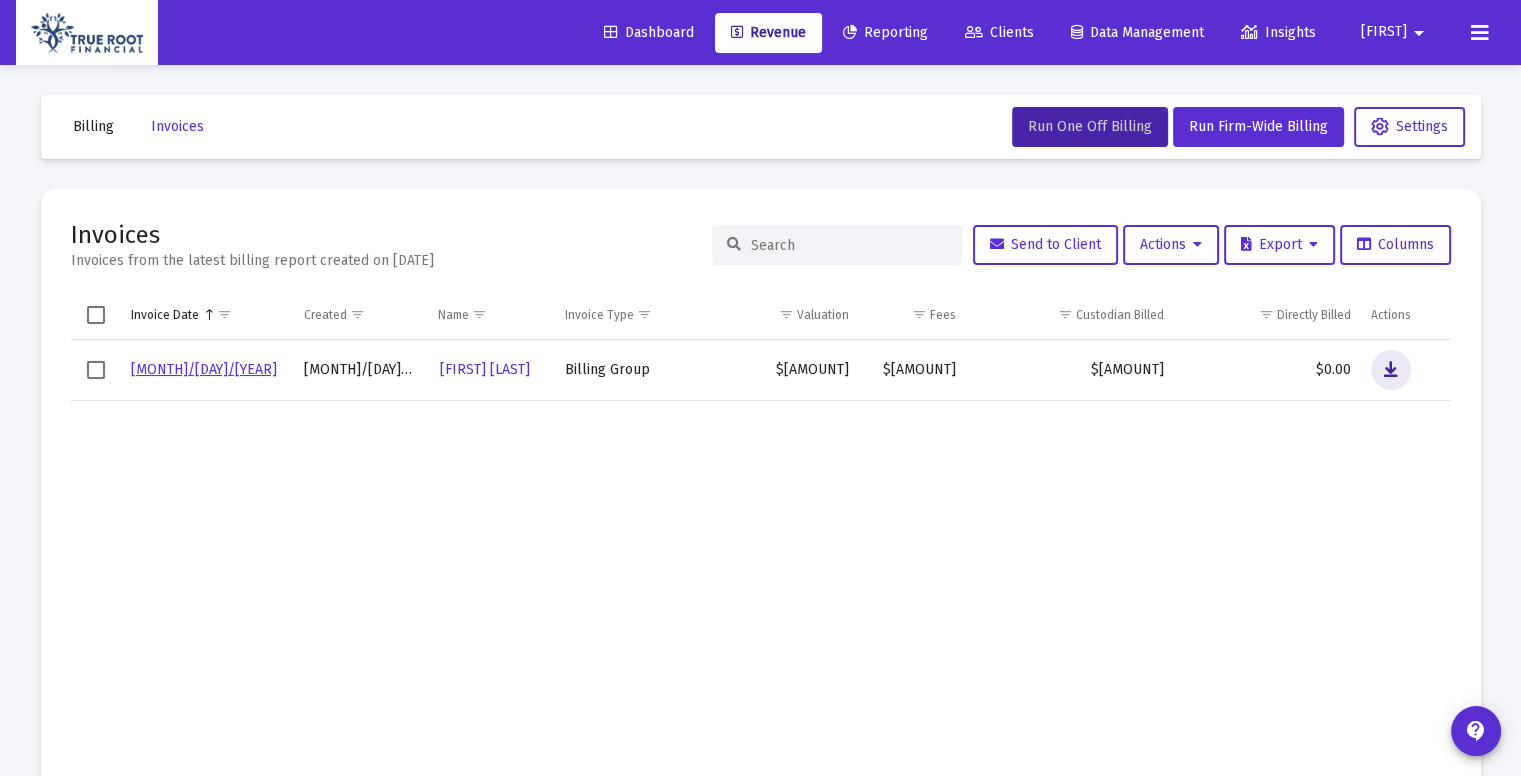 click at bounding box center [1391, 370] 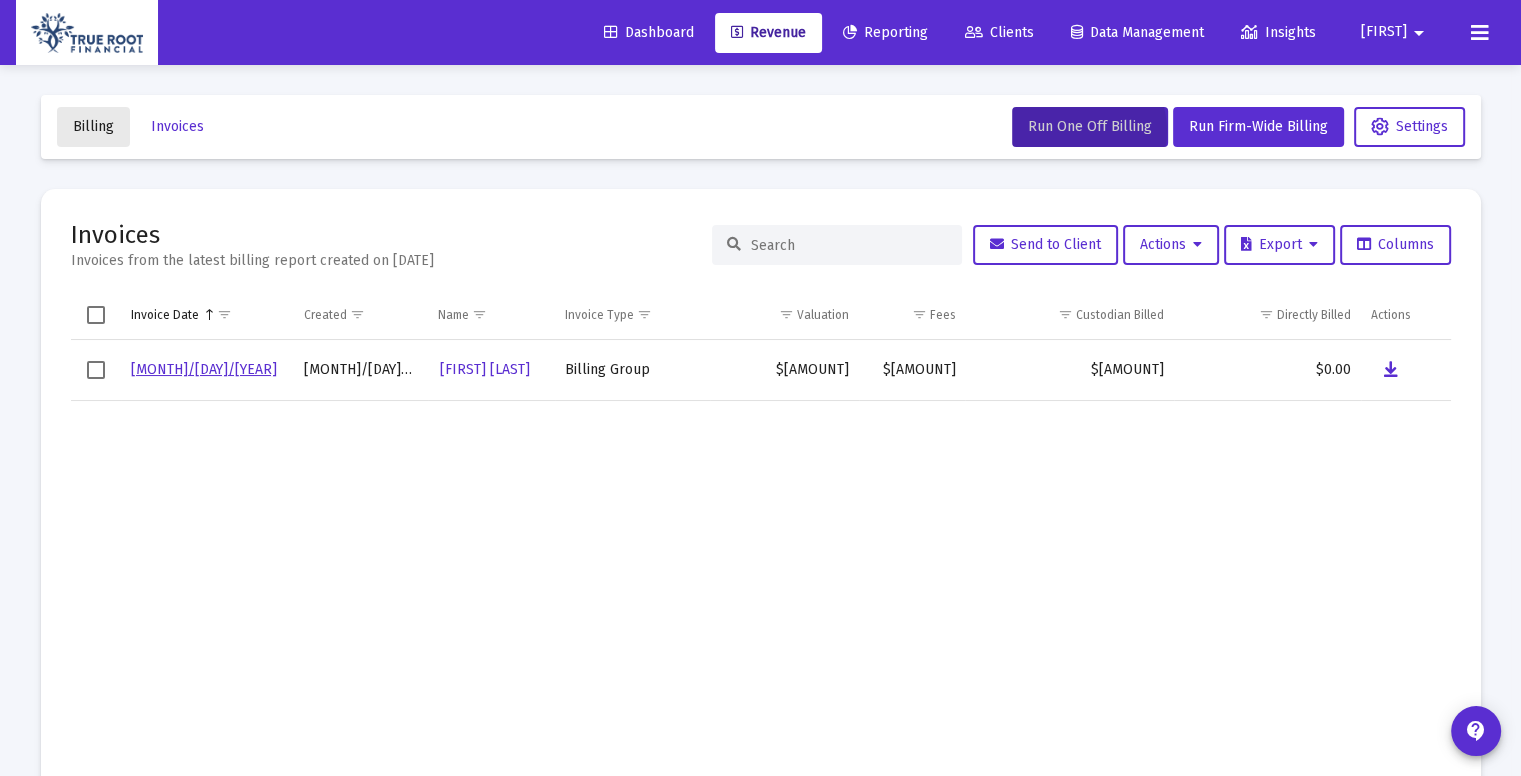 click on "Billing" 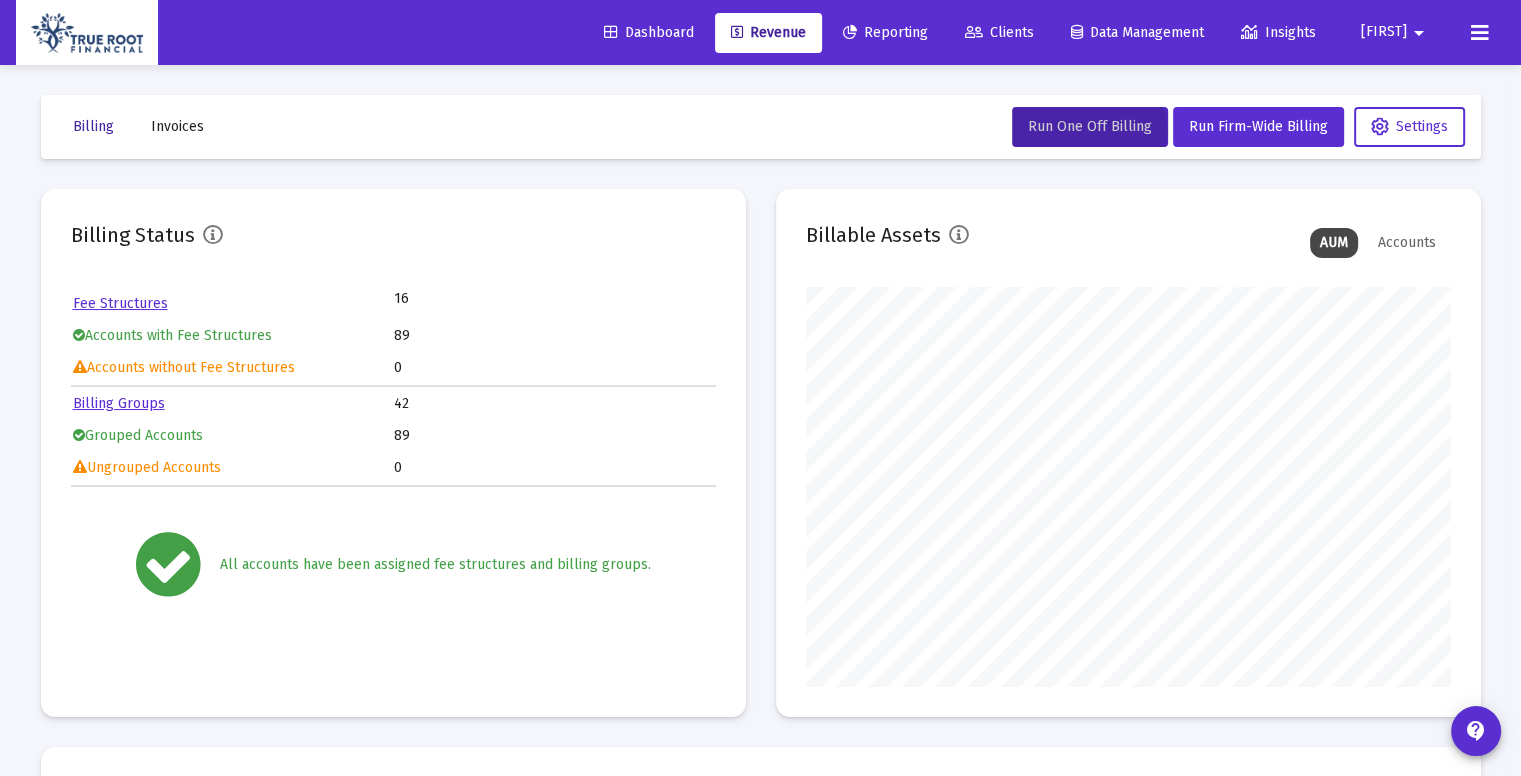 scroll, scrollTop: 999600, scrollLeft: 999355, axis: both 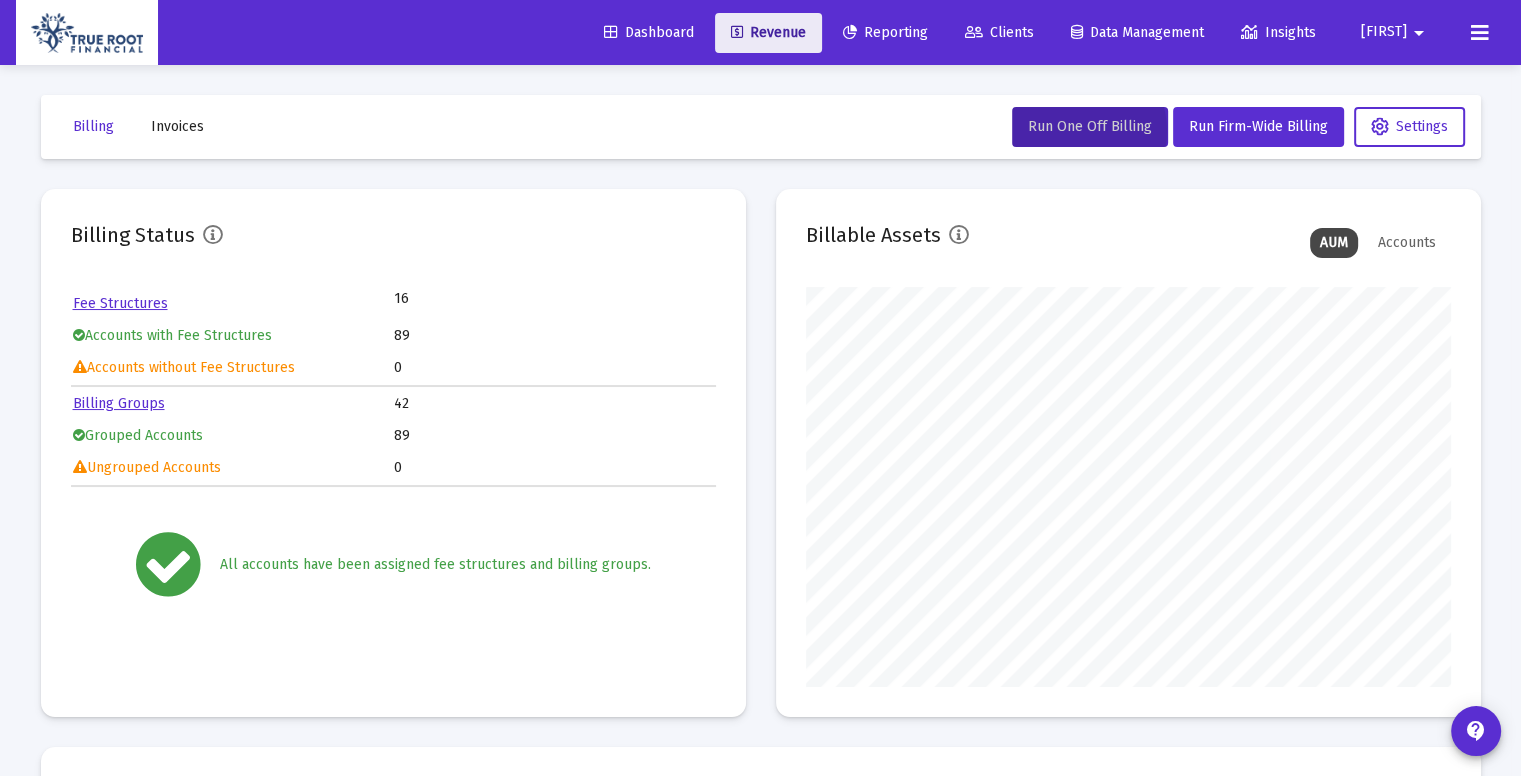 click on "Revenue" 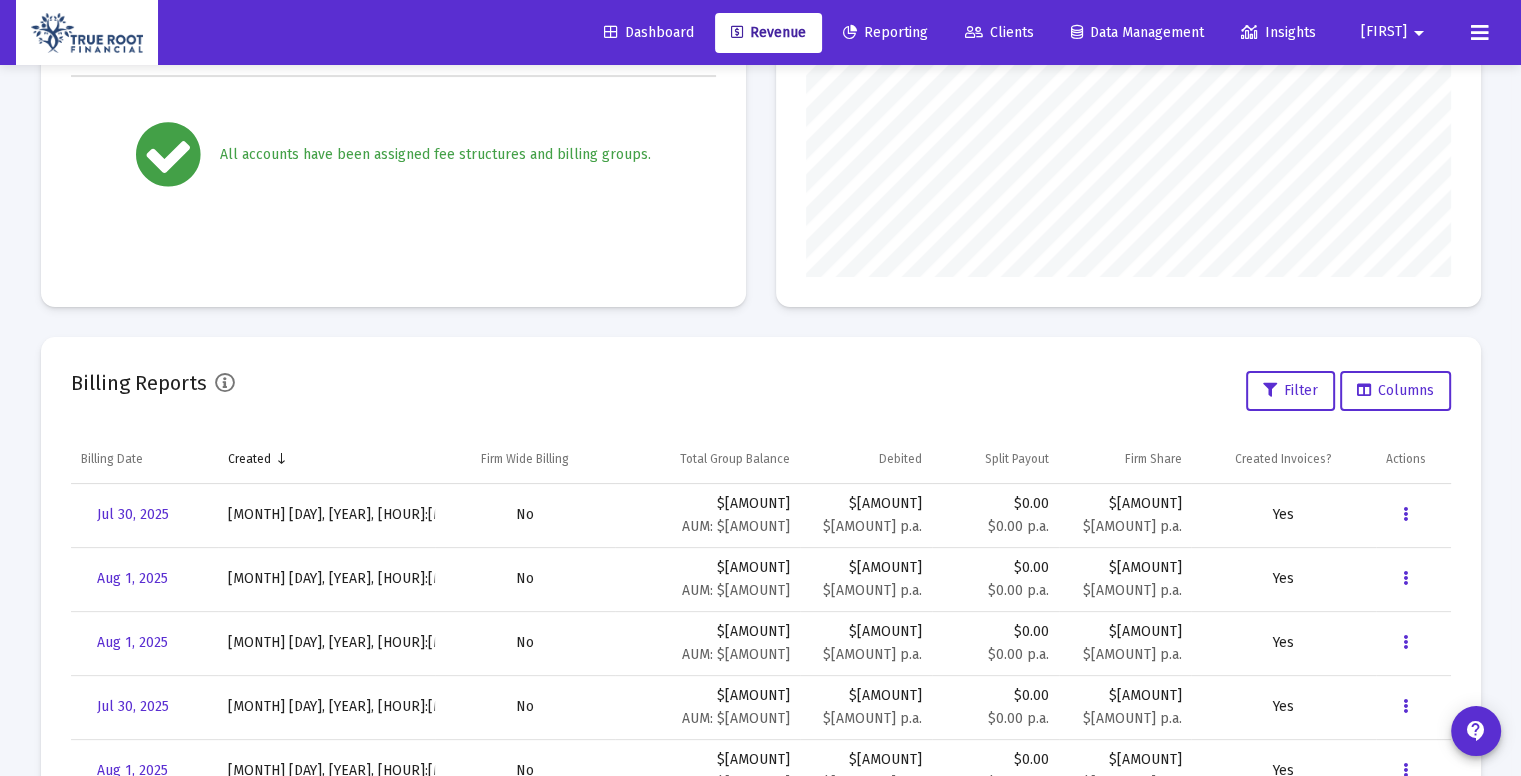 scroll, scrollTop: 416, scrollLeft: 0, axis: vertical 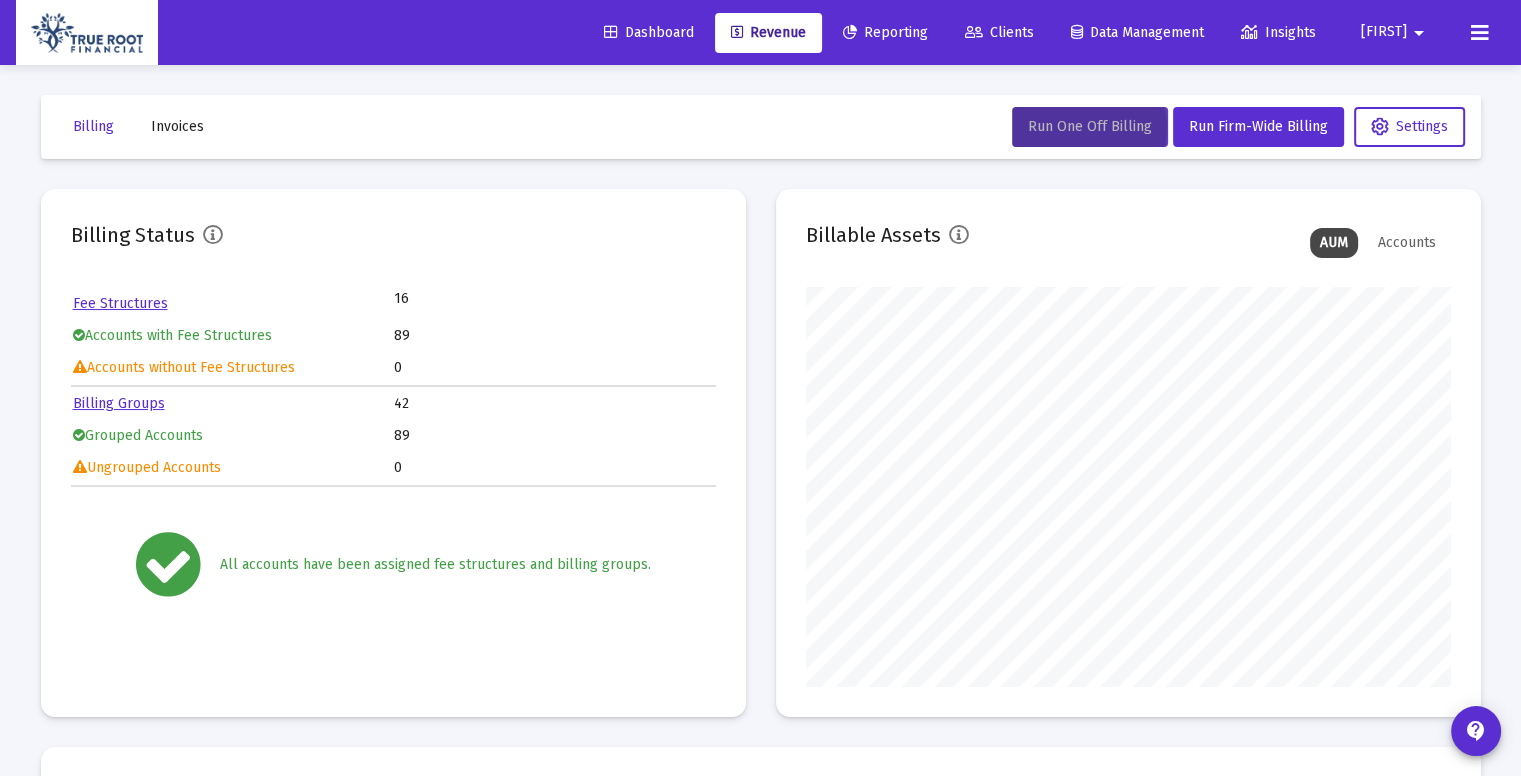 click on "Run One Off Billing" 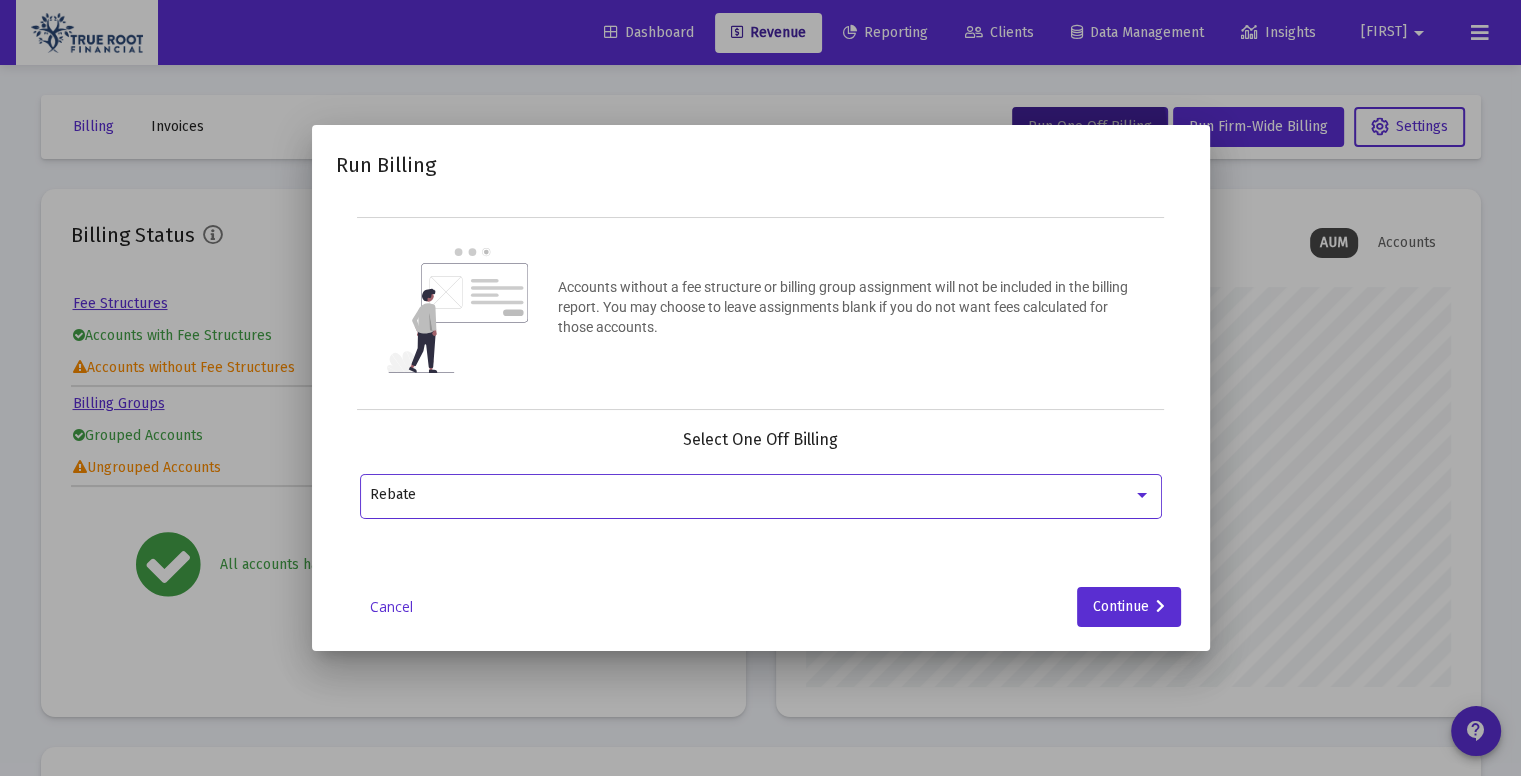 click on "Rebate" at bounding box center [751, 495] 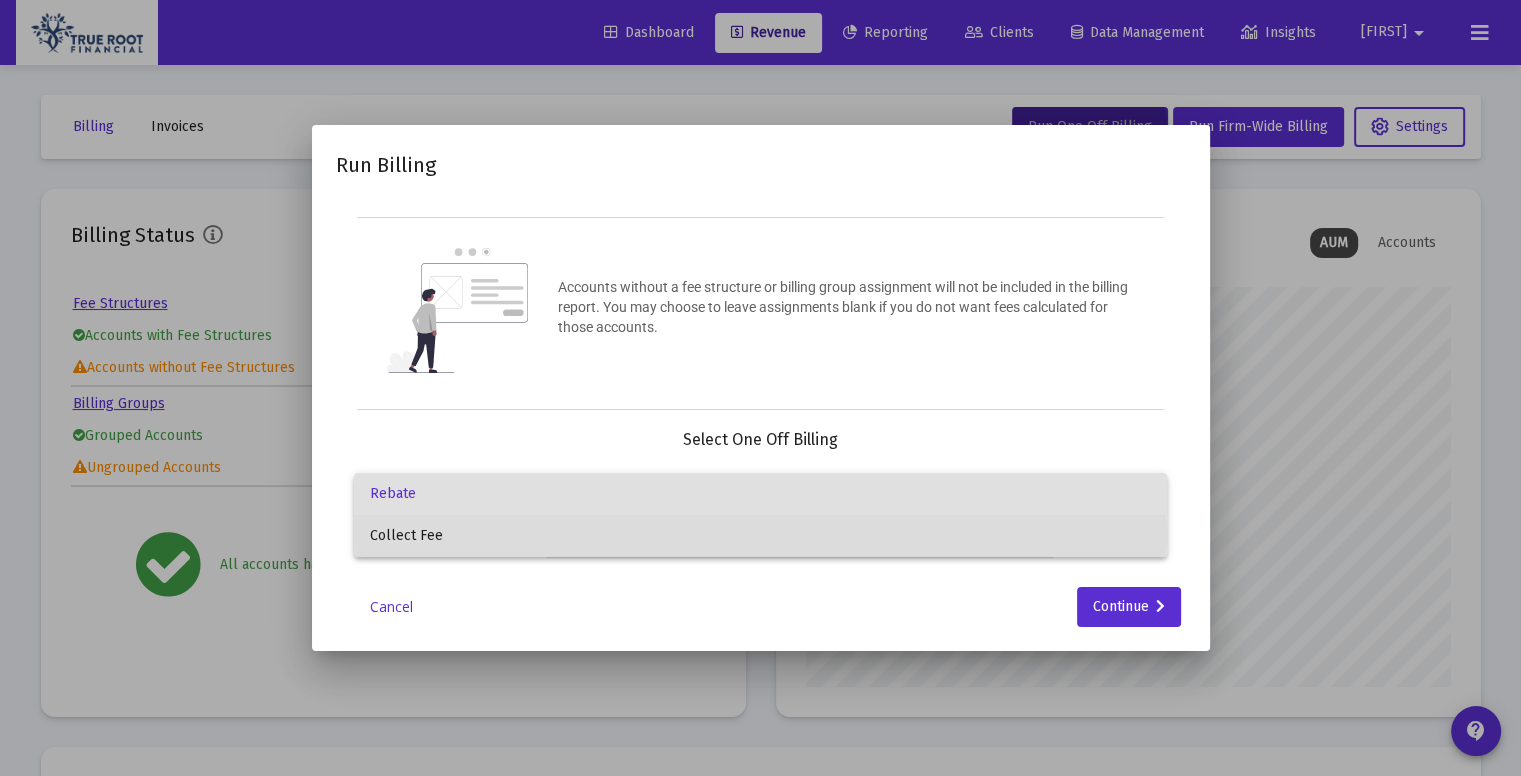 click on "Collect Fee" at bounding box center (760, 536) 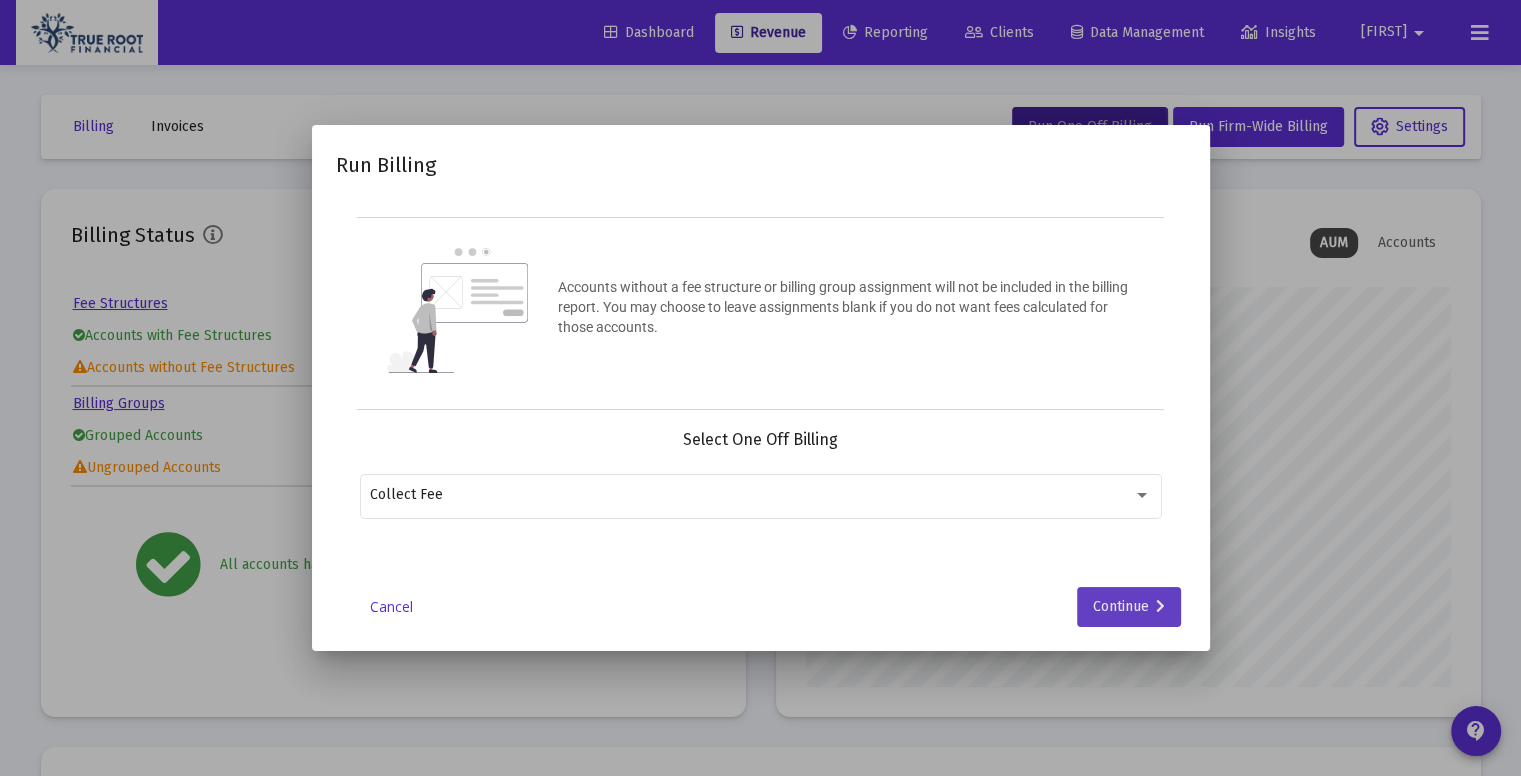 click on "Continue" at bounding box center (1129, 607) 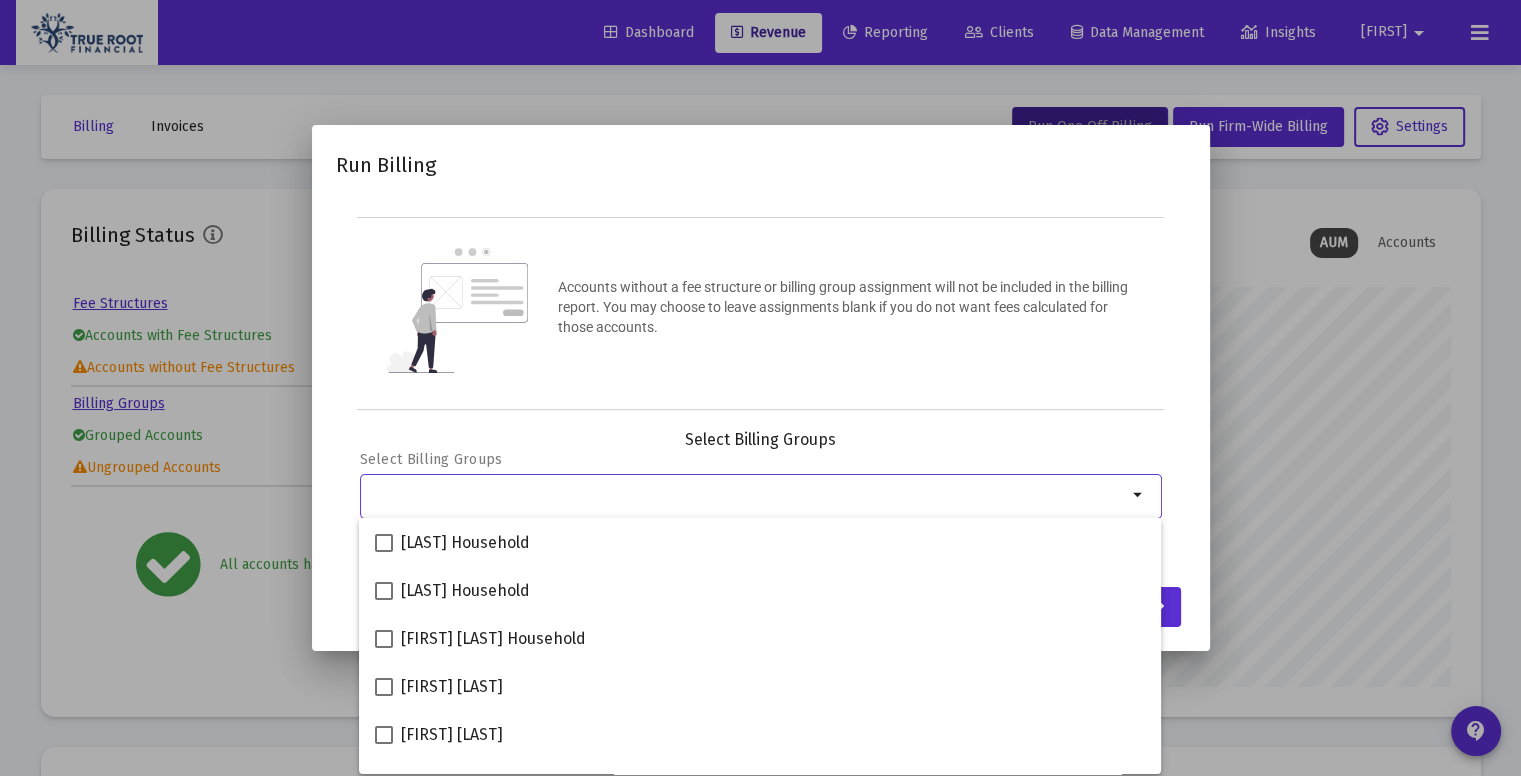 click at bounding box center (748, 495) 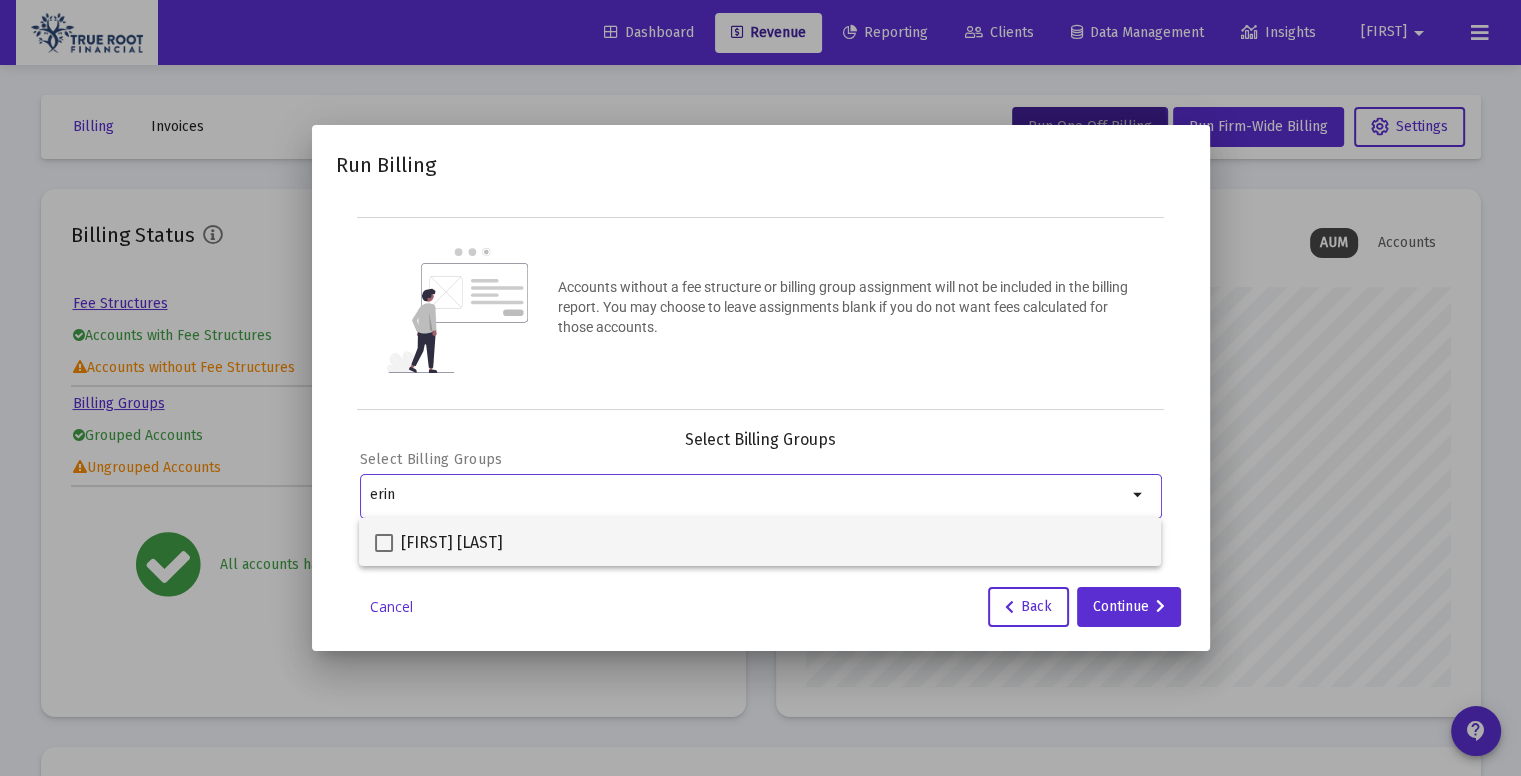 type on "erin" 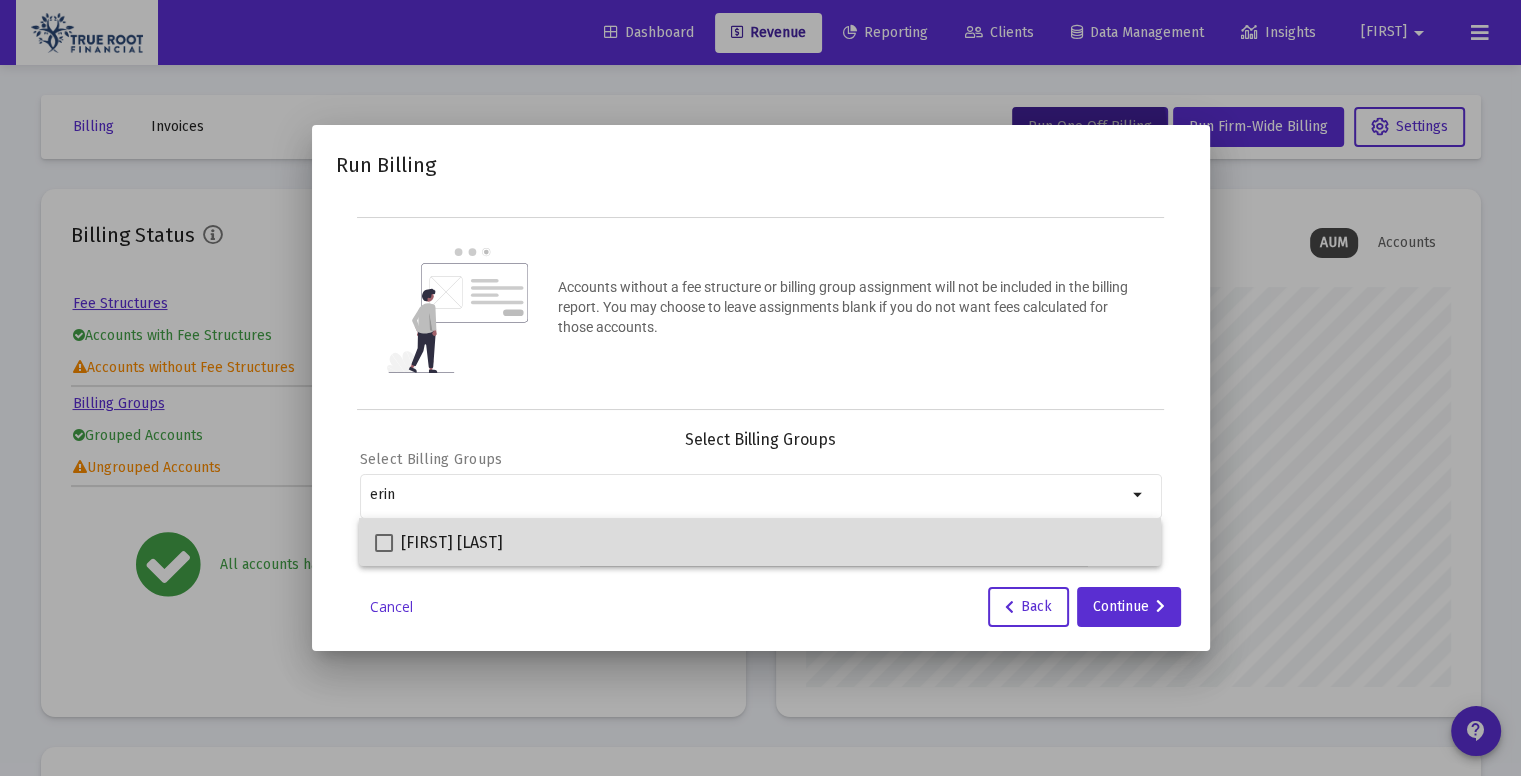 click on "[FIRST] [LAST]" at bounding box center (760, 542) 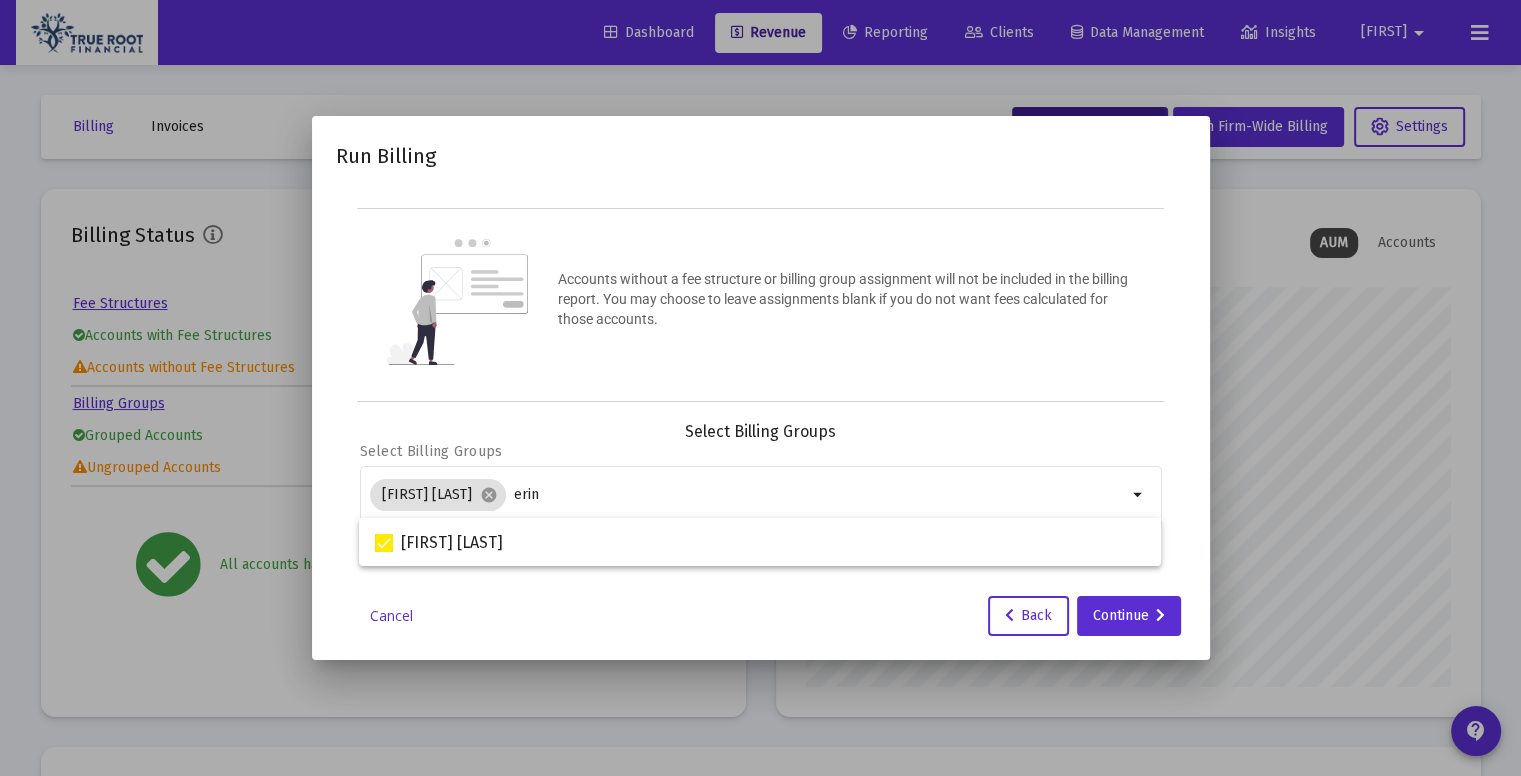 click on "Select Billing Groups   Select Billing Groups   [FIRST]  cancel [FIRST] arrow_drop_down  Run Billing   Billing Report Date  Invoice Option Select an Invoicing Option" at bounding box center (761, 502) 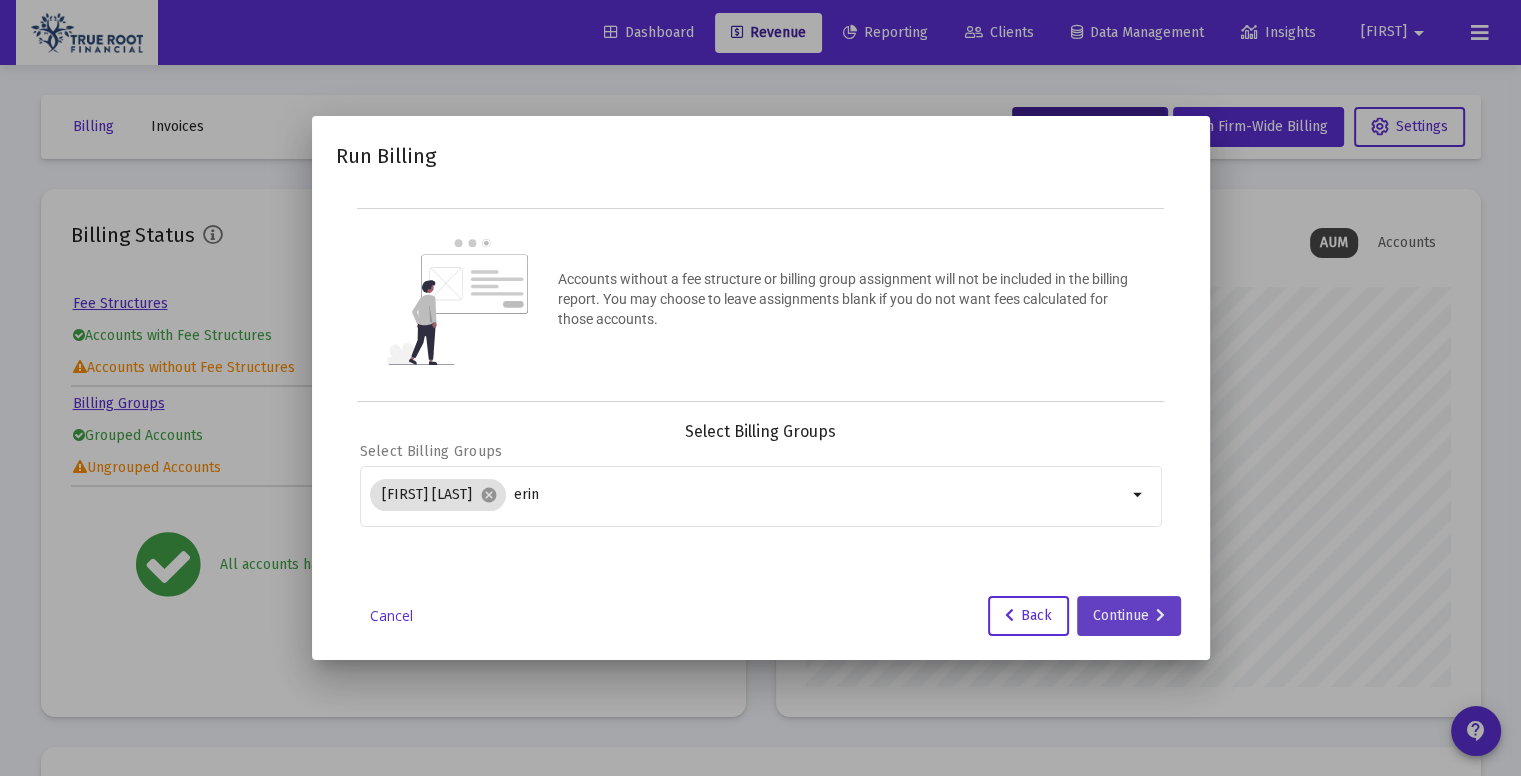 click on "Continue" at bounding box center (1129, 616) 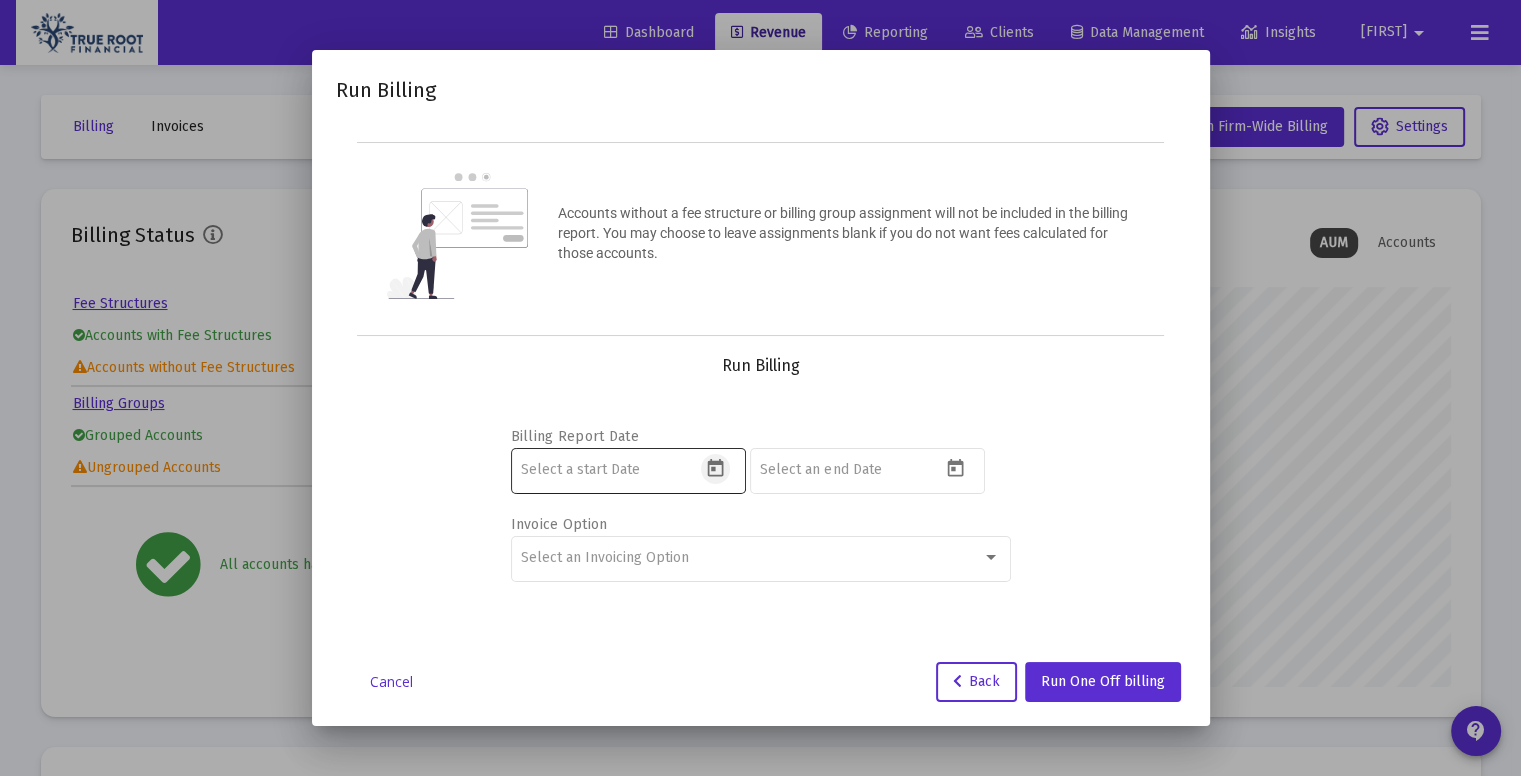 click 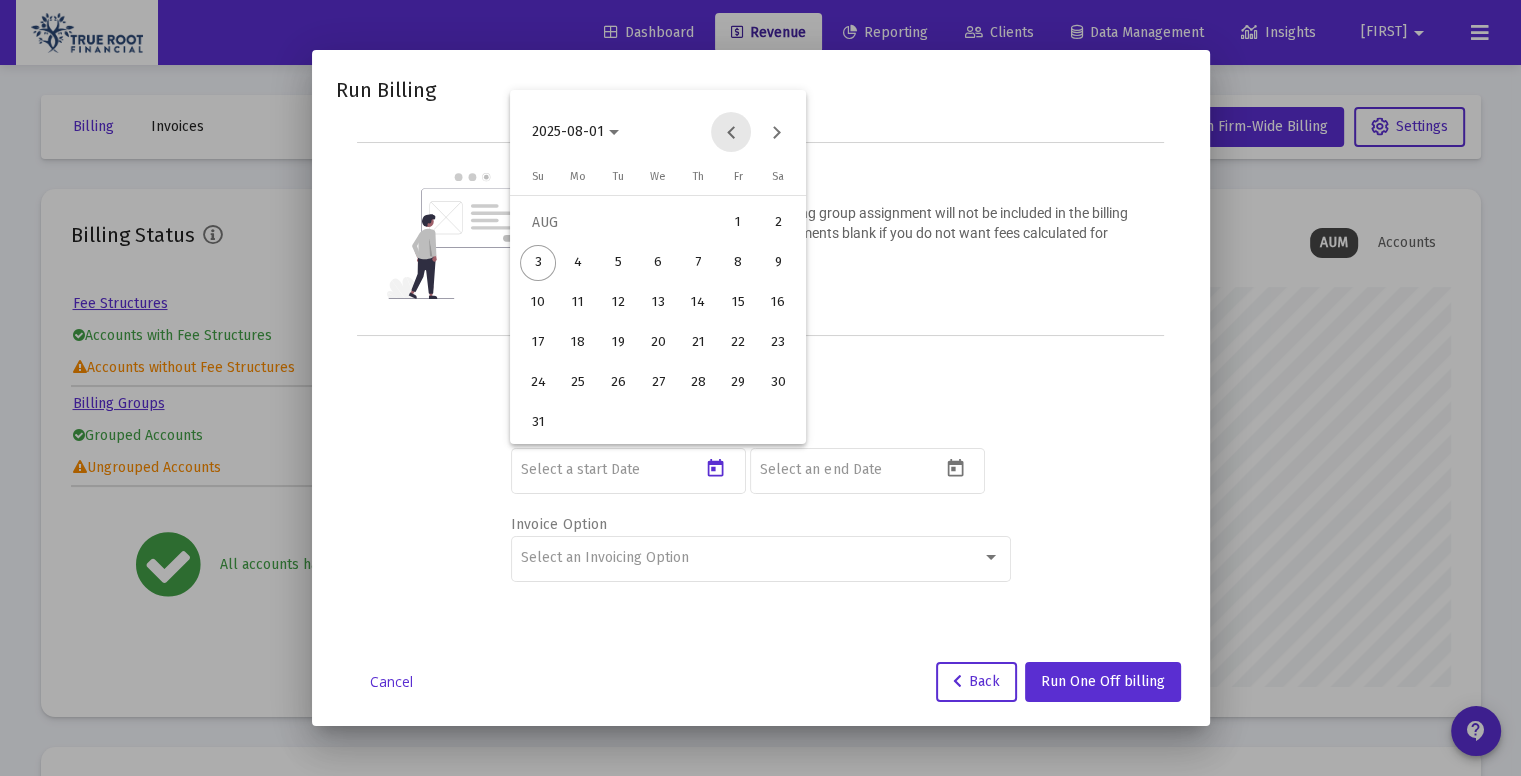 click at bounding box center [731, 132] 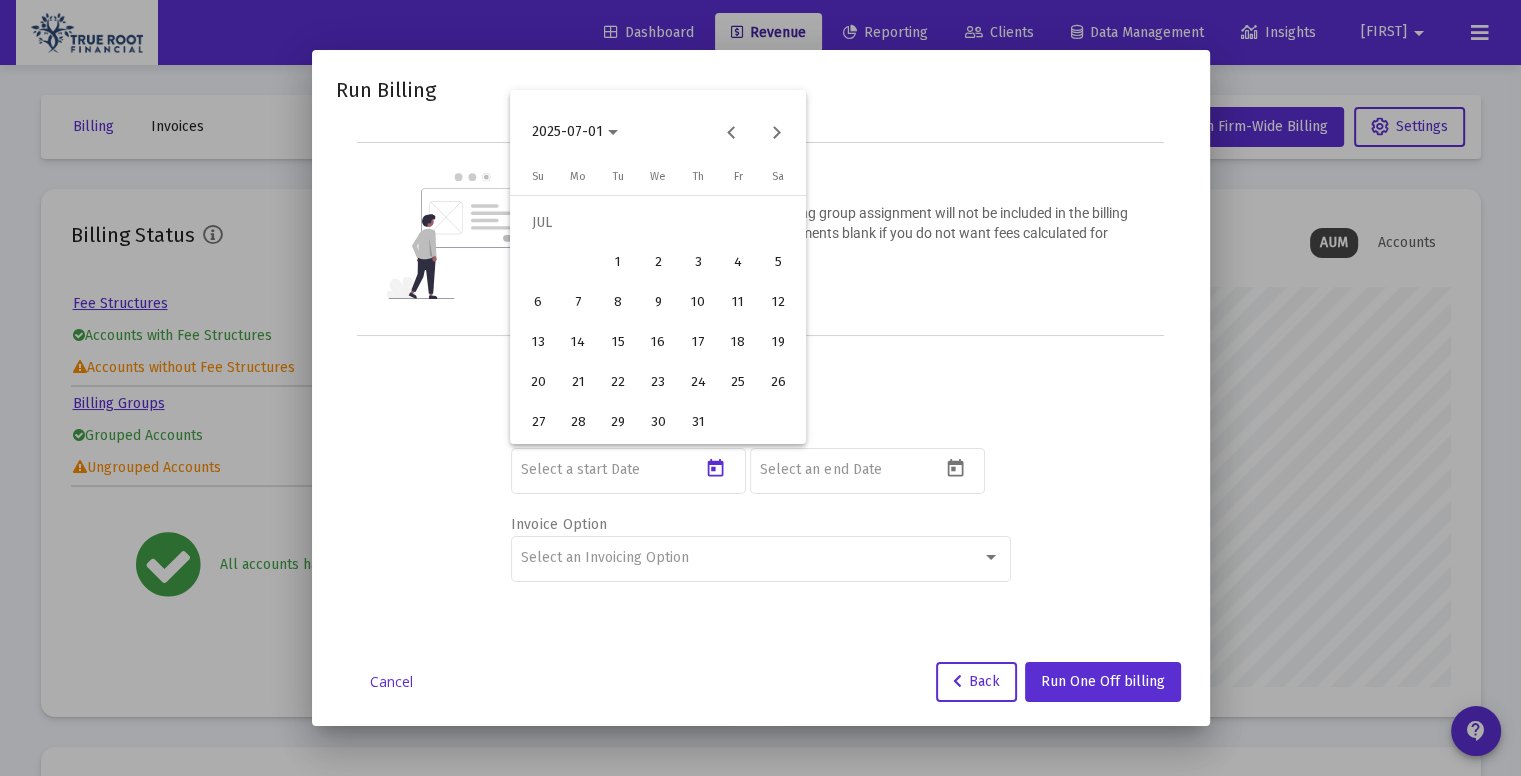 click on "1" at bounding box center (618, 263) 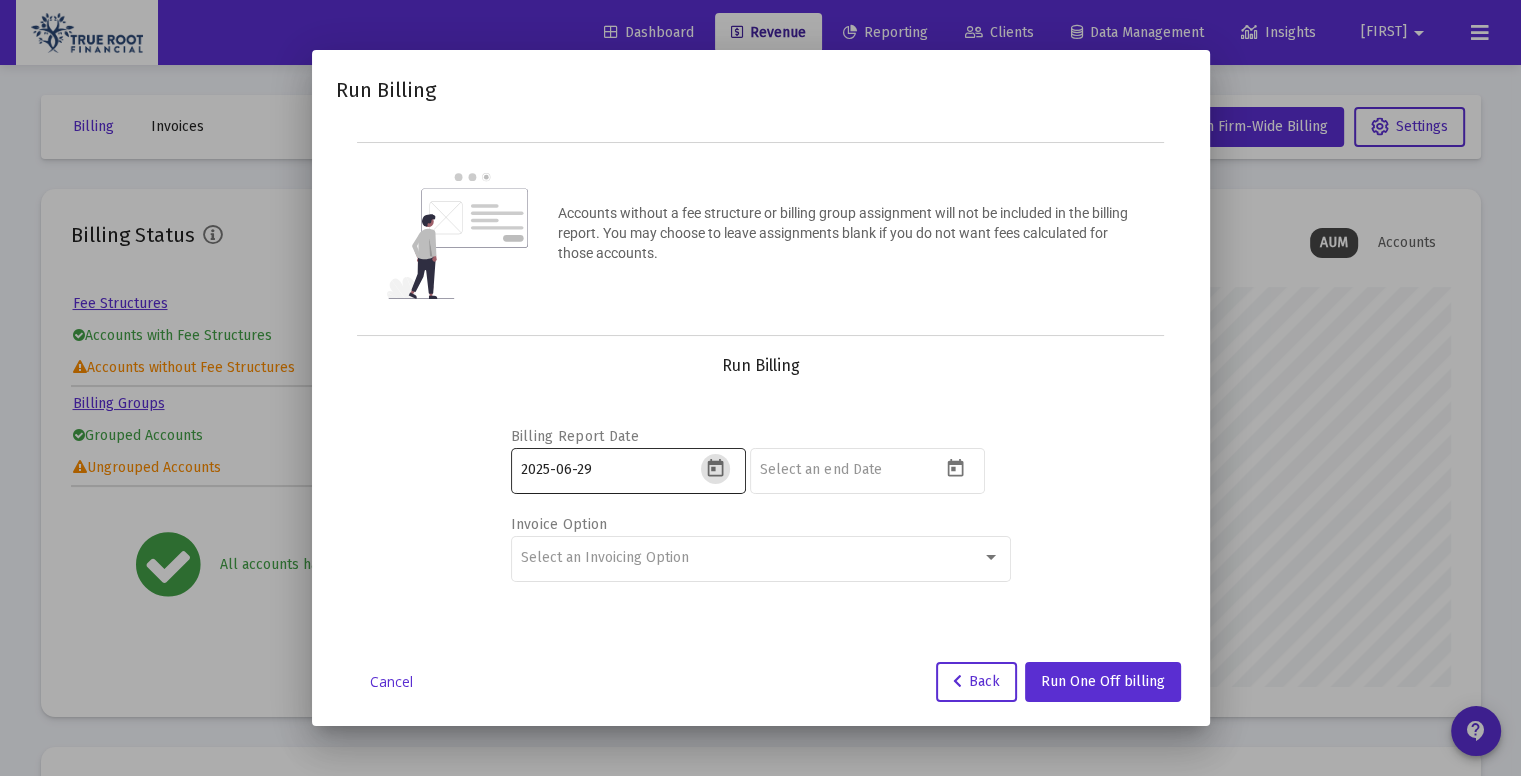 click 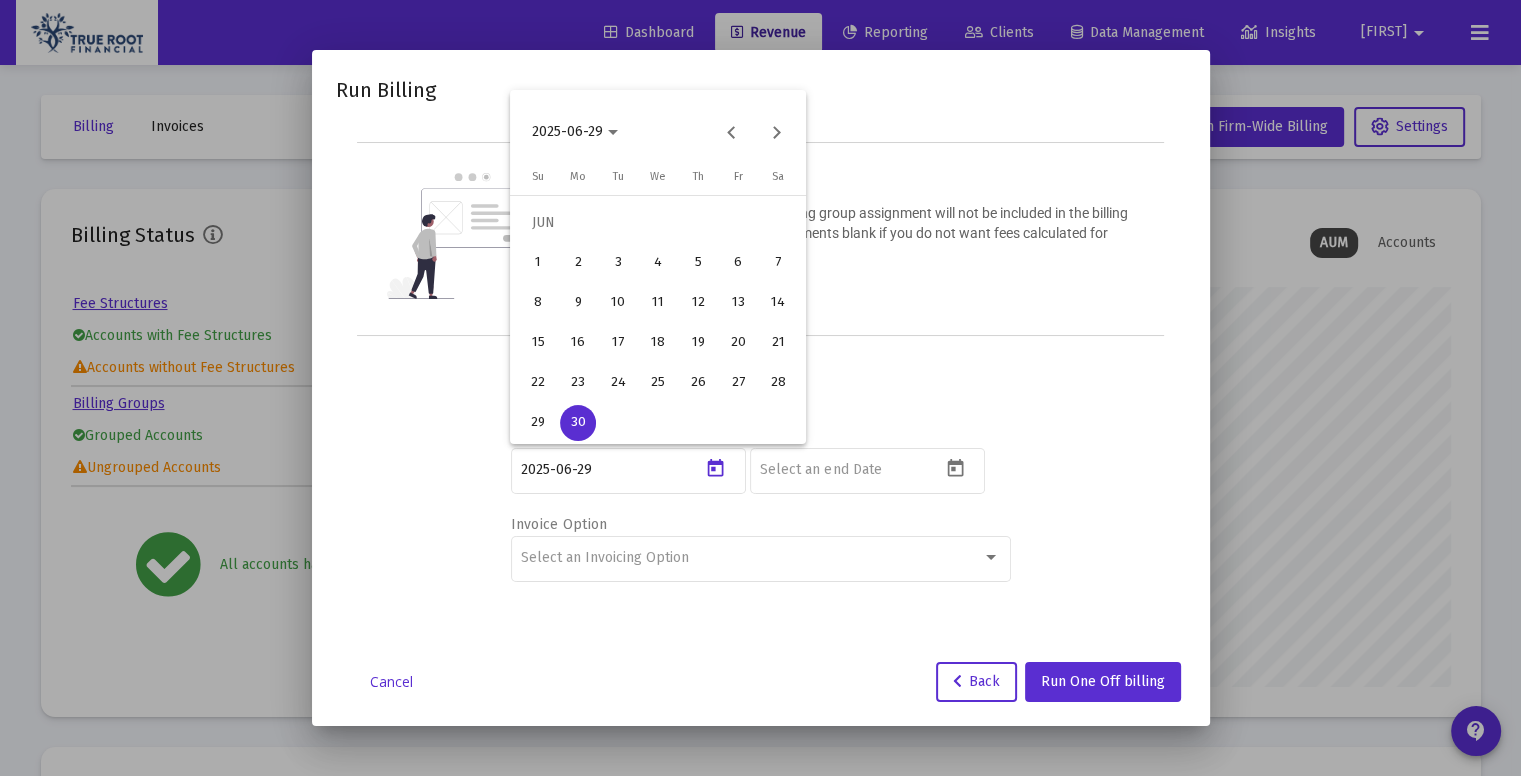 click on "30" at bounding box center (578, 423) 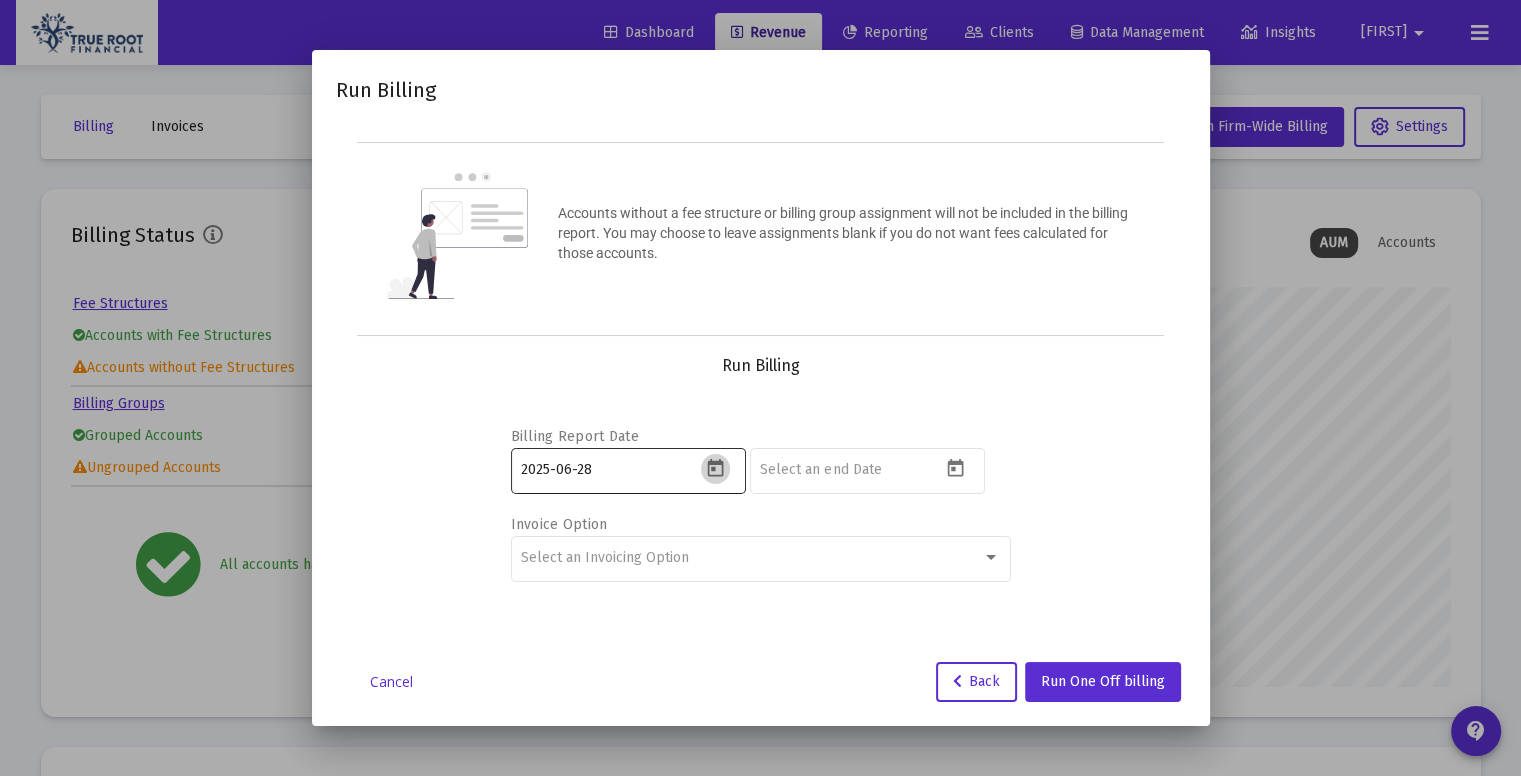 click 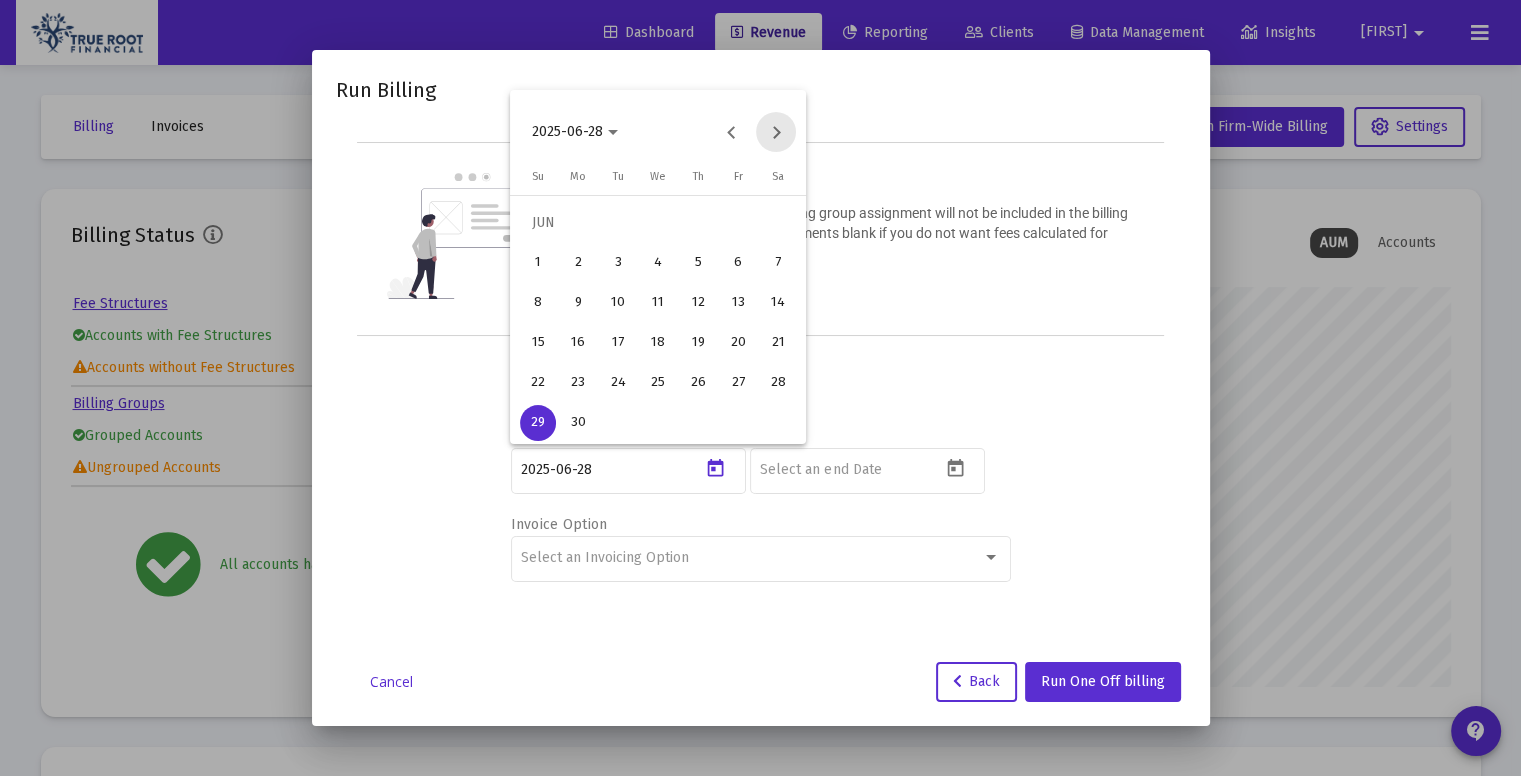 click at bounding box center [776, 132] 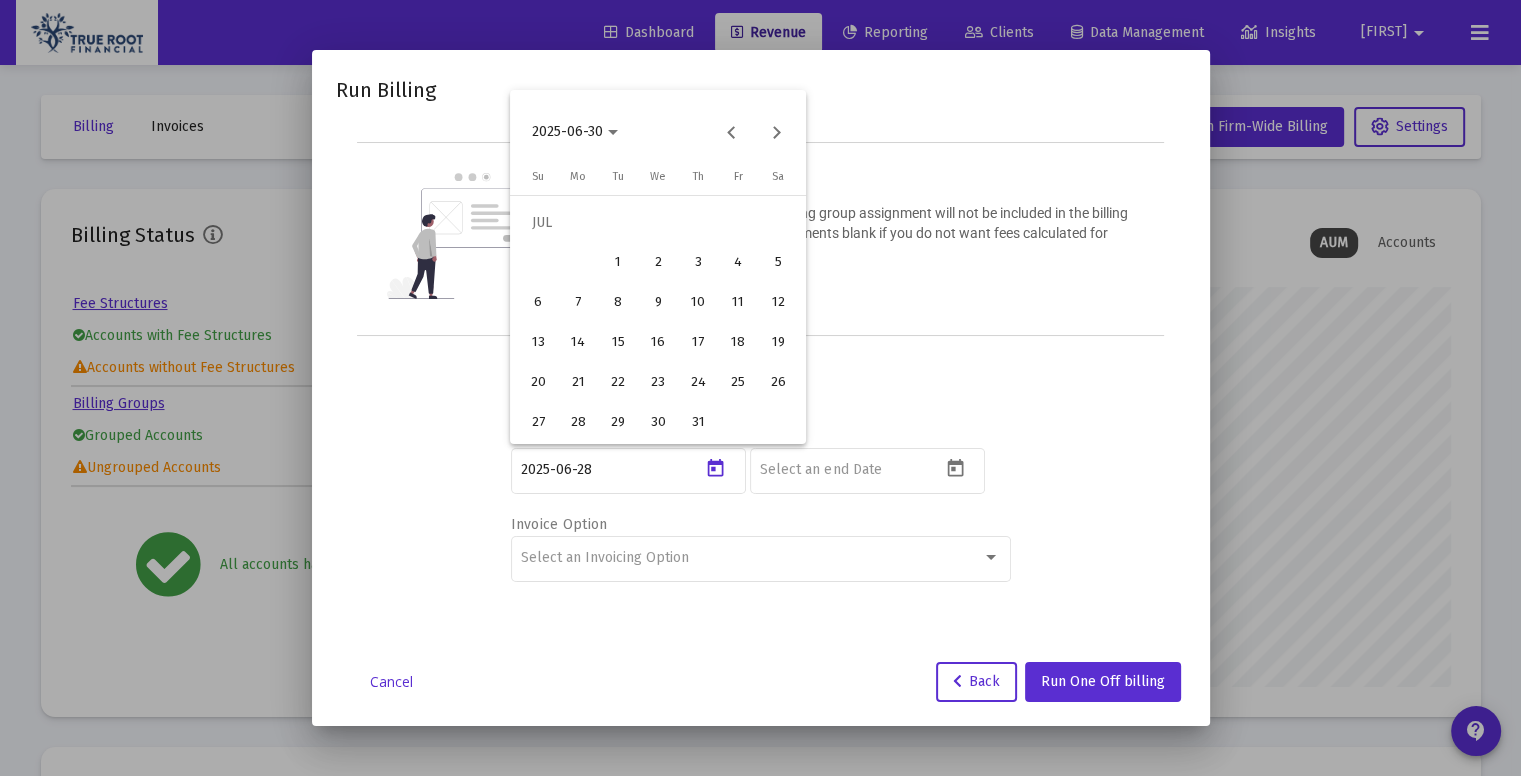 click on "1" at bounding box center [618, 263] 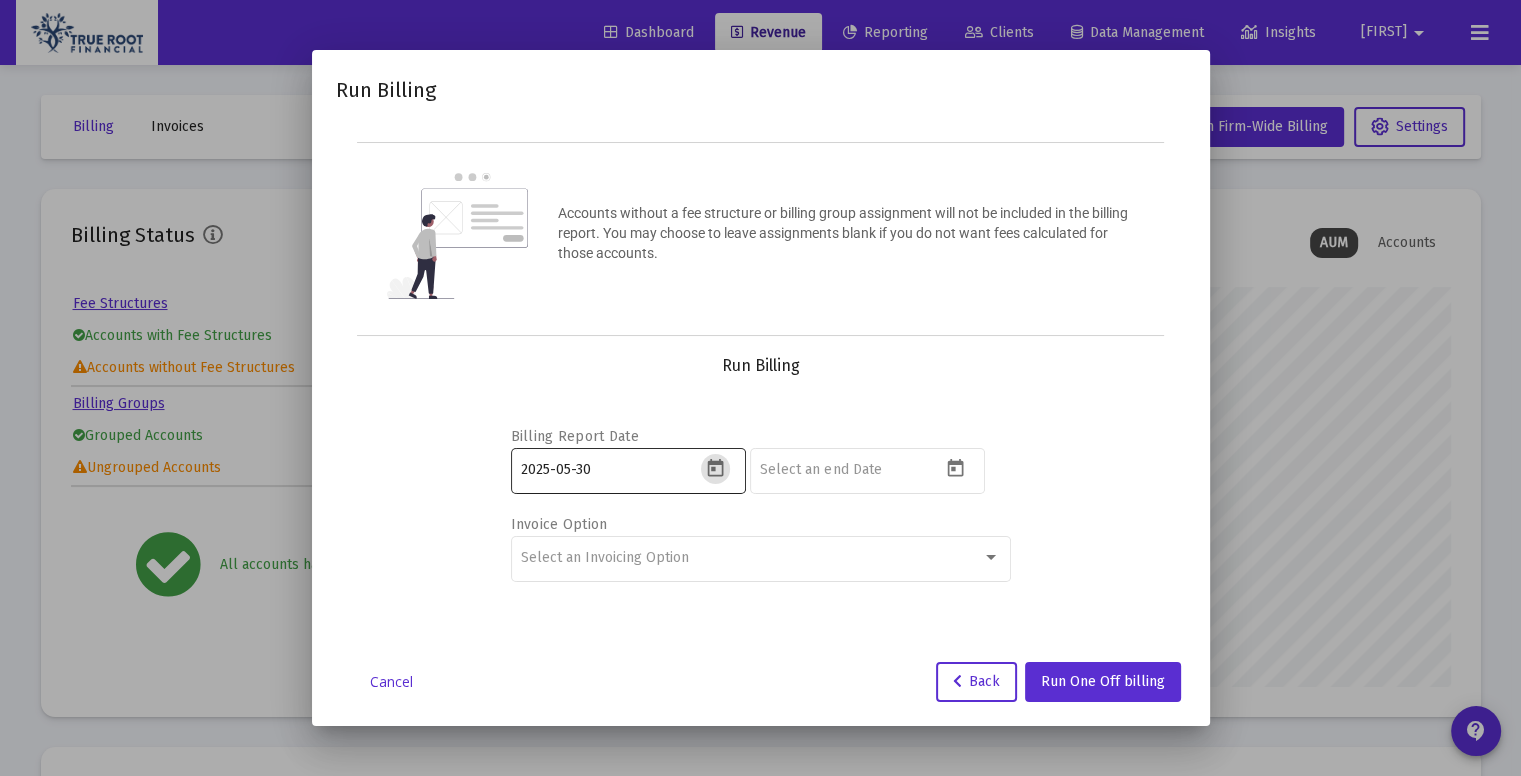 click on "2025-05-30" at bounding box center (628, 469) 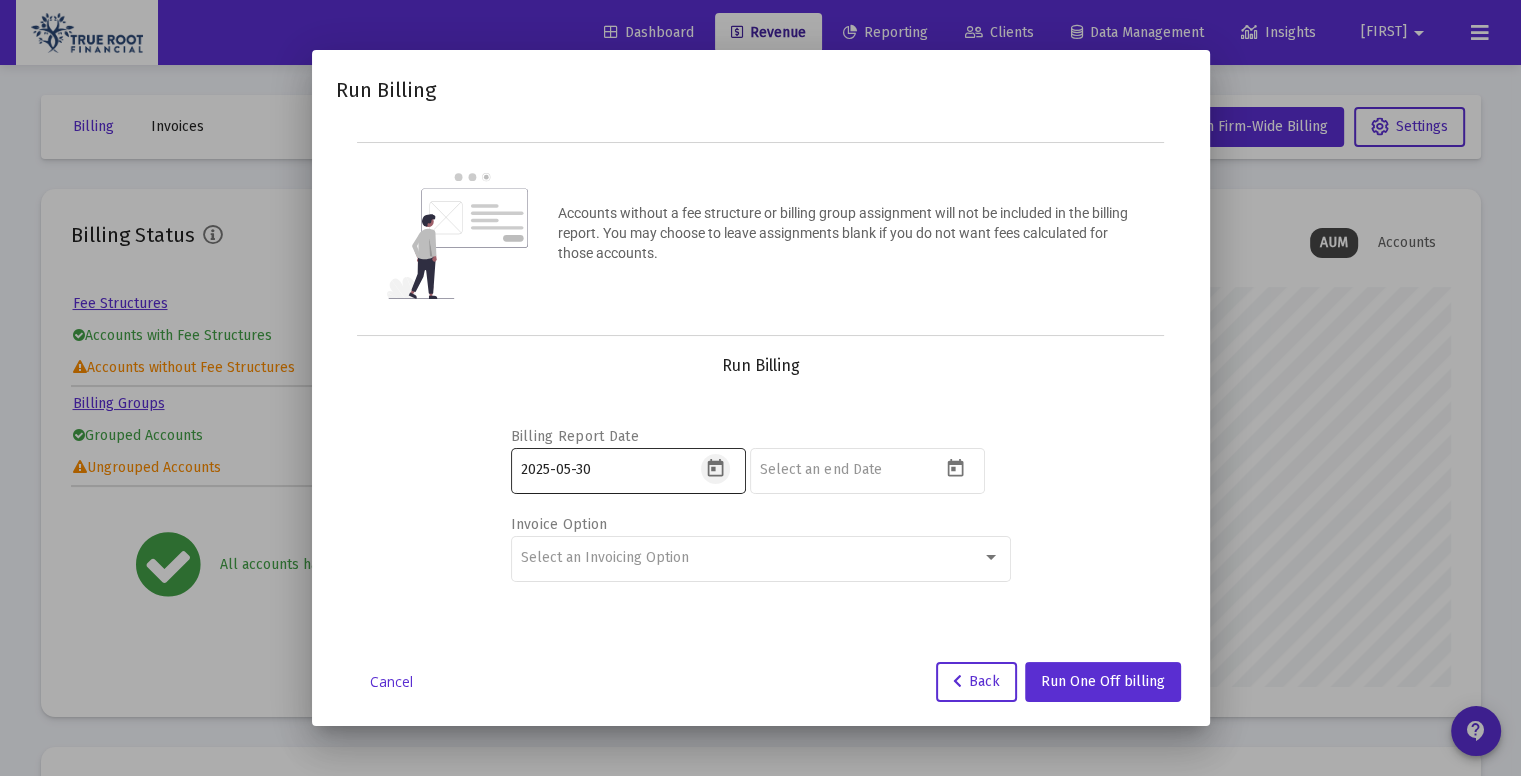 click at bounding box center [715, 468] 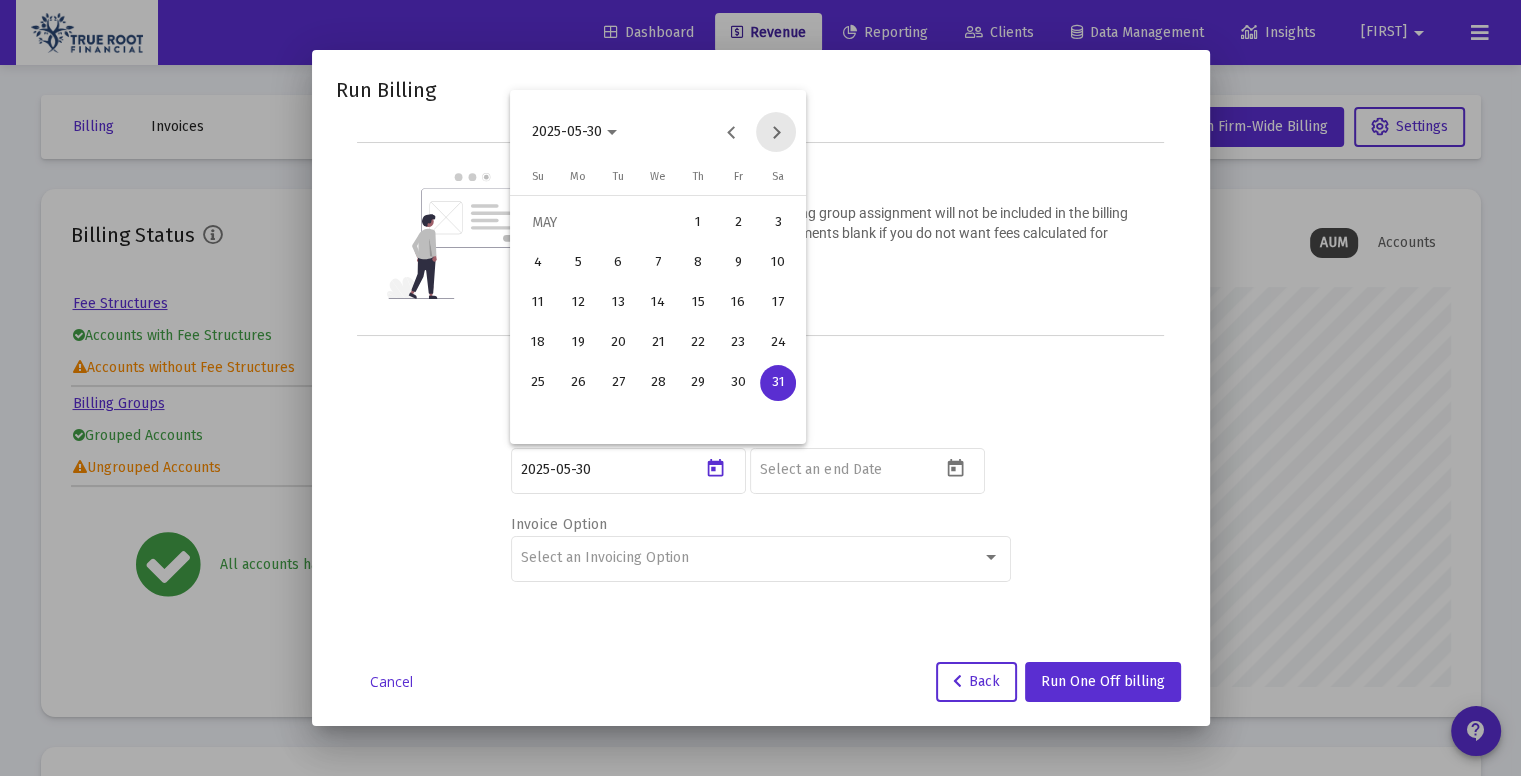 click at bounding box center [776, 132] 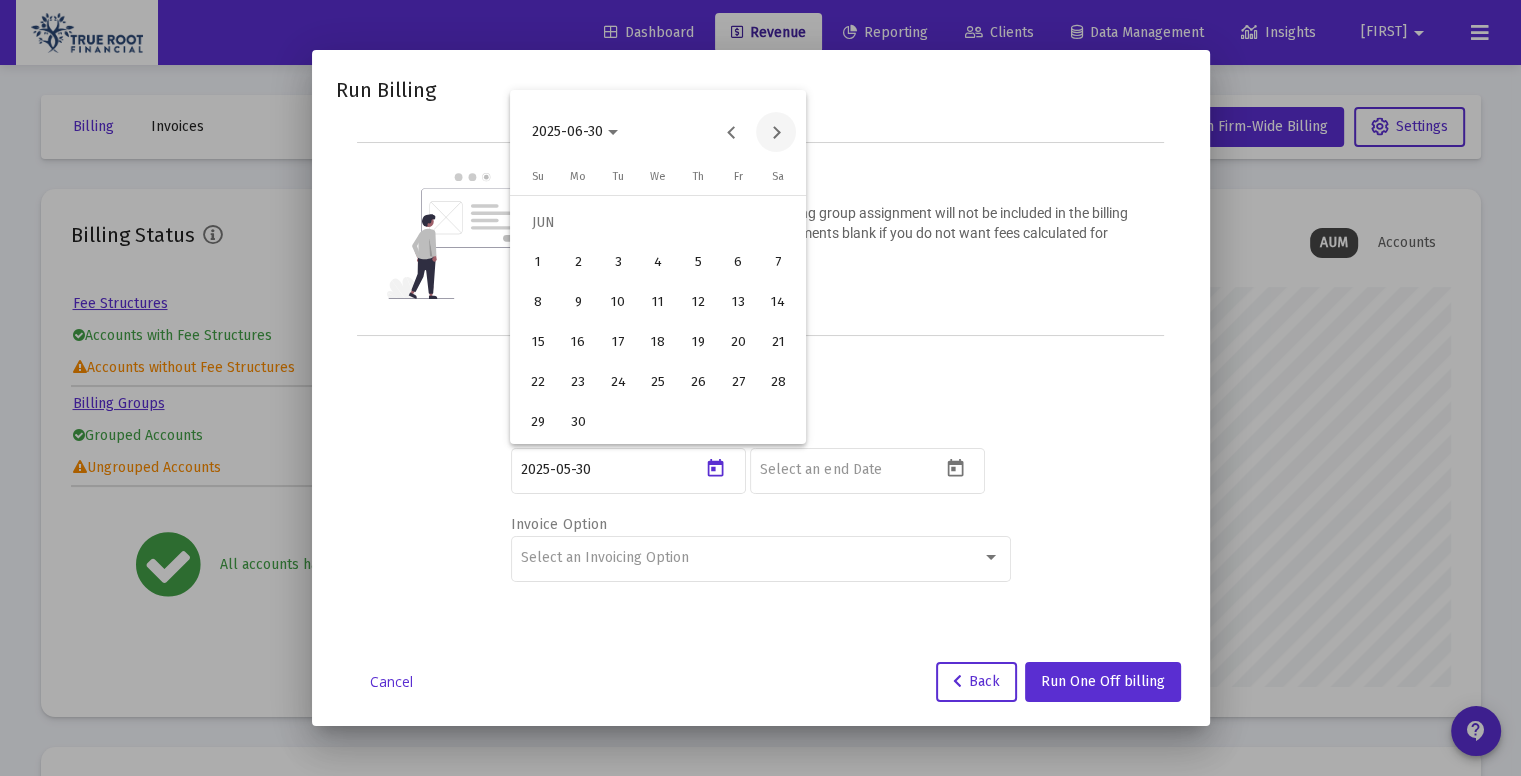 click at bounding box center [776, 132] 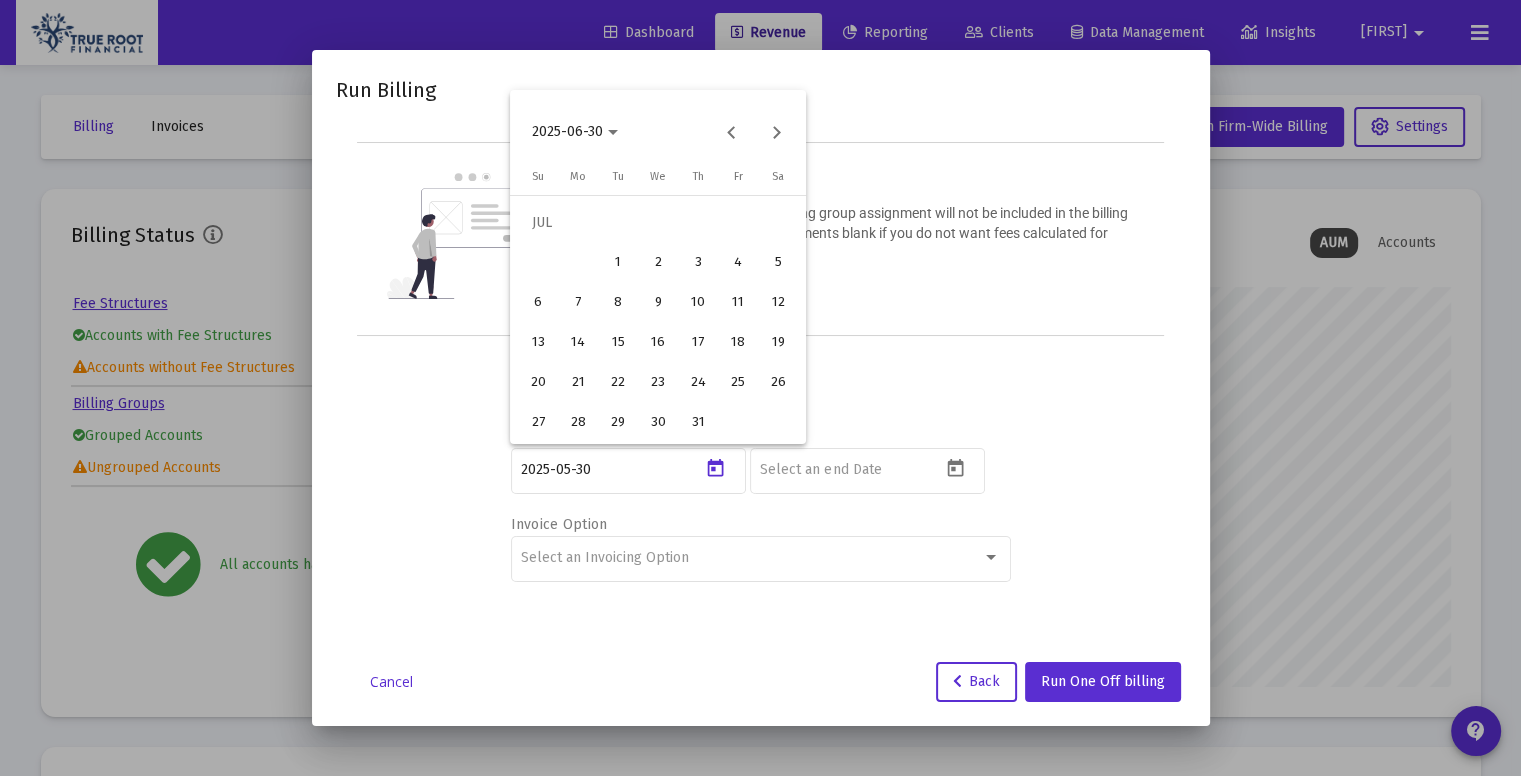click on "1" at bounding box center (618, 263) 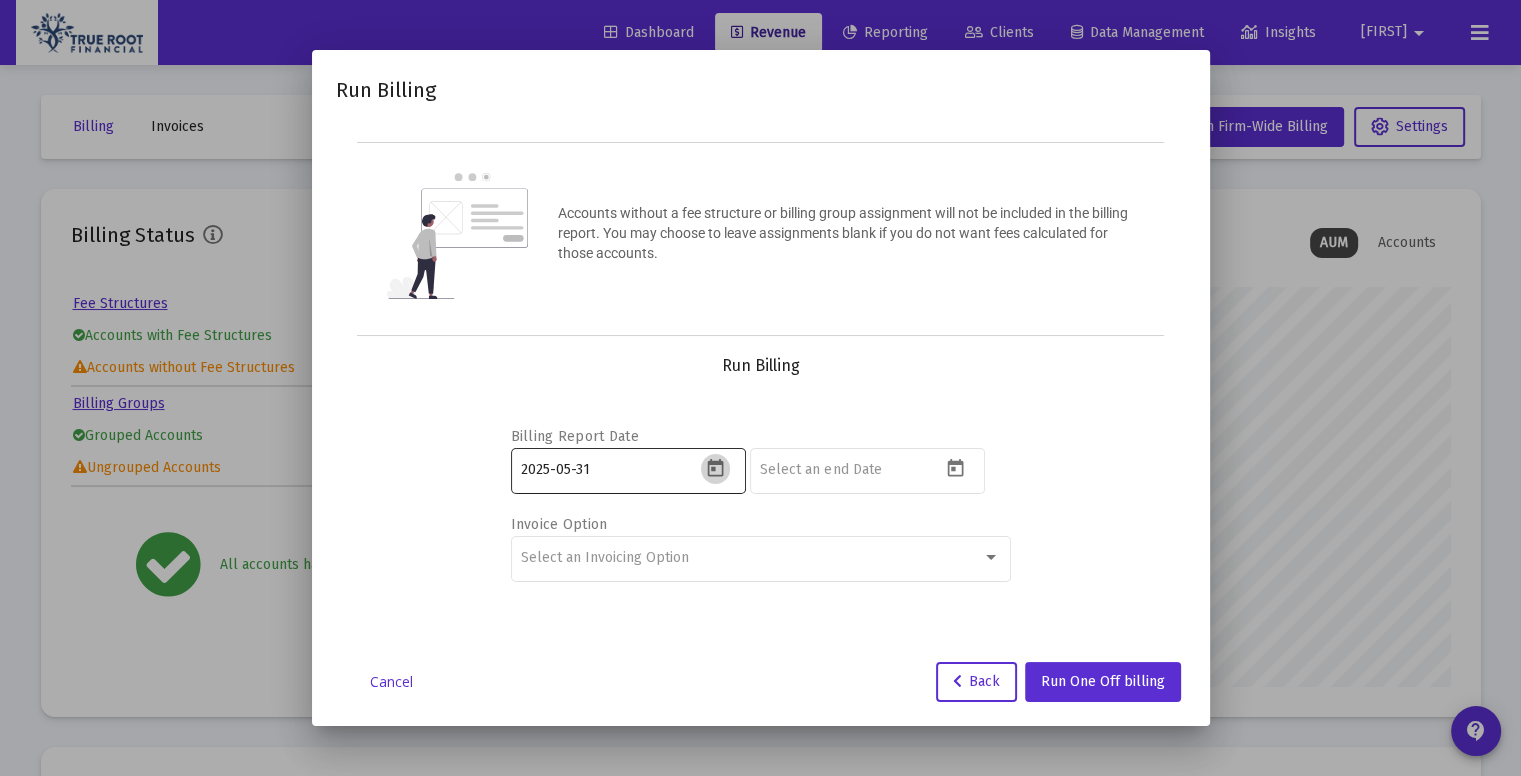 click 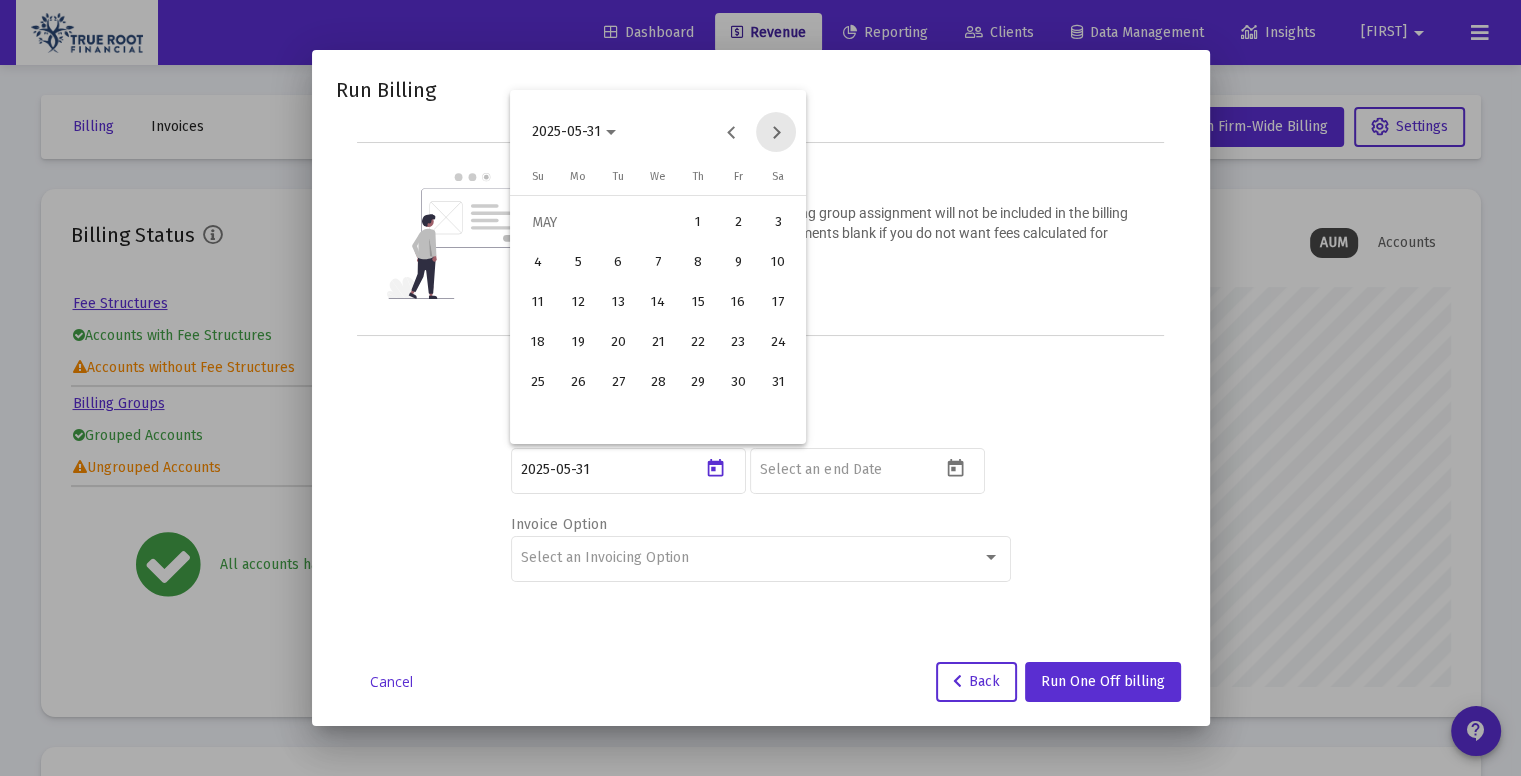 click at bounding box center (776, 132) 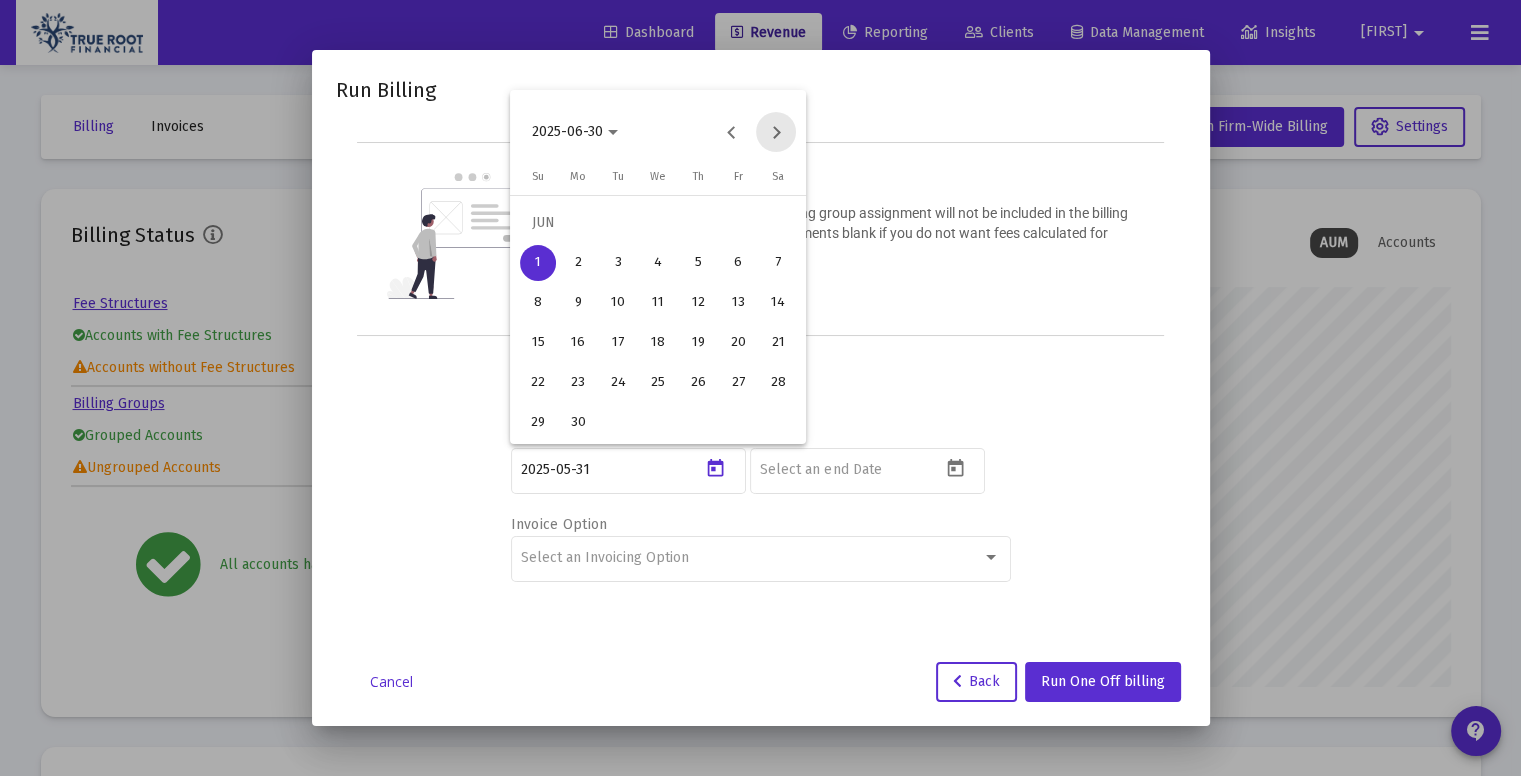 click at bounding box center (776, 132) 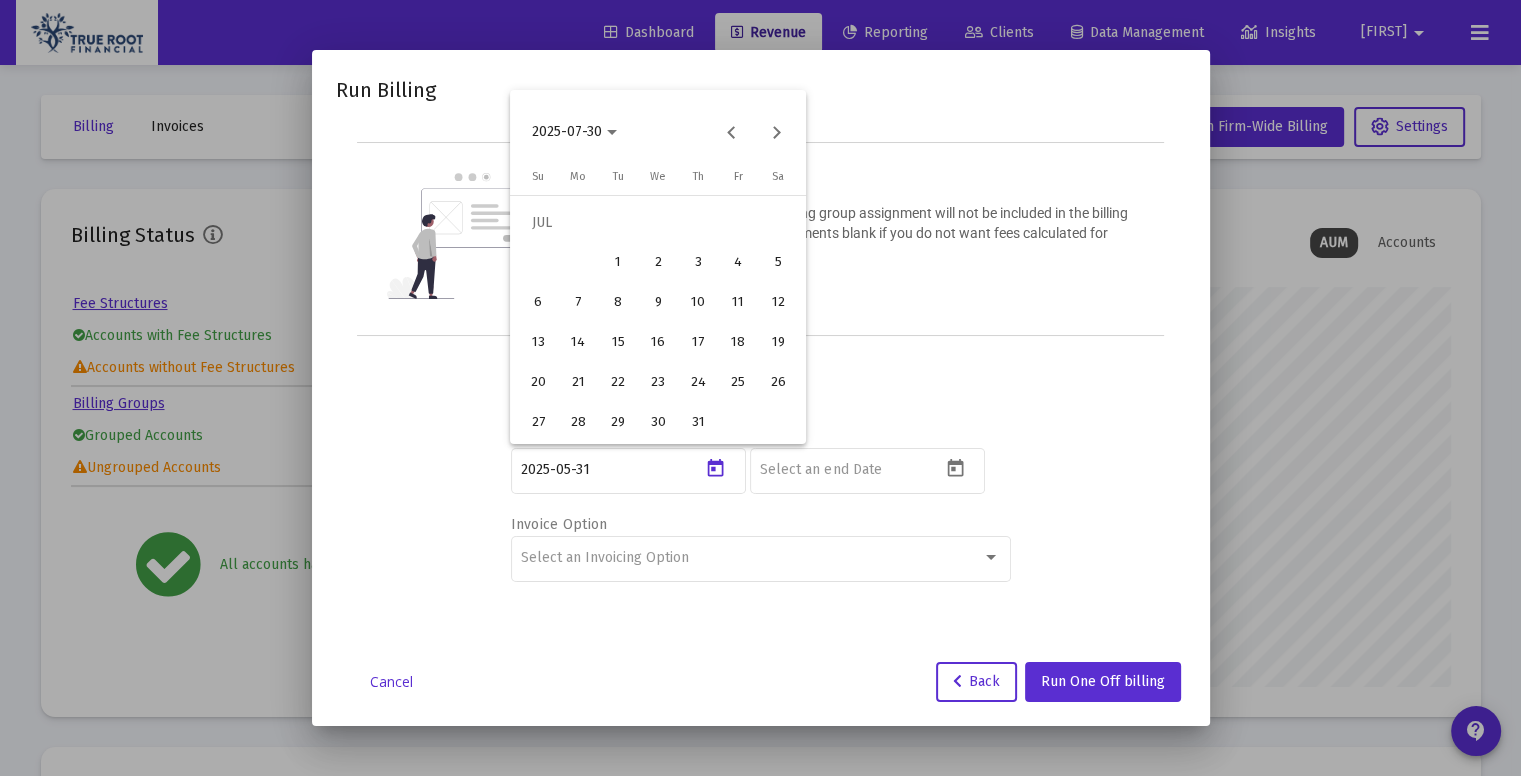 click on "1" at bounding box center (618, 263) 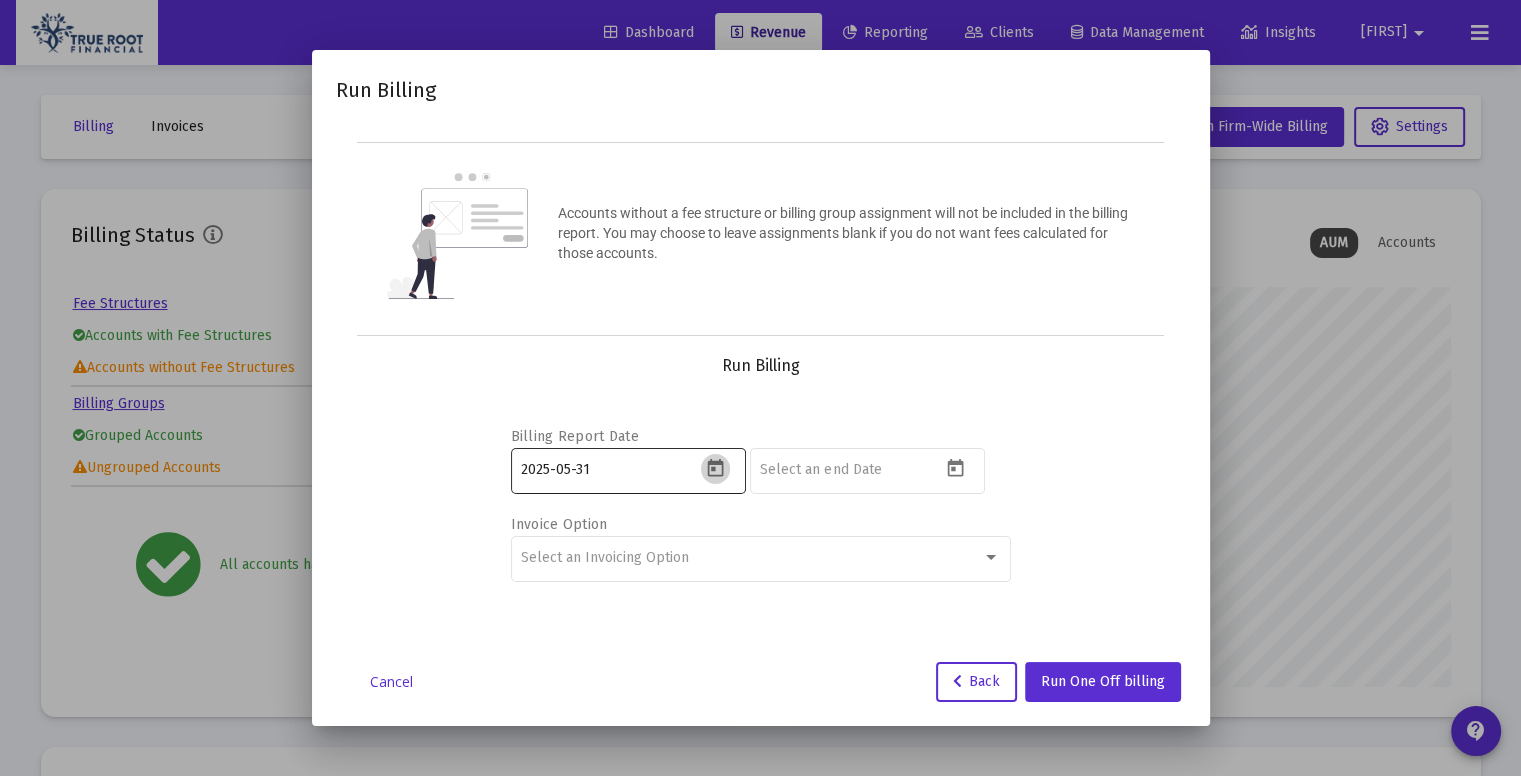 click 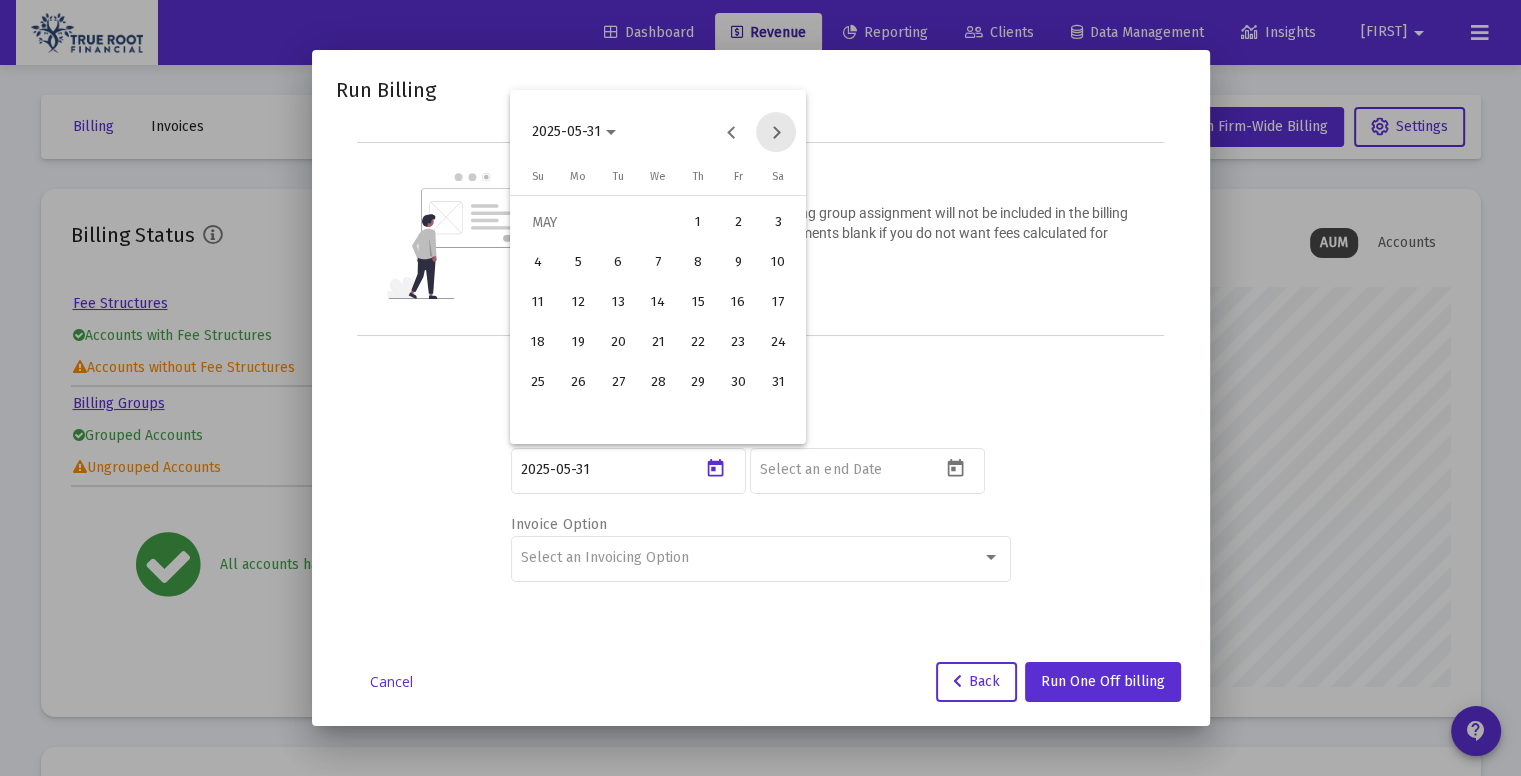 click at bounding box center (776, 132) 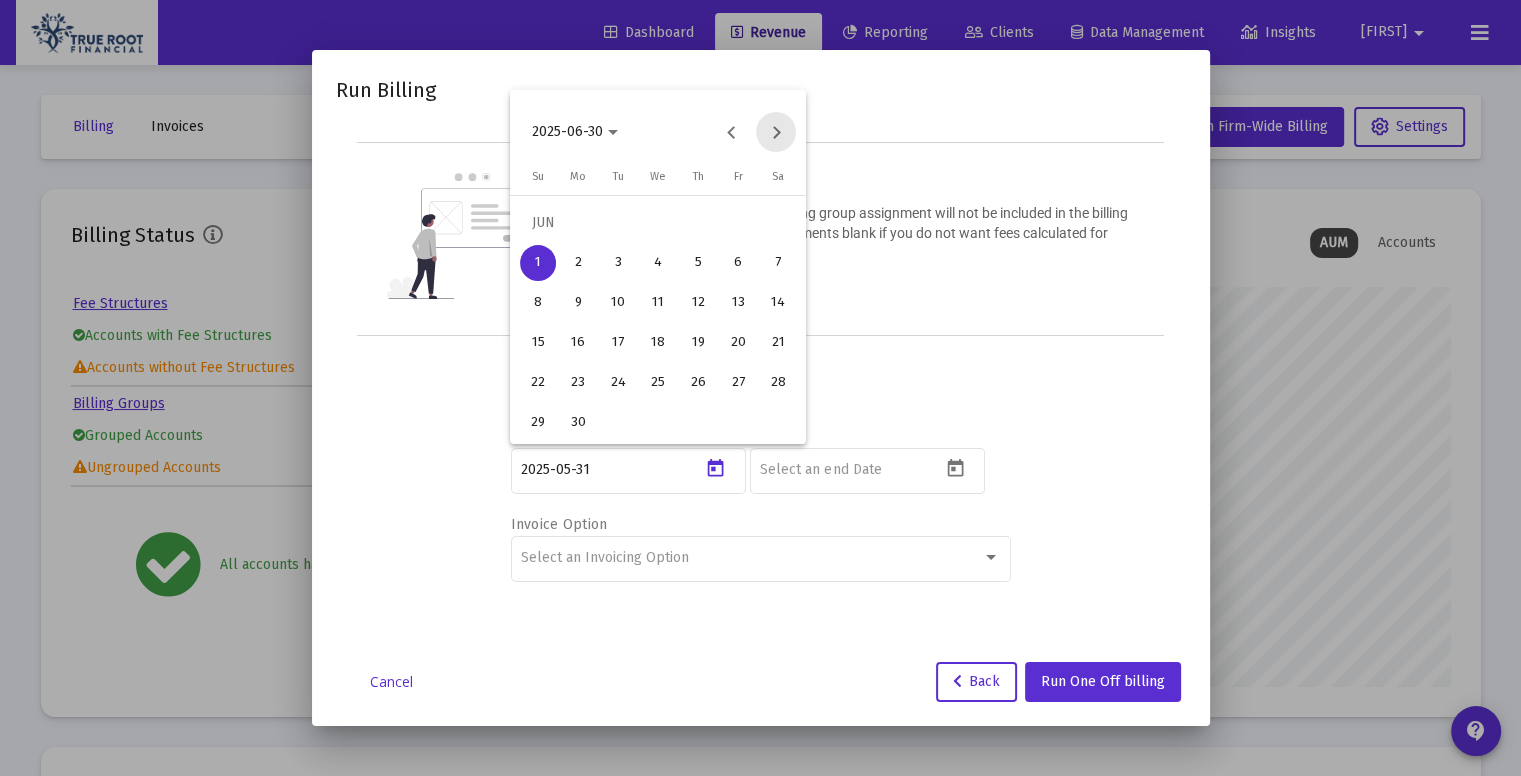 click at bounding box center [776, 132] 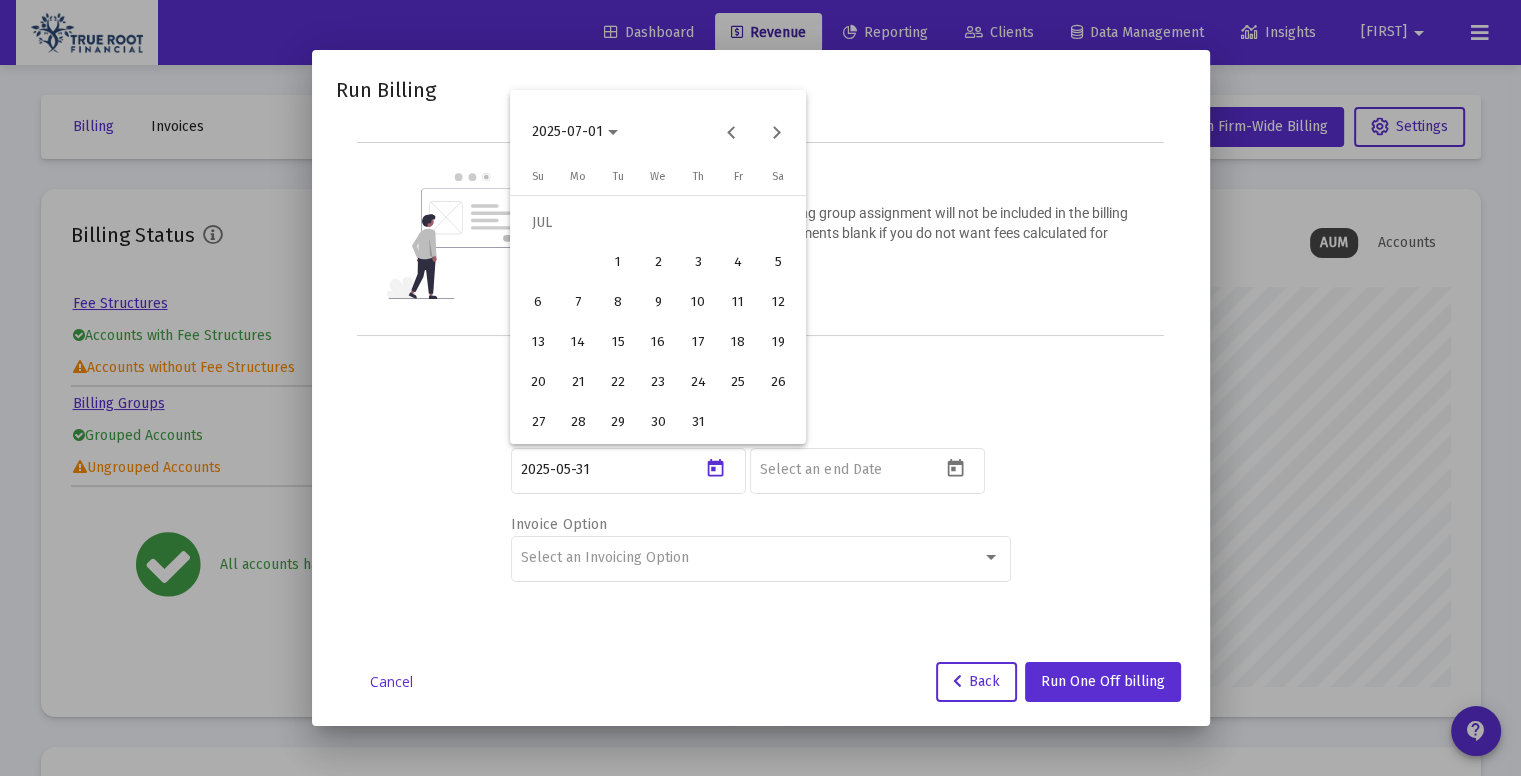 click on "2" at bounding box center [658, 263] 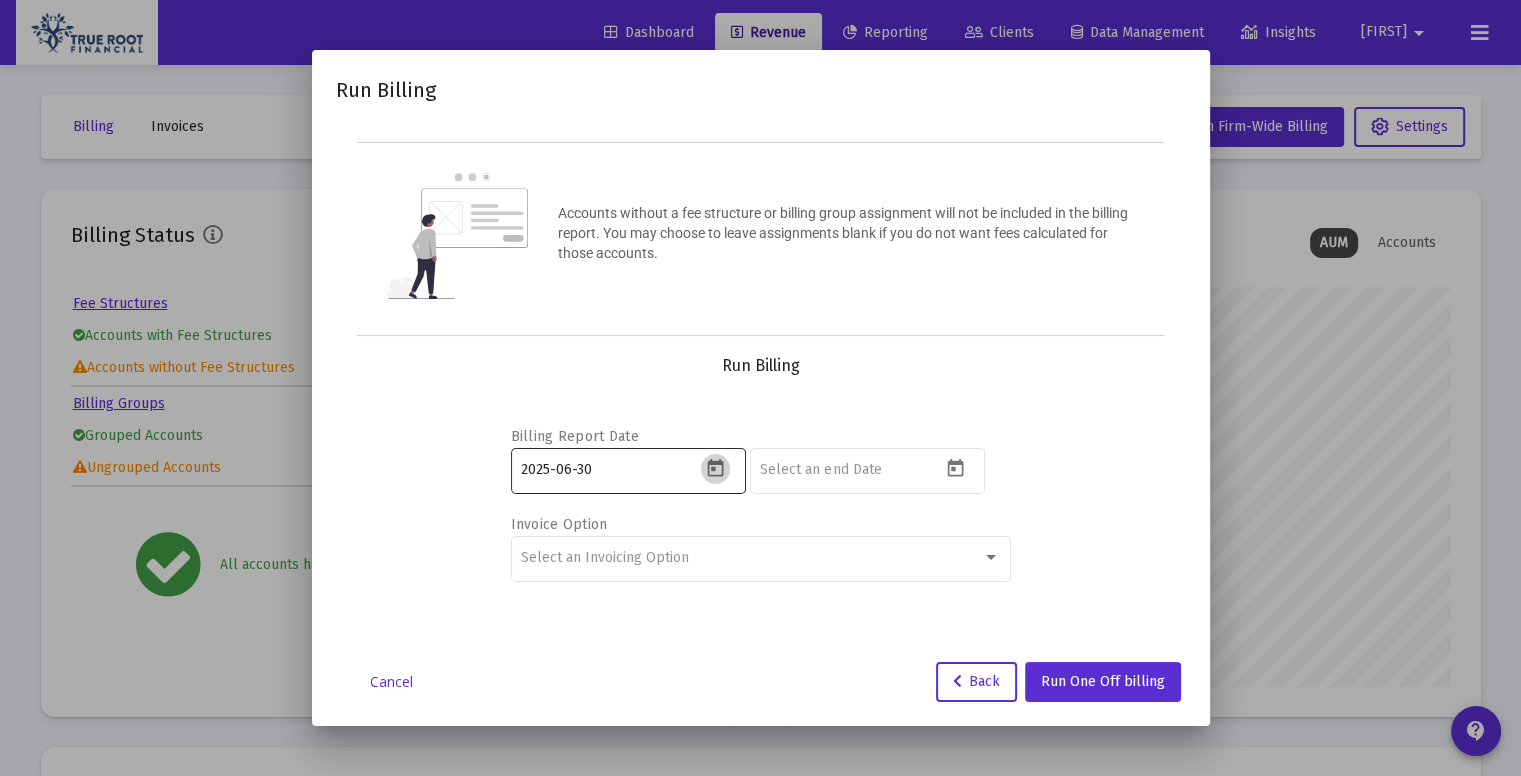 click 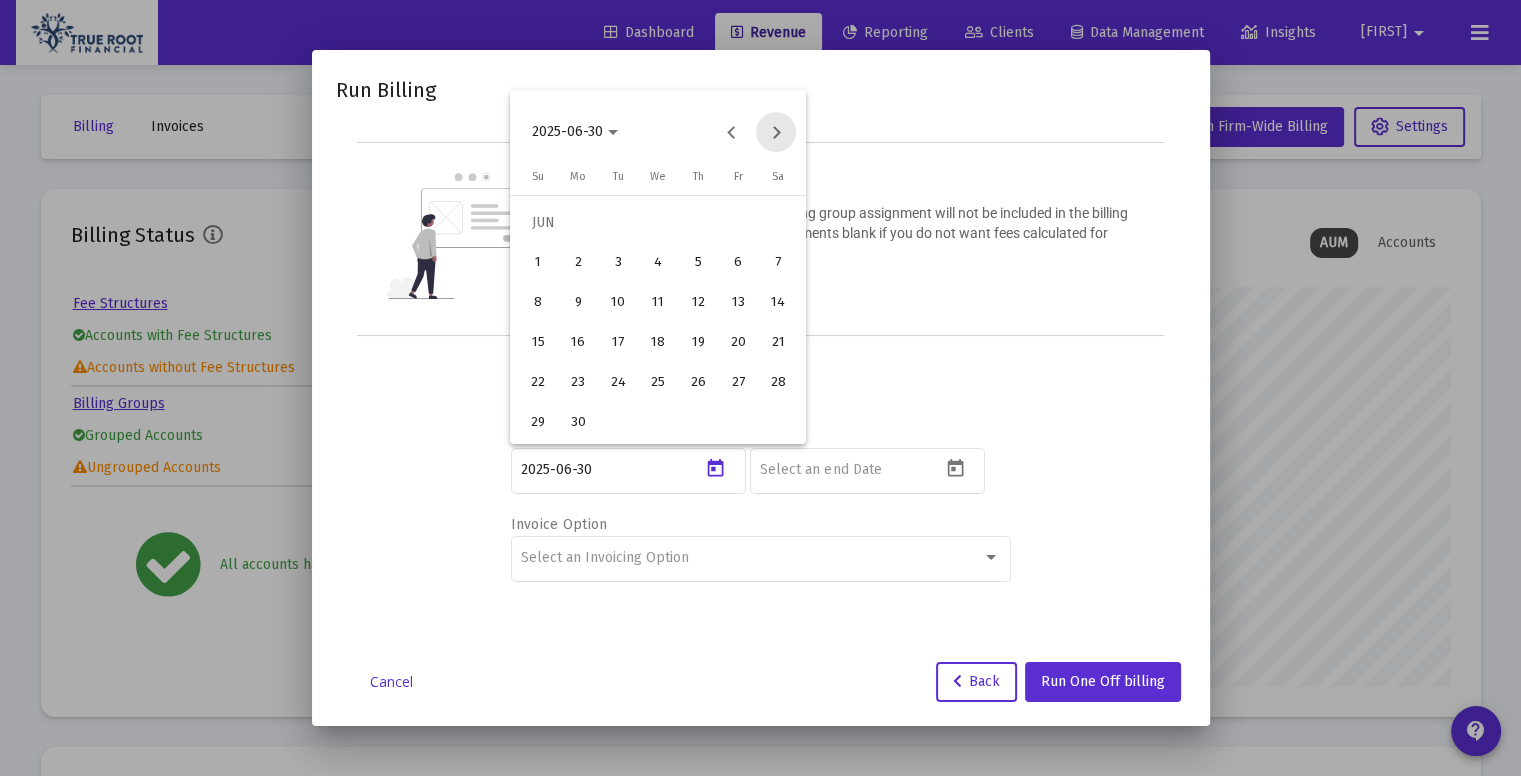 click at bounding box center [776, 132] 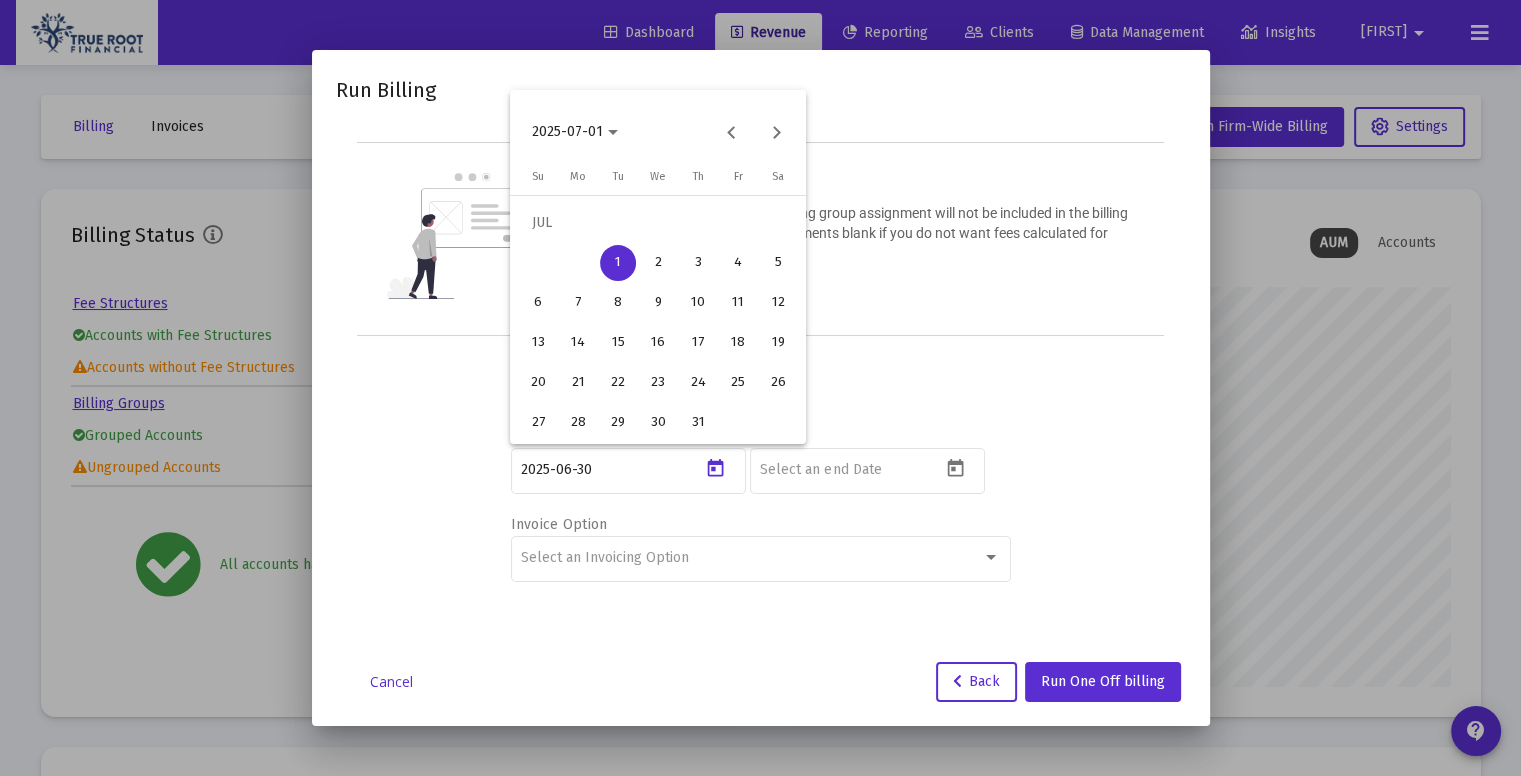 click on "2" at bounding box center (658, 263) 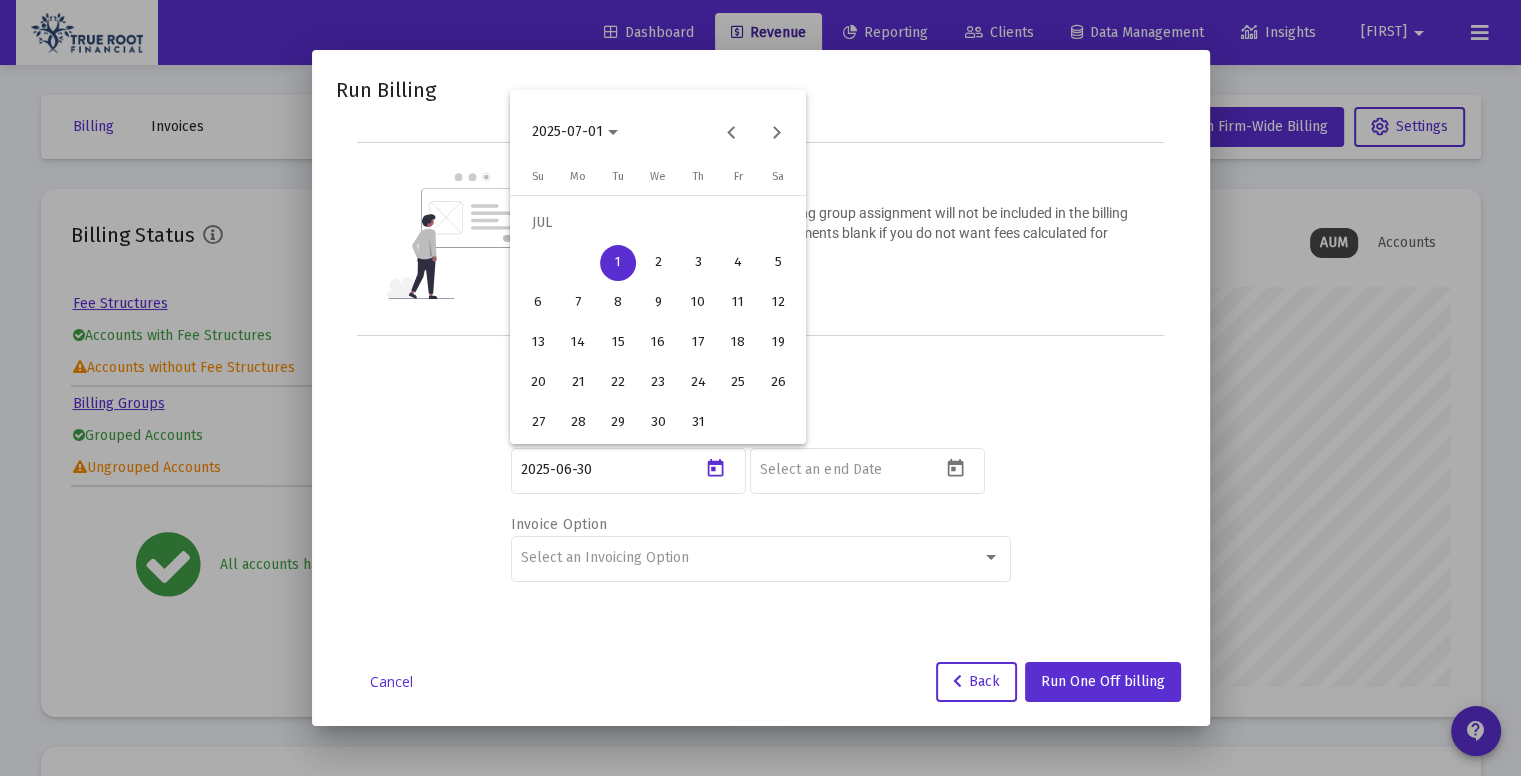type on "2025-07-01" 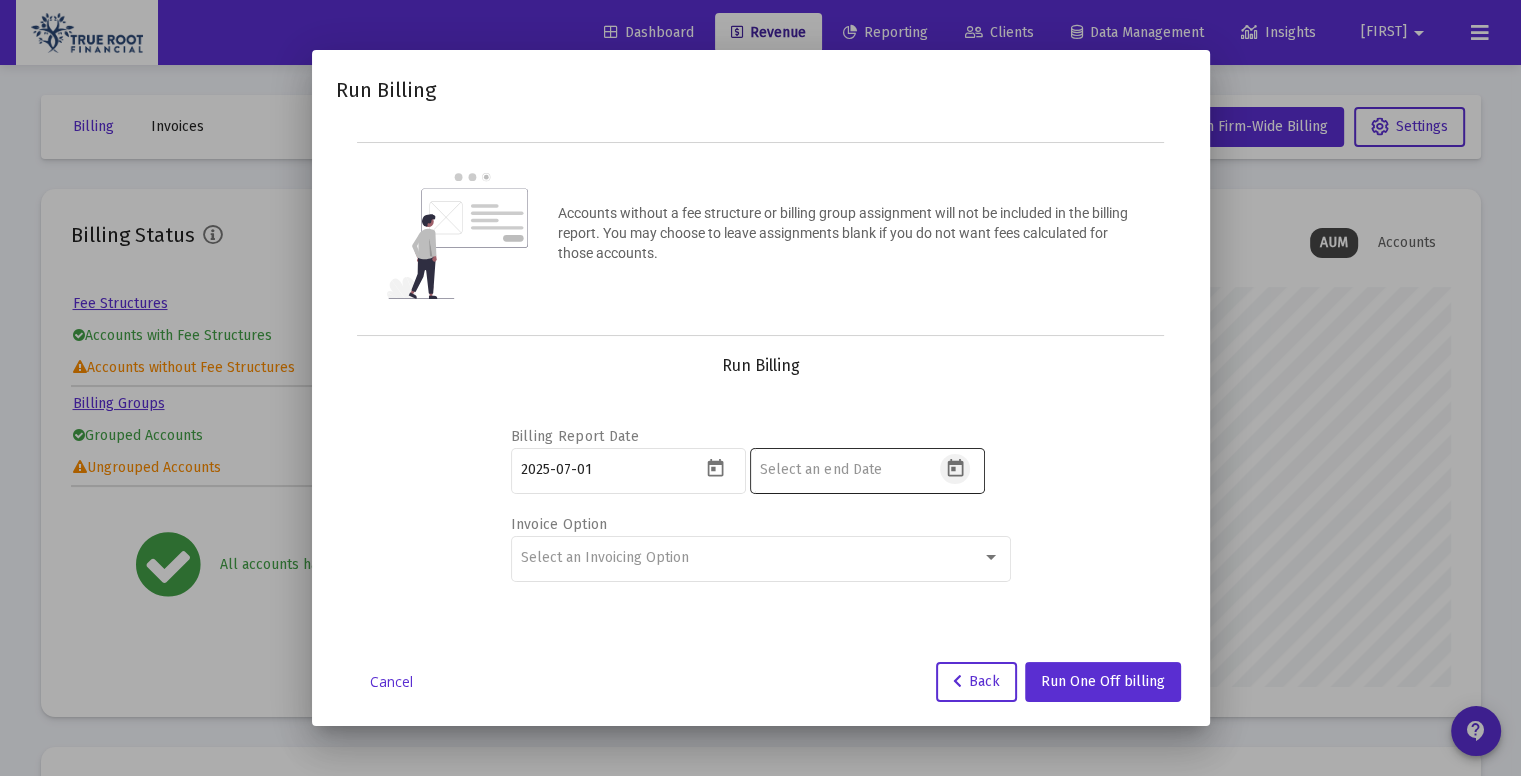click 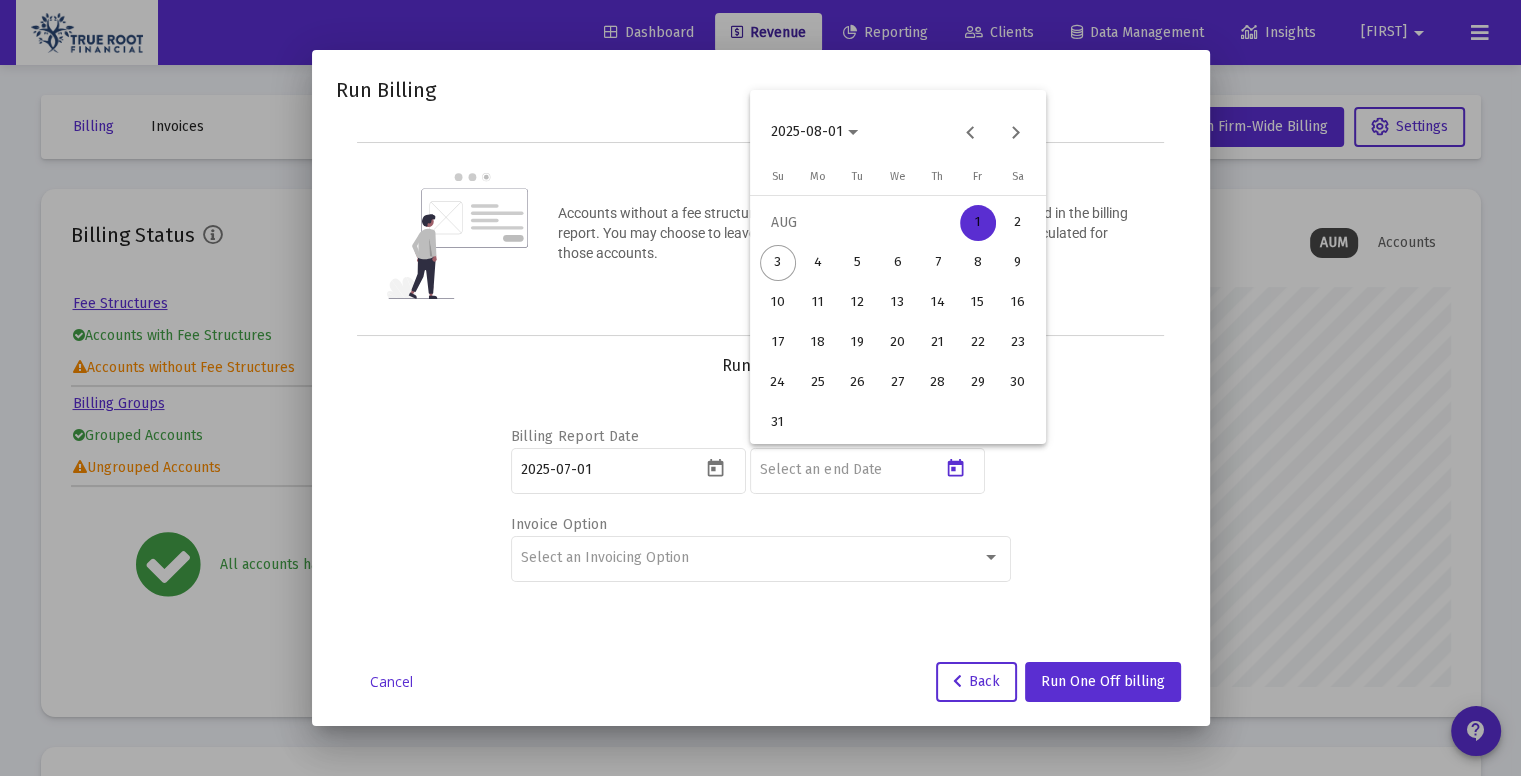 click on "1" at bounding box center [978, 223] 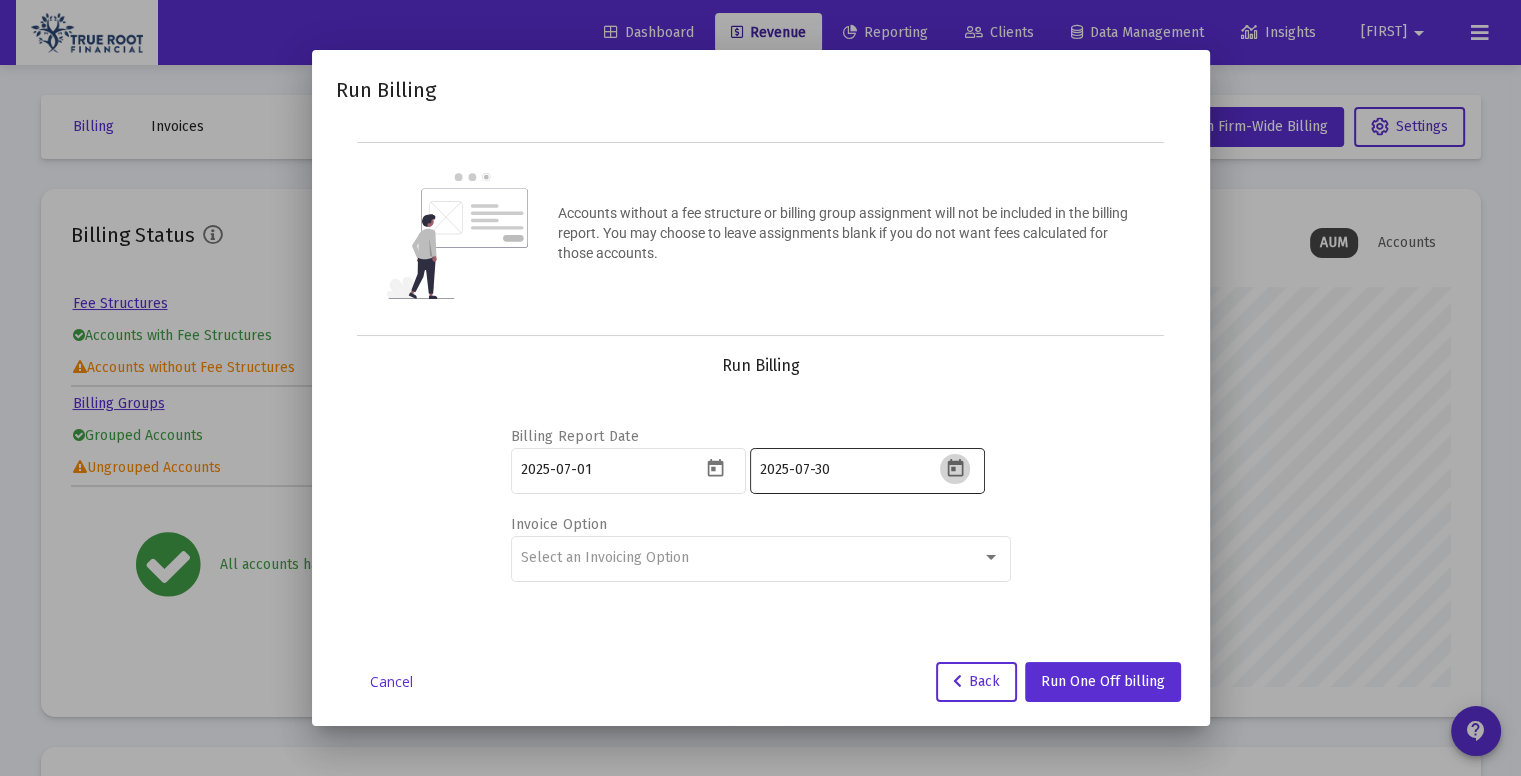 click 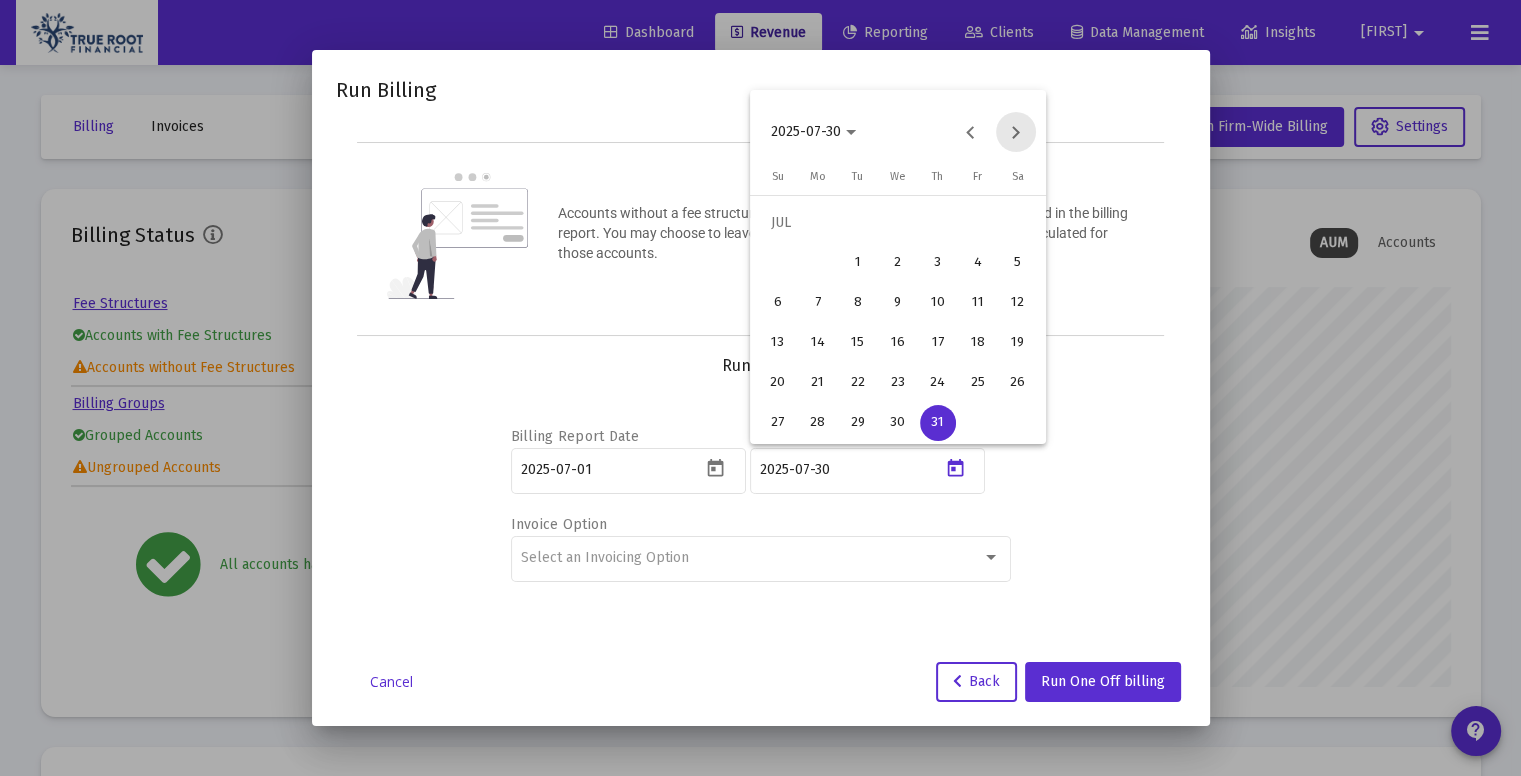 click at bounding box center [1016, 132] 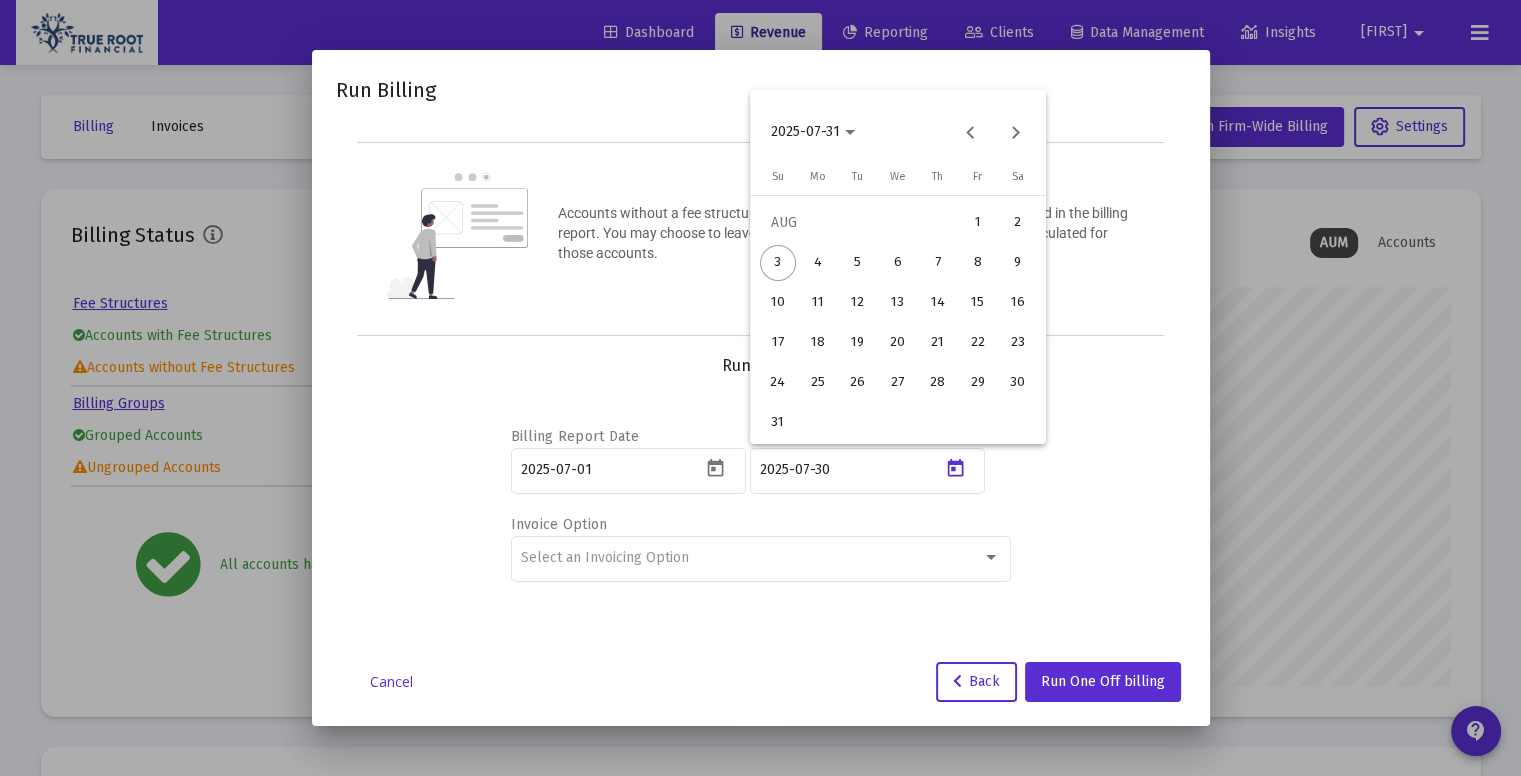 click on "1" at bounding box center (978, 223) 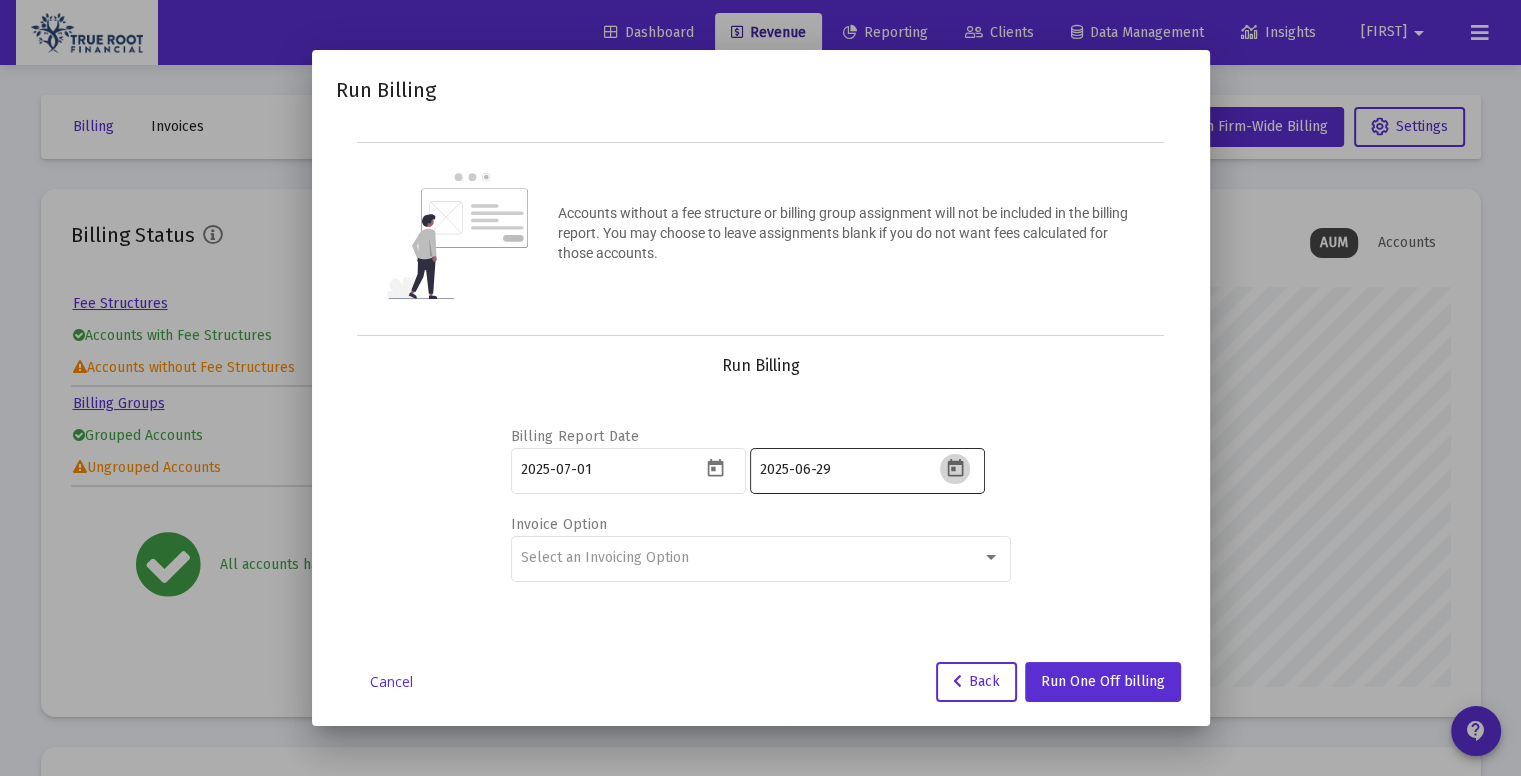 click 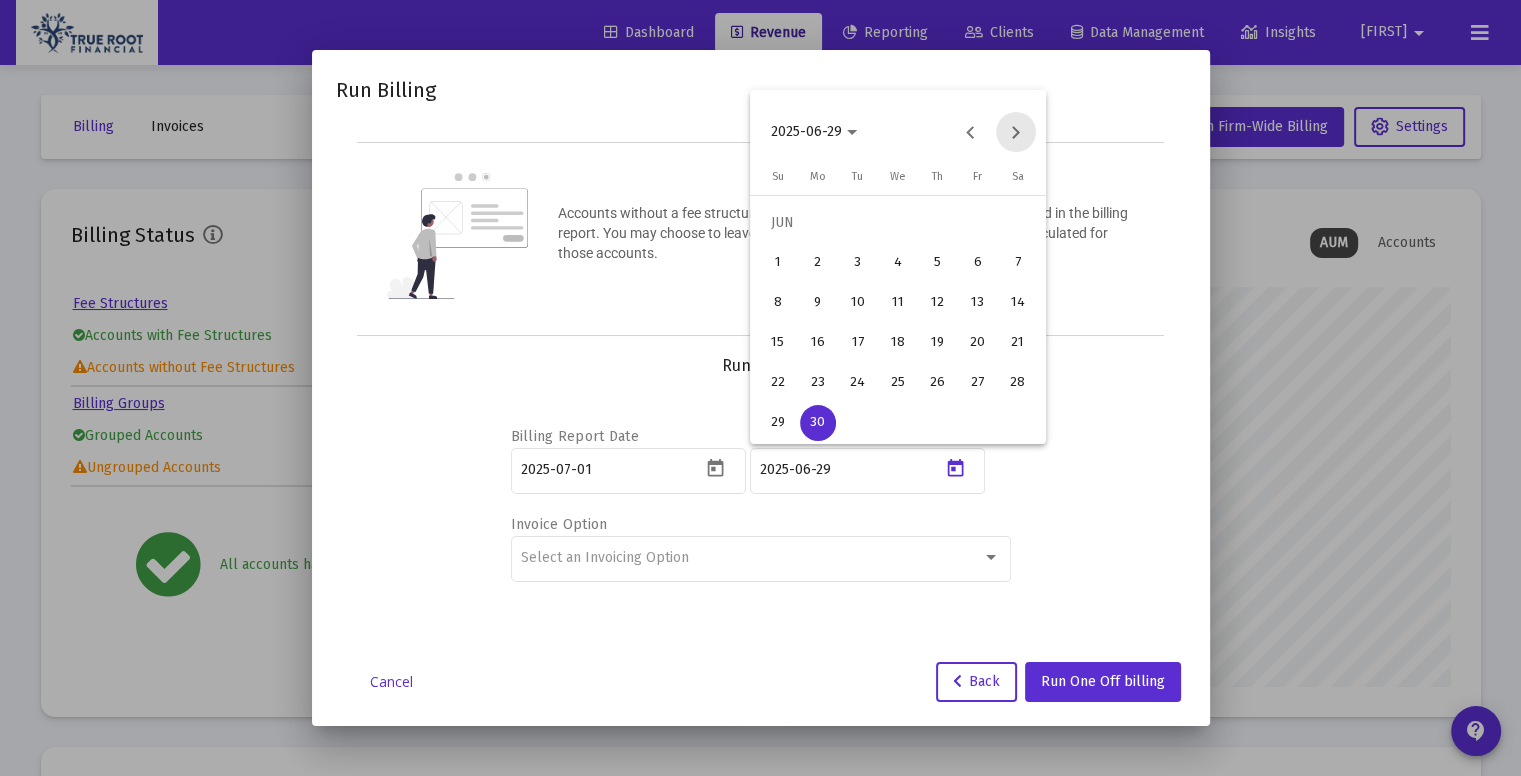 click at bounding box center [1016, 132] 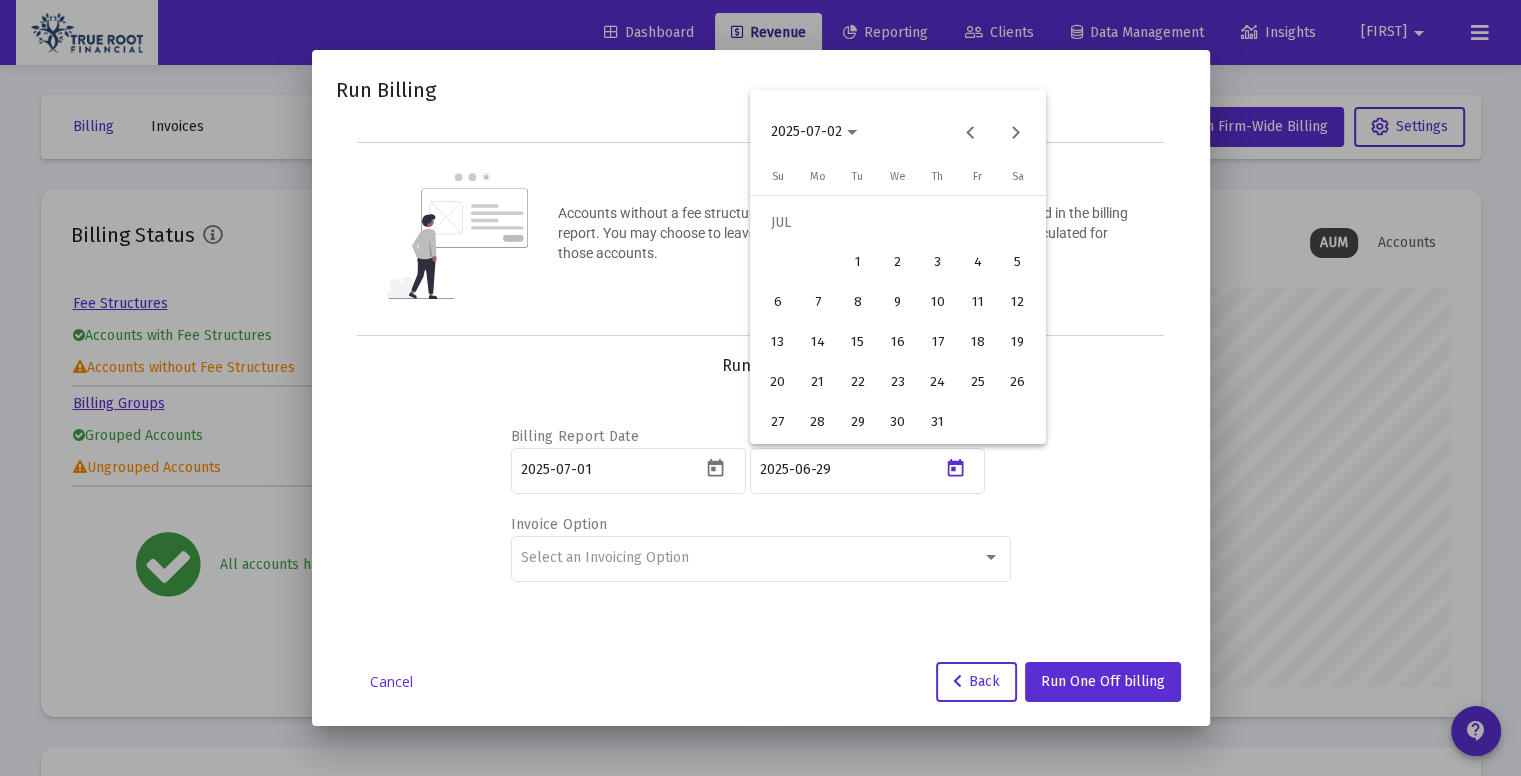 click on "3" at bounding box center [938, 263] 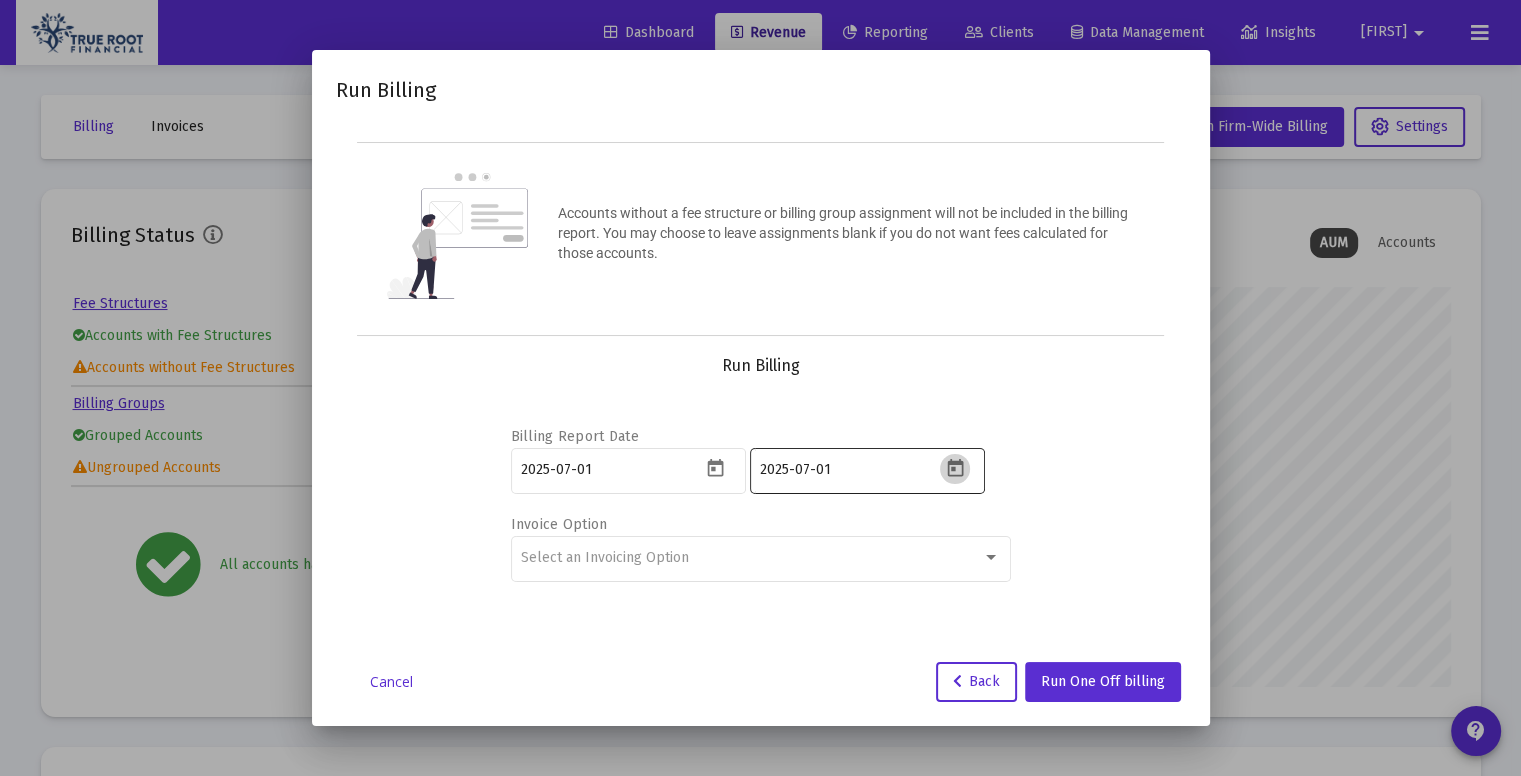 click 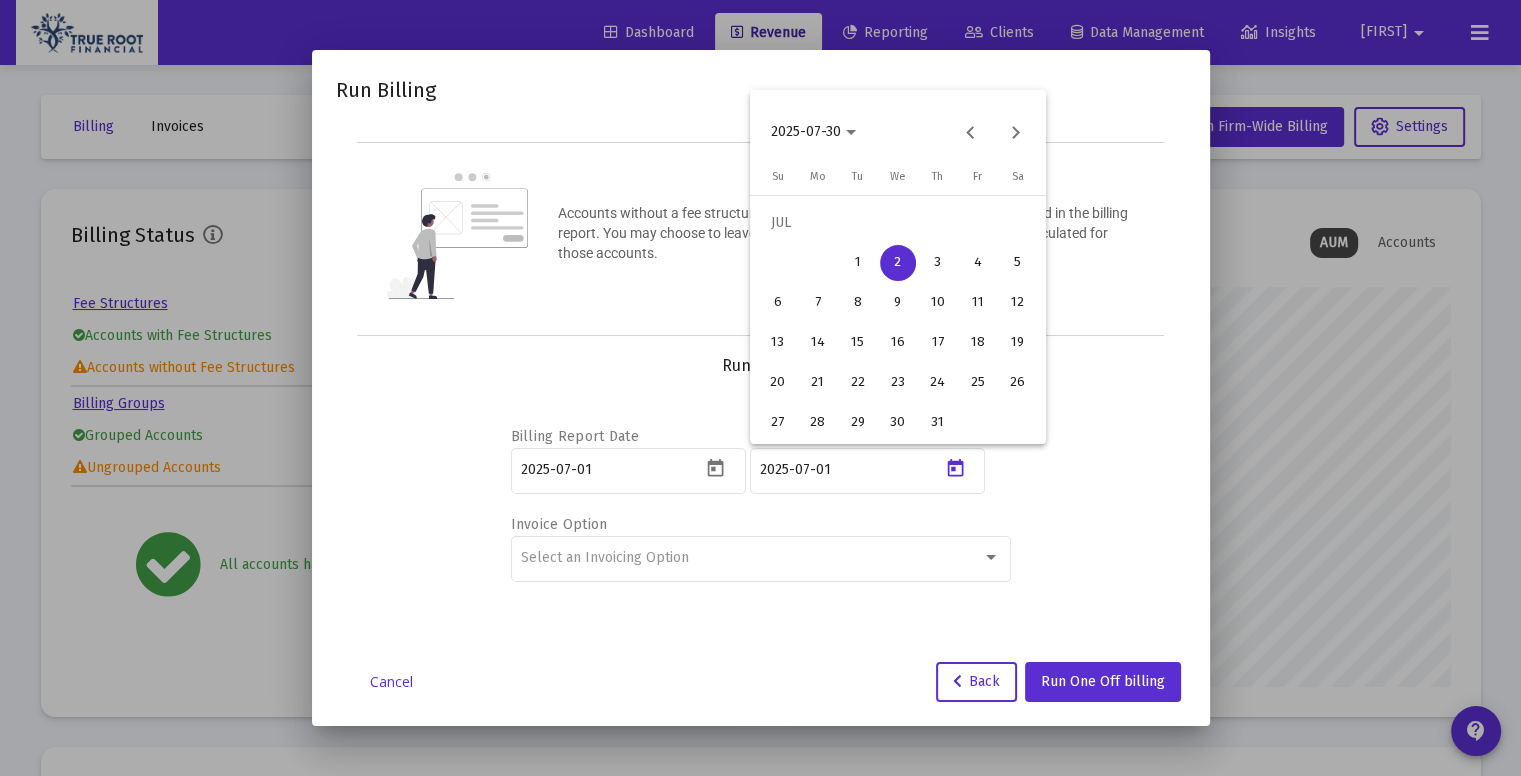 click on "31" at bounding box center (938, 423) 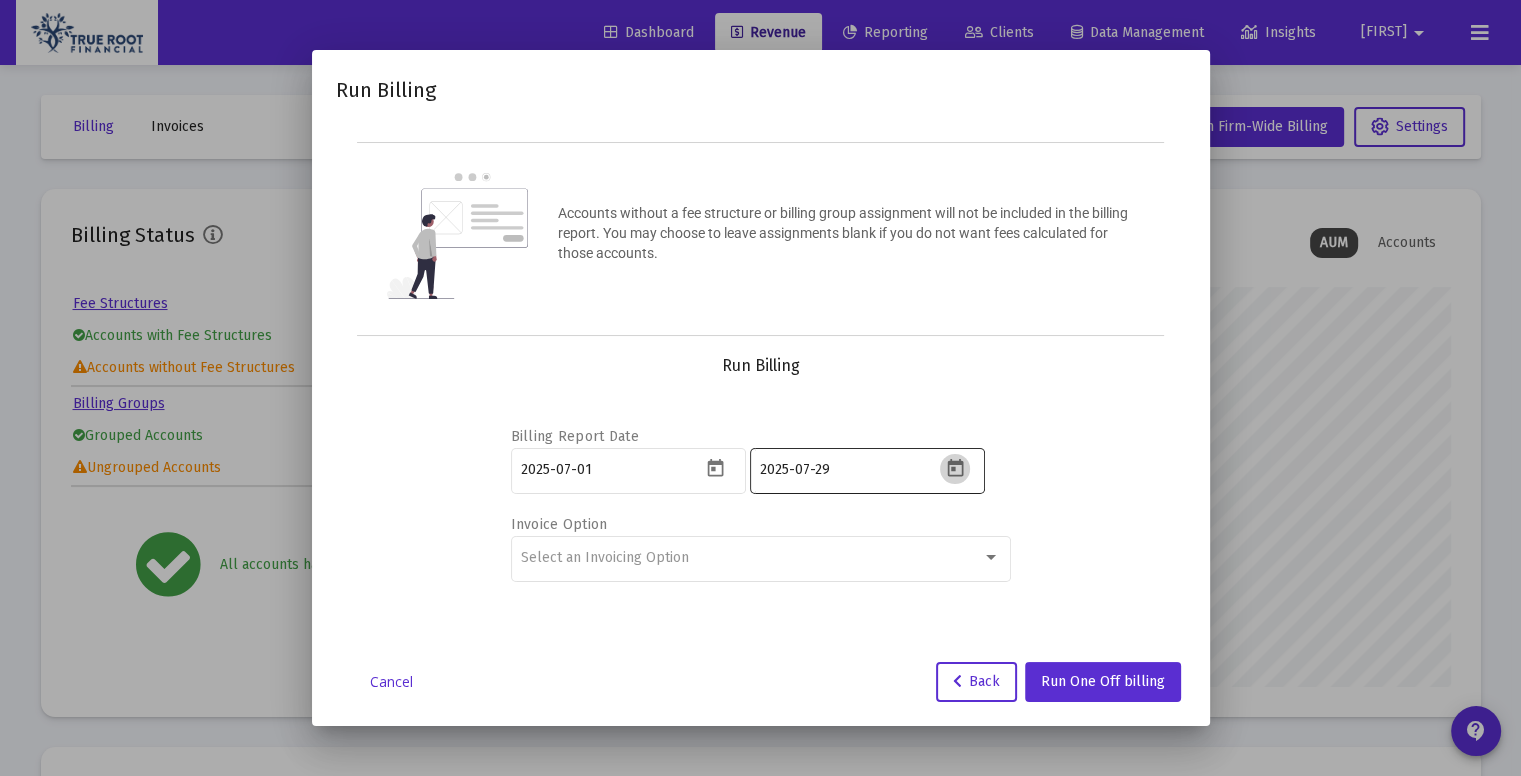 click 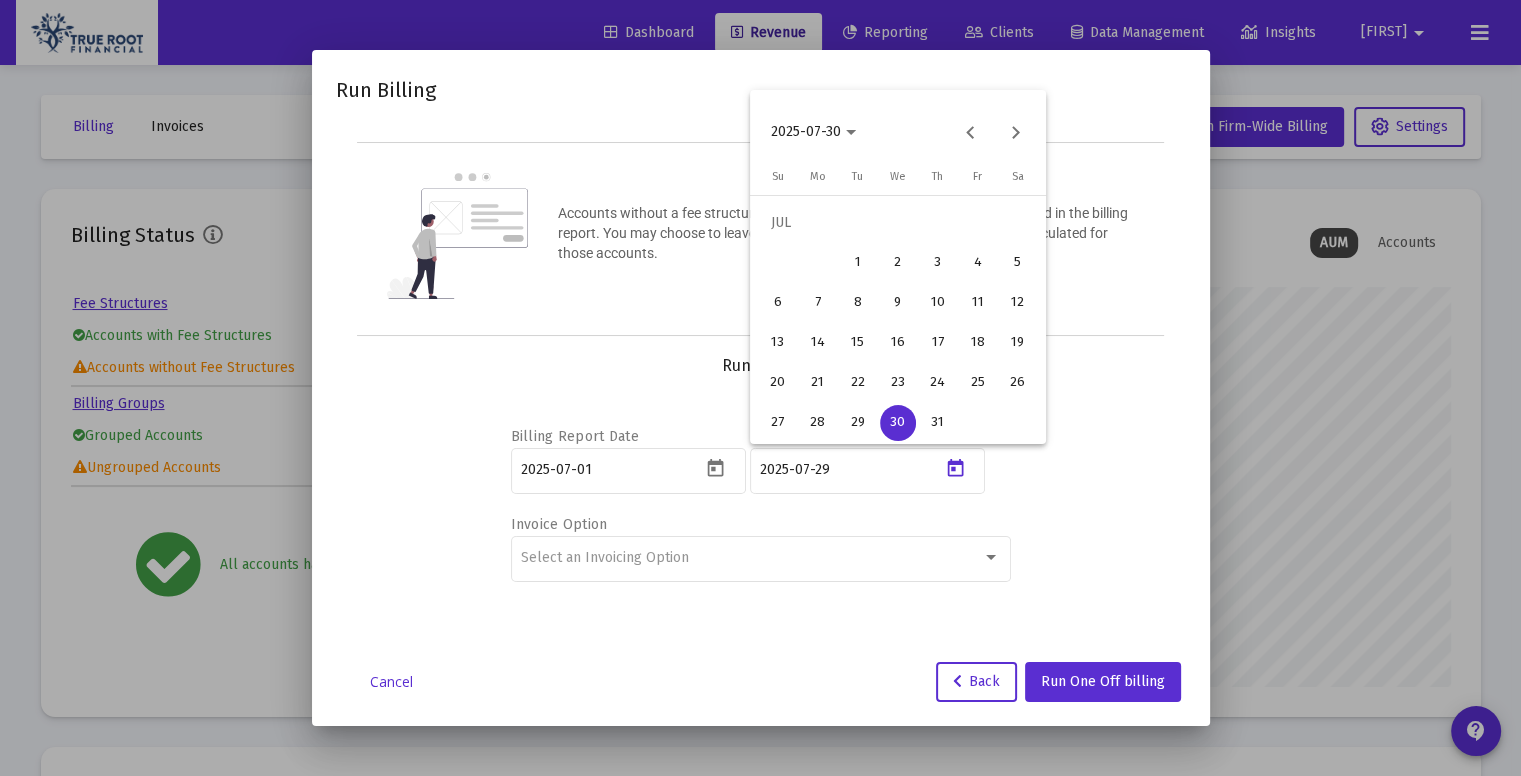 click on "31" at bounding box center (938, 423) 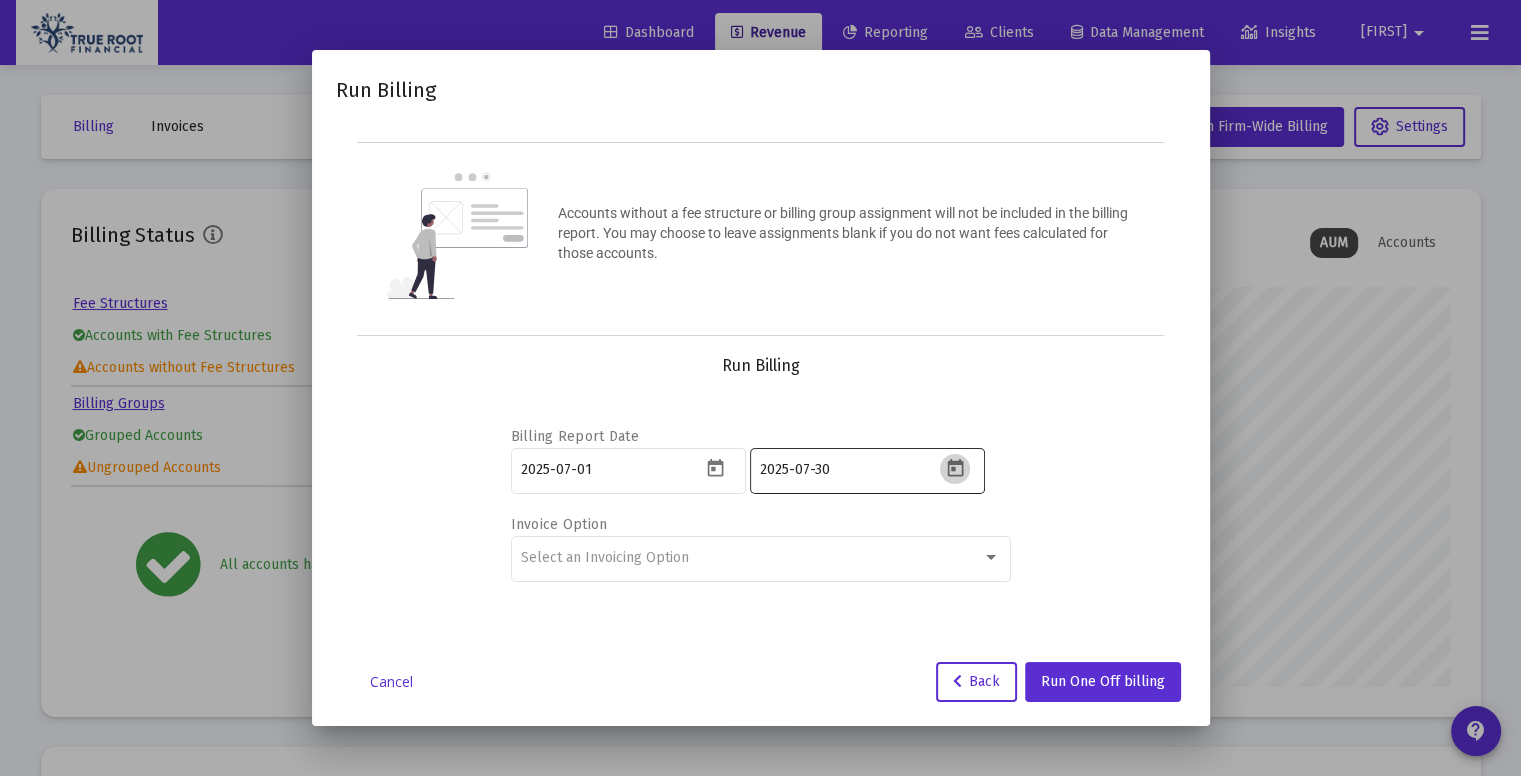click 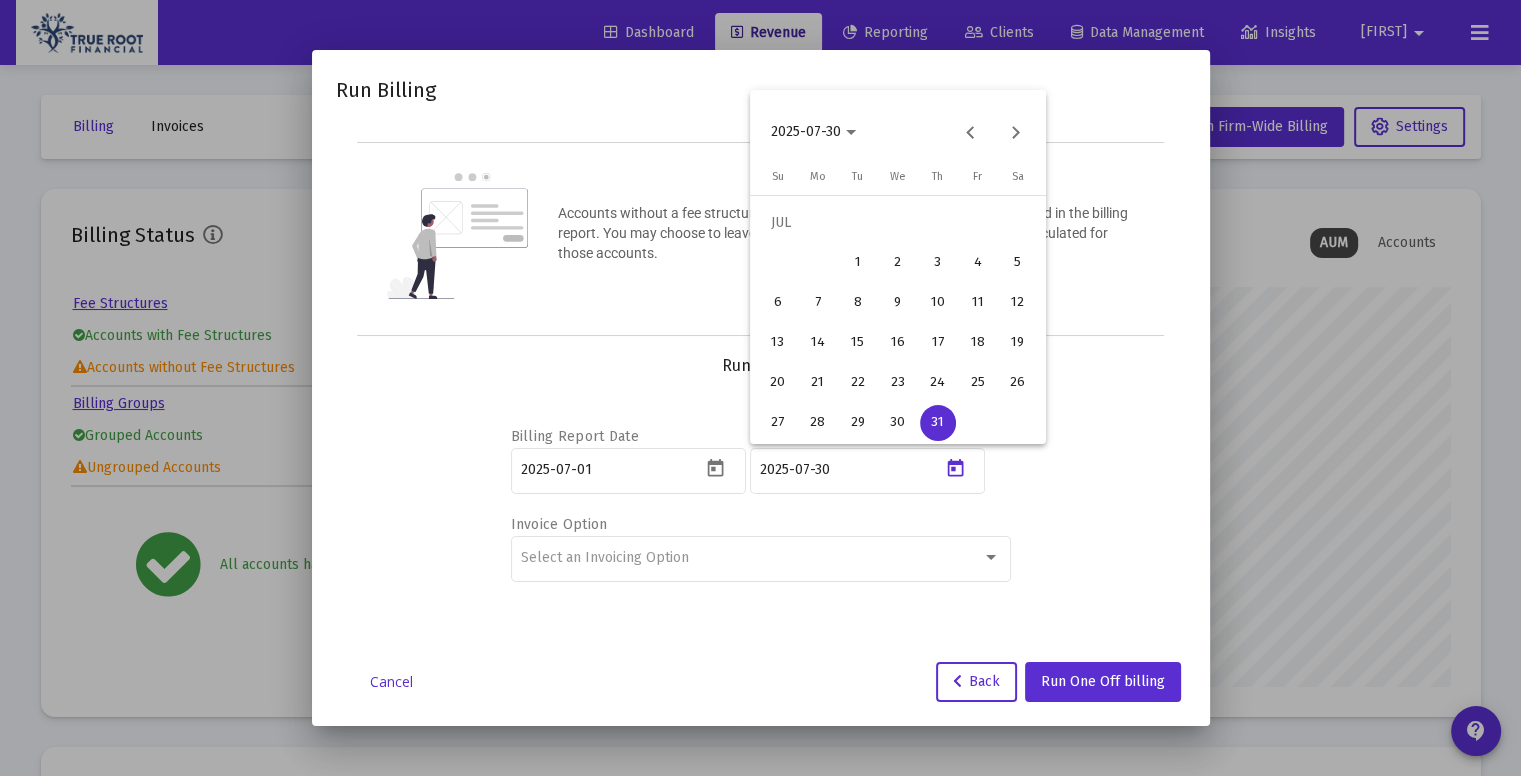 click on "31" at bounding box center [938, 423] 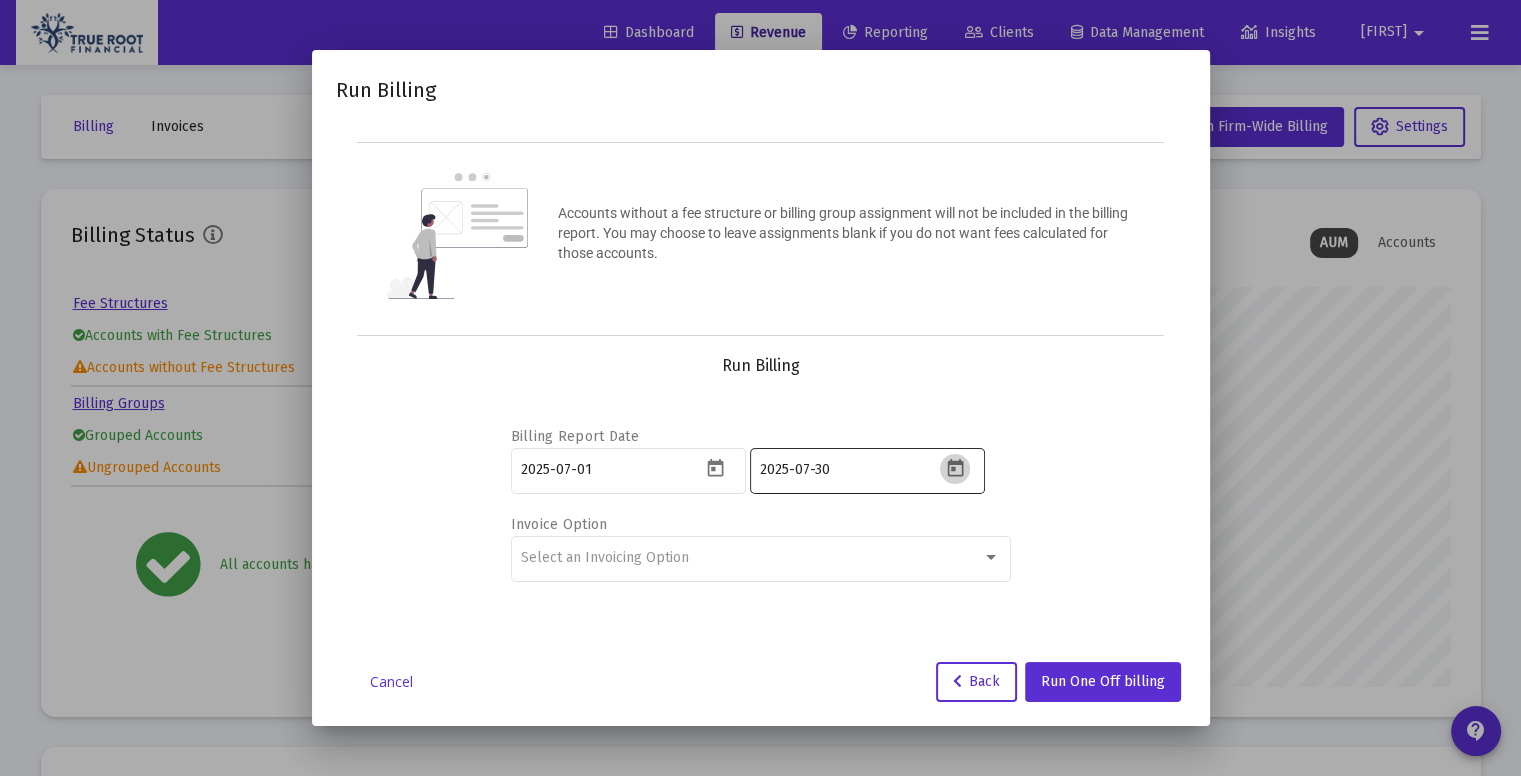 click 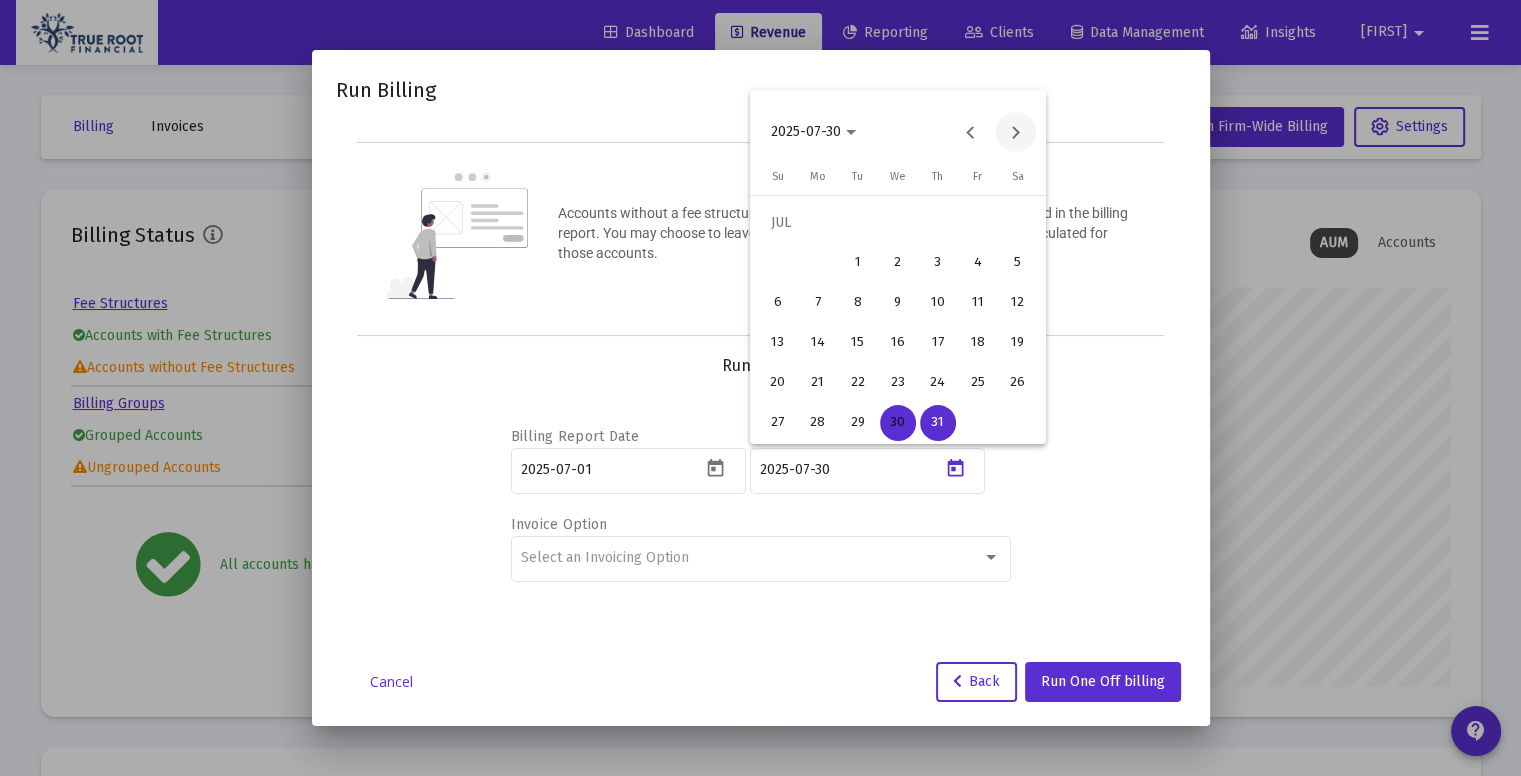 click at bounding box center [1016, 132] 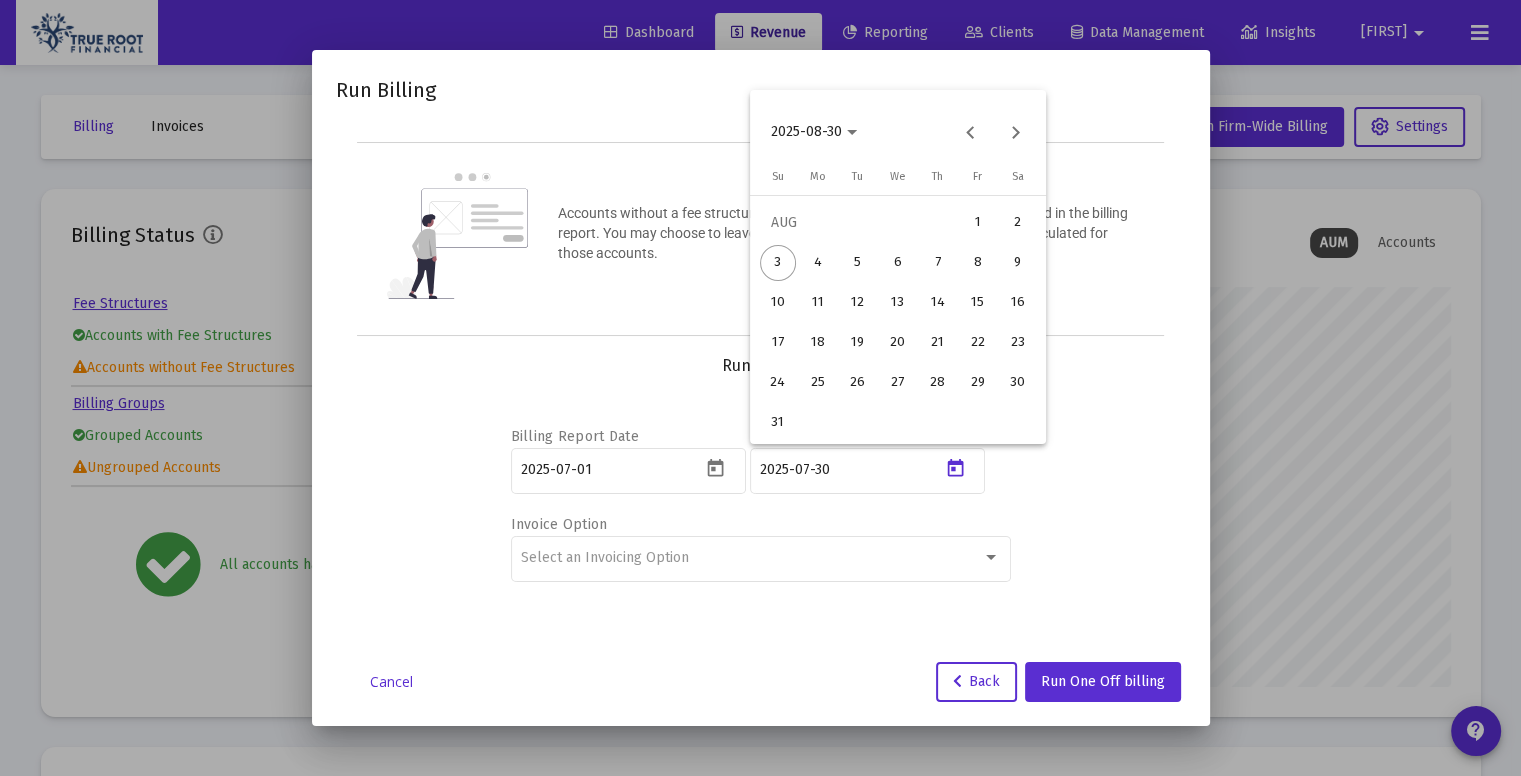 click on "1" at bounding box center (978, 223) 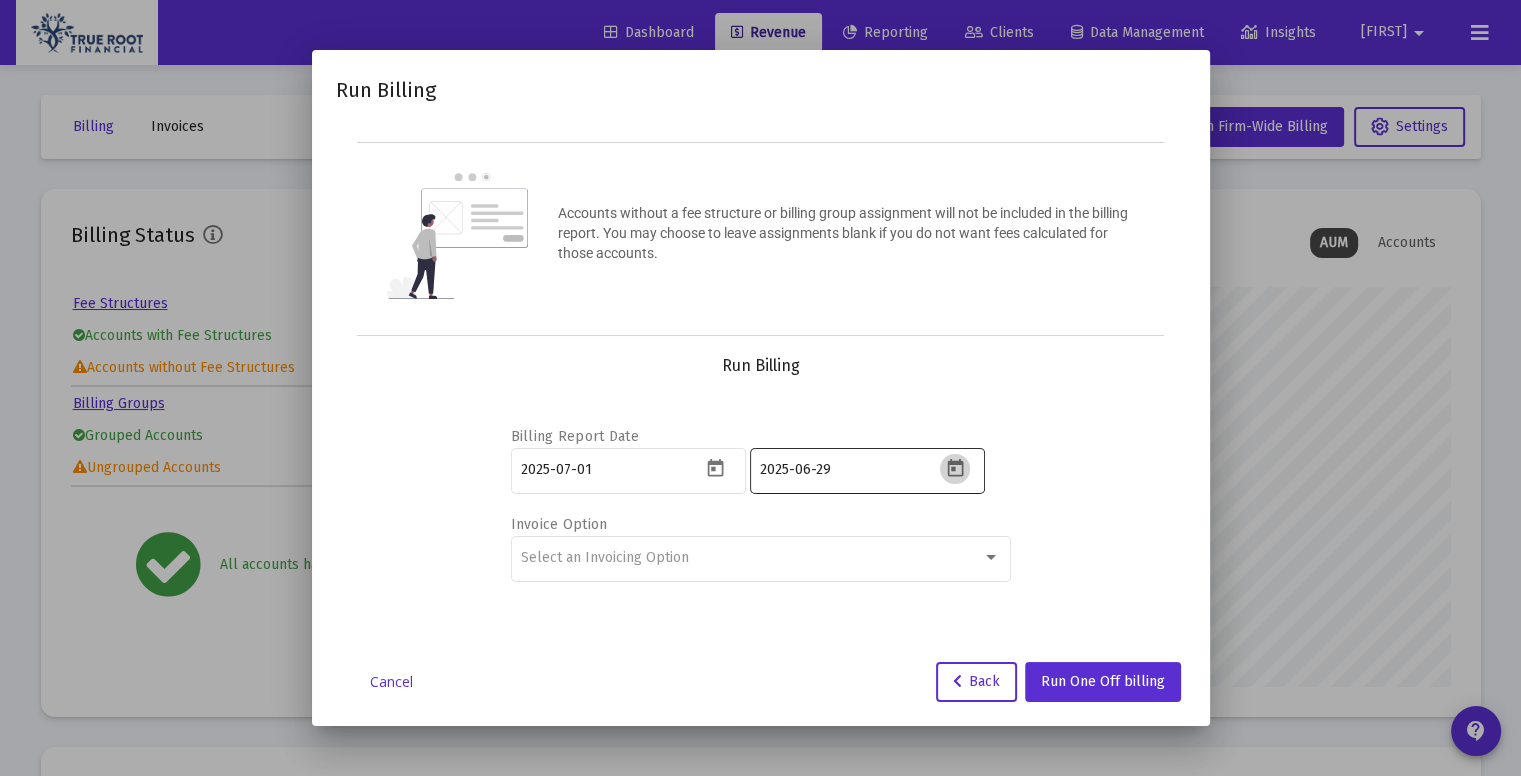click 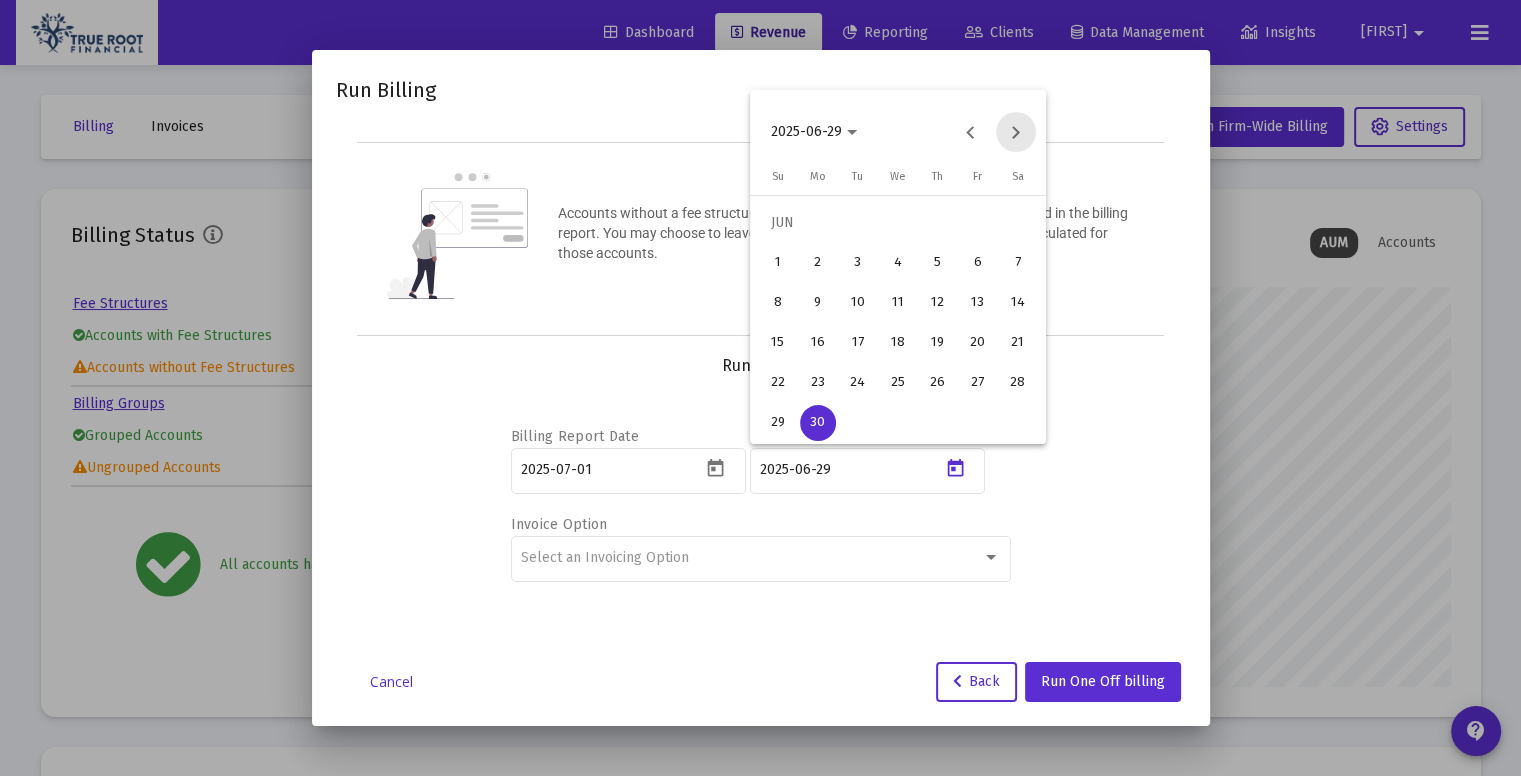 click at bounding box center (1016, 132) 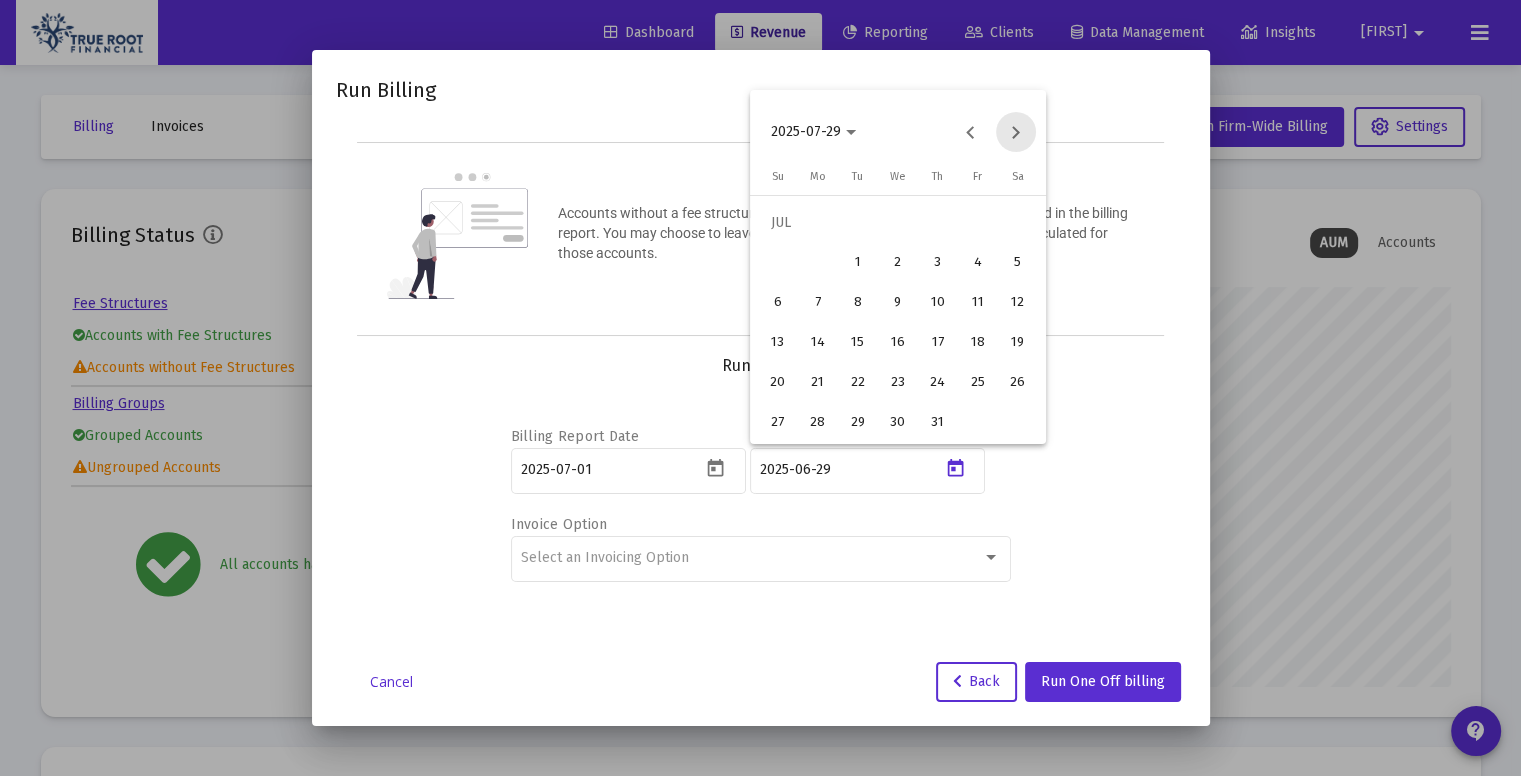 click at bounding box center (1016, 132) 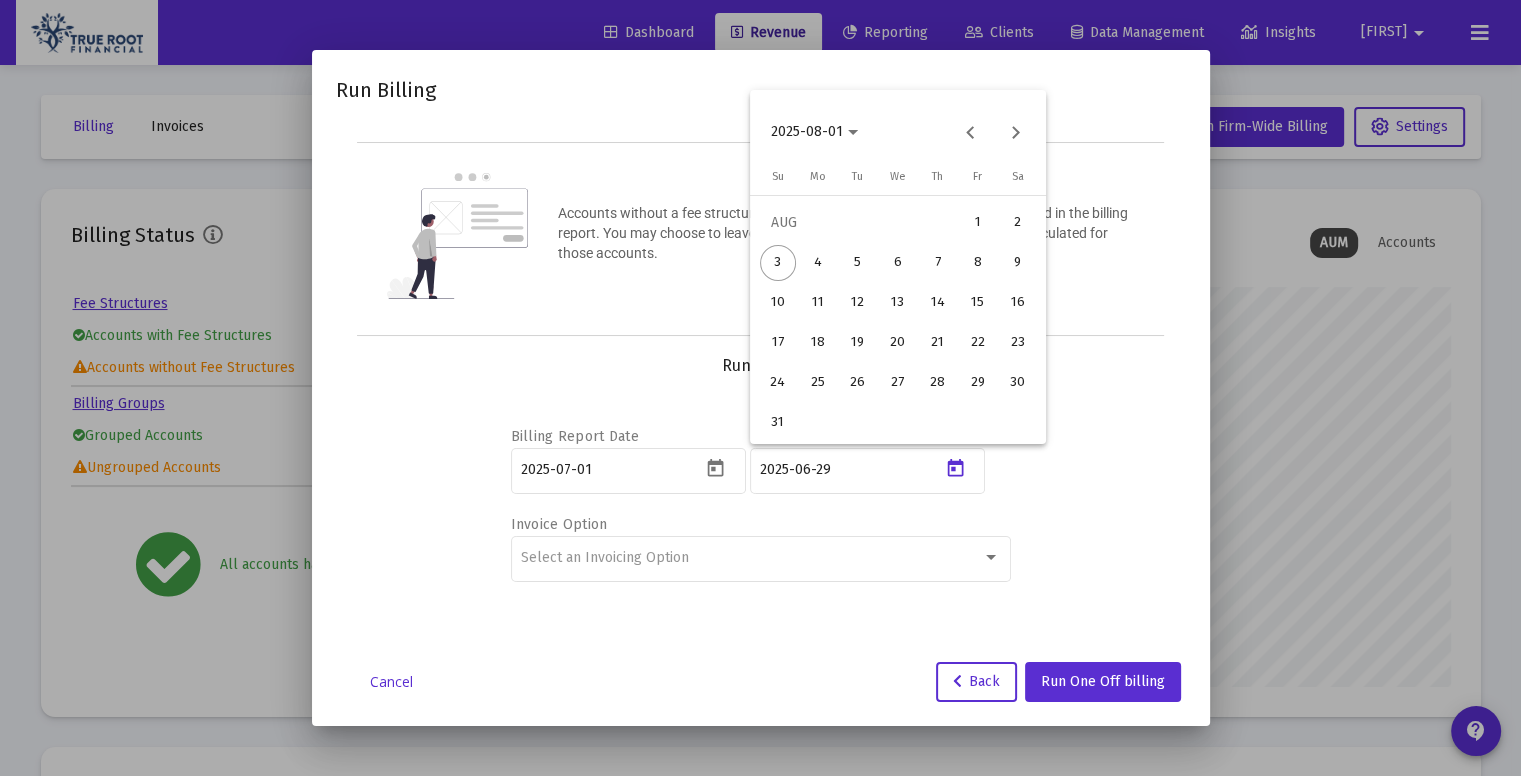 click on "2" at bounding box center [1018, 223] 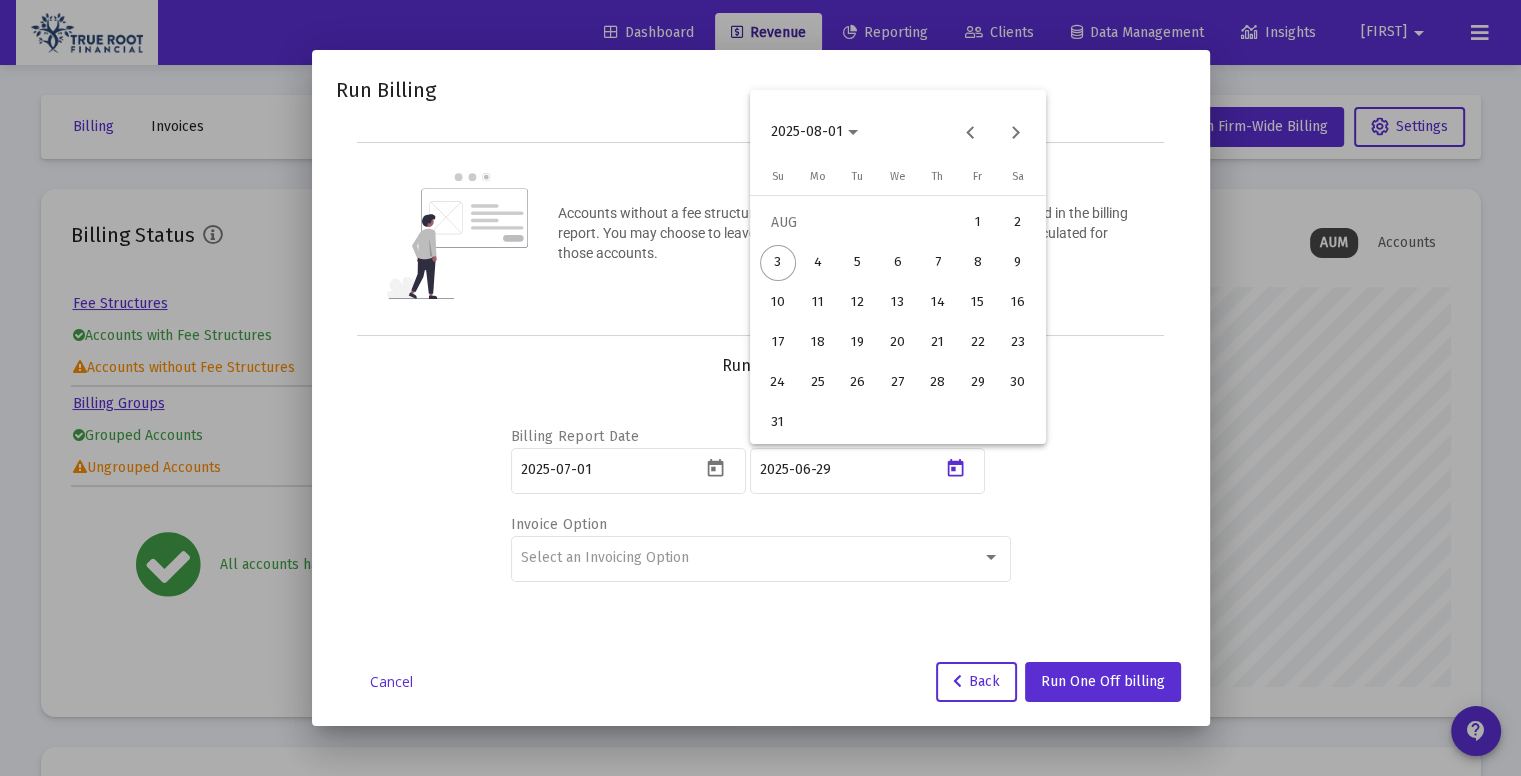 type on "2025-07-31" 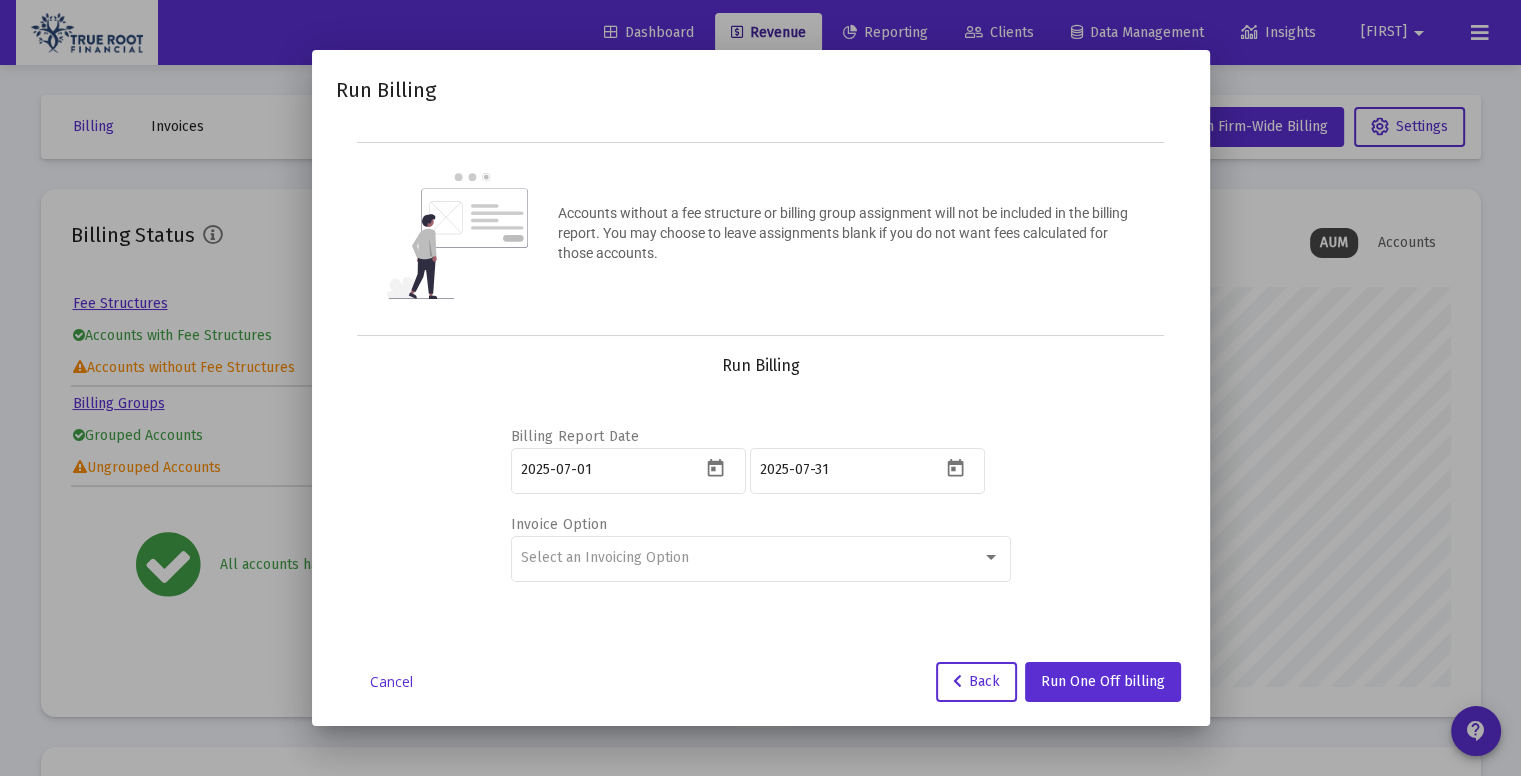 click on "Billing Report Date  2025-07-01 2025-07-31 Invoice Option Select an Invoicing Option" at bounding box center [761, 501] 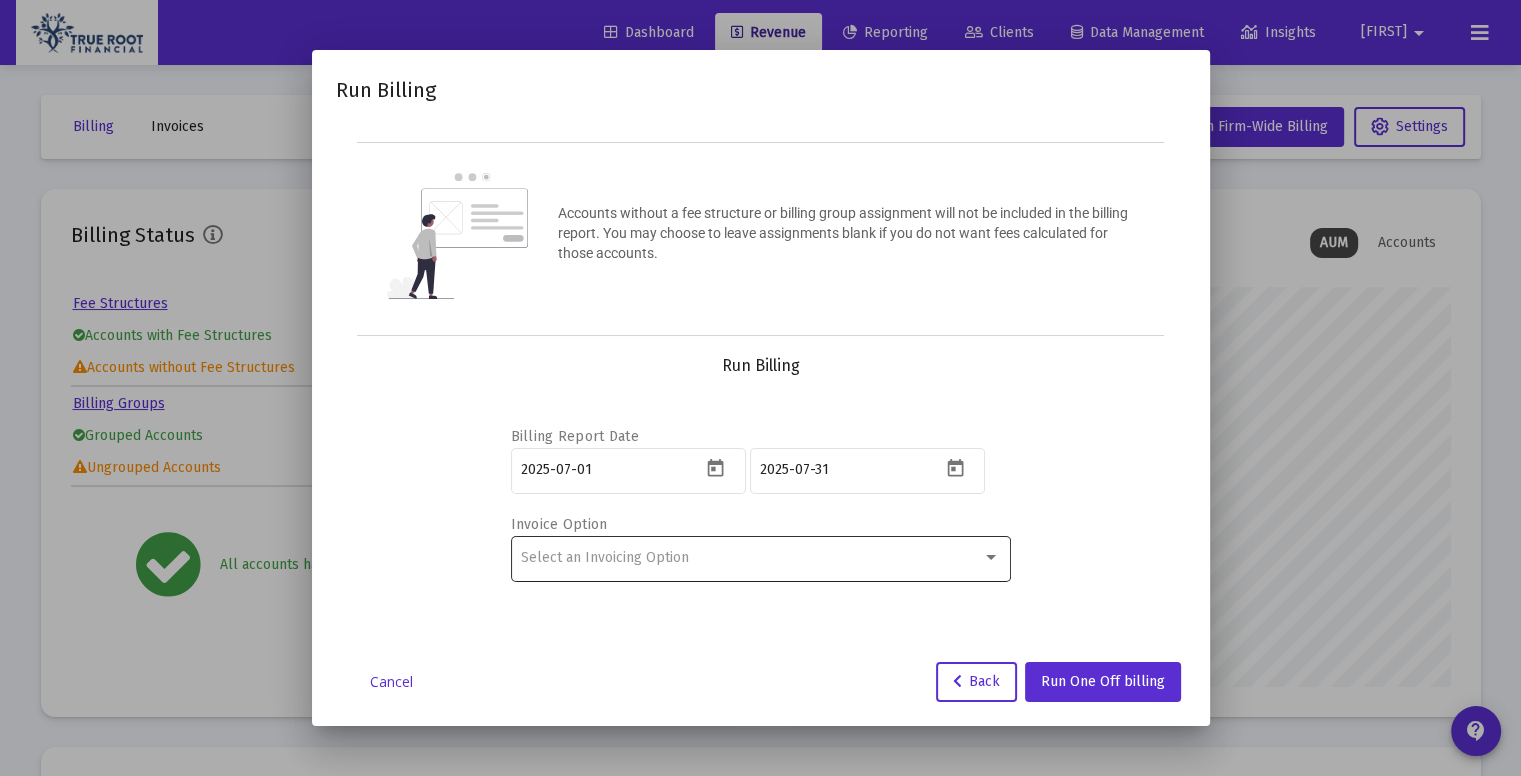 click on "Select an Invoicing Option" at bounding box center [760, 557] 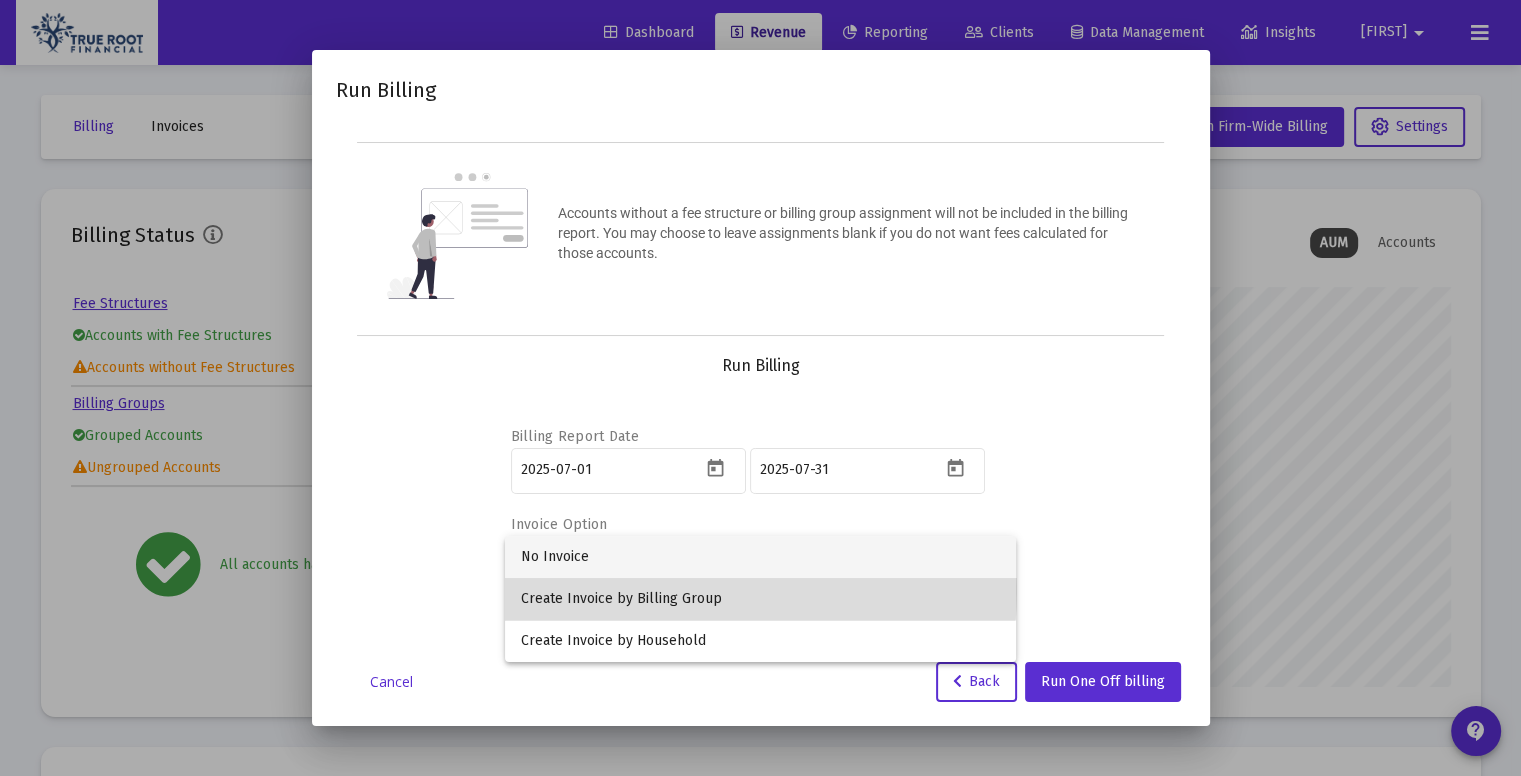 click on "Create Invoice by Billing Group" at bounding box center (760, 599) 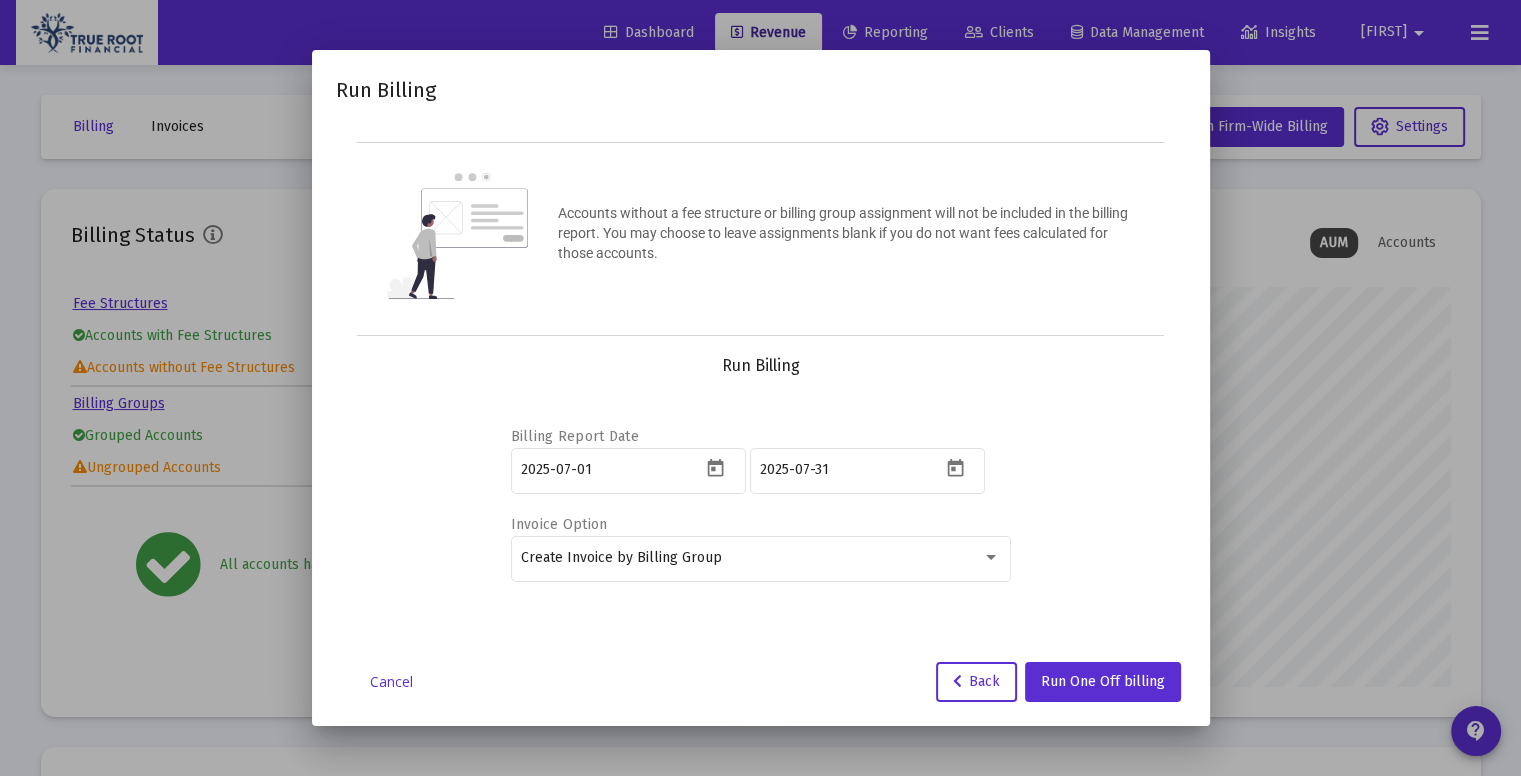 click on "Billing Report Date  2025-07-01 2025-07-31 Invoice Option Create Invoice by Billing Group" at bounding box center [761, 501] 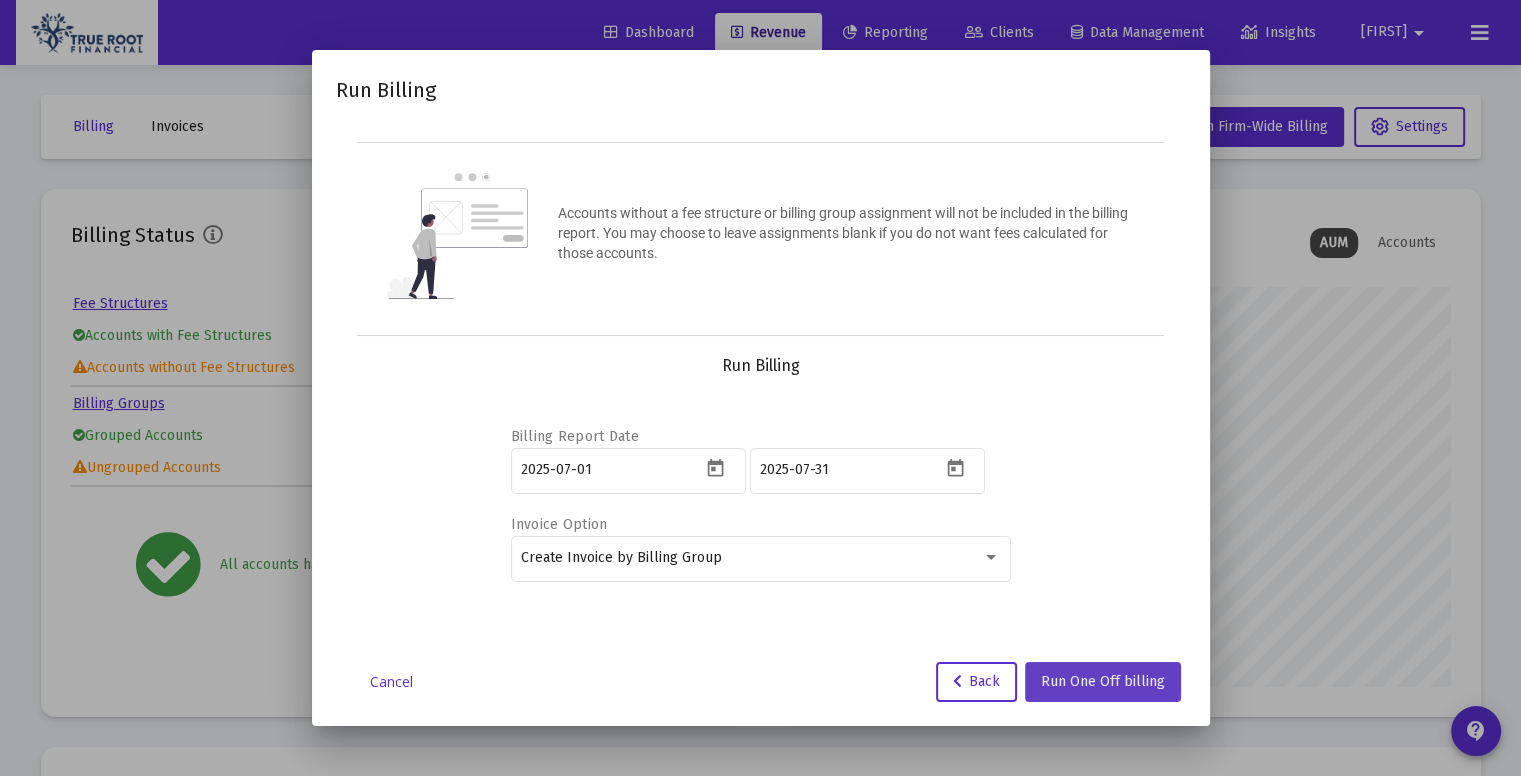 click on "Run One Off billing" at bounding box center [1103, 681] 